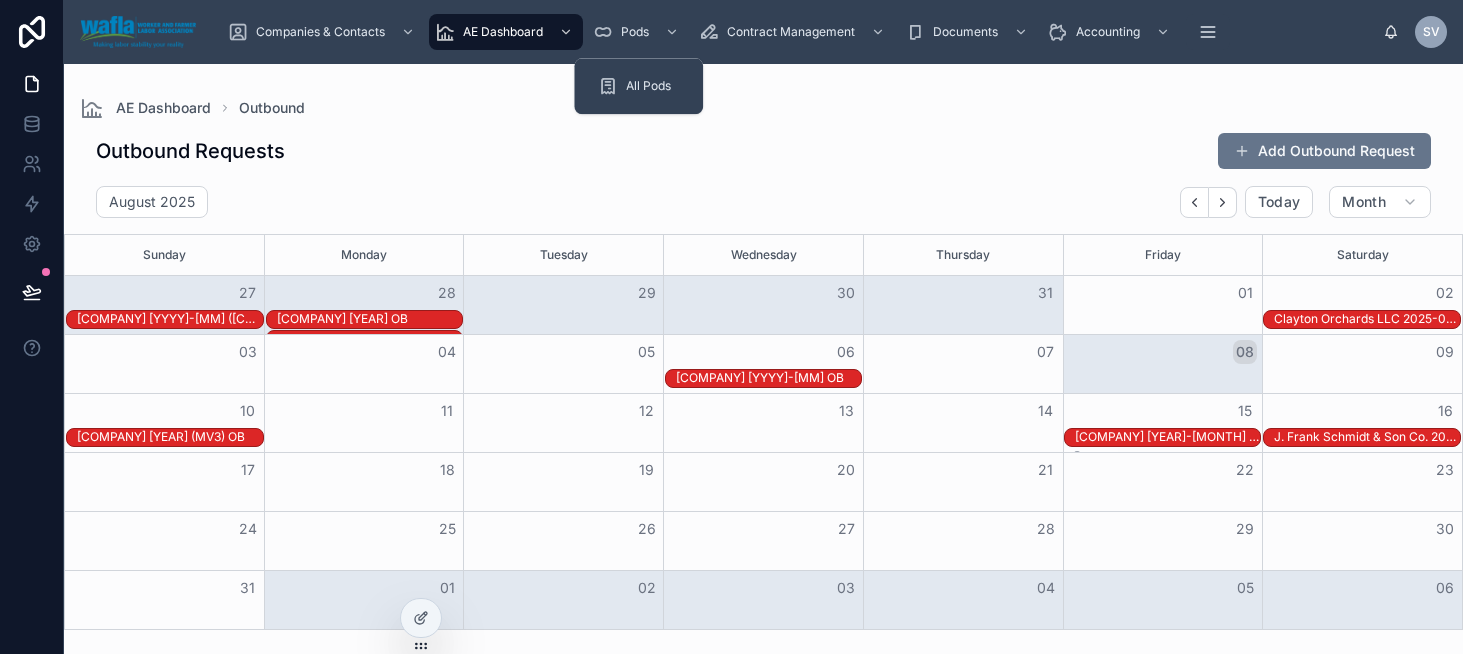 scroll, scrollTop: 0, scrollLeft: 0, axis: both 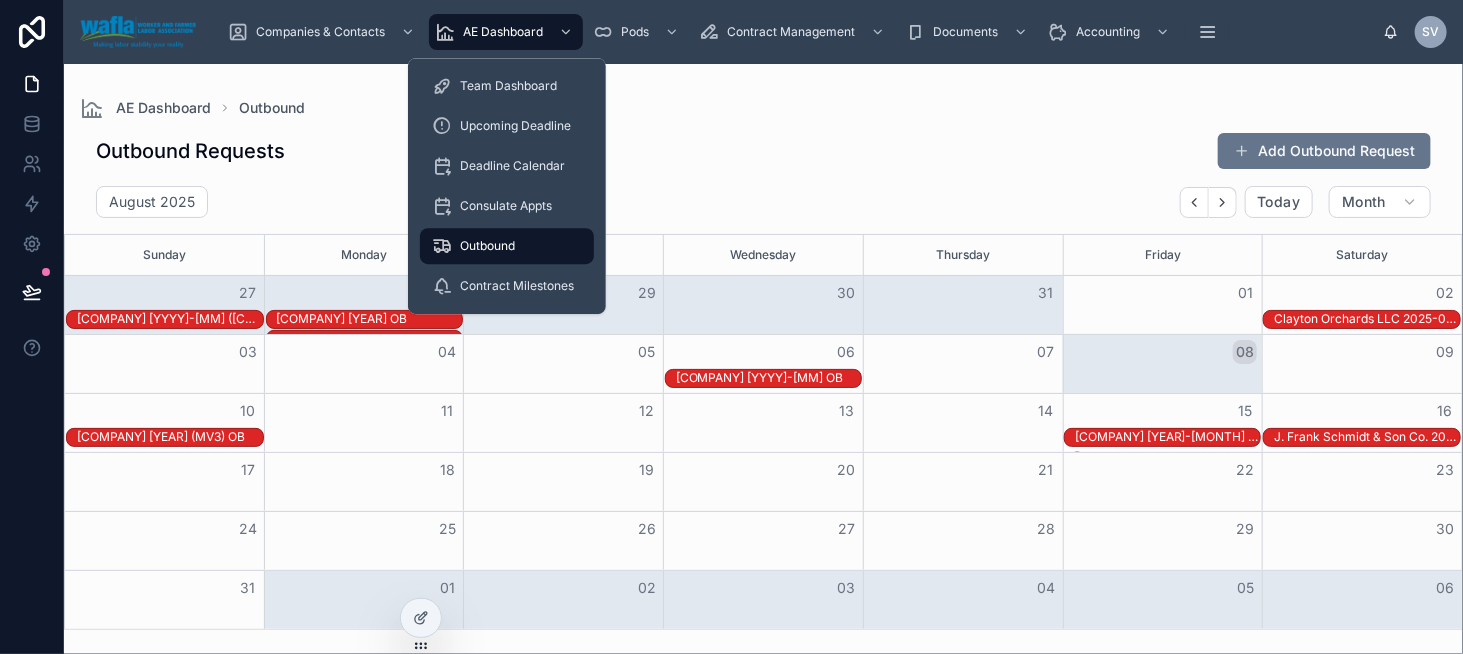 click on "Outbound" at bounding box center (507, 246) 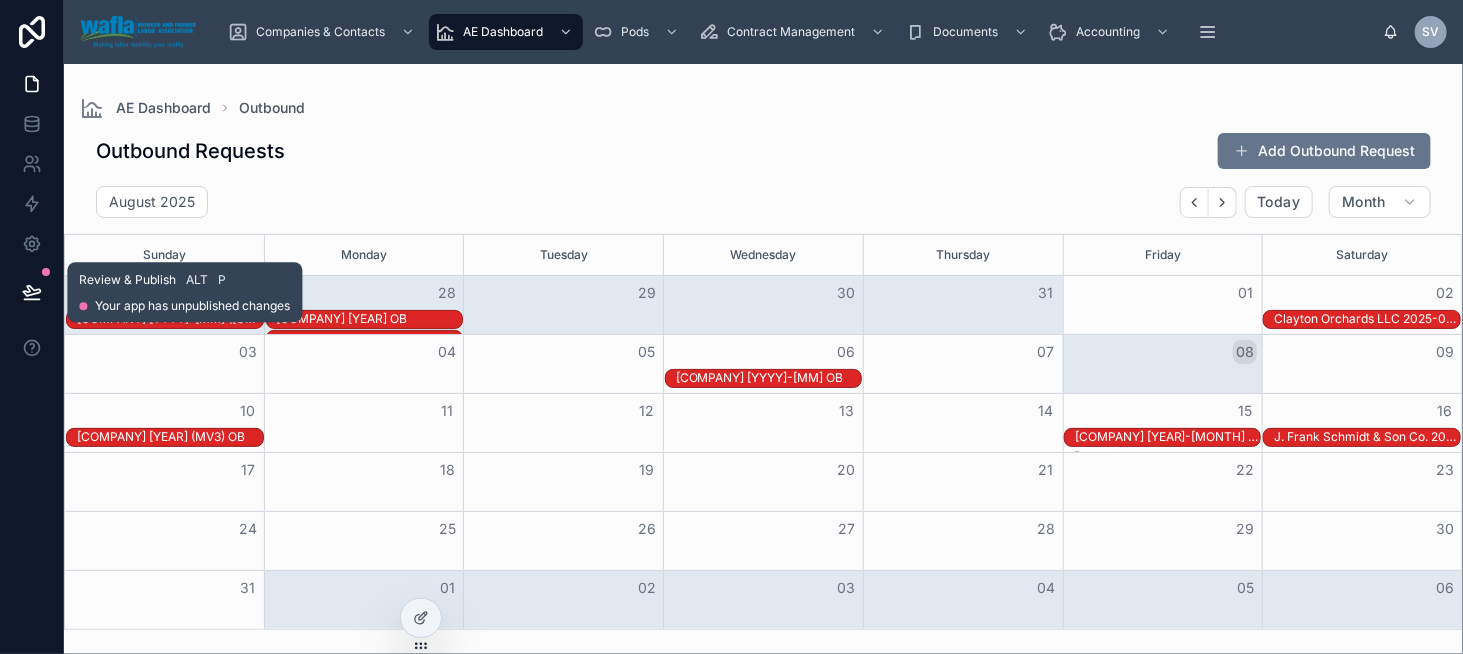 click at bounding box center [32, 292] 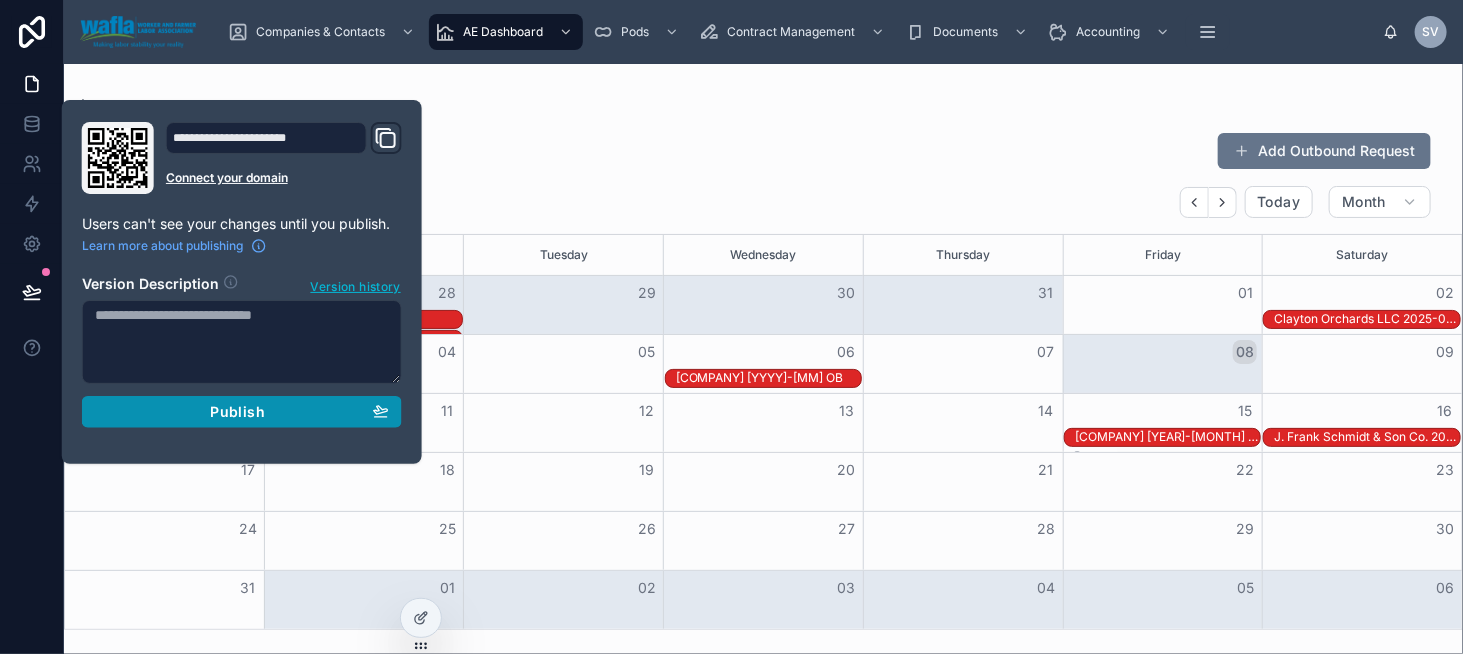 click on "Publish" at bounding box center [237, 412] 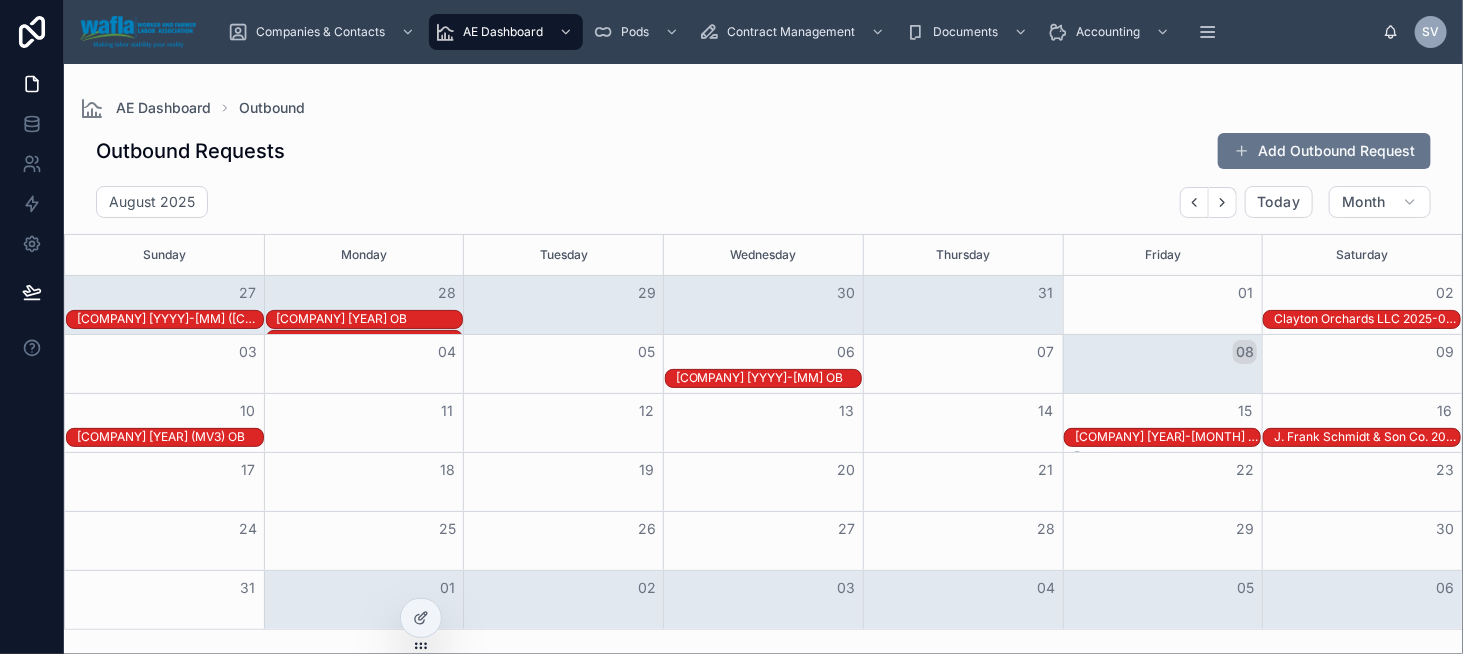 click on "Outbound Requests Add Outbound Request" at bounding box center [763, 151] 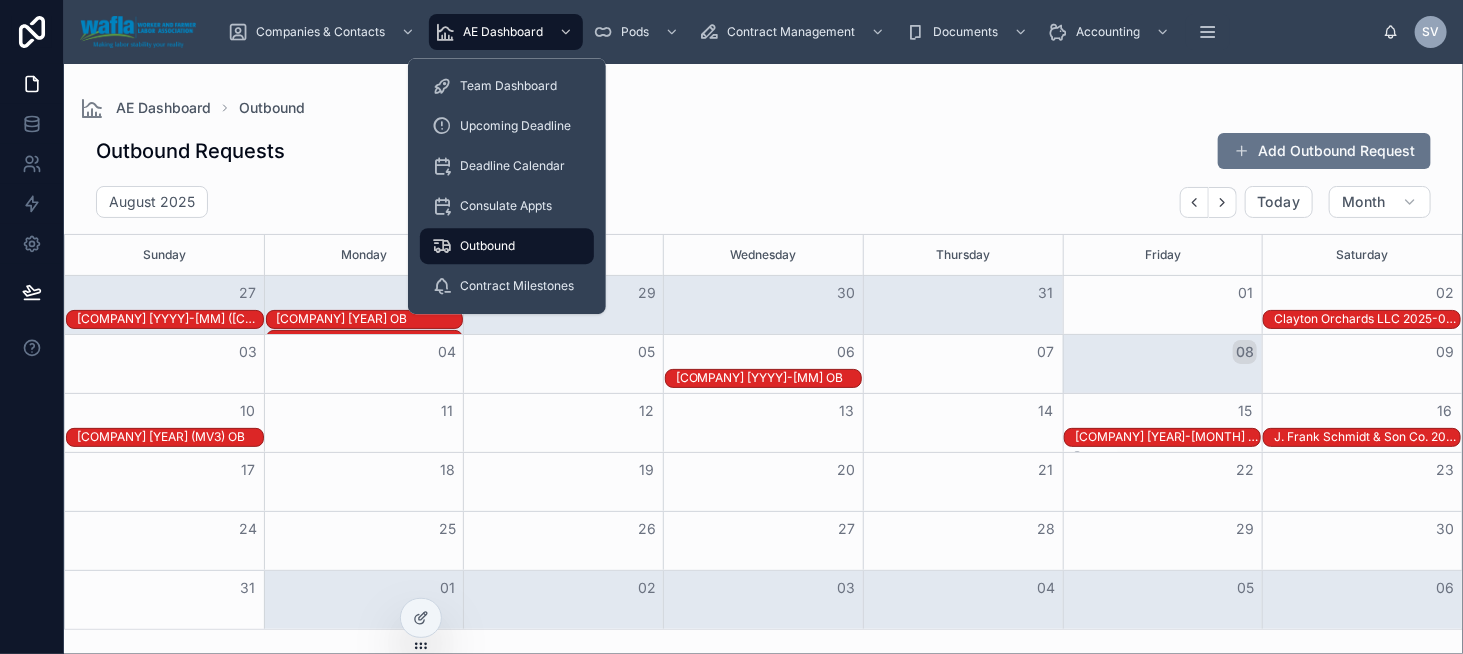 click on "Outbound" at bounding box center [487, 246] 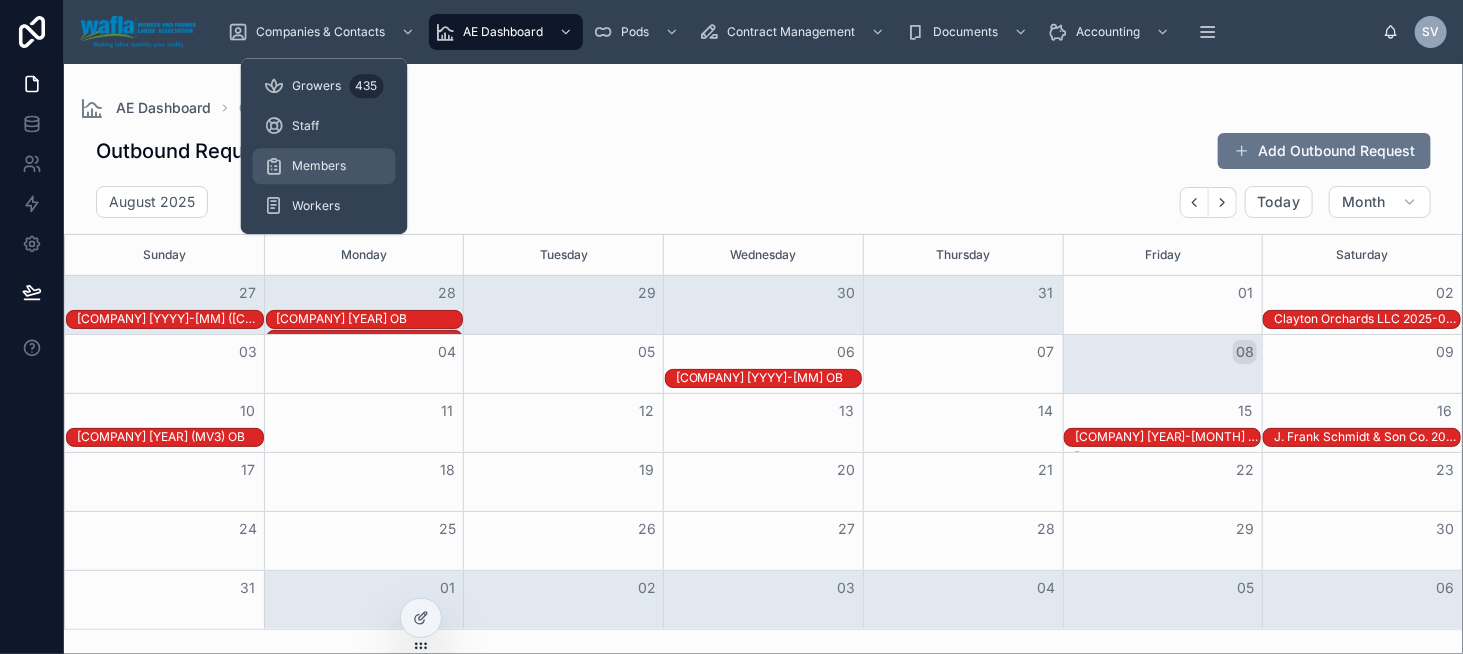 click on "Members" at bounding box center [324, 166] 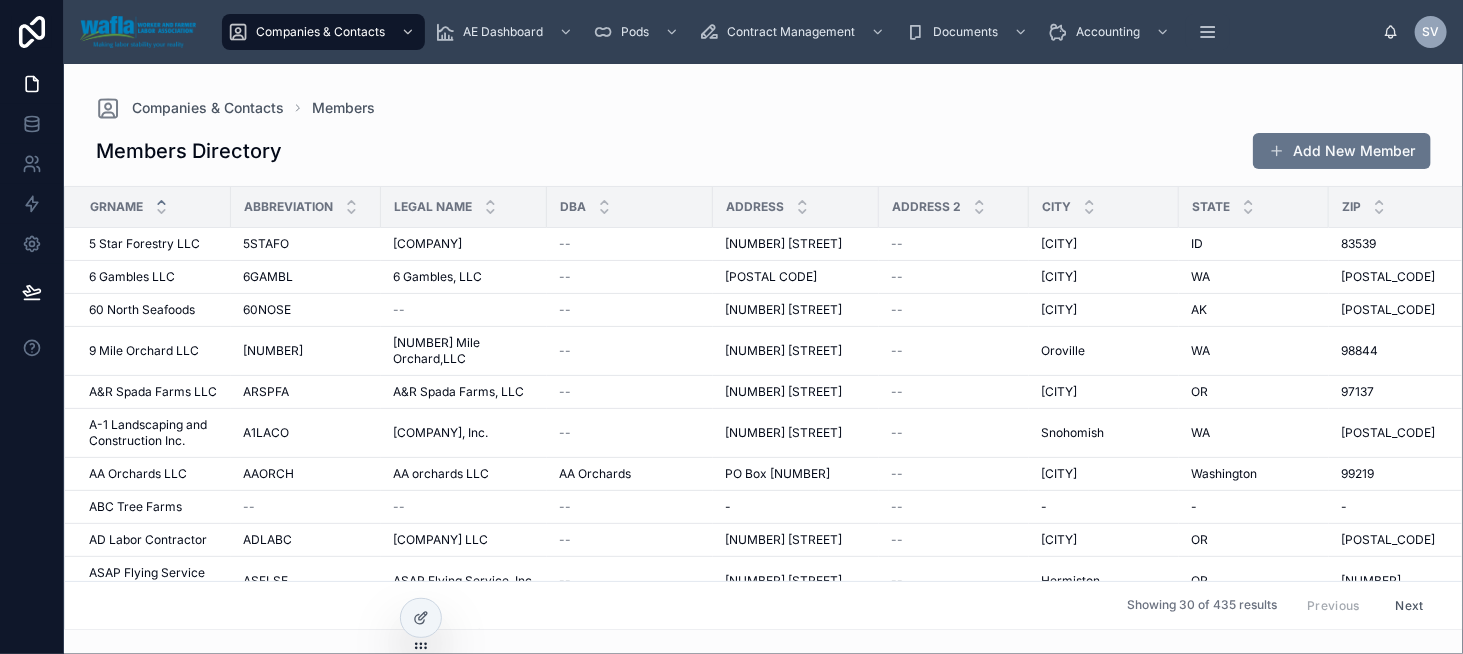 click on "Members Directory Add New Member GrName Abbreviation Legal Name DBA Address Address 2 City State Zip WAFLA Contact First Name WAFLA Contact Last Name WAFLA Contact Main Phone WAFLA Contact Email 5 Star Forestry LLC 5 Star Forestry LLC 5STAFO 5STAFO 5 Star Forestry, LLC 5 Star Forestry, LLC -- [NUMBER] [STREET] [STREET] -- [CITY] [CITY] [STATE] [STATE] [ZIP] [ZIP] [FIRST] [LAST] [PHONE] [EMAIL] 6 Gambles LLC 6 Gambles LLC 6GAMBL 6GAMBL 6 Gambles, LLC 6 Gambles, LLC -- PO Box [NUMBER] PO Box [NUMBER] -- [CITY] [CITY] [STATE] [STATE] [ZIP] [ZIP] -- -- -- -- 60 North Seafoods 60 North Seafoods 60NOSE 60NOSE -- -- [NUMBER] [STREET] [STREET] -- [CITY] [CITY] [STATE] [STATE] [ZIP] [ZIP] -- -- -- -- 9 Mile Orchard LLC 9 Mile Orchard LLC 9MILOR 9MILOR 9 Mile Orchard,LLC 9 Mile Orchard,LLC -- 17 Eder Rd 17 Eder Rd -- [CITY] [CITY] [STATE] [STATE] [ZIP] [ZIP] -- -- -- -- A&R Spada Farms LLC A&R Spada Farms LLC ARSPFA ARSPFA A&R Spada Farms, LLC A&R Spada Farms, LLC -- [NUMBER] [STREET] NE -- [STATE] [STATE]" at bounding box center (763, 375) 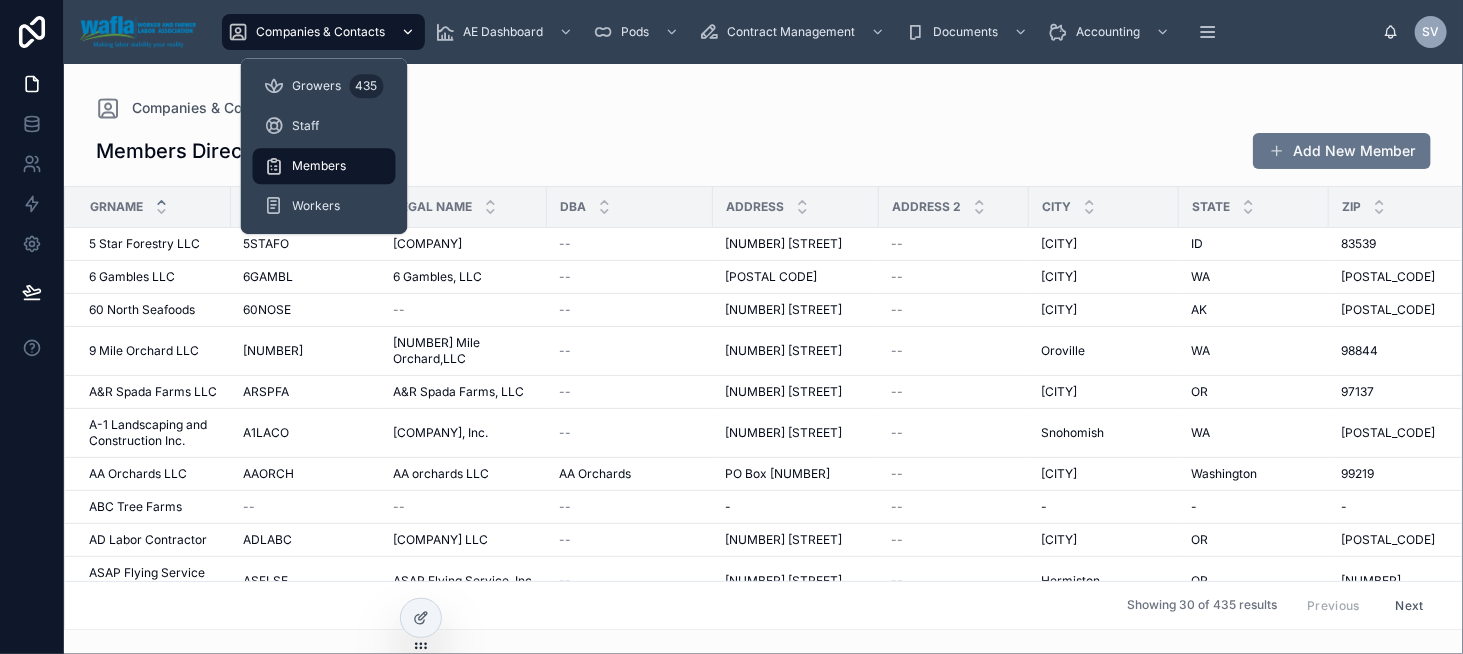 click on "Companies & Contacts" at bounding box center (320, 32) 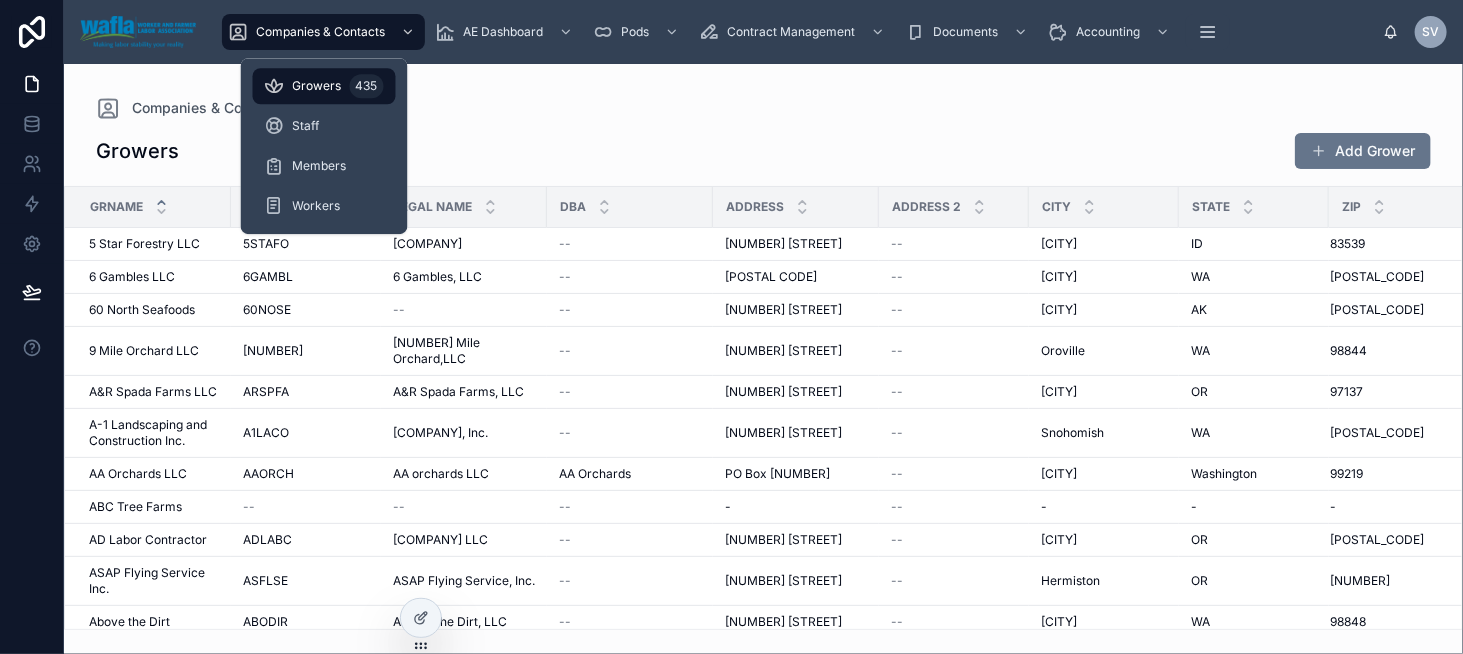 click on "Growers" at bounding box center (317, 86) 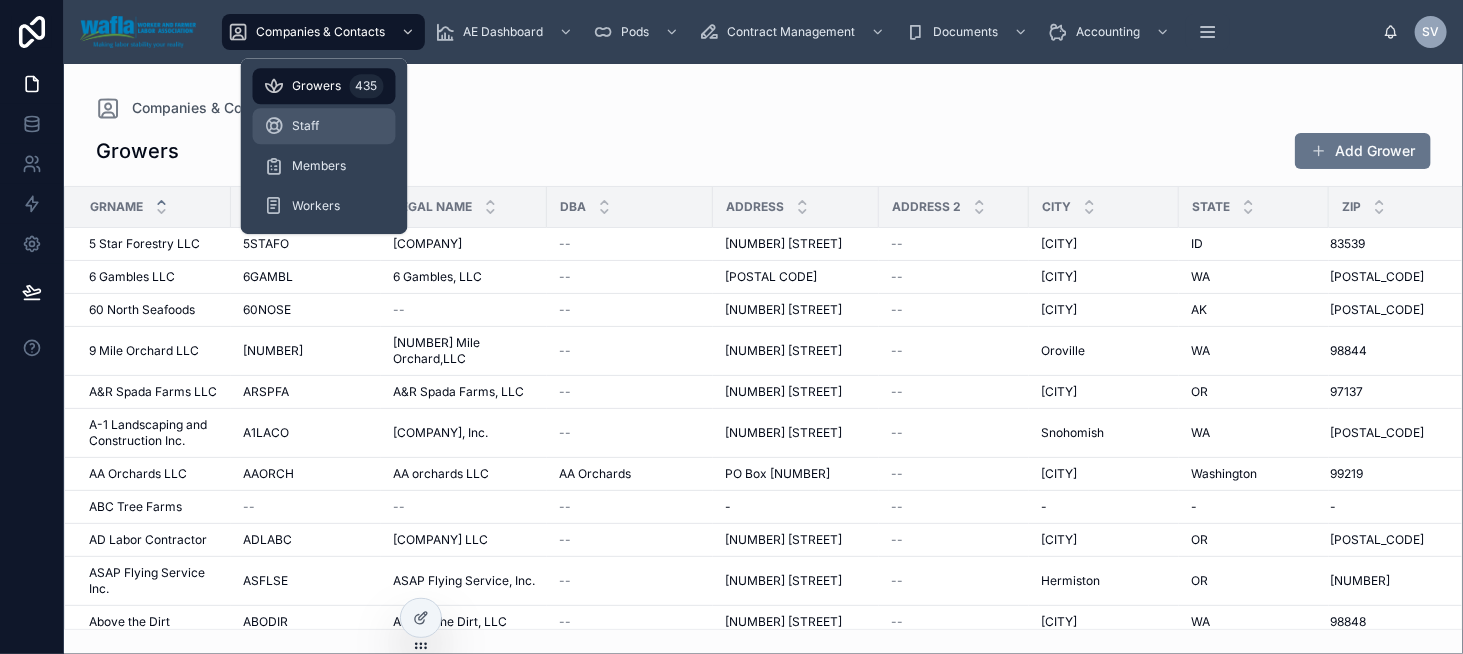 click on "Staff" at bounding box center [324, 126] 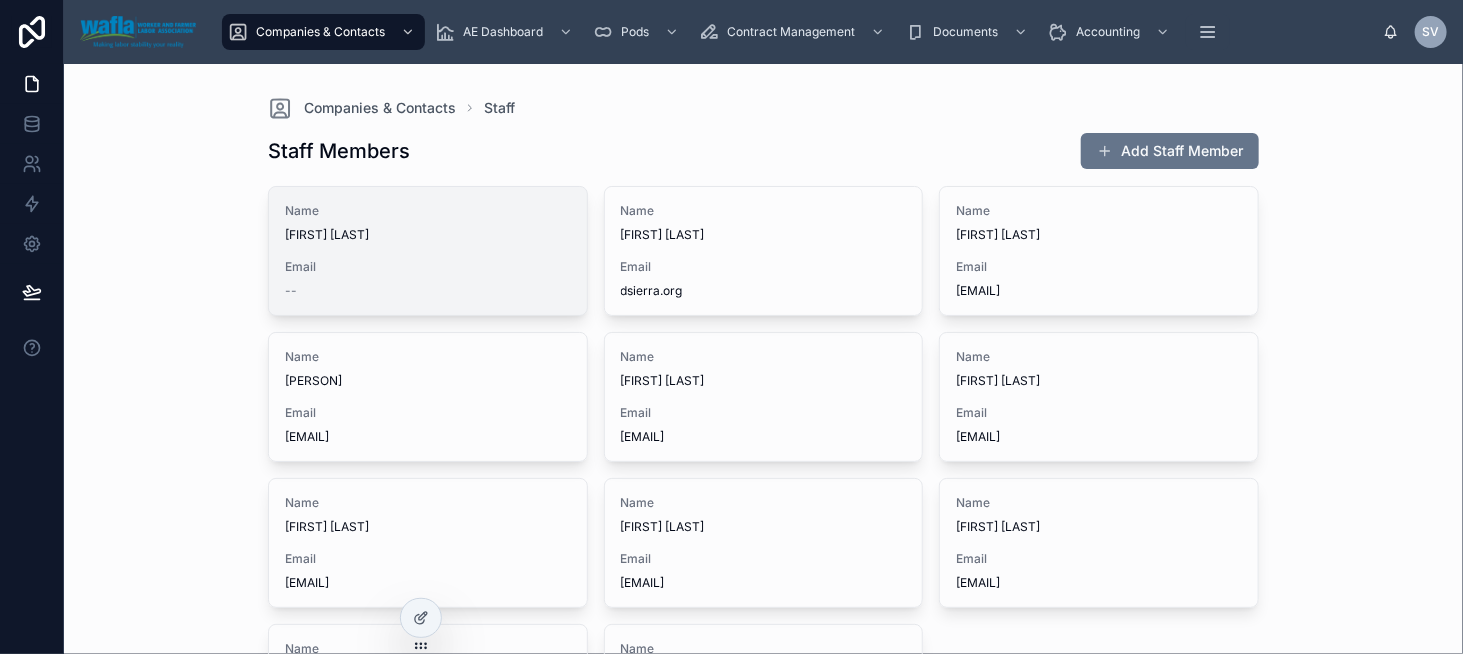click on "Name" at bounding box center (428, 211) 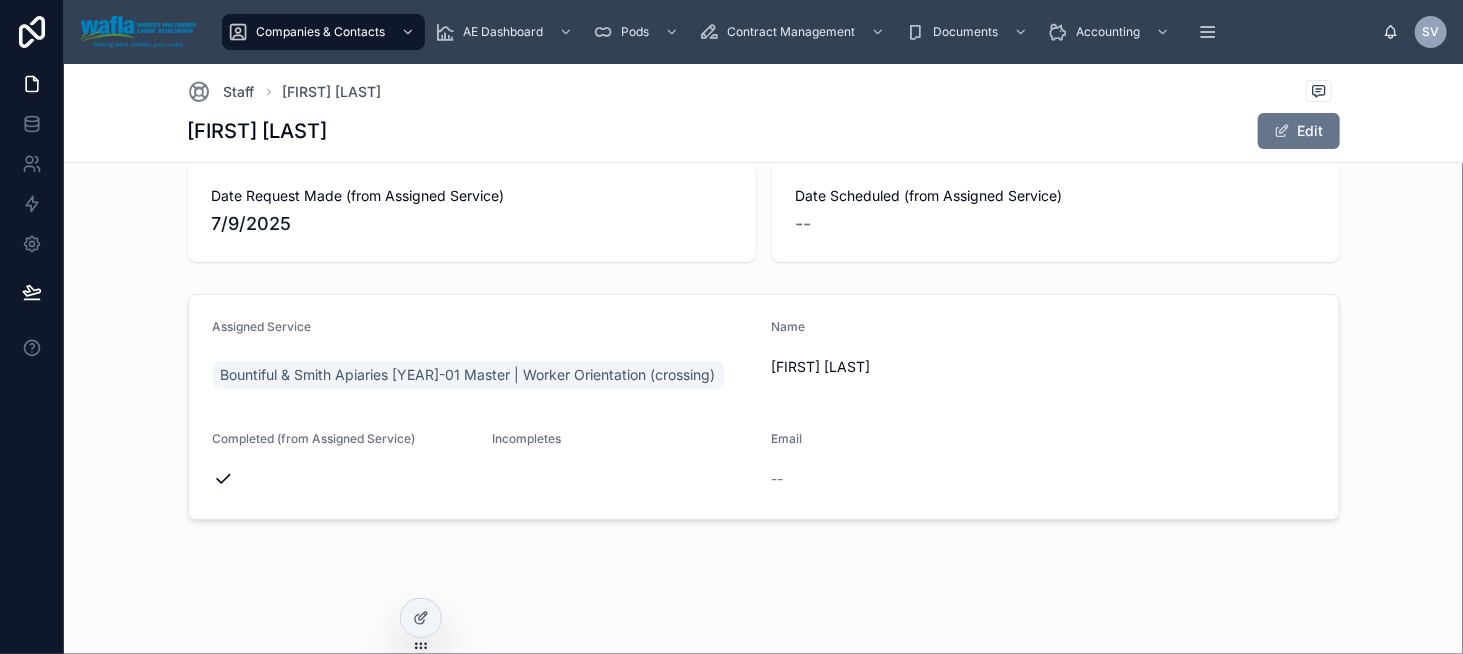 scroll, scrollTop: 33, scrollLeft: 0, axis: vertical 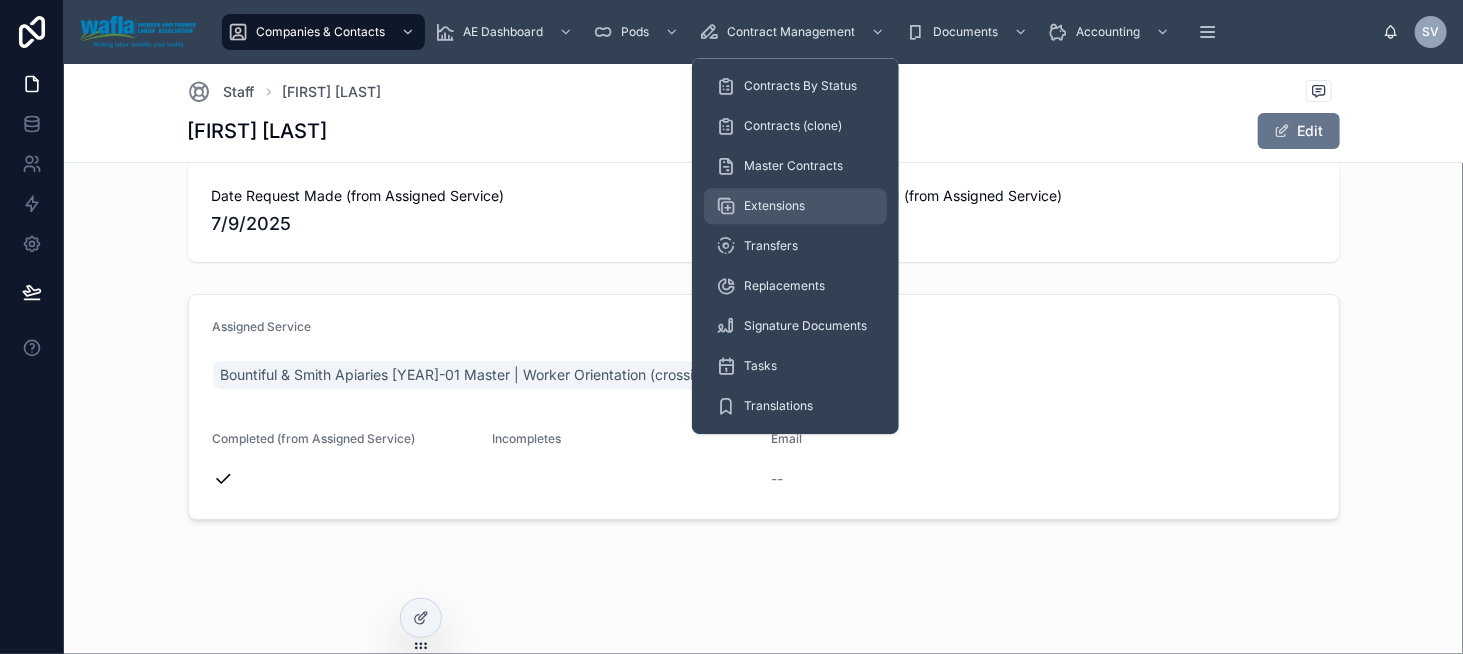 click on "Extensions" at bounding box center (795, 206) 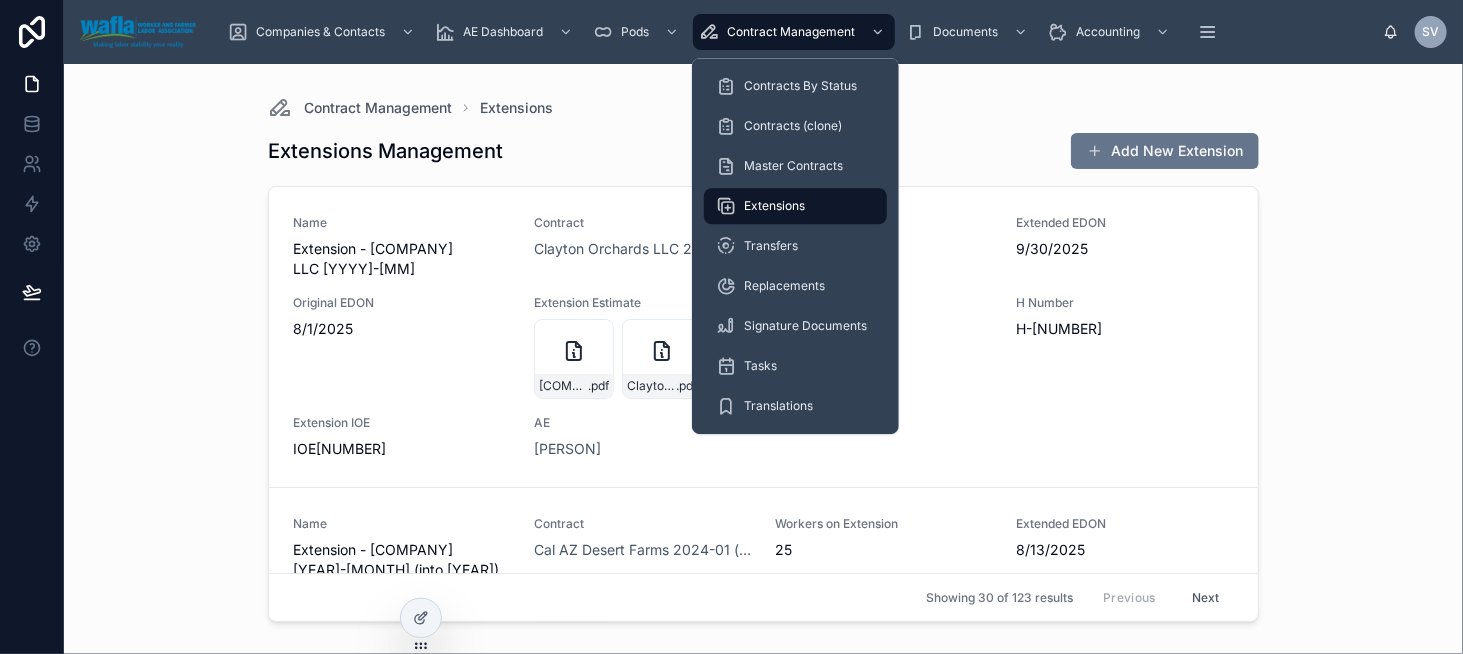 scroll, scrollTop: 0, scrollLeft: 0, axis: both 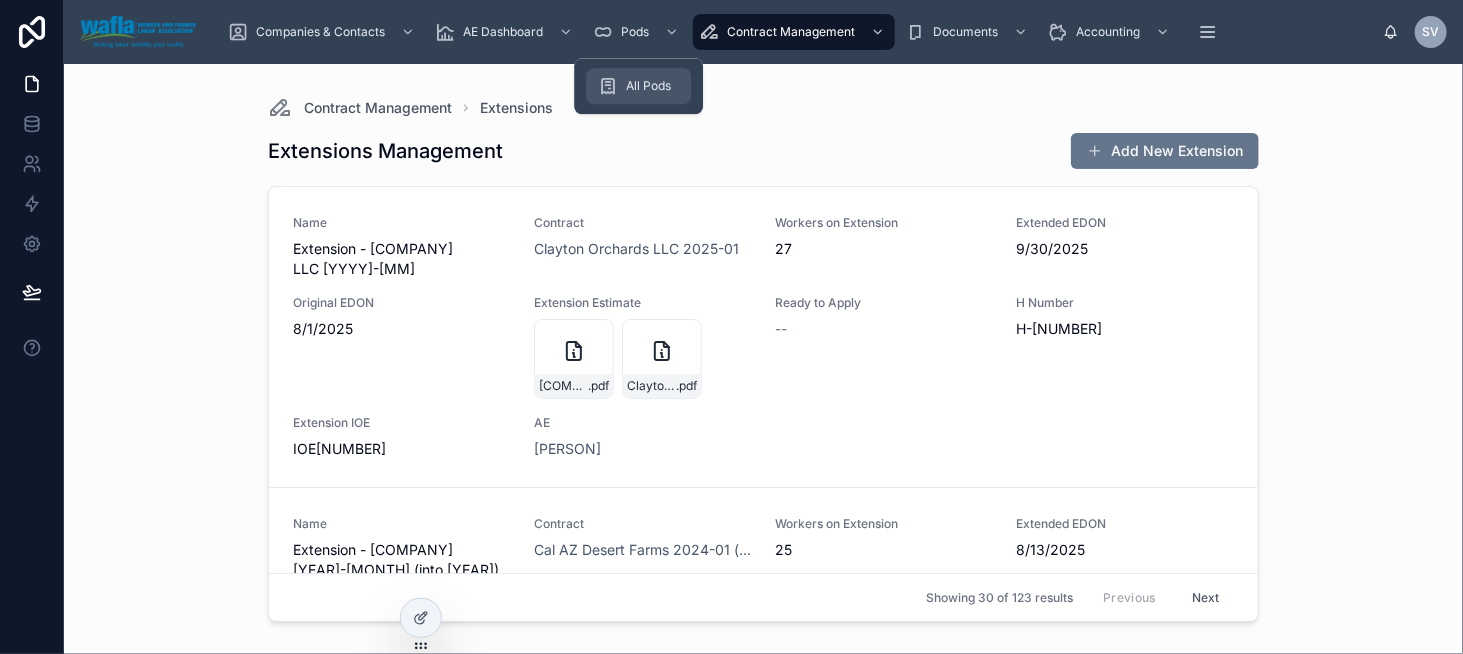 click at bounding box center [608, 86] 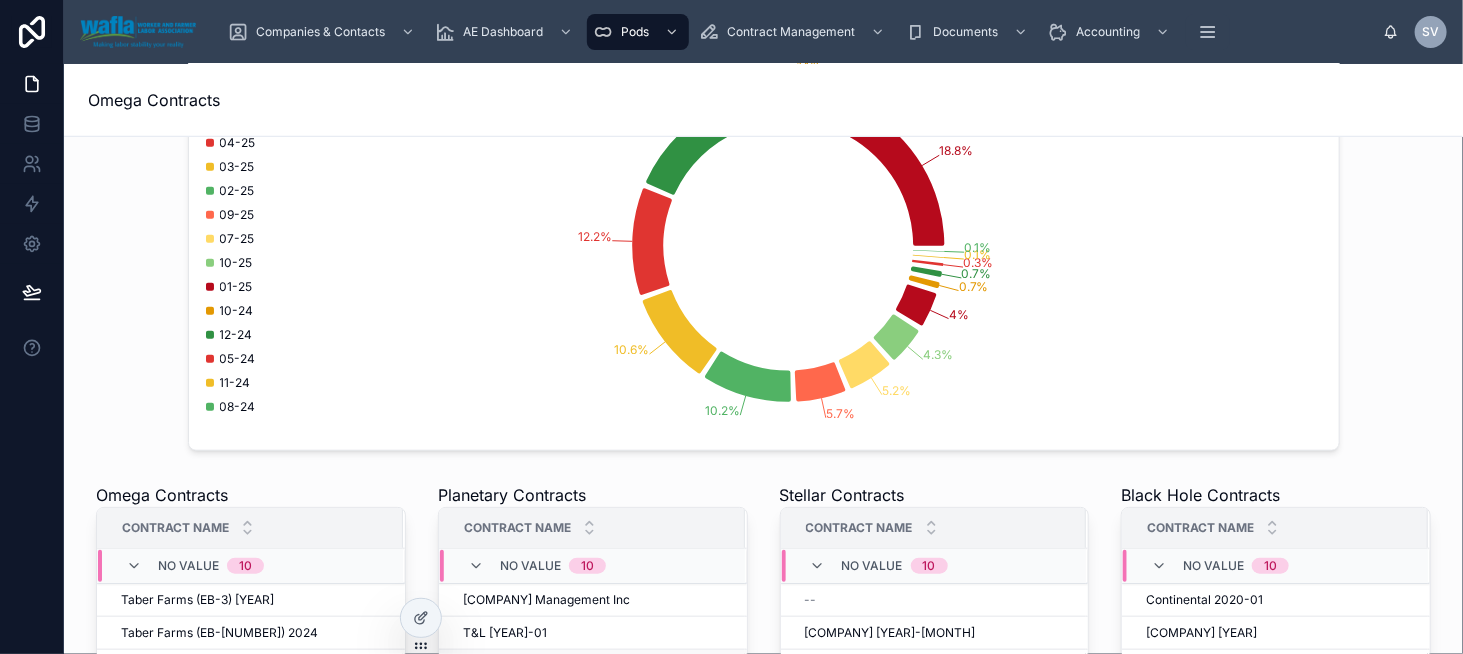 scroll, scrollTop: 342, scrollLeft: 0, axis: vertical 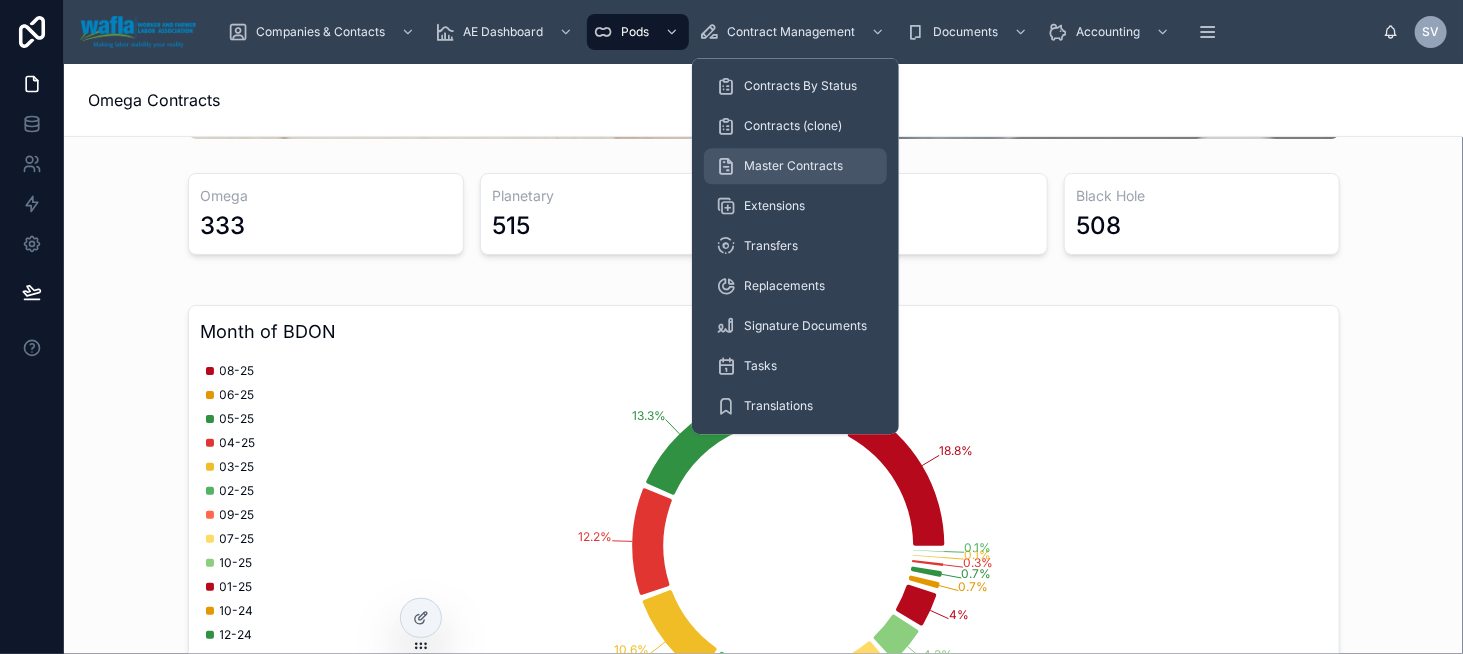 click on "Master Contracts" at bounding box center (793, 166) 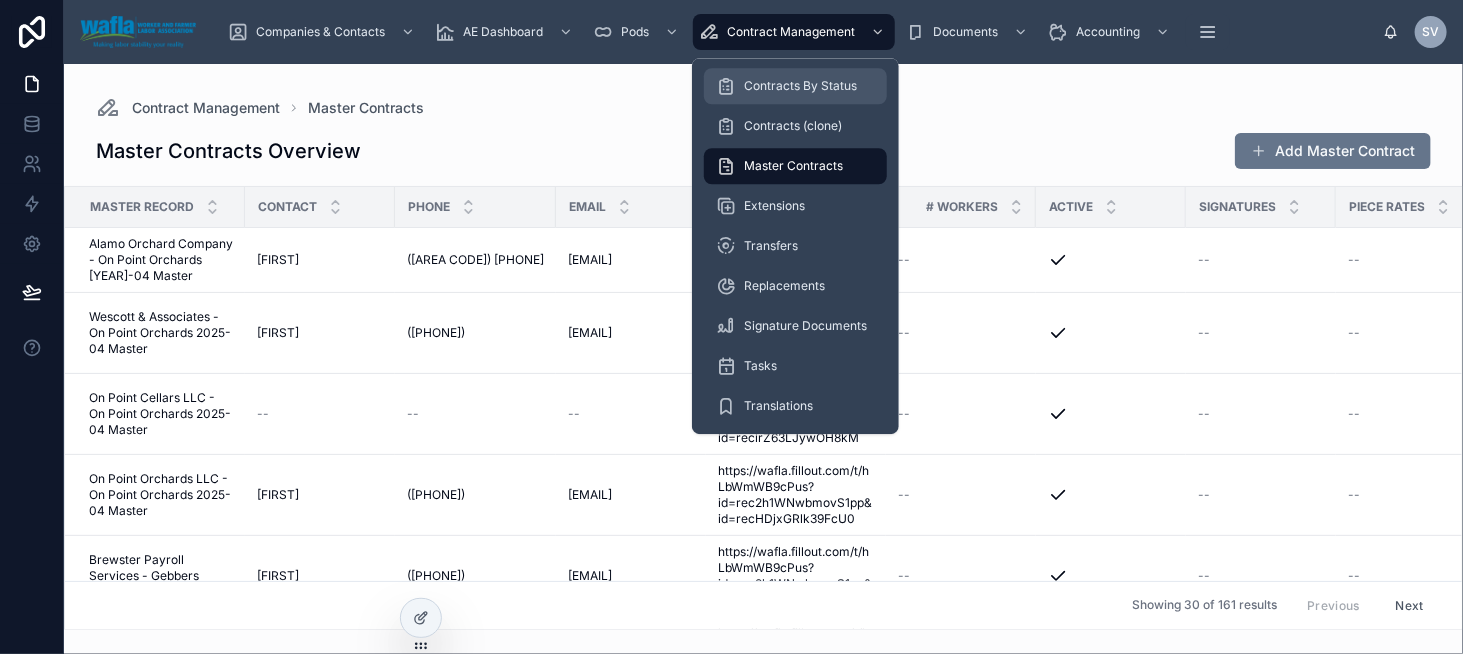 click on "Contracts By Status" at bounding box center (800, 86) 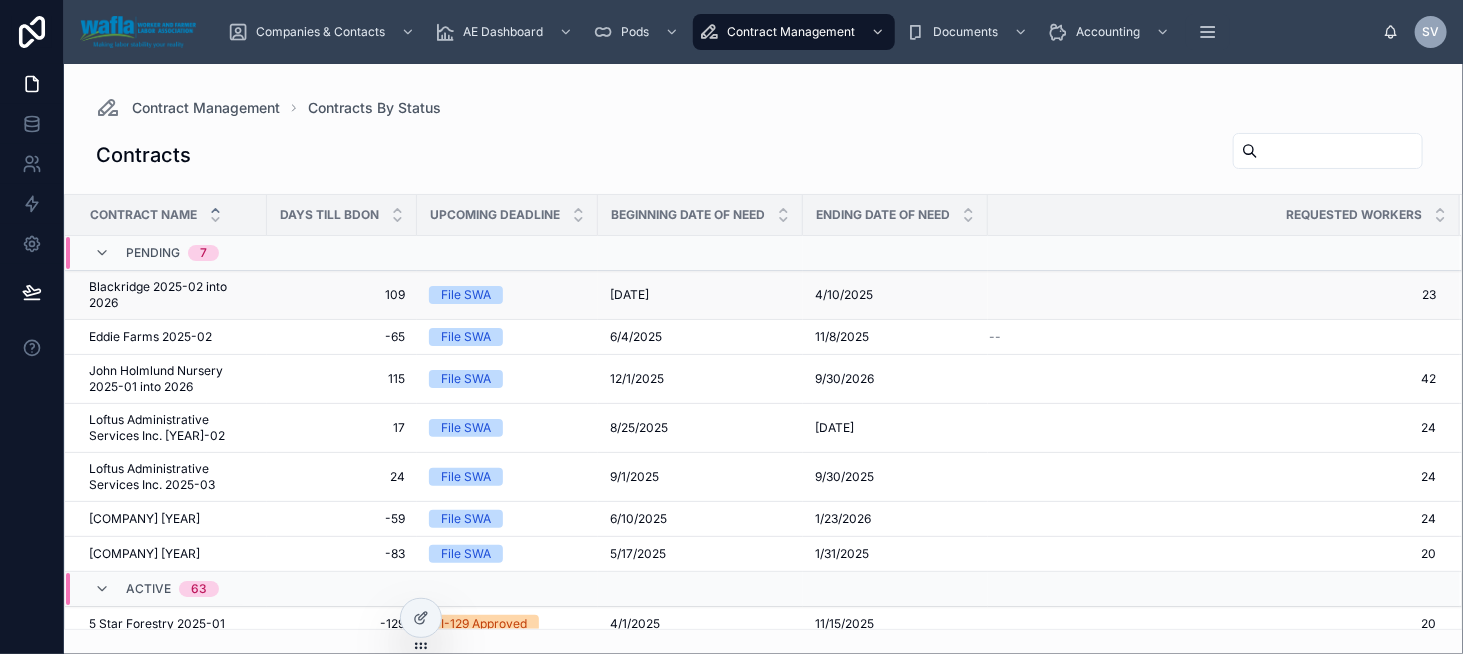 click on "Blackridge 2025-02 into 2026" at bounding box center [172, 295] 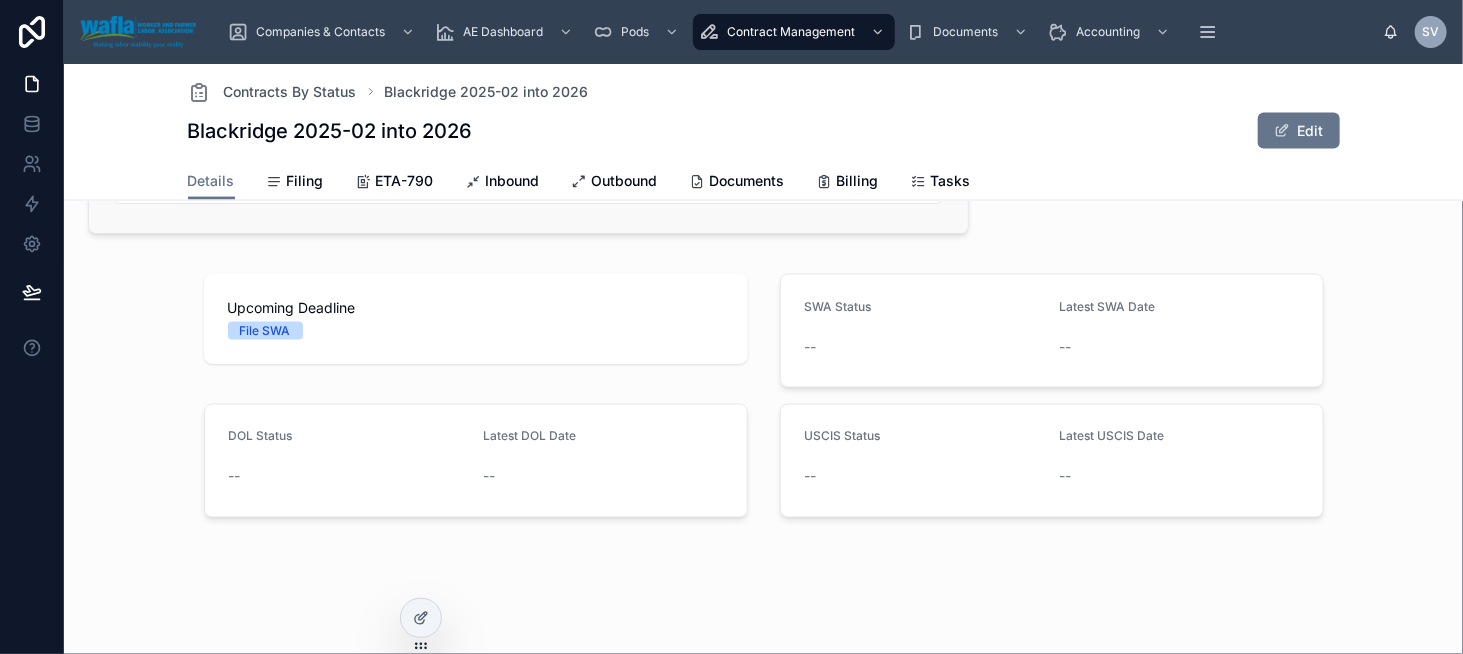 scroll, scrollTop: 1366, scrollLeft: 0, axis: vertical 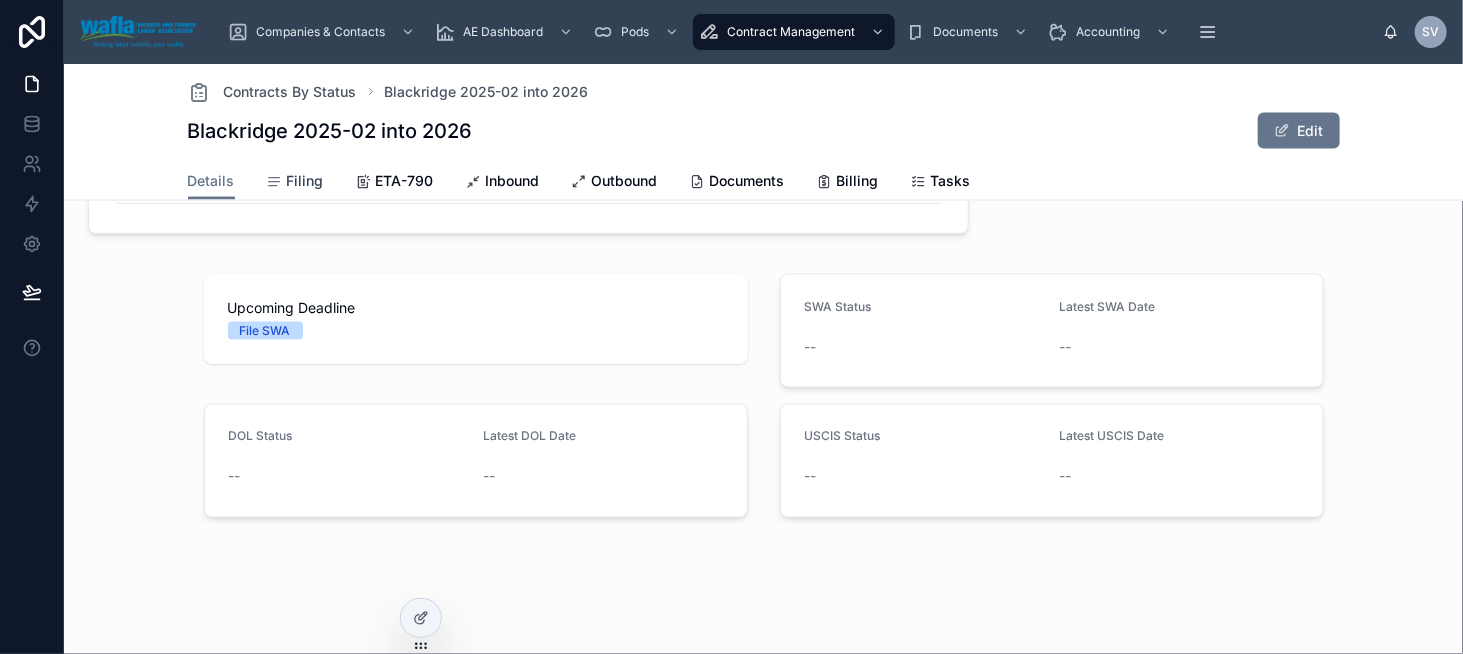 click on "Filing" at bounding box center [305, 181] 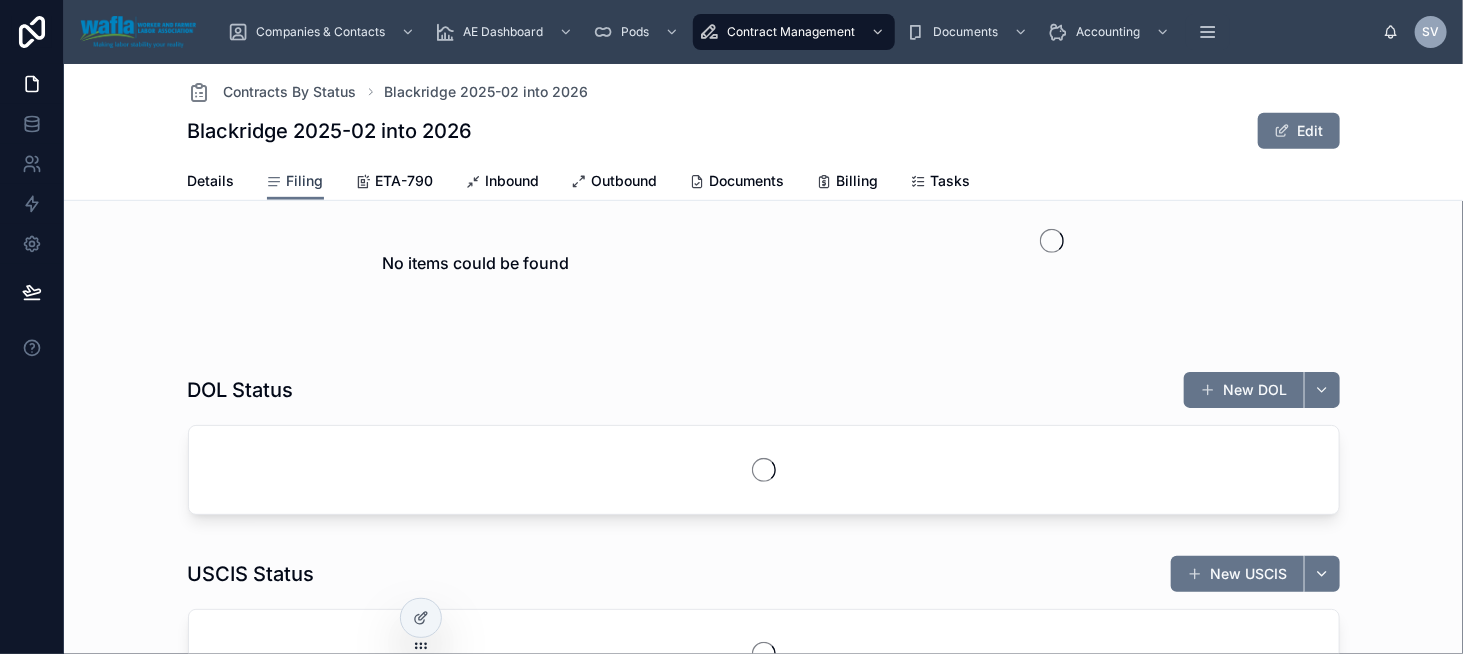 scroll, scrollTop: 363, scrollLeft: 0, axis: vertical 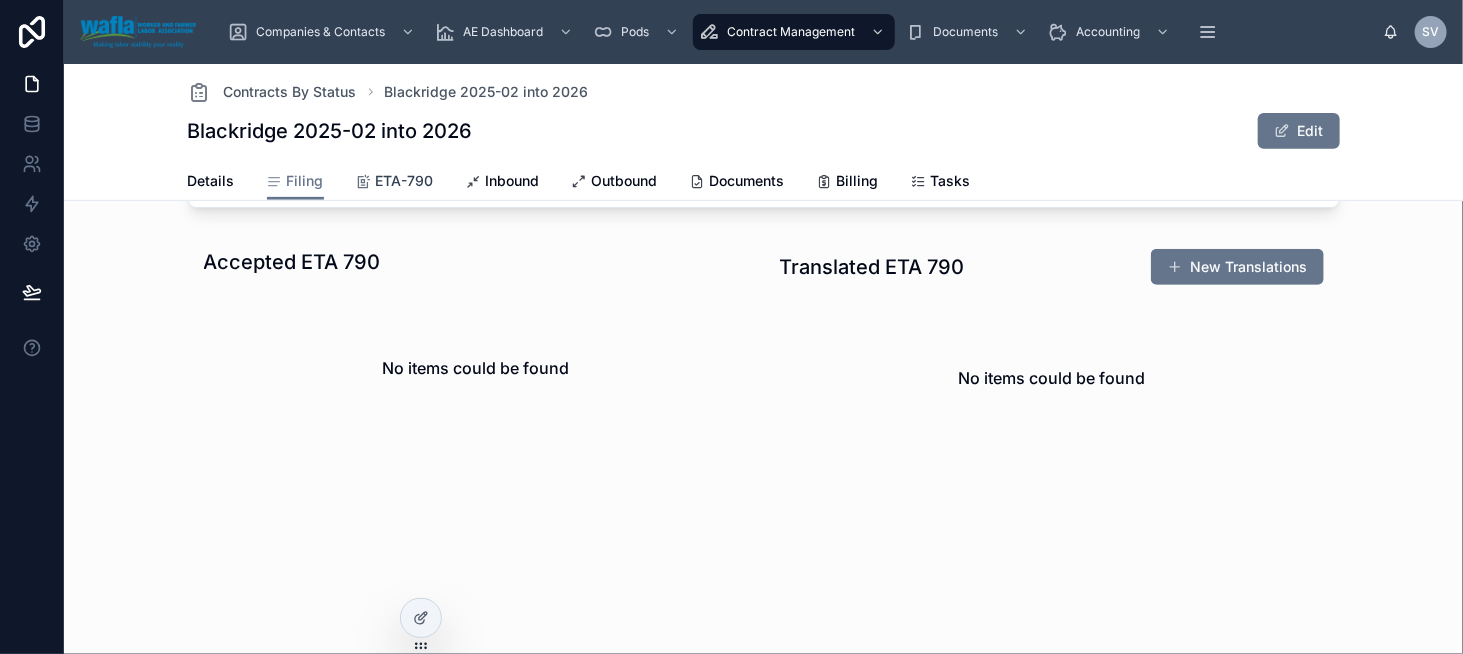 click on "ETA-790" at bounding box center (405, 181) 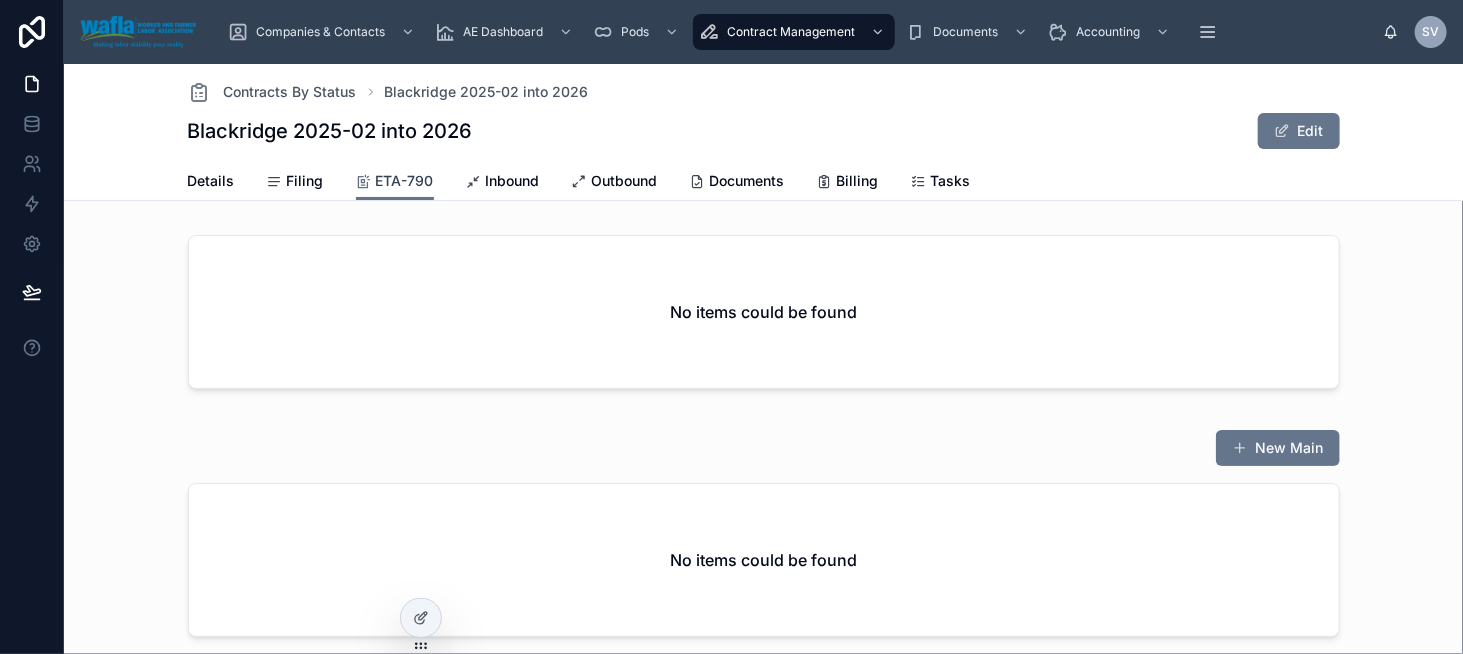 scroll, scrollTop: 0, scrollLeft: 0, axis: both 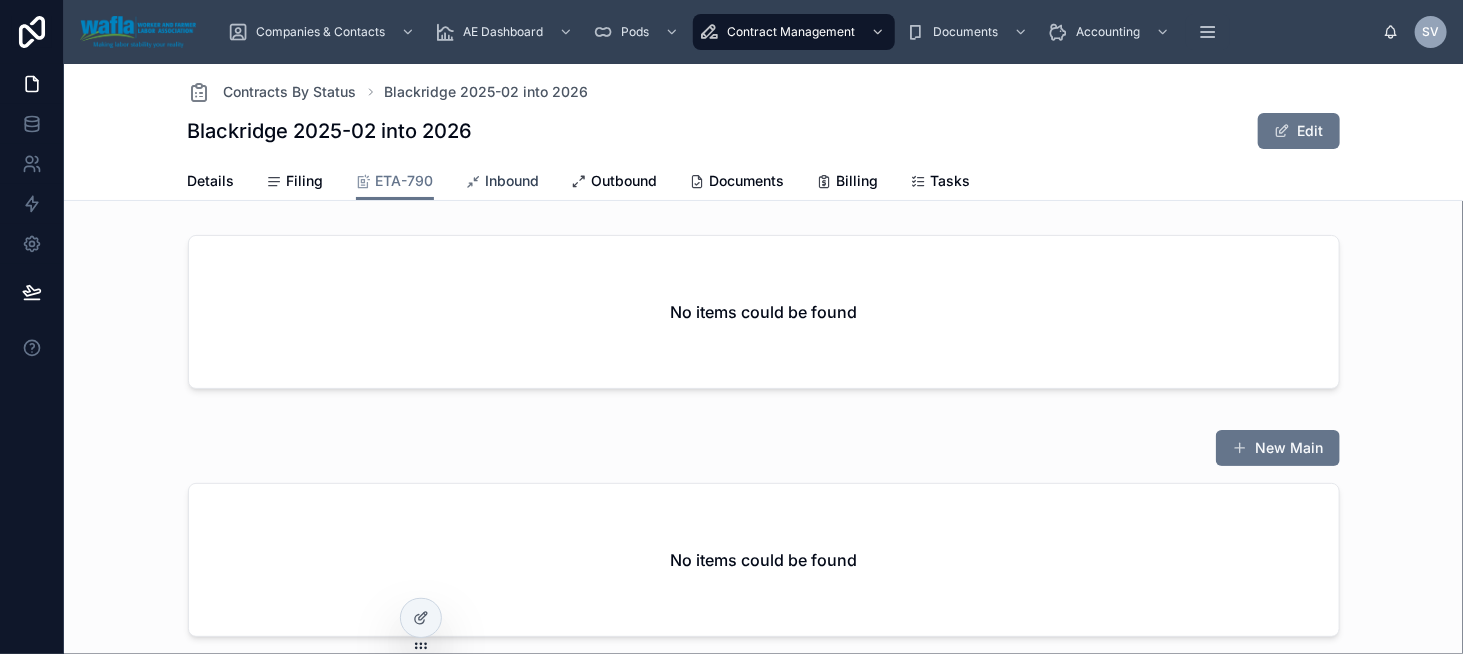 click at bounding box center [474, 182] 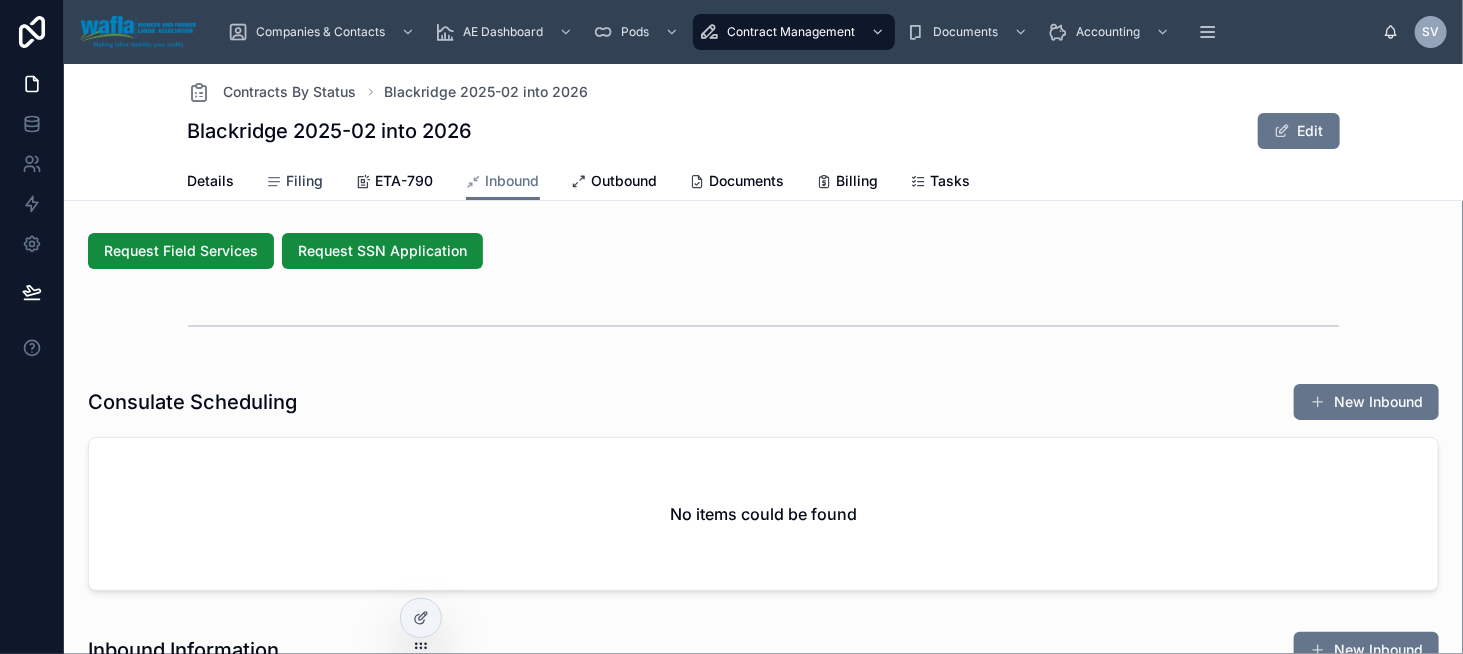 click on "Filing" at bounding box center [305, 181] 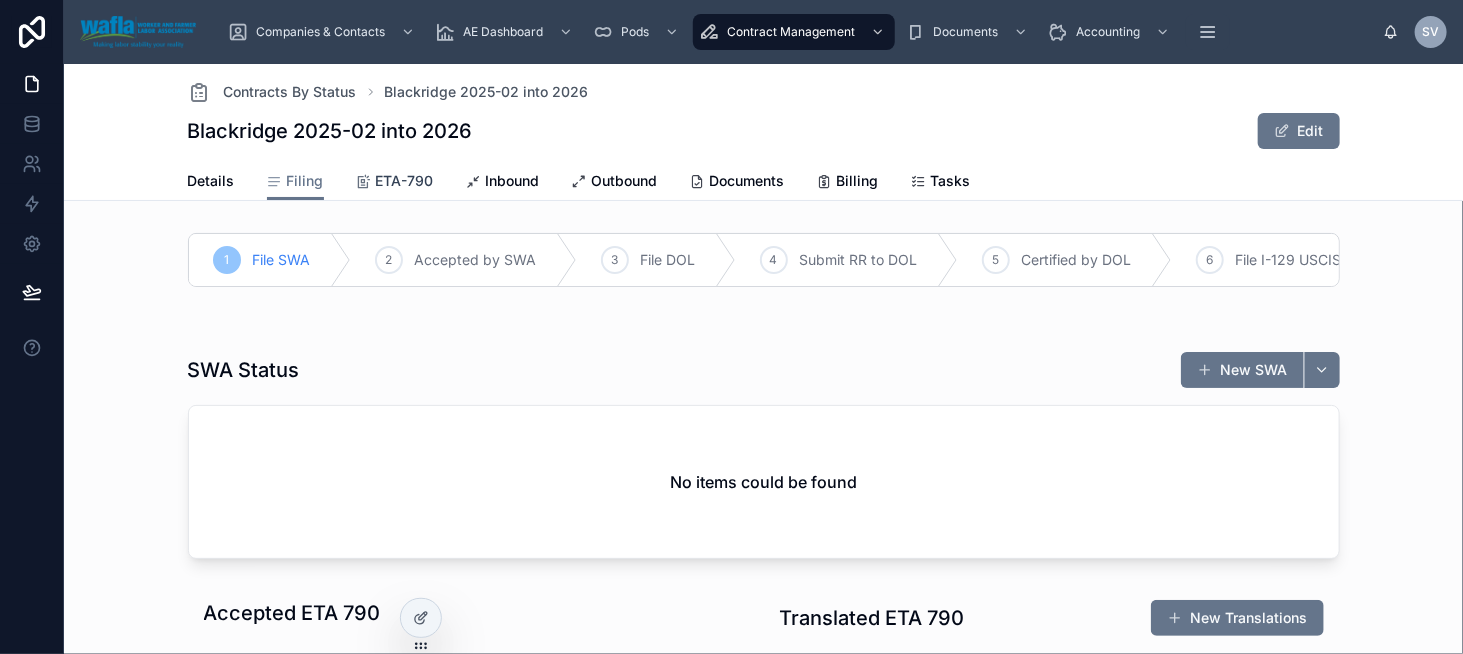 click on "ETA-790" at bounding box center (405, 181) 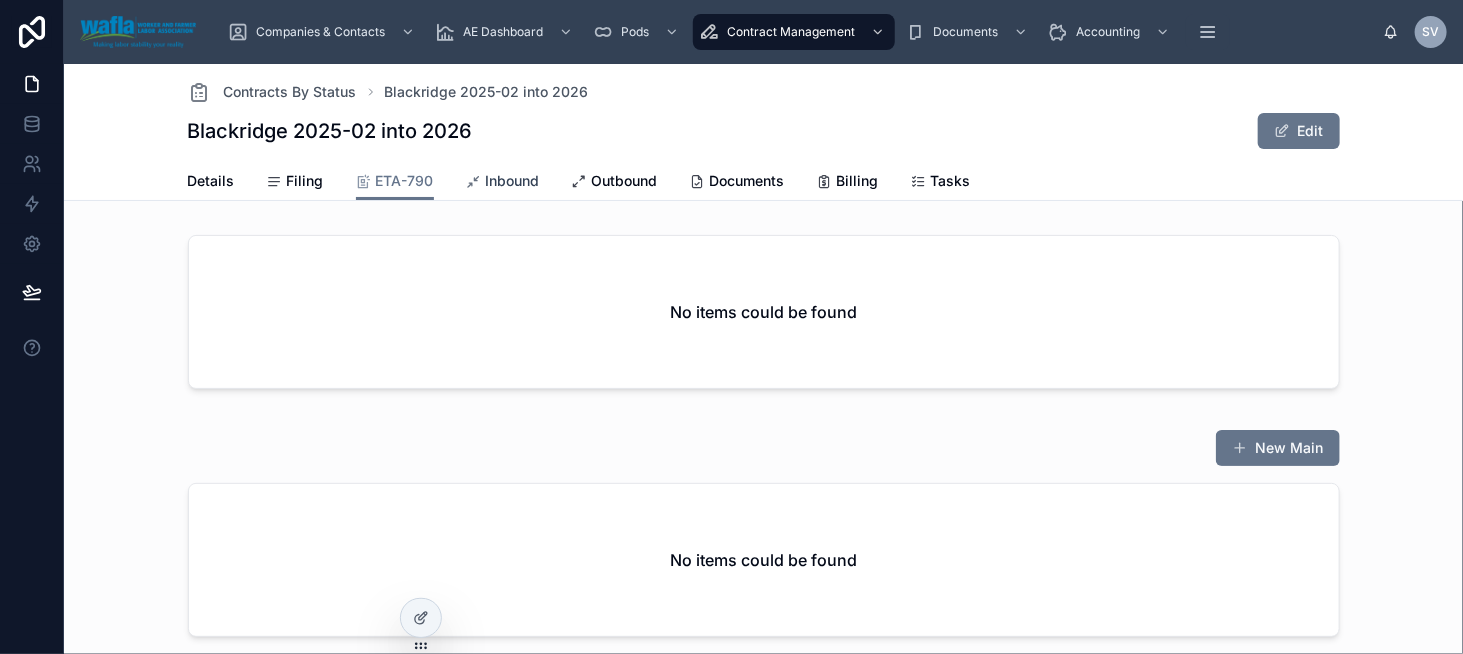 click on "Inbound" at bounding box center [513, 181] 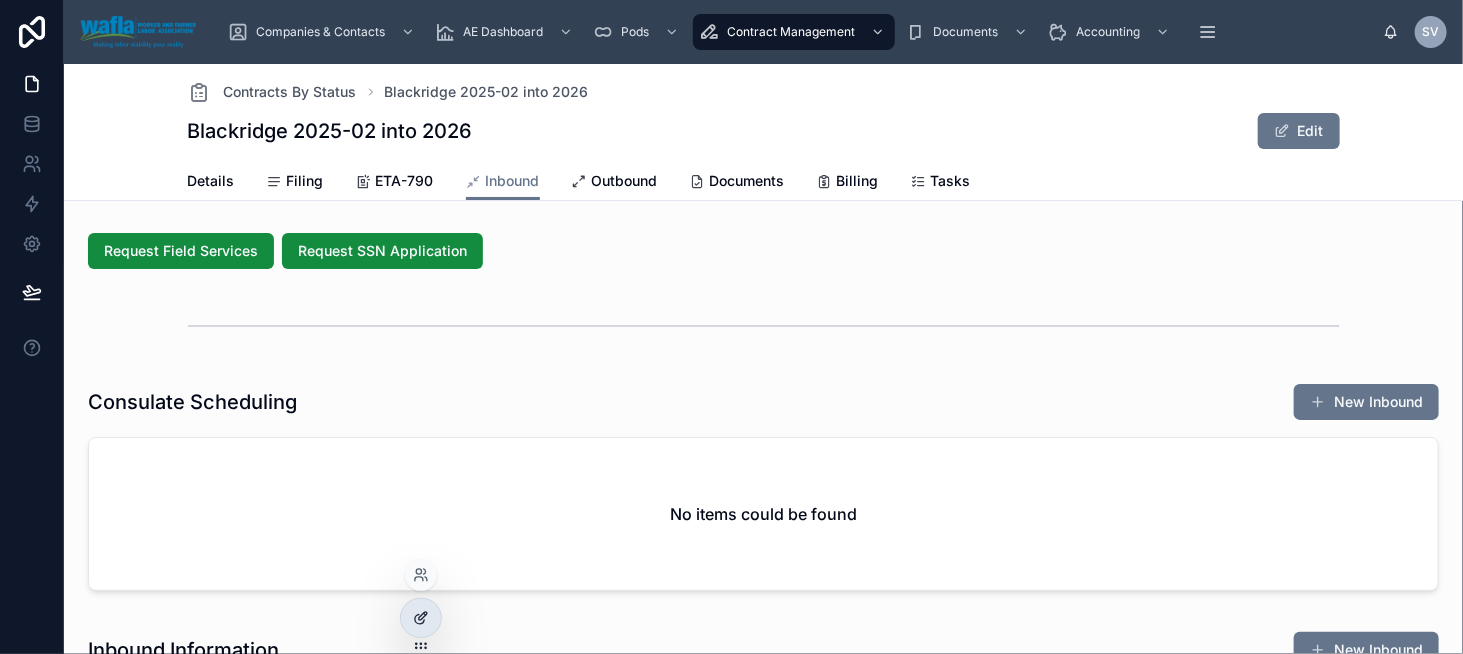 click at bounding box center (421, 618) 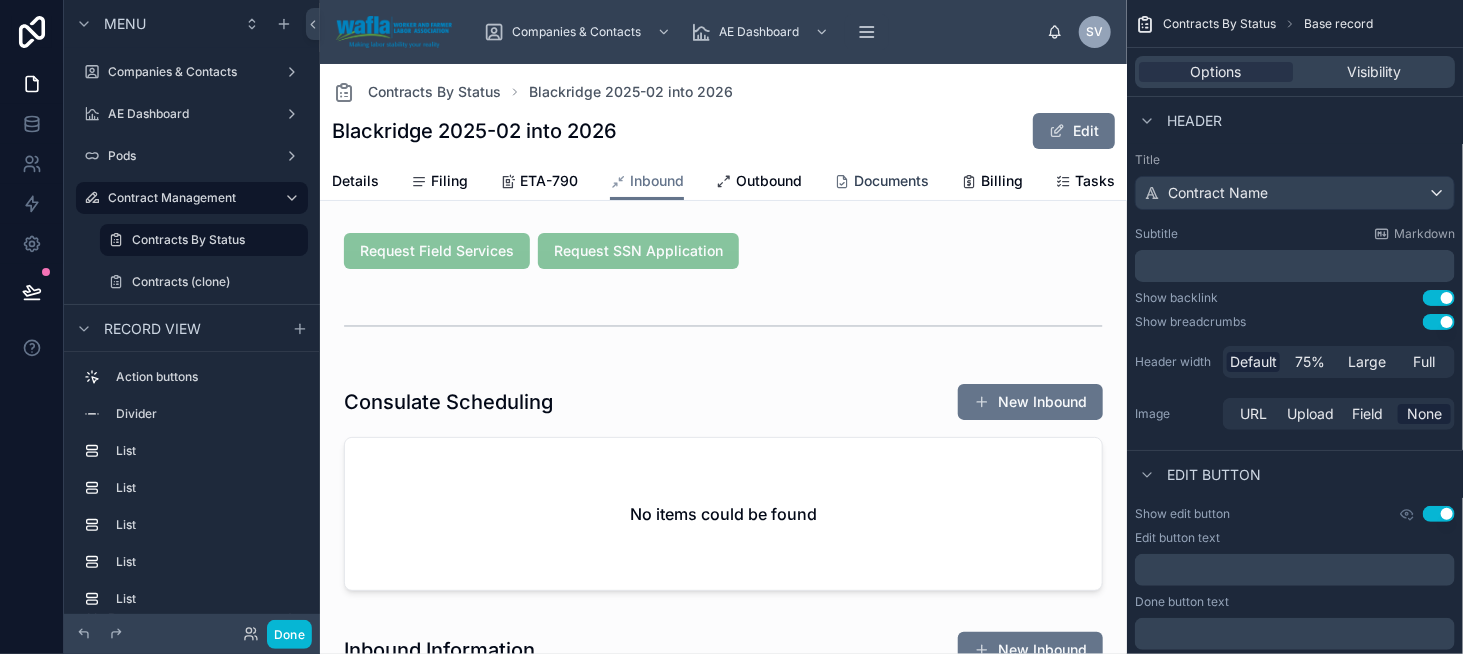 click at bounding box center [842, 182] 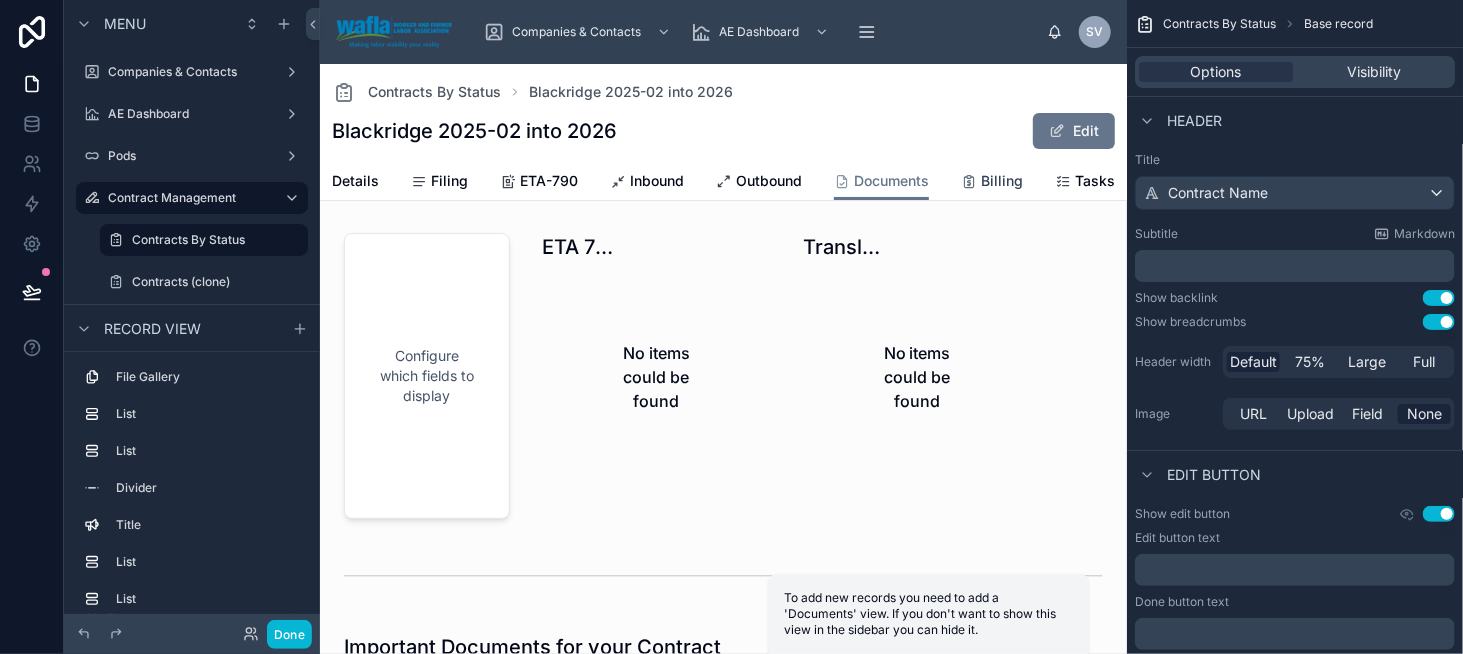 click on "Billing" at bounding box center [1002, 181] 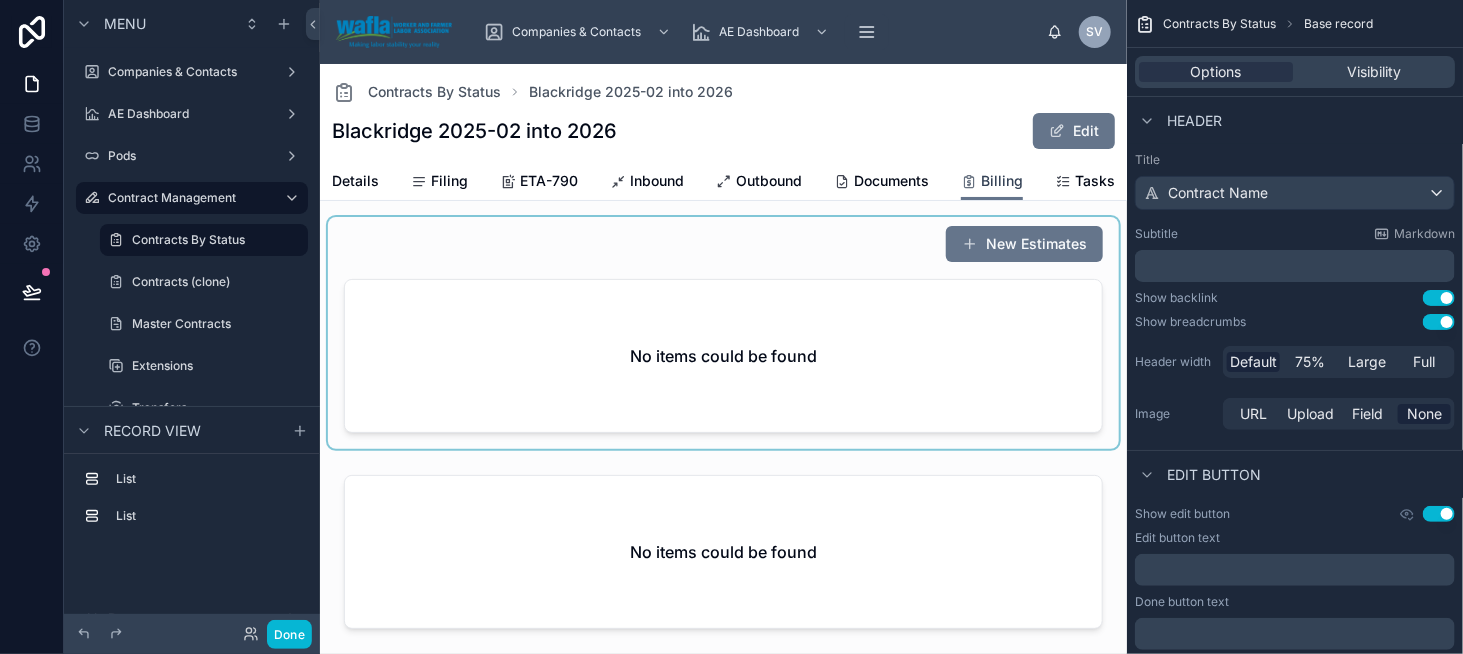 scroll, scrollTop: 0, scrollLeft: 0, axis: both 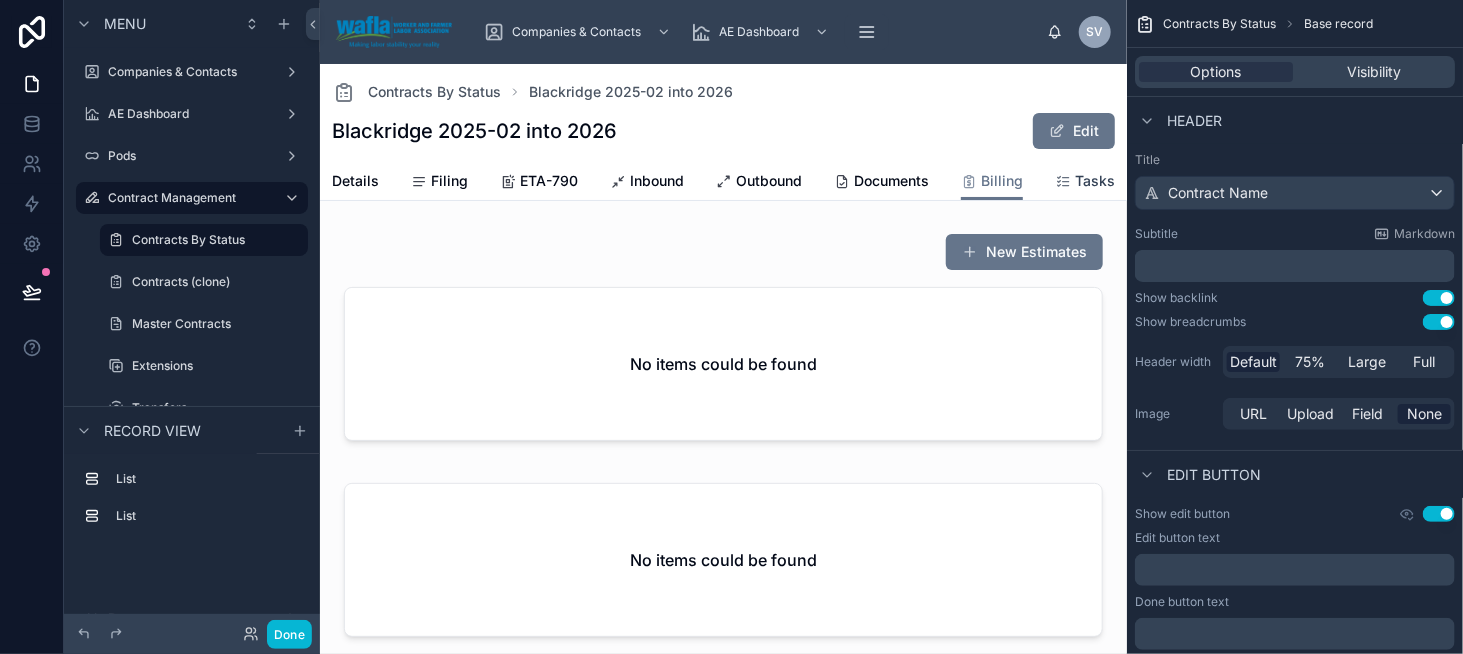 click at bounding box center (1063, 182) 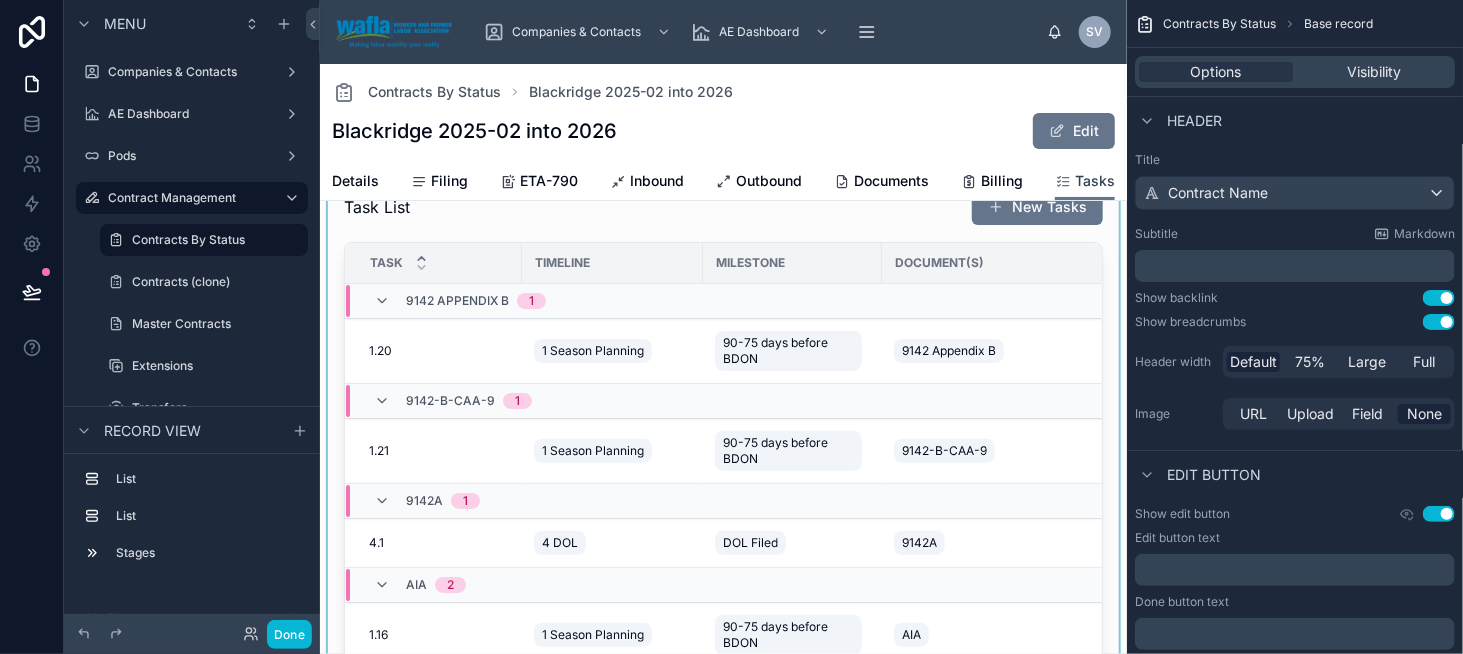 scroll, scrollTop: 100, scrollLeft: 0, axis: vertical 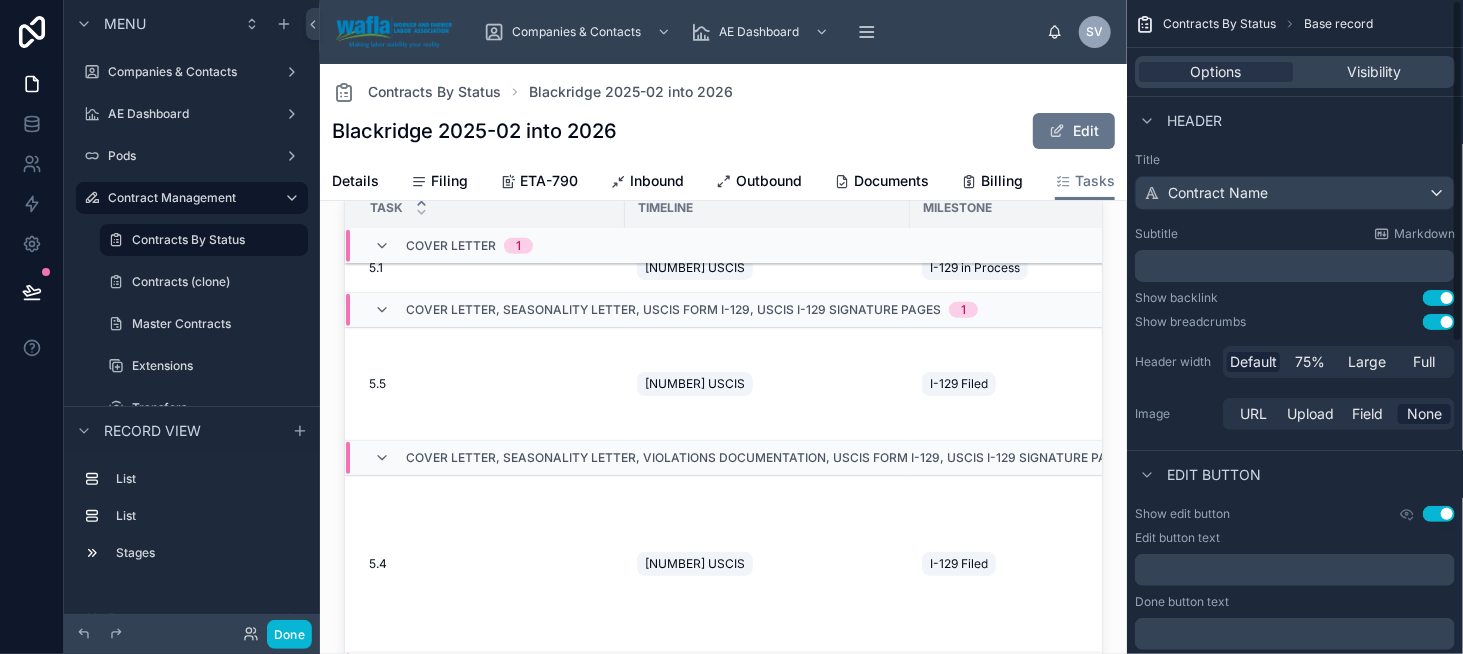 click on "Contracts By Status Blackridge 2025-02 into 2026 Blackridge 2025-02 into 2026 Edit" at bounding box center [723, 113] 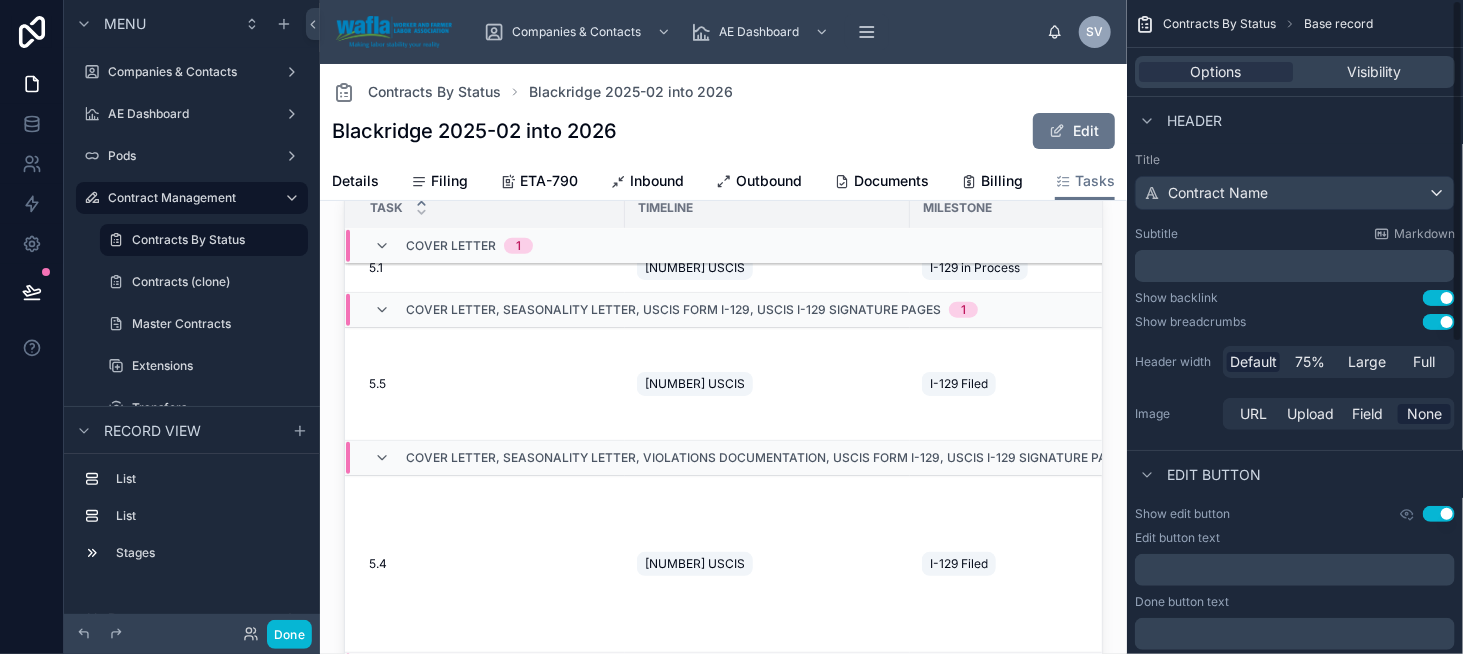 click on "Title" at bounding box center [1295, 160] 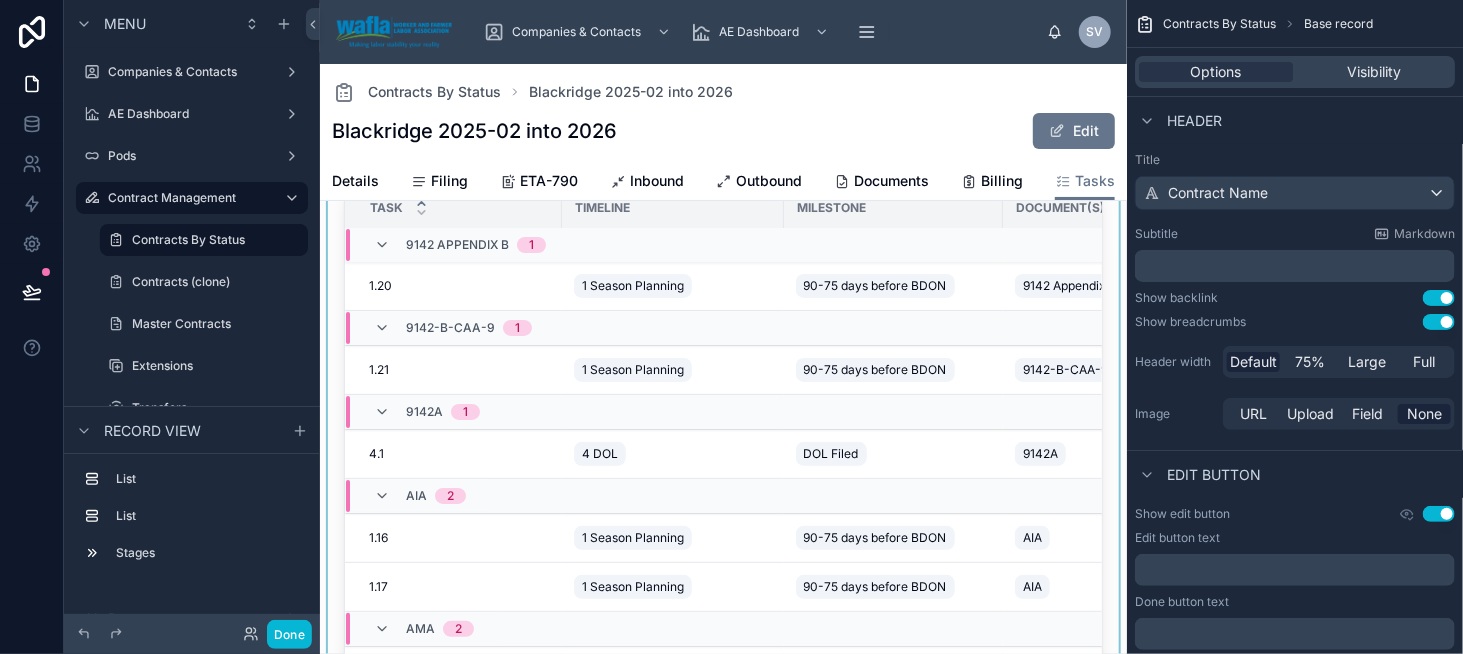 scroll, scrollTop: 0, scrollLeft: 0, axis: both 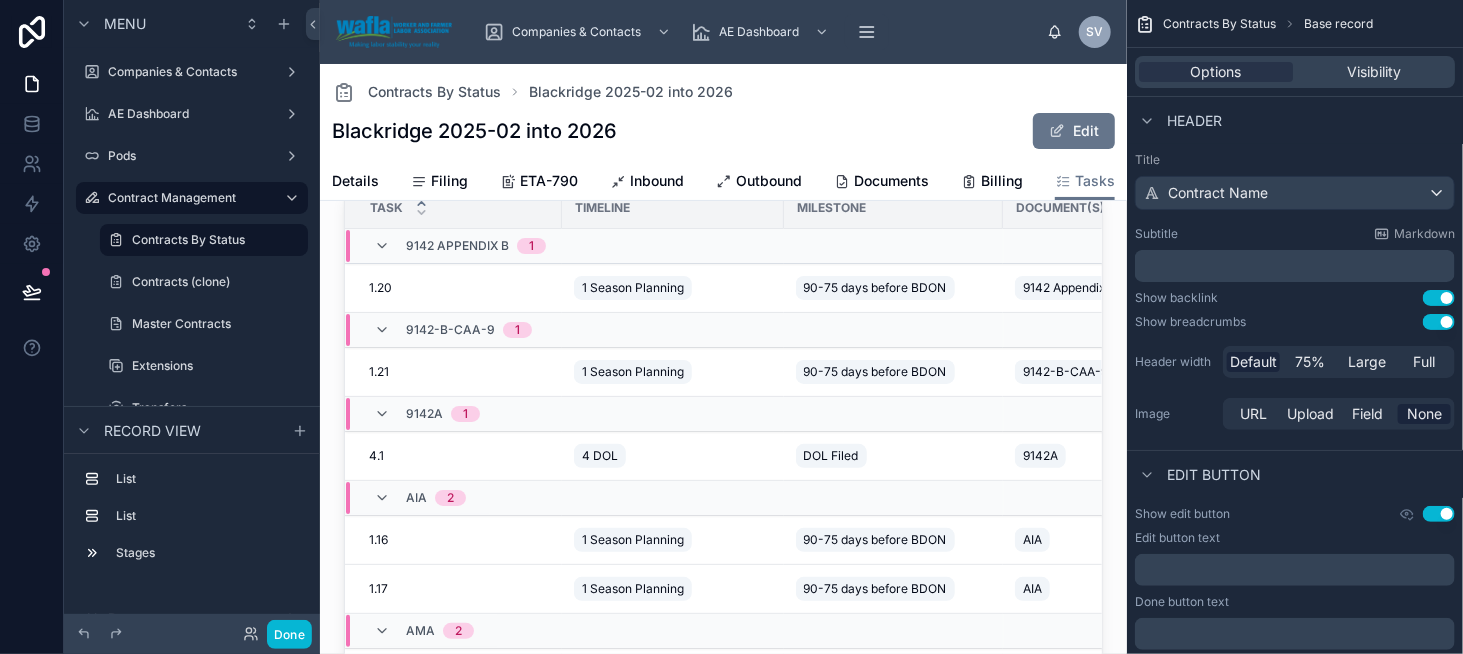 click on "Blackridge 2025-02 into 2026 Edit" at bounding box center [723, 131] 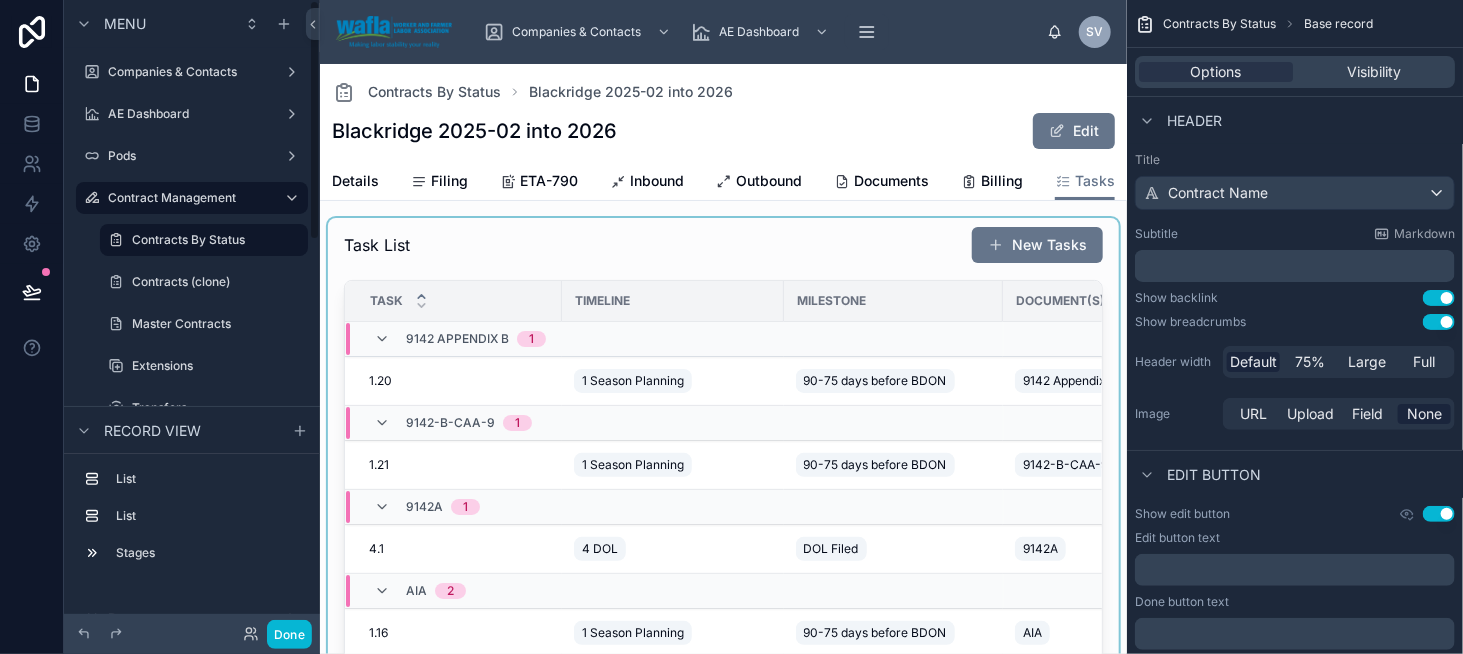 scroll, scrollTop: 0, scrollLeft: 0, axis: both 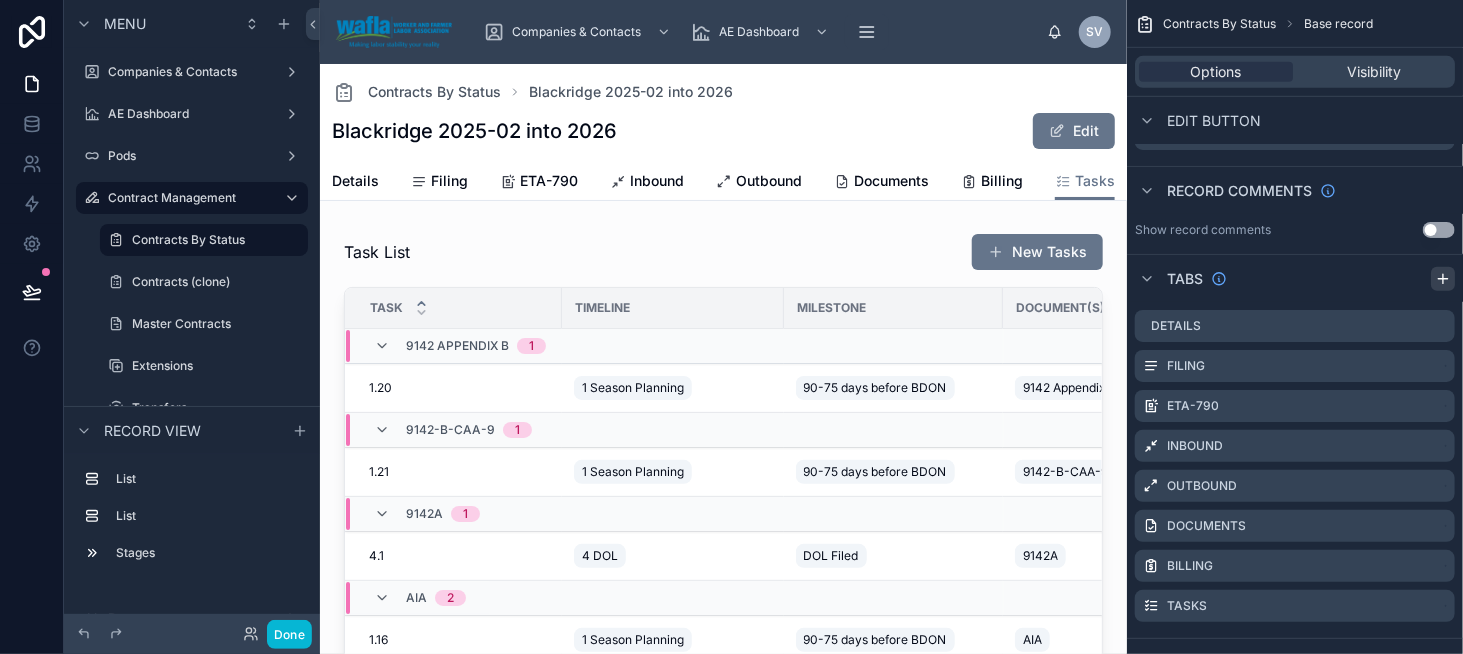 click 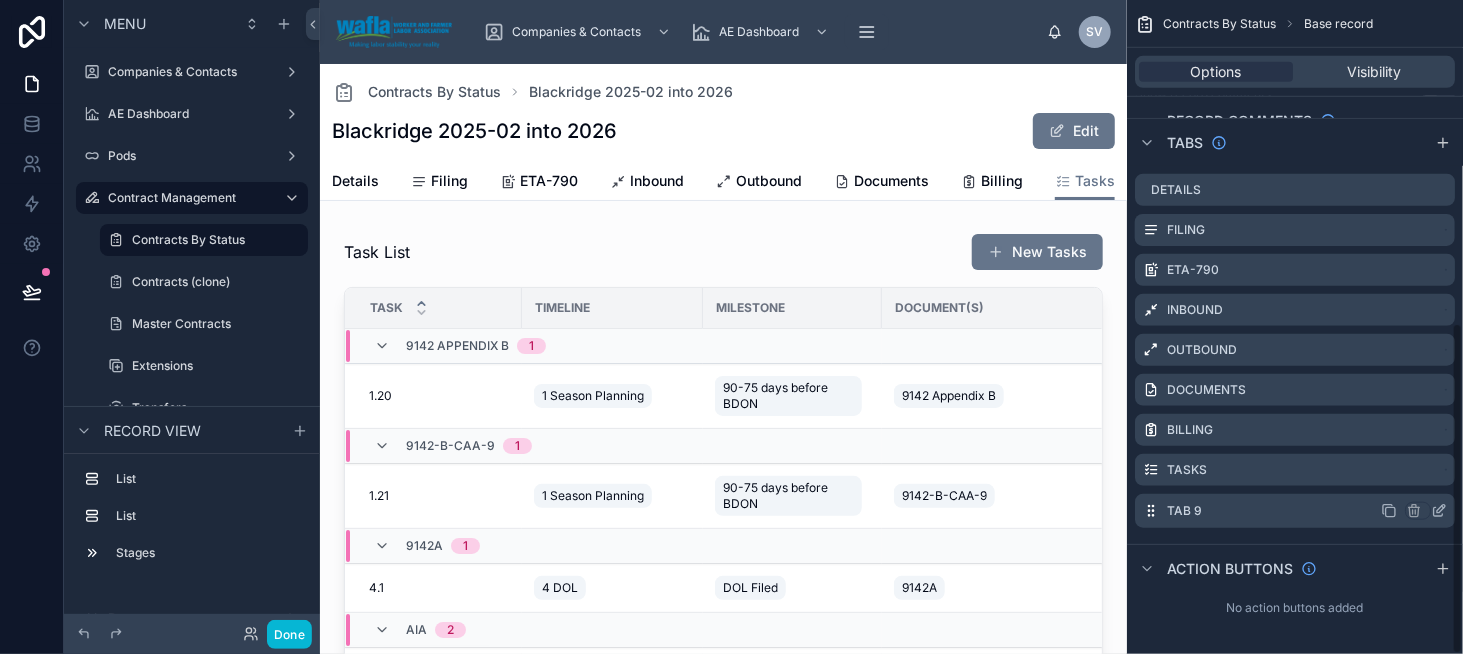 scroll, scrollTop: 636, scrollLeft: 0, axis: vertical 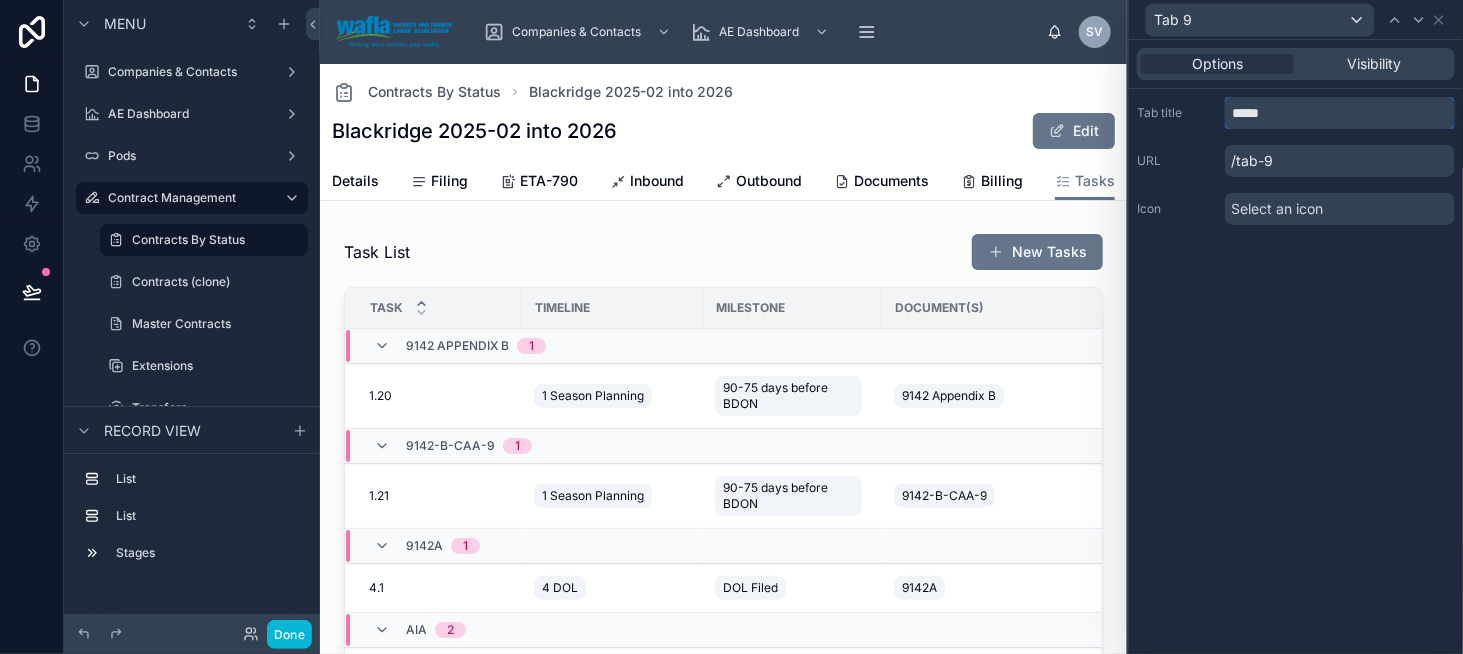 click on "*****" at bounding box center (1340, 113) 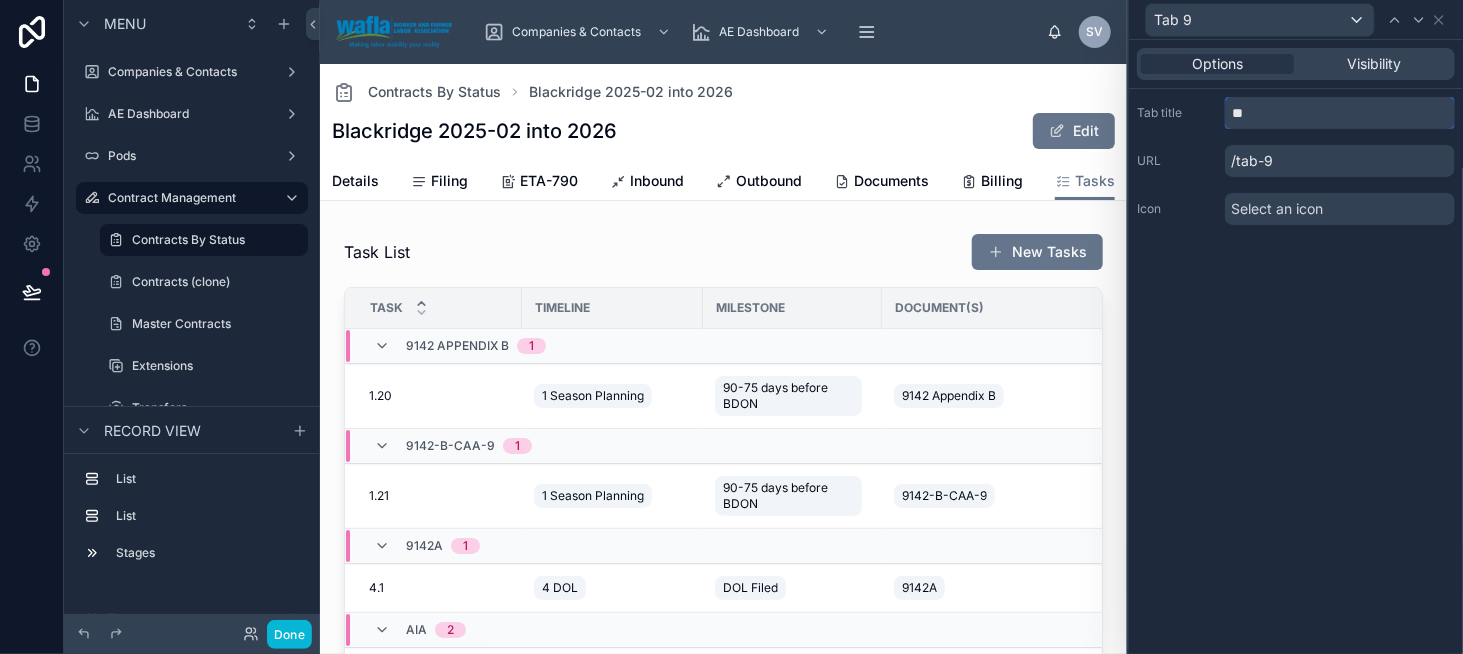 type on "*" 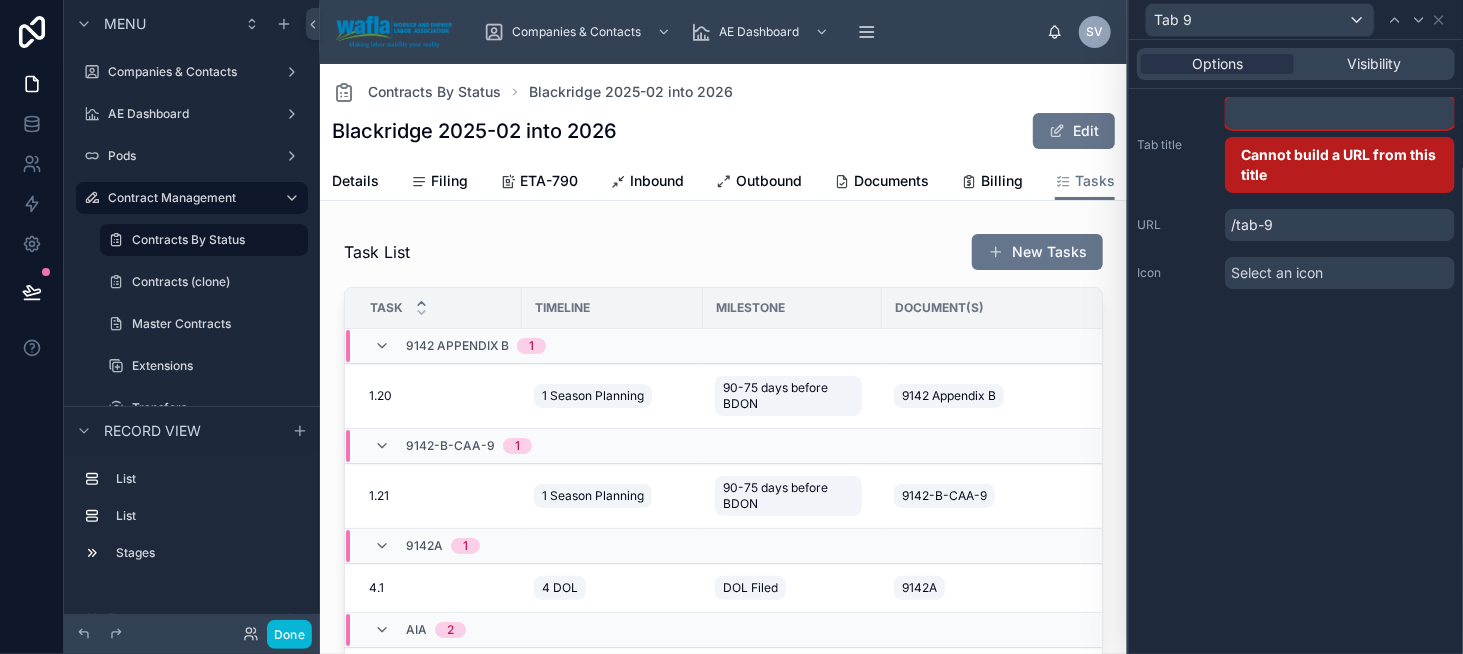 type on "*" 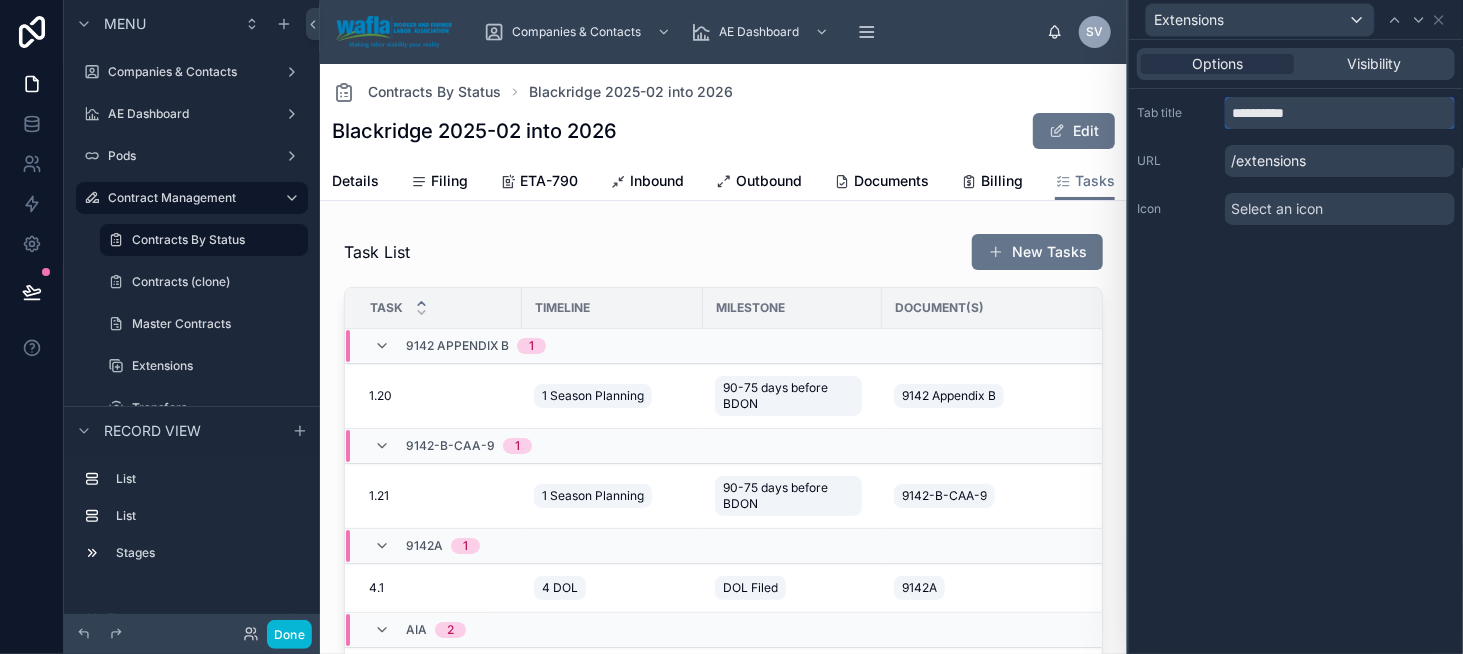 type on "**********" 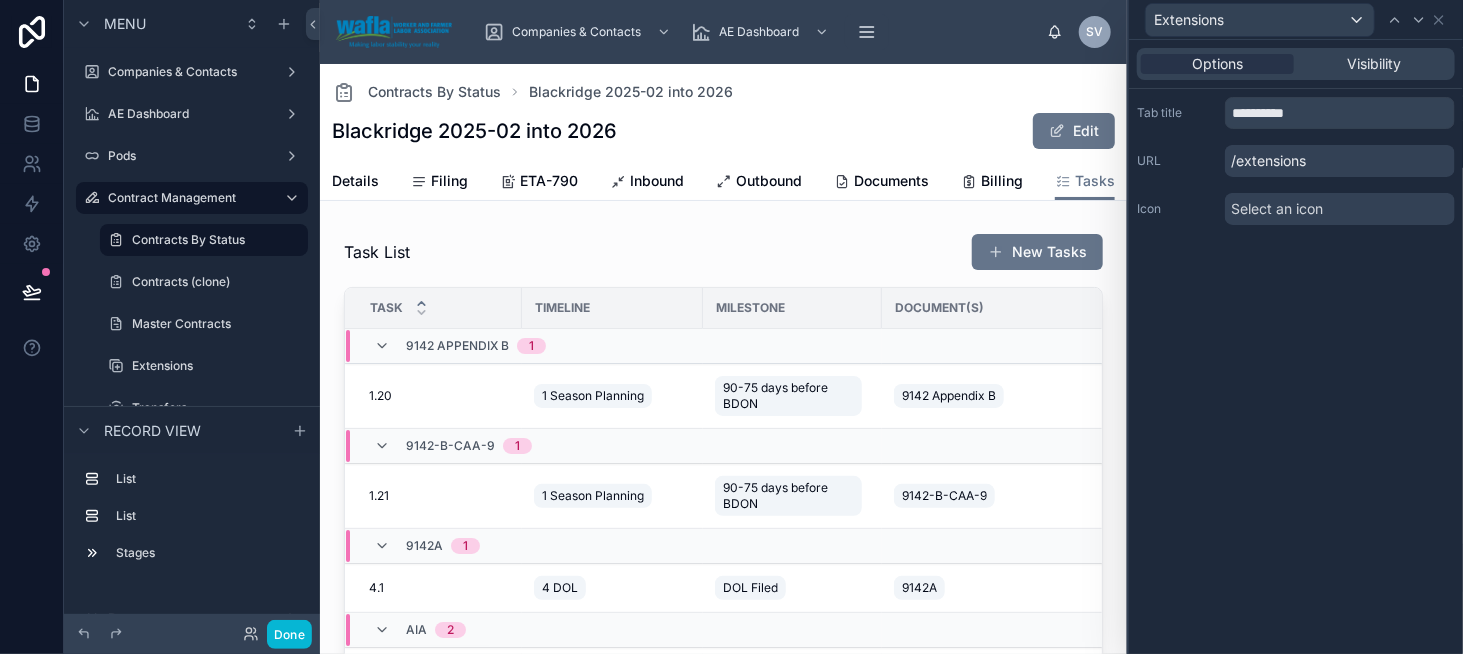 click on "Select an icon" at bounding box center (1277, 209) 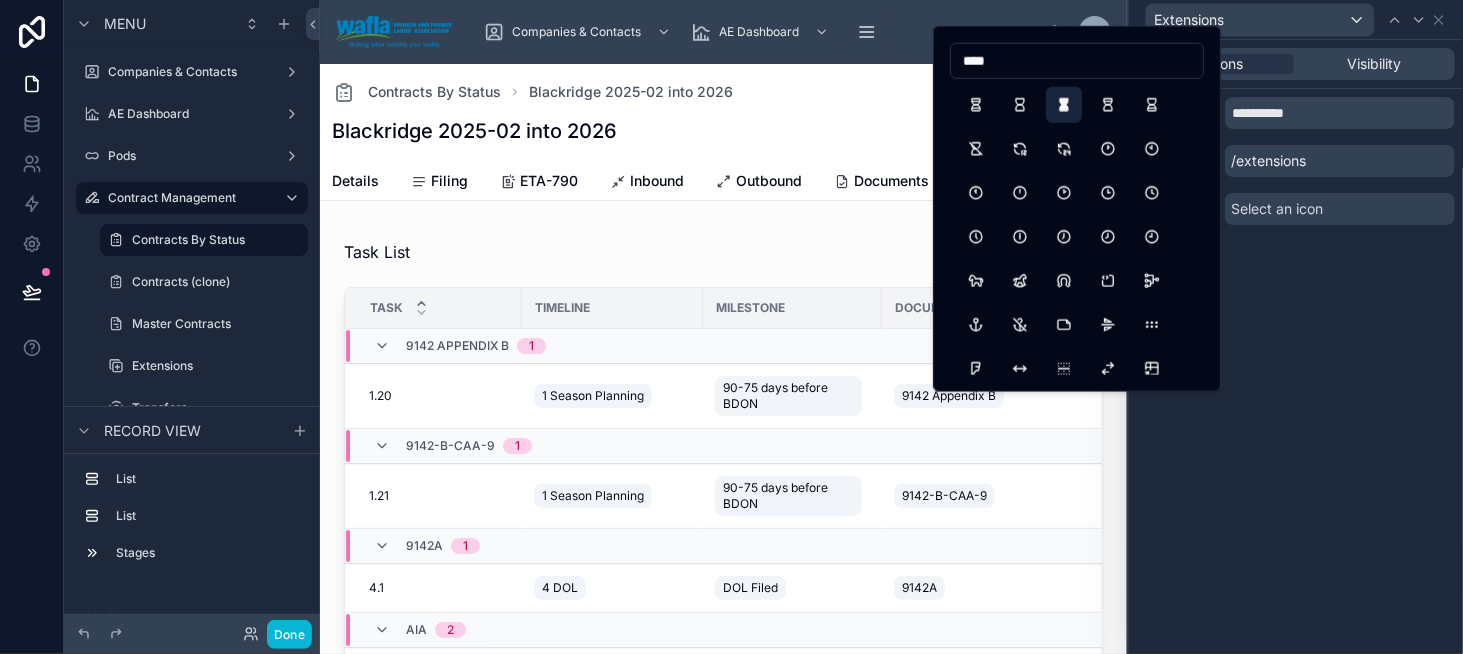 type on "****" 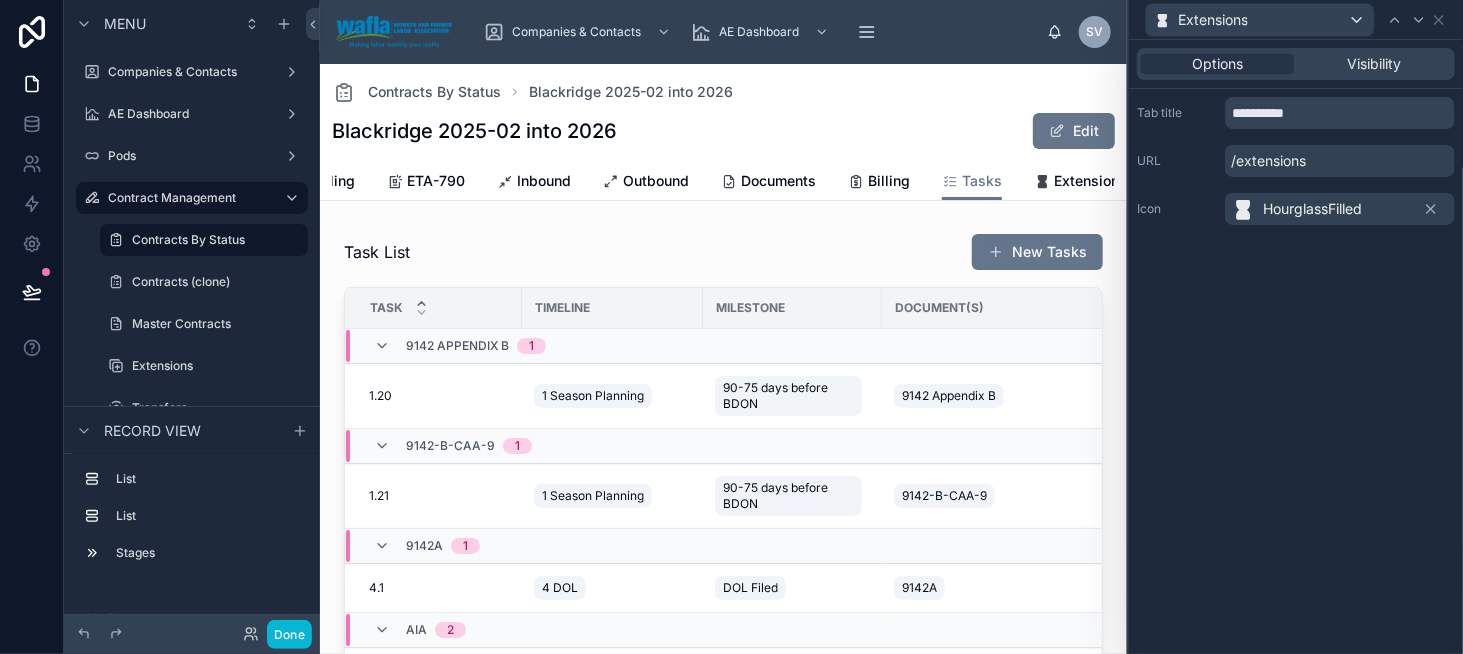 scroll, scrollTop: 0, scrollLeft: 137, axis: horizontal 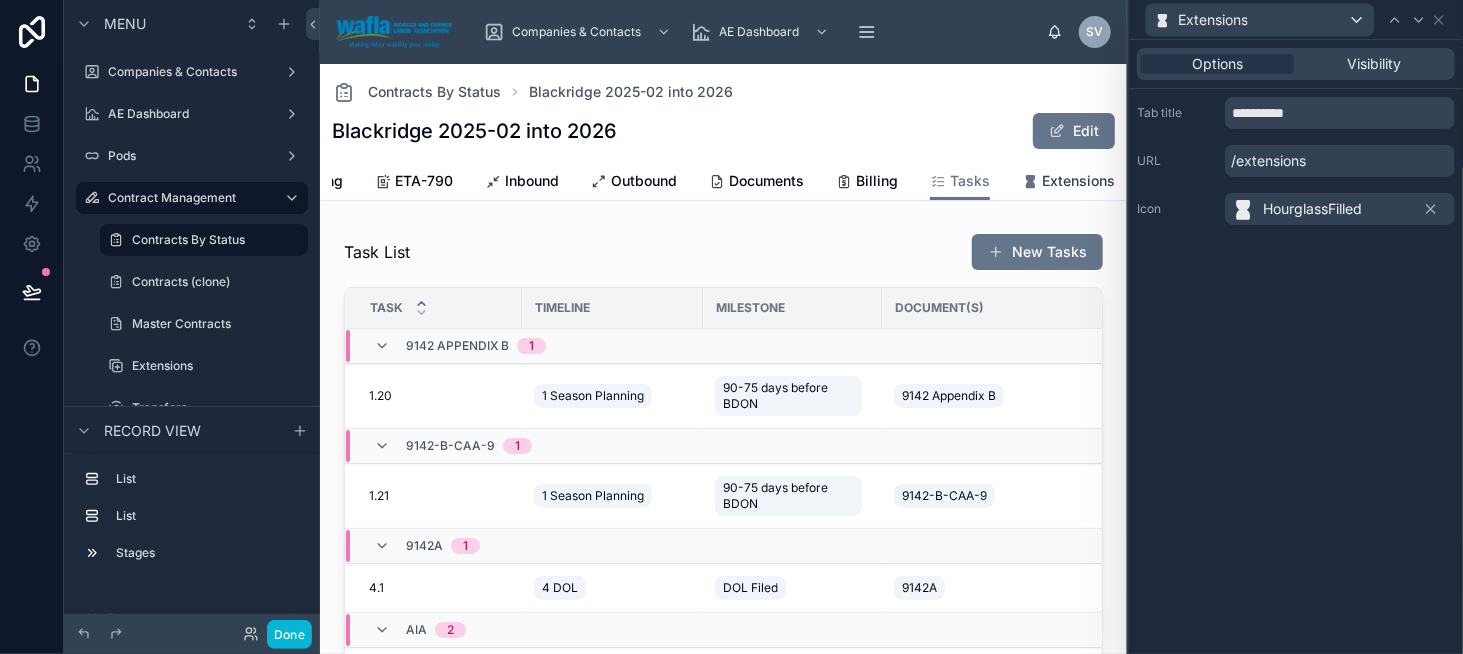 click on "Extensions" at bounding box center [1078, 181] 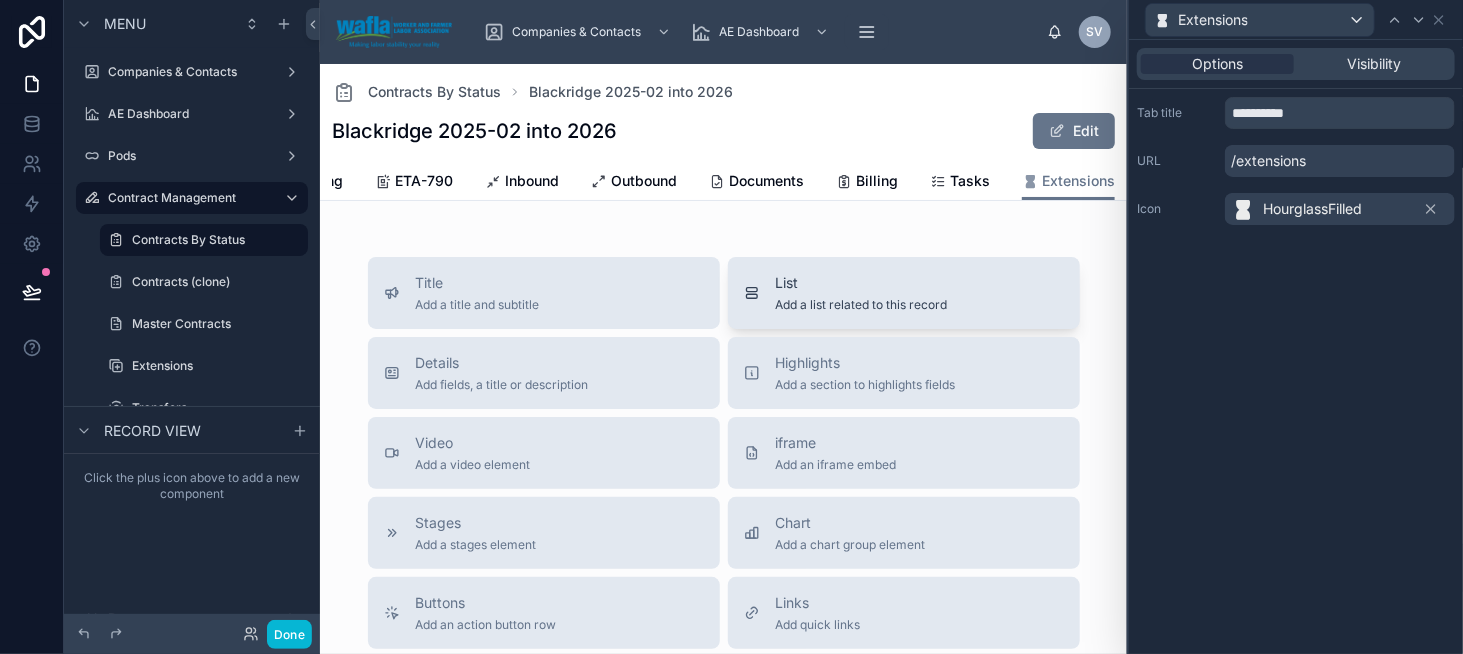 click on "List" at bounding box center (862, 283) 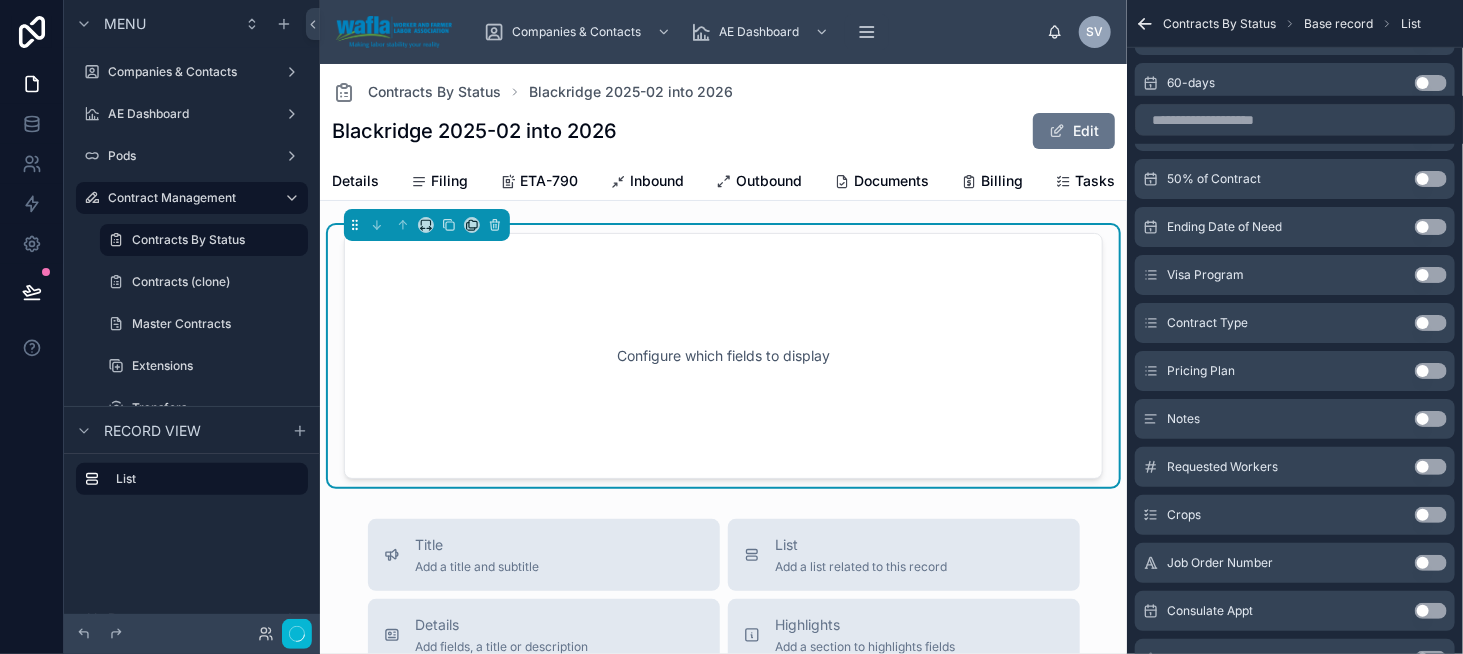 scroll, scrollTop: 0, scrollLeft: 0, axis: both 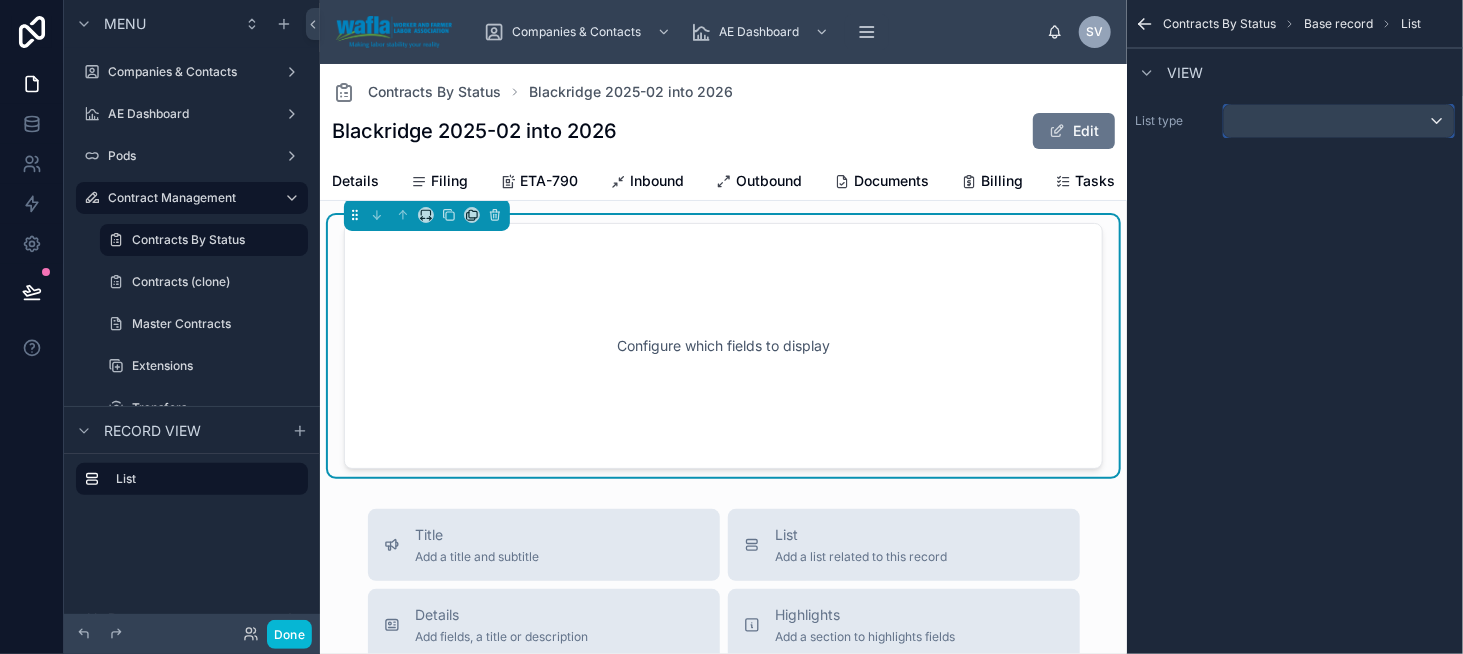 click at bounding box center (1339, 121) 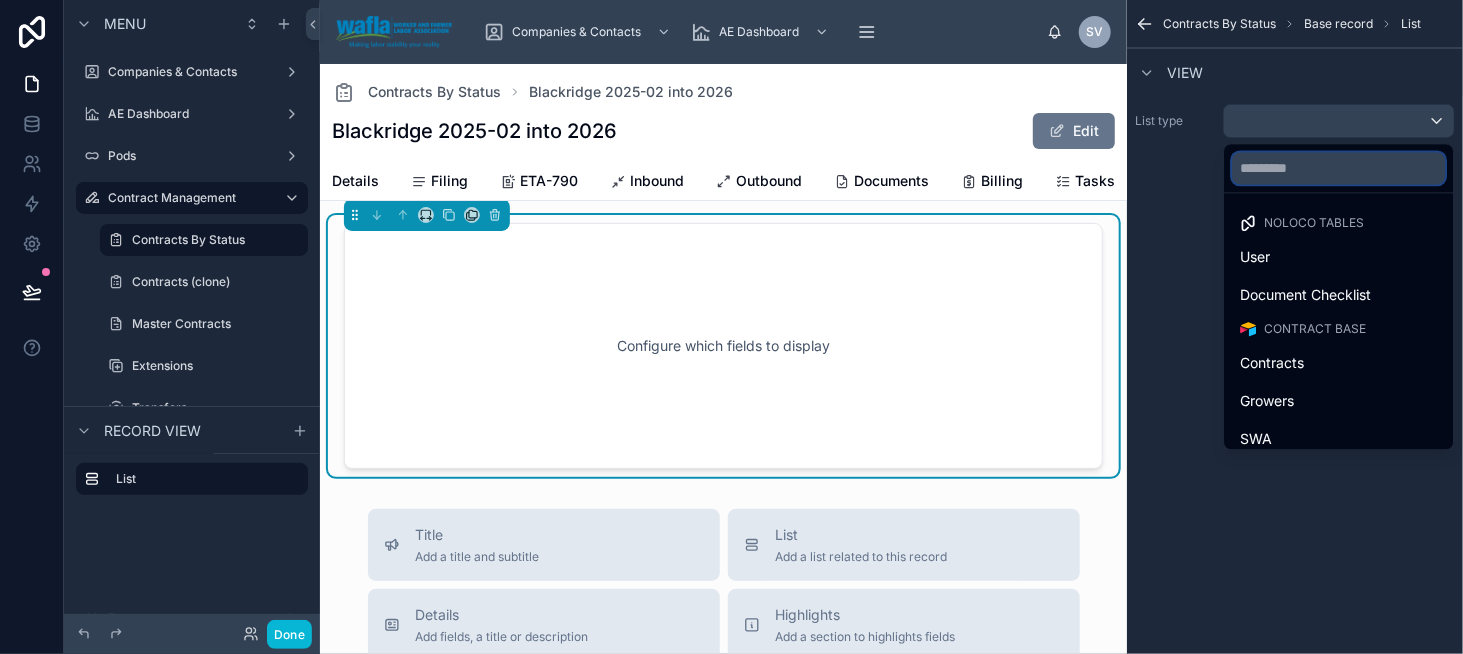 click at bounding box center (1338, 168) 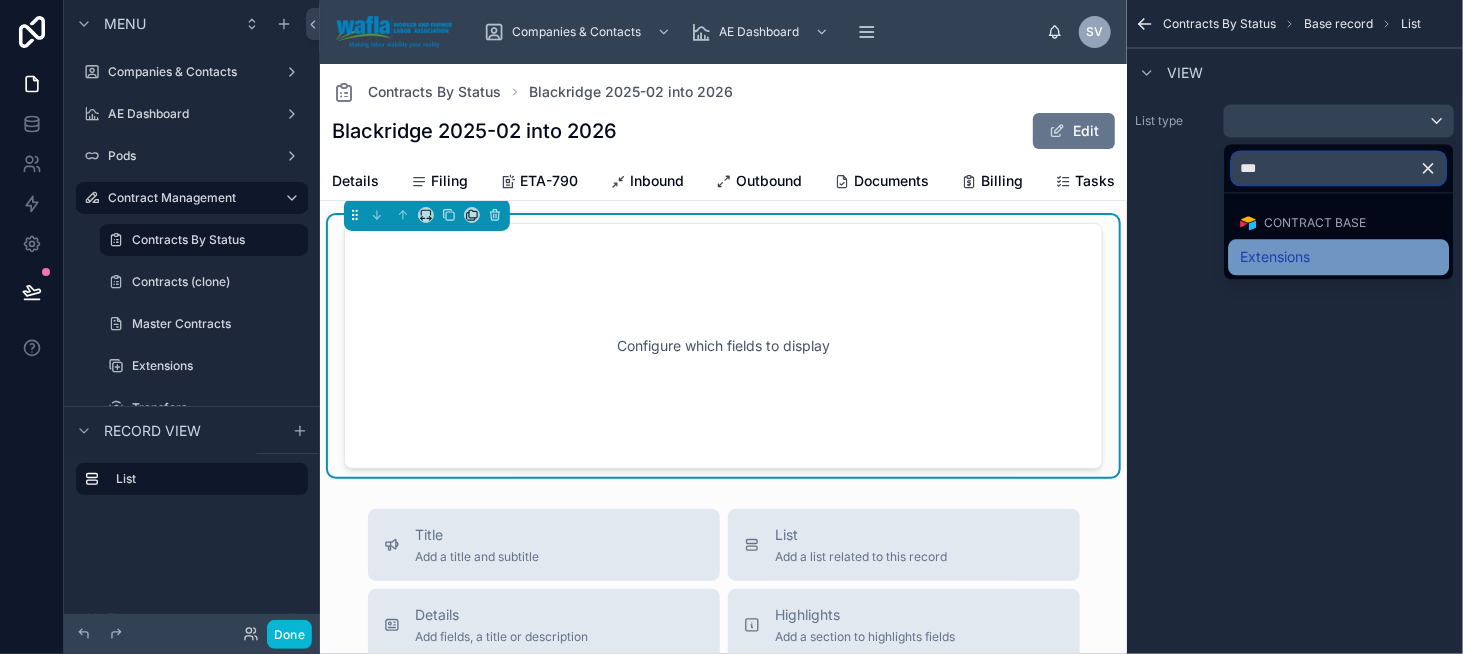 type on "***" 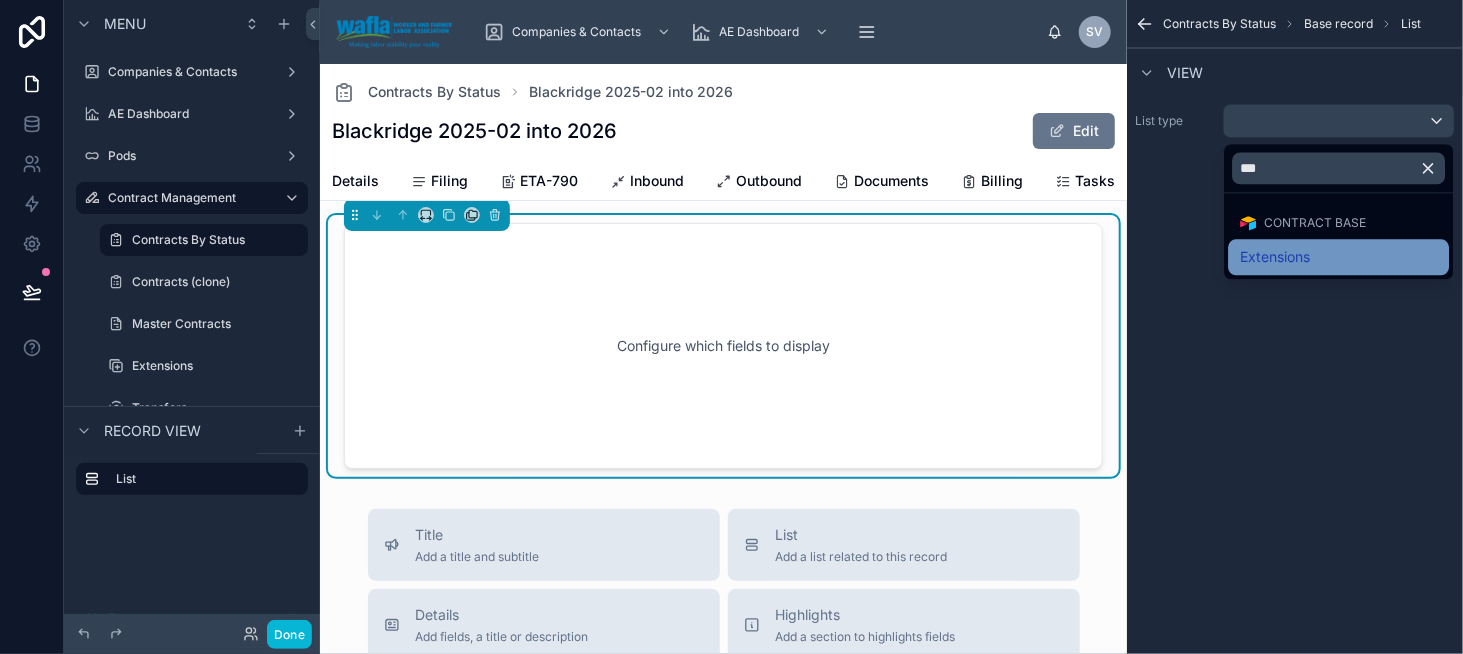 click on "Extensions" at bounding box center (1338, 257) 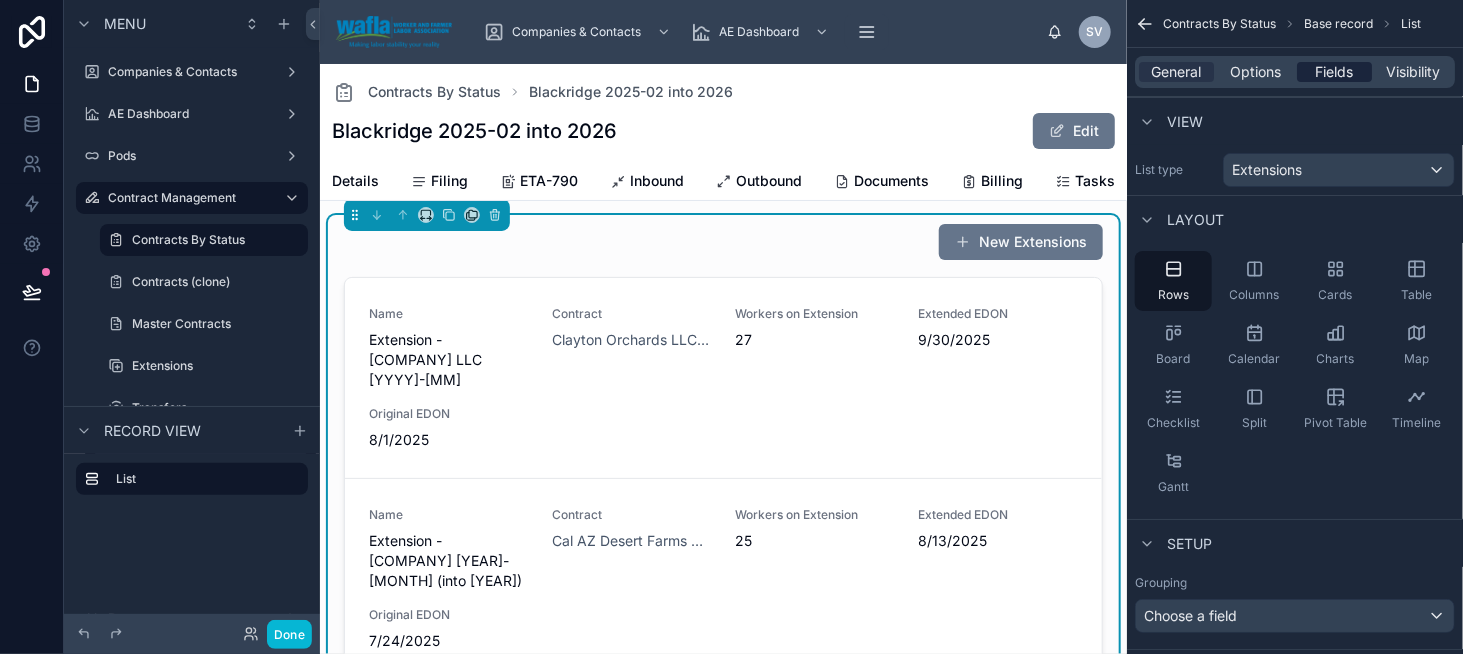click on "Fields" at bounding box center [1335, 72] 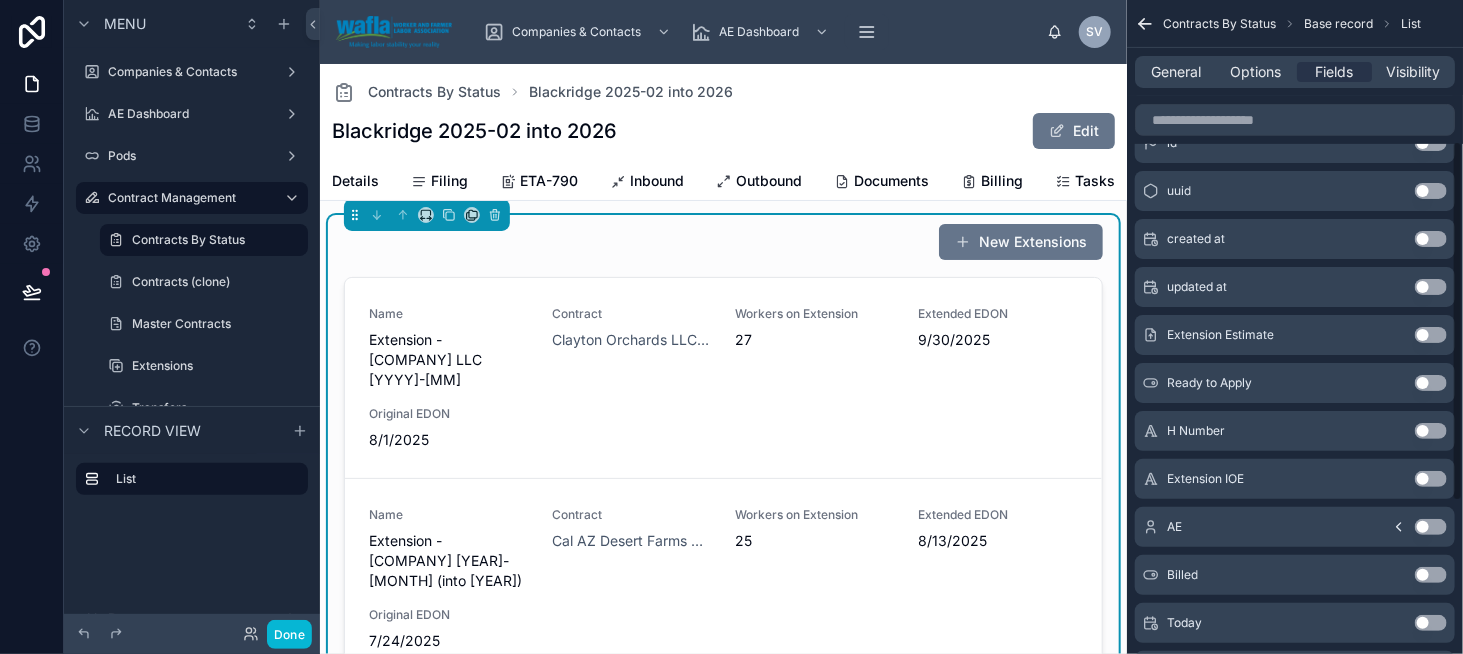 scroll, scrollTop: 300, scrollLeft: 0, axis: vertical 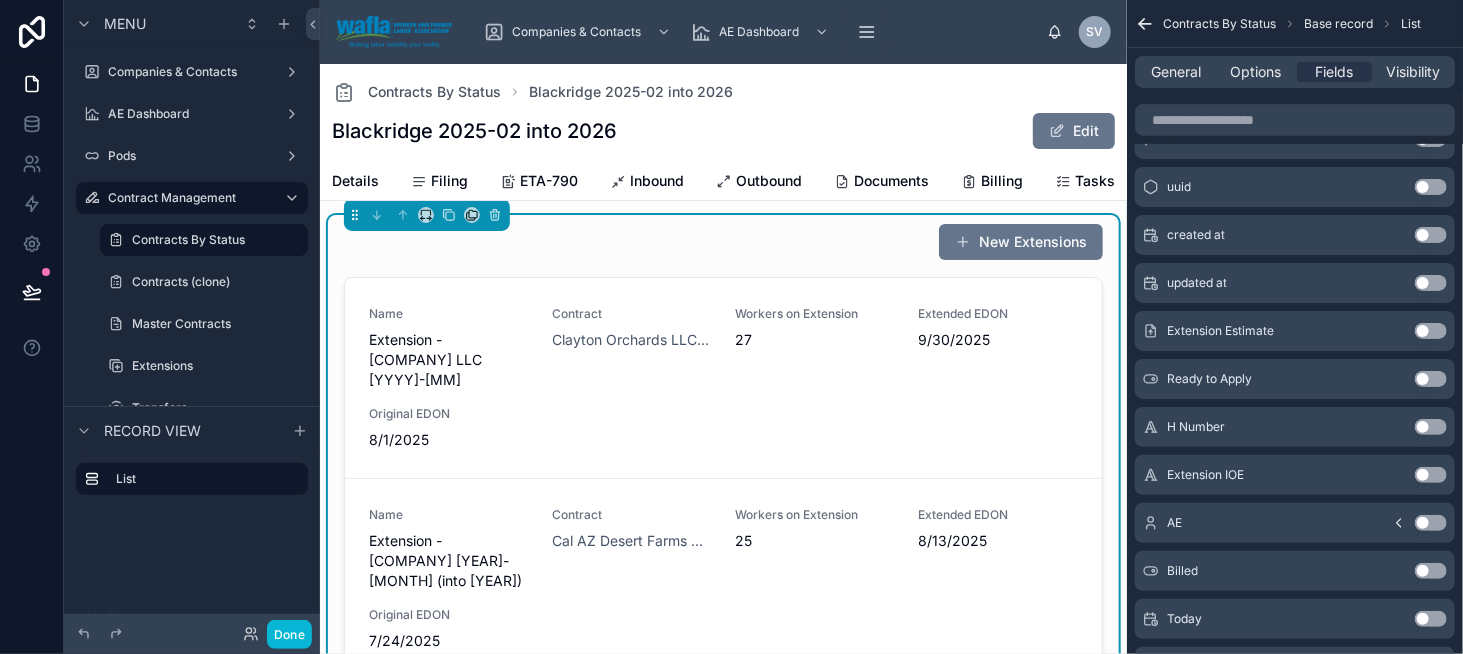 click on "Use setting" at bounding box center [1431, 331] 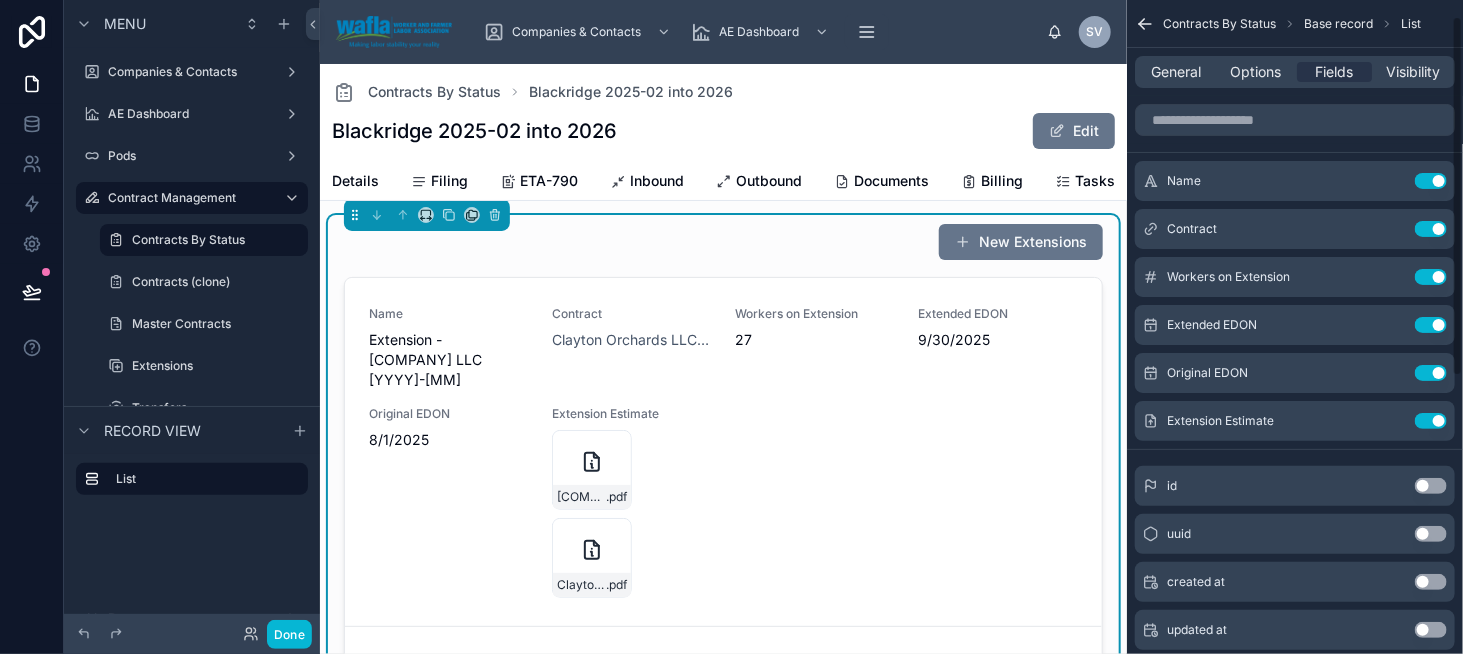 scroll, scrollTop: 0, scrollLeft: 0, axis: both 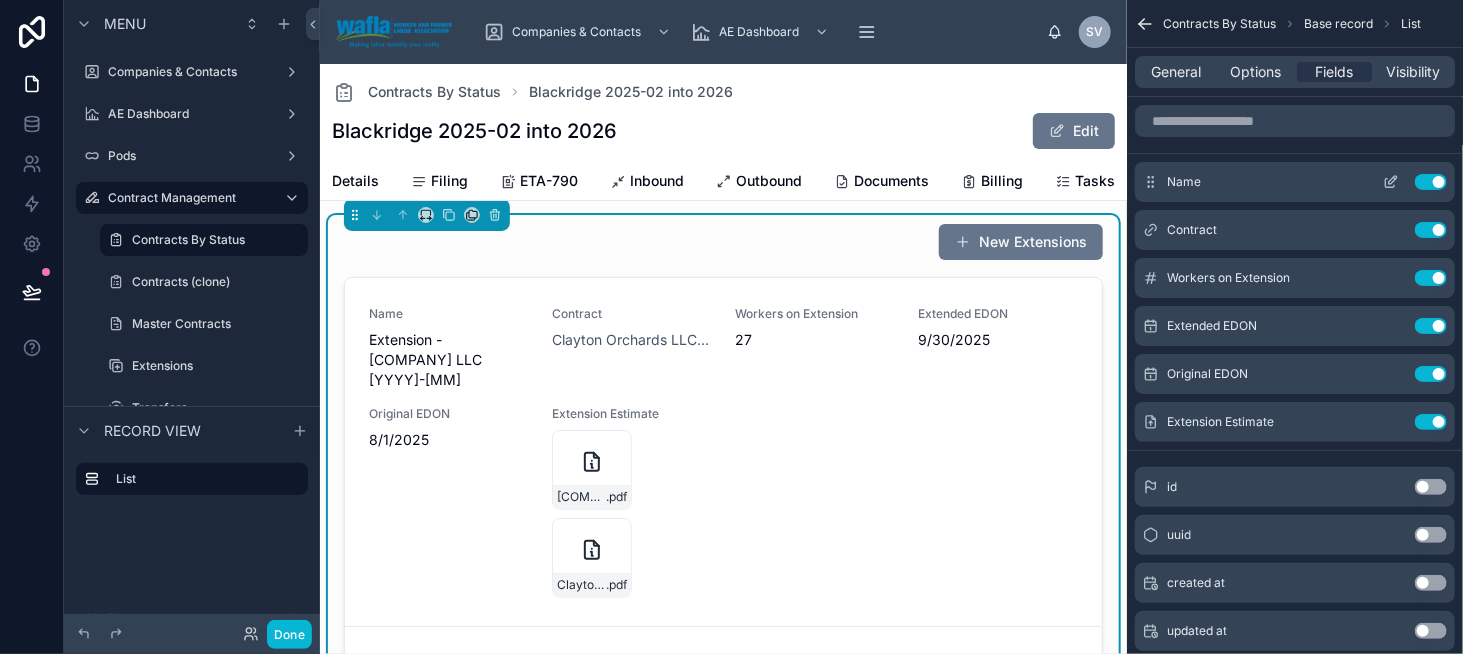 click 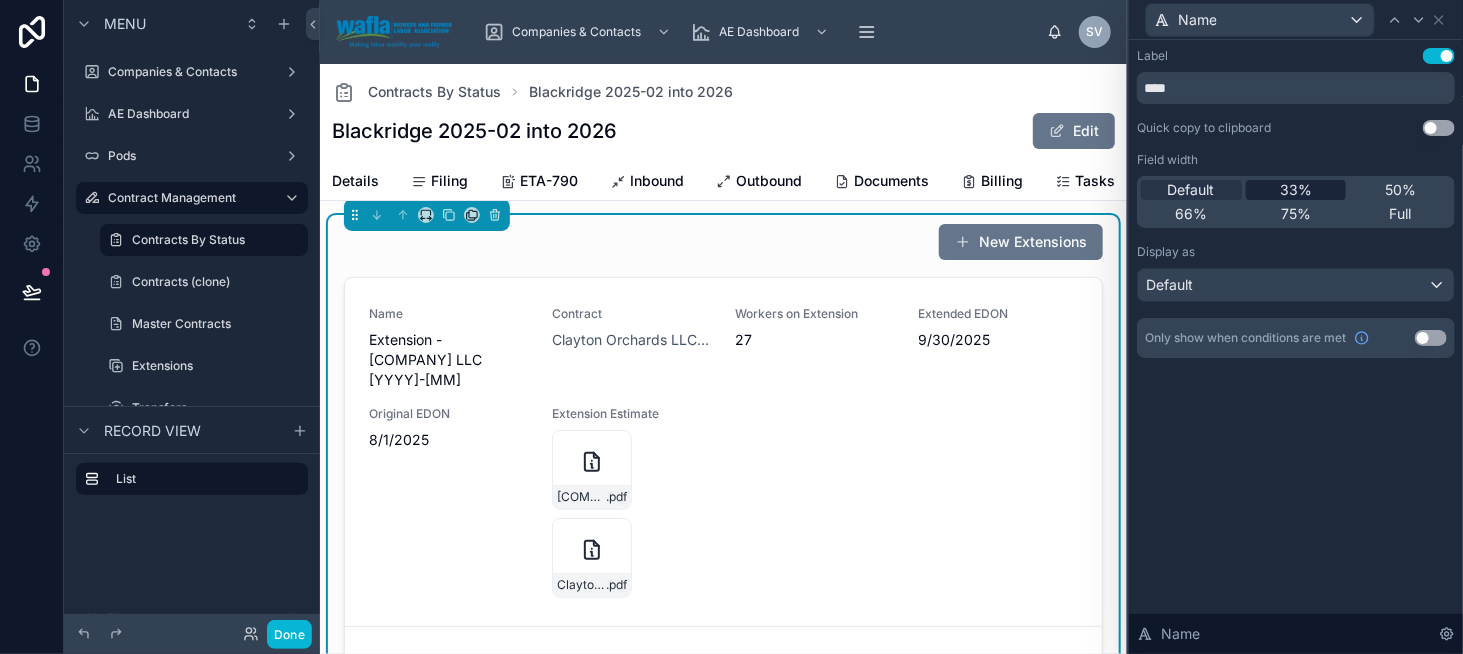 click on "33%" at bounding box center [1296, 190] 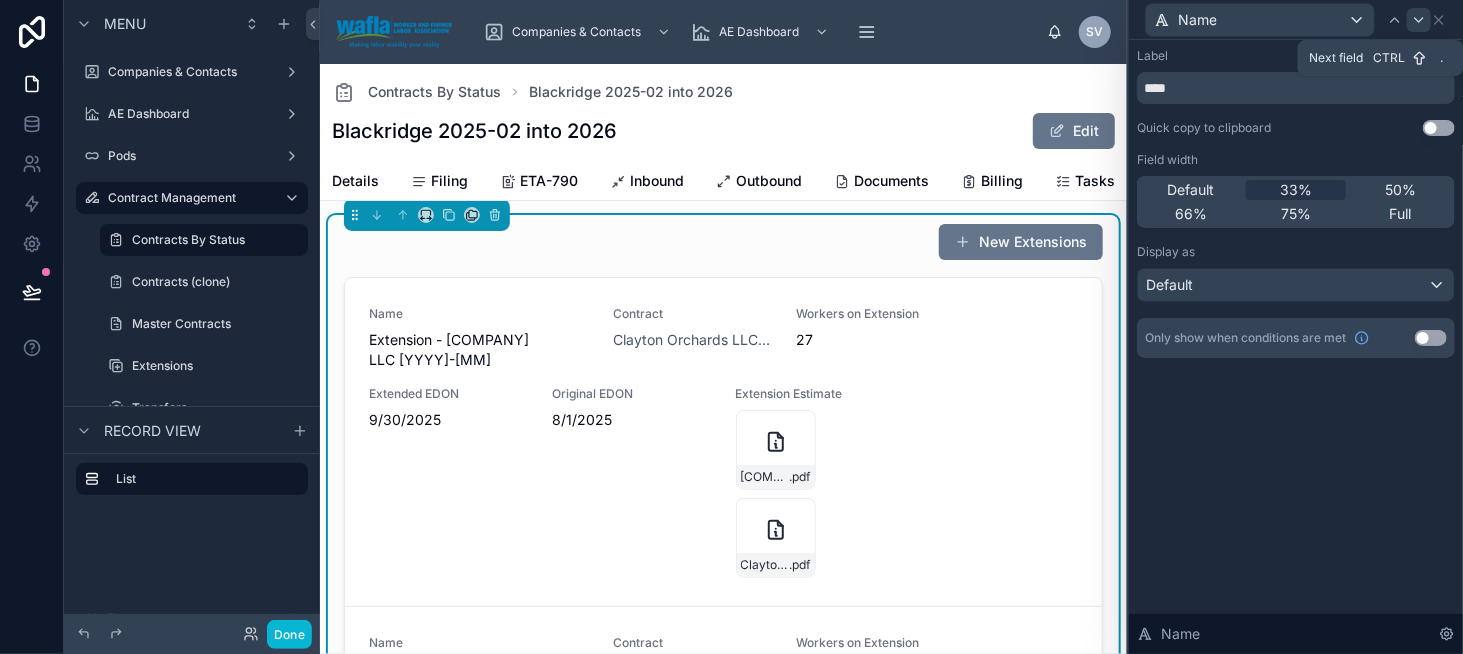 click 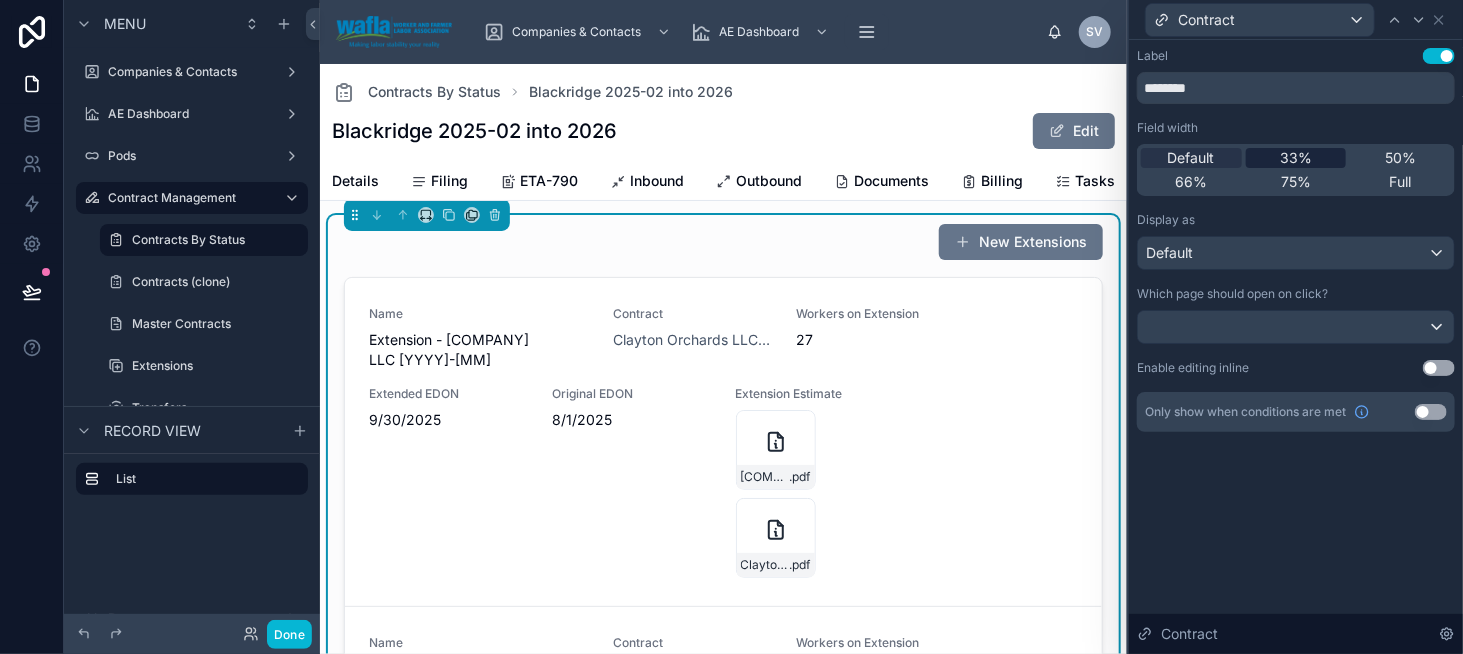 click on "33%" at bounding box center [1296, 158] 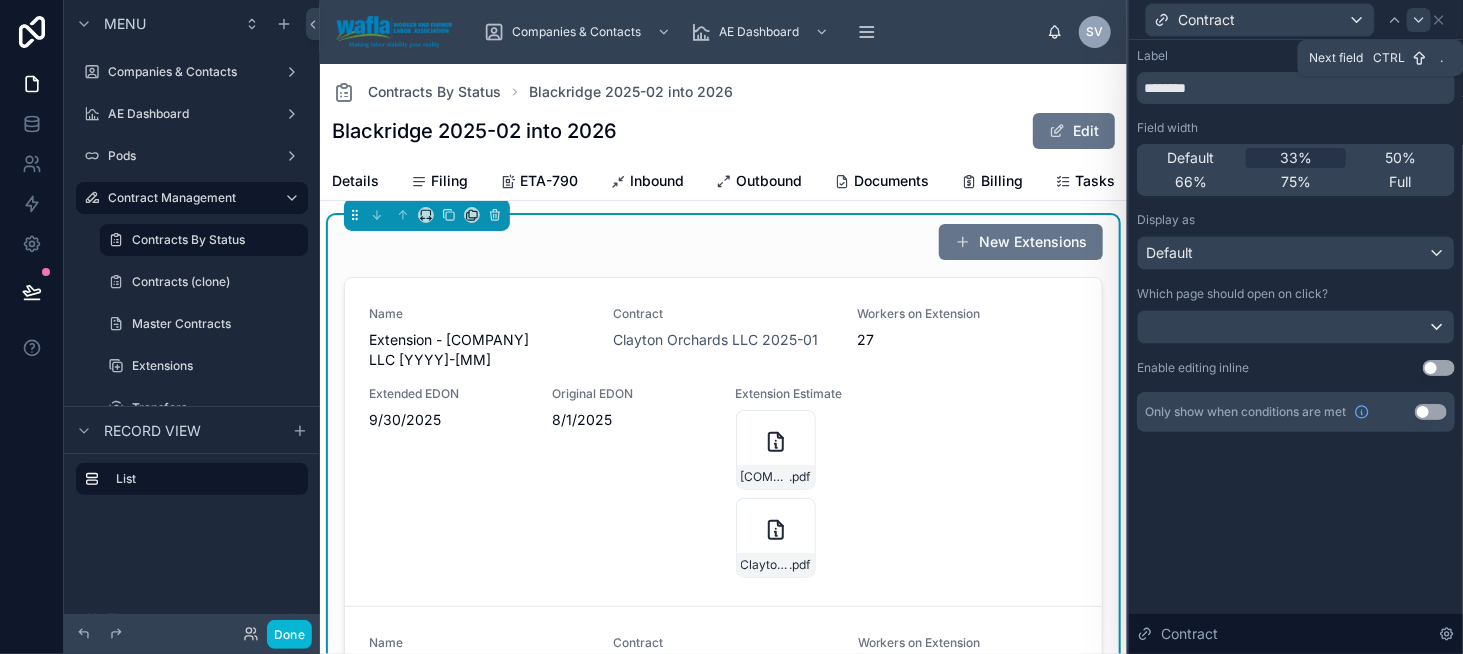 click at bounding box center [1419, 20] 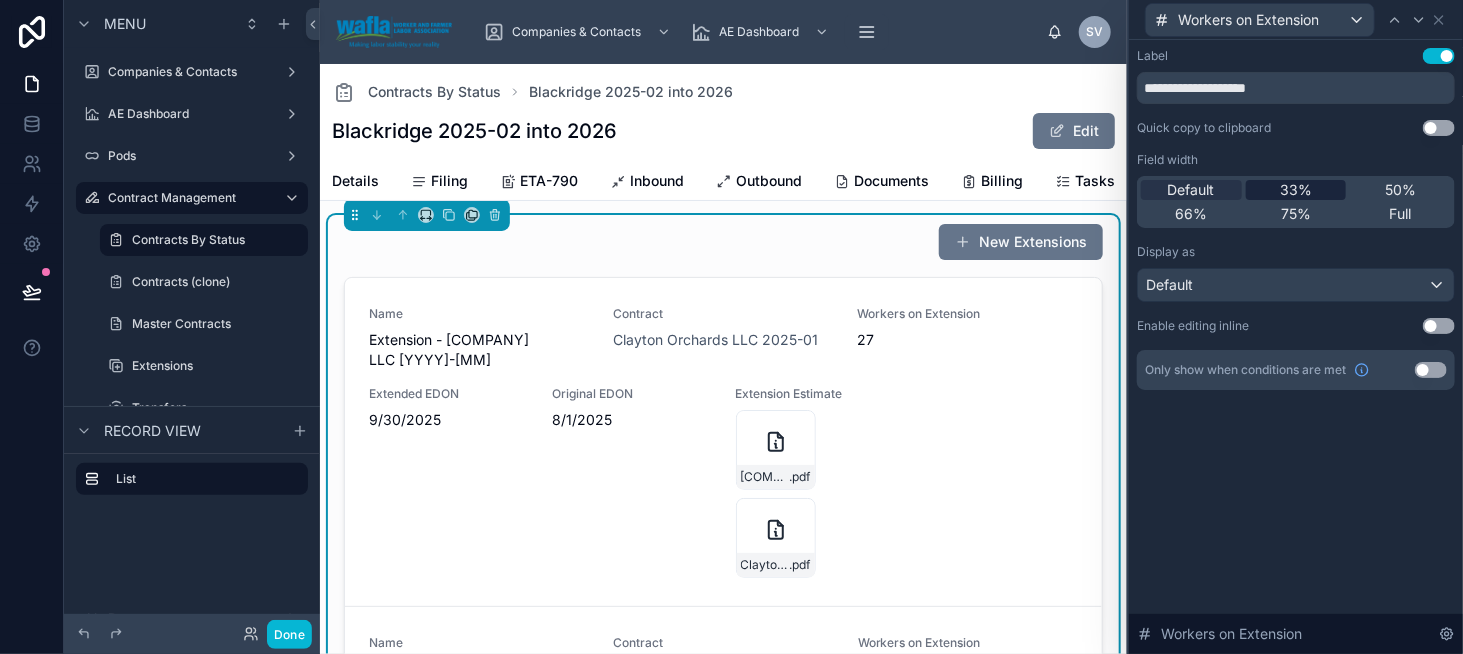 click on "33%" at bounding box center (1296, 190) 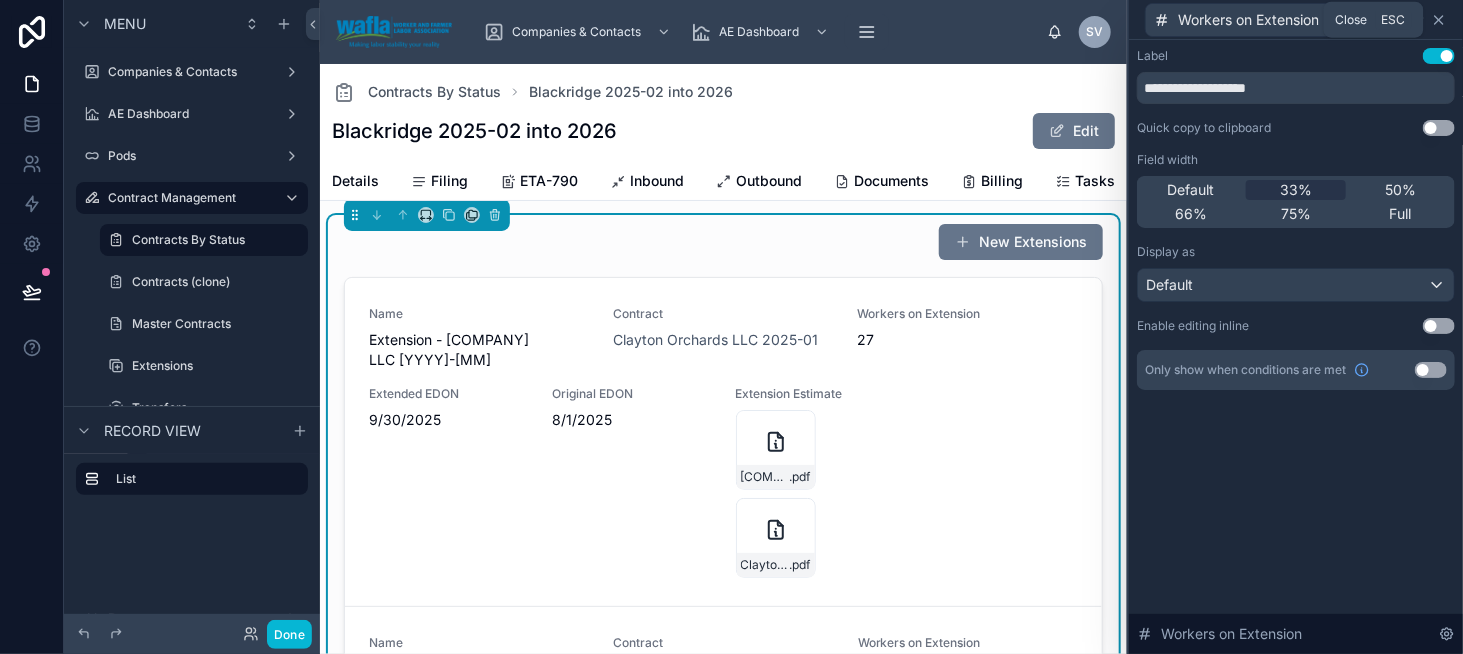 click 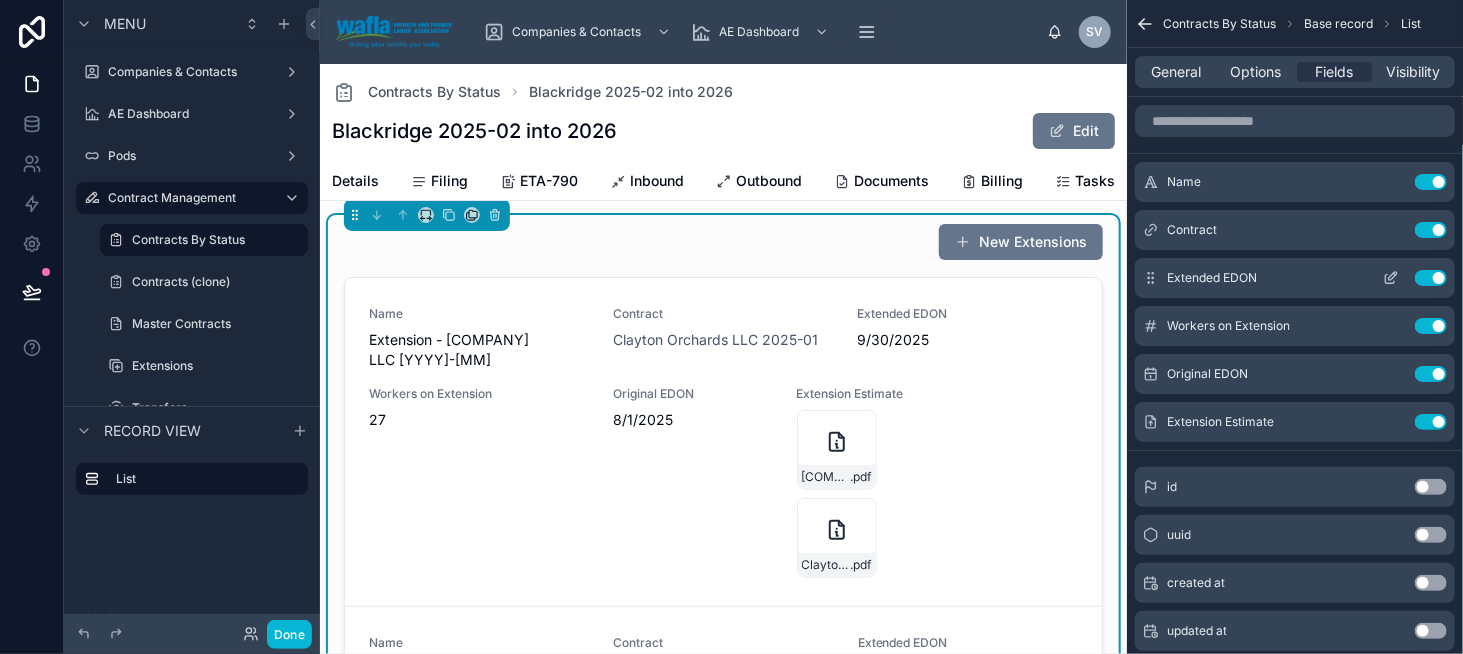 click 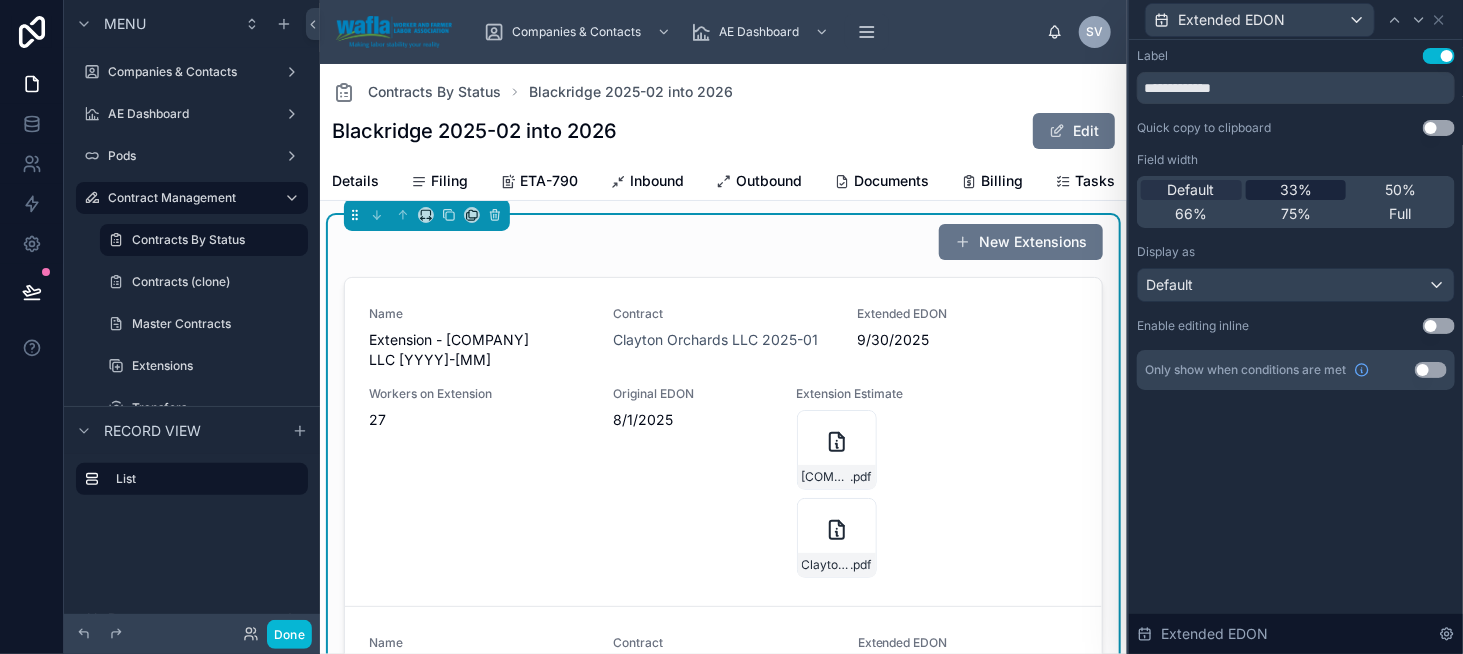 click on "33%" at bounding box center [1296, 190] 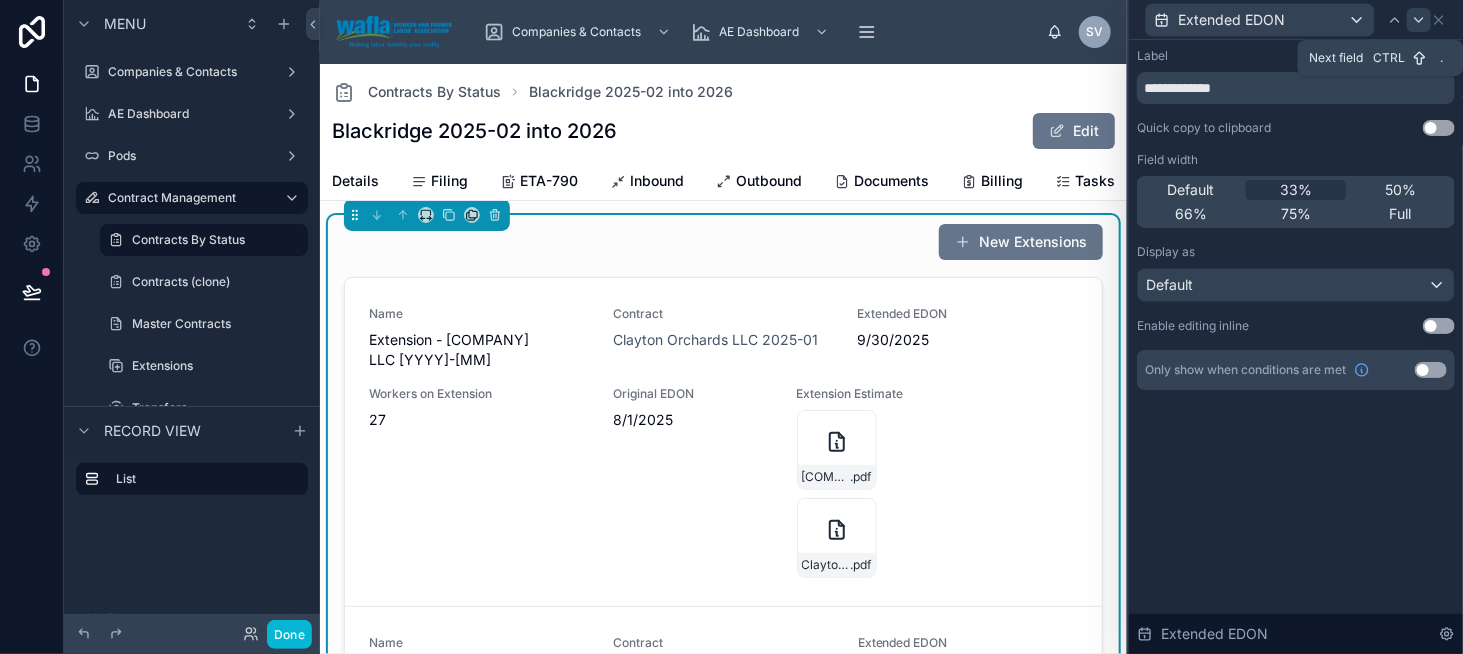 click at bounding box center (1419, 20) 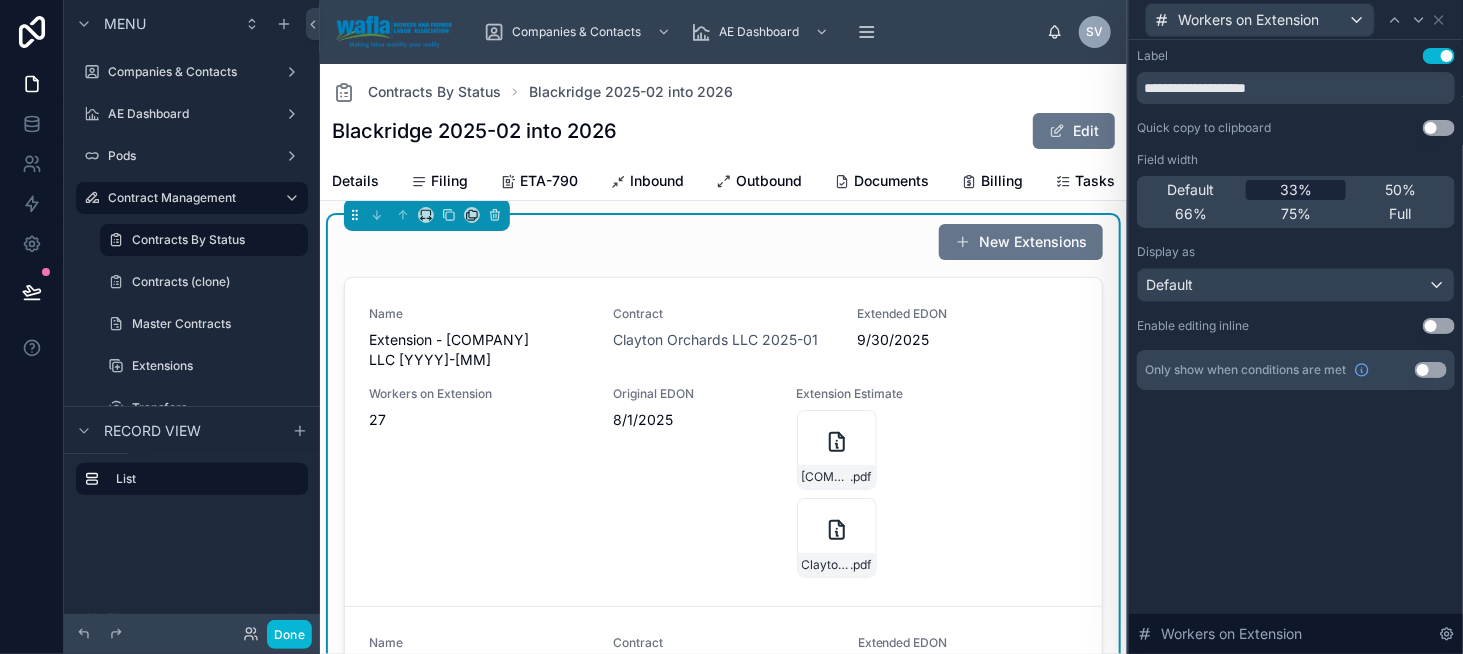 click on "33%" at bounding box center (1296, 190) 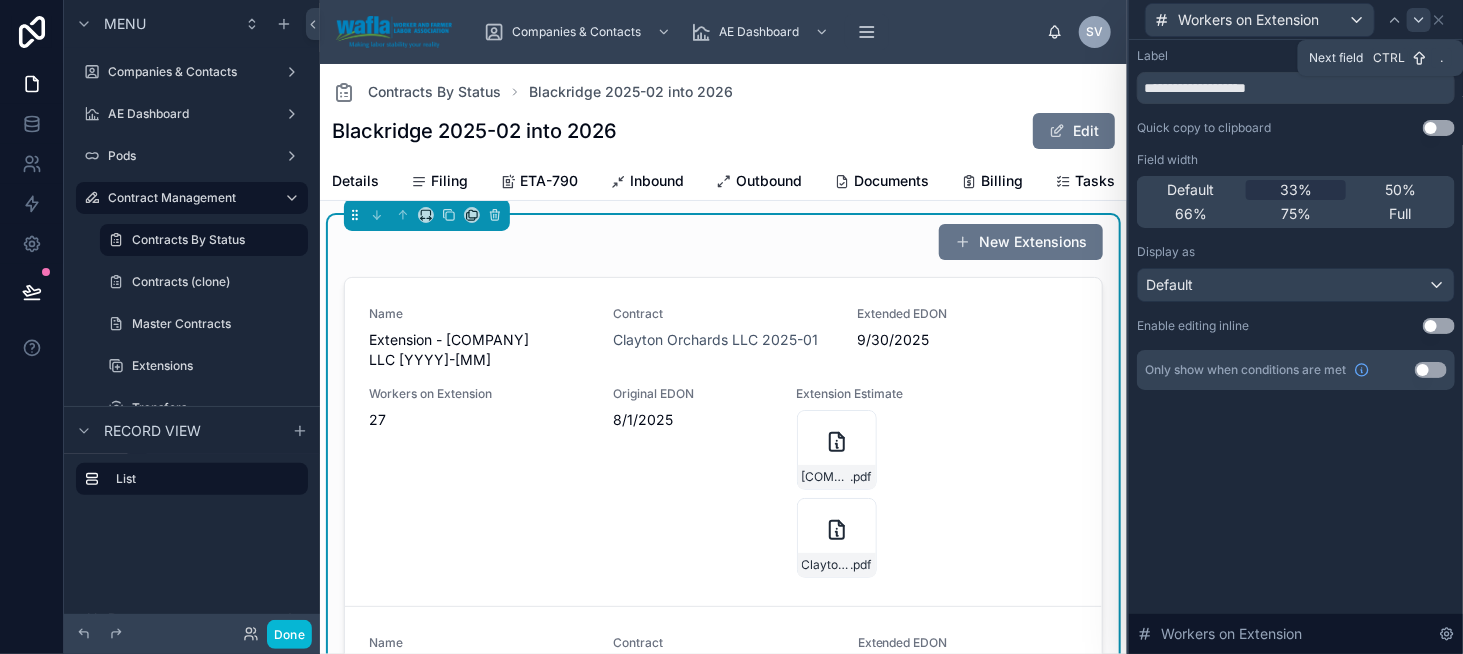 click 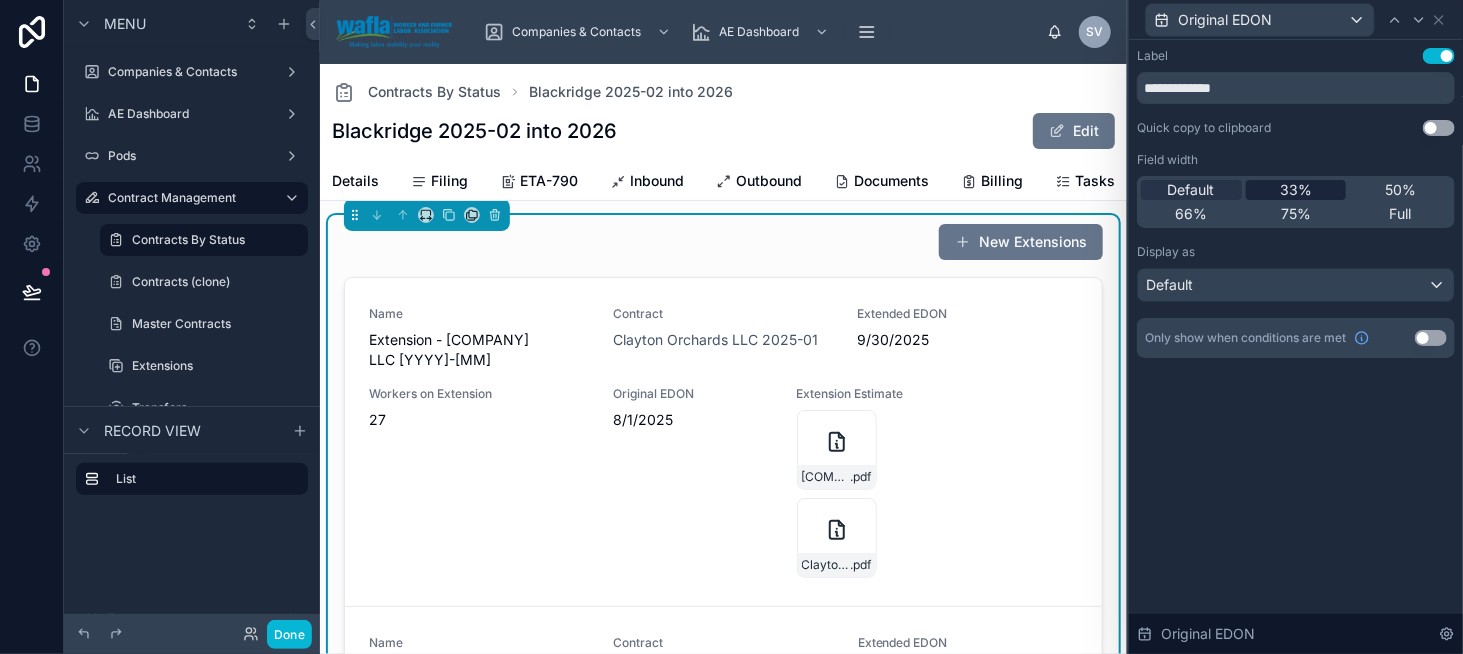 click on "33%" at bounding box center (1296, 190) 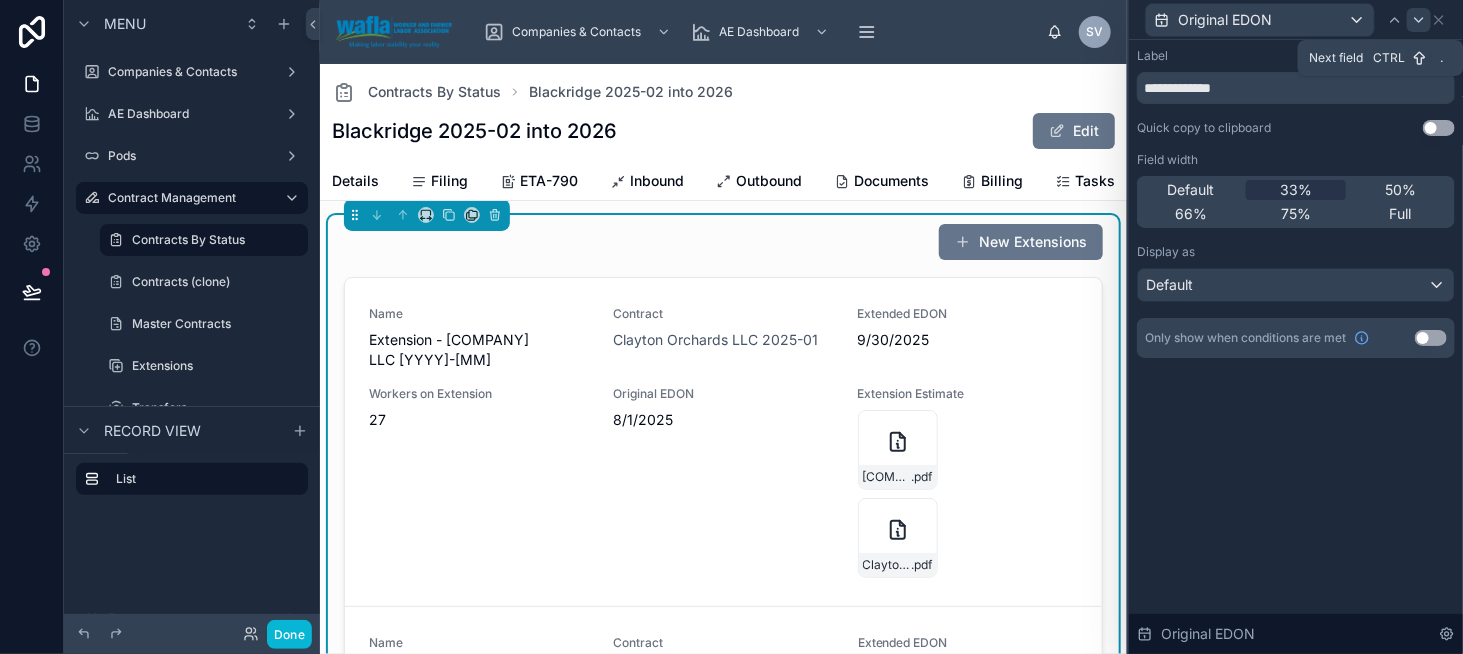 click 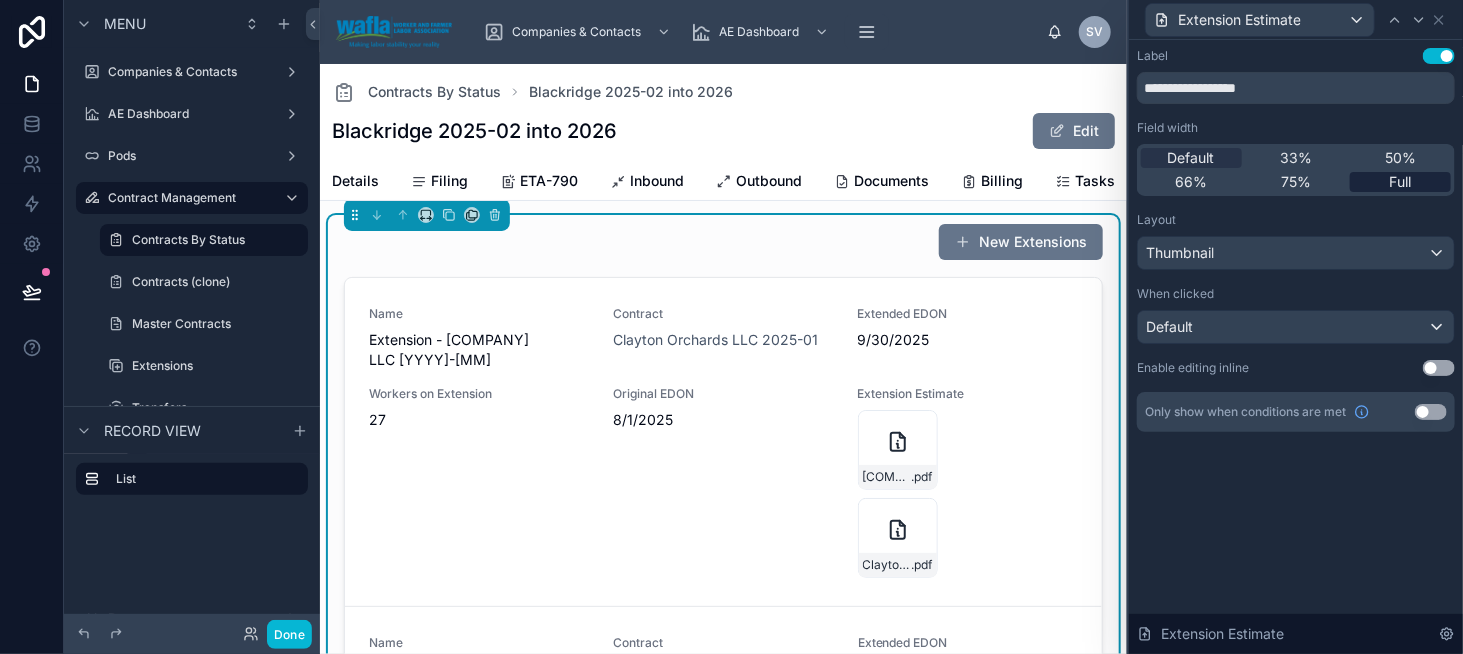 click on "Full" at bounding box center [1400, 182] 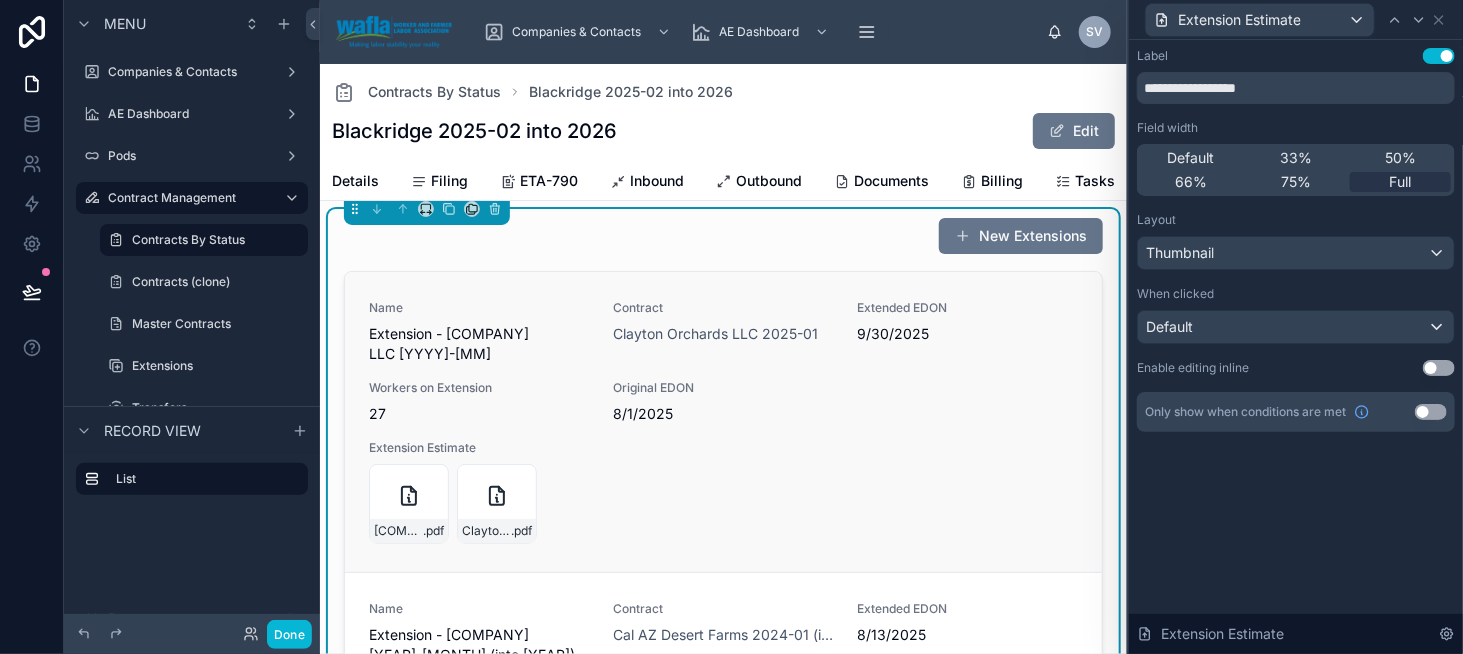 scroll, scrollTop: 0, scrollLeft: 0, axis: both 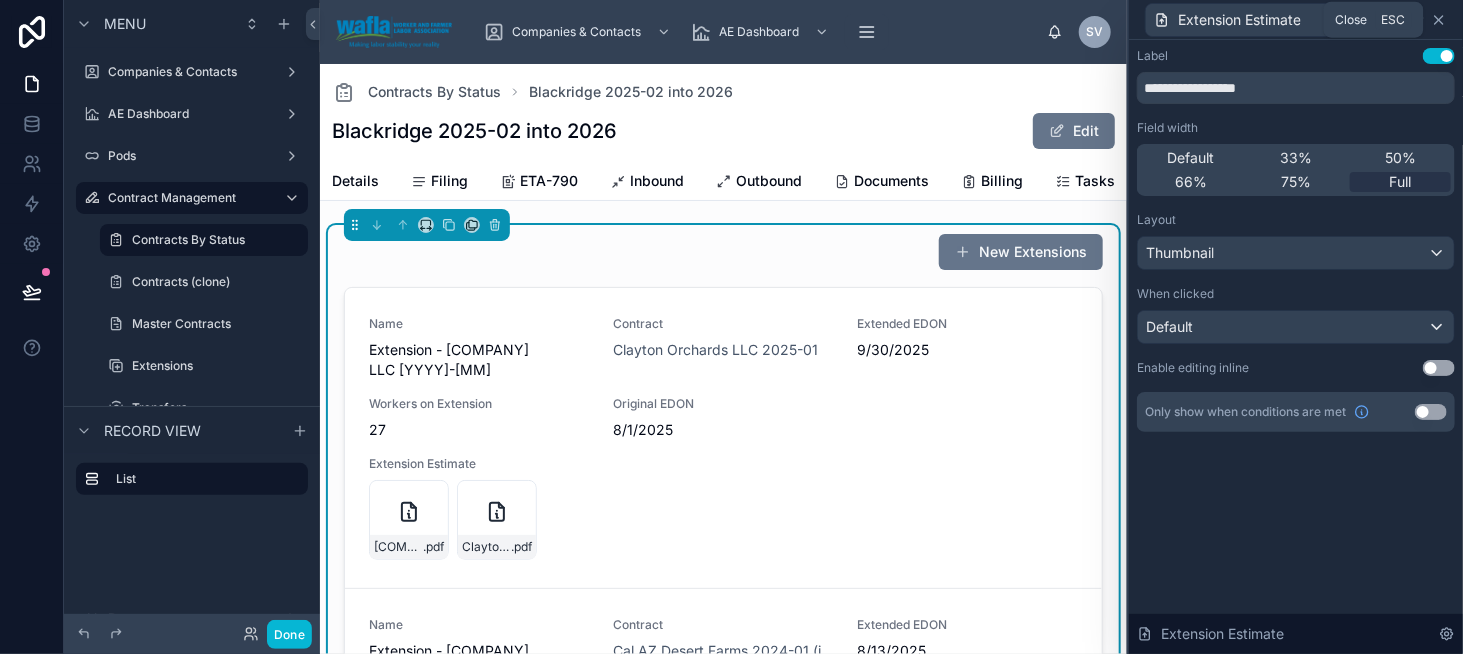 click 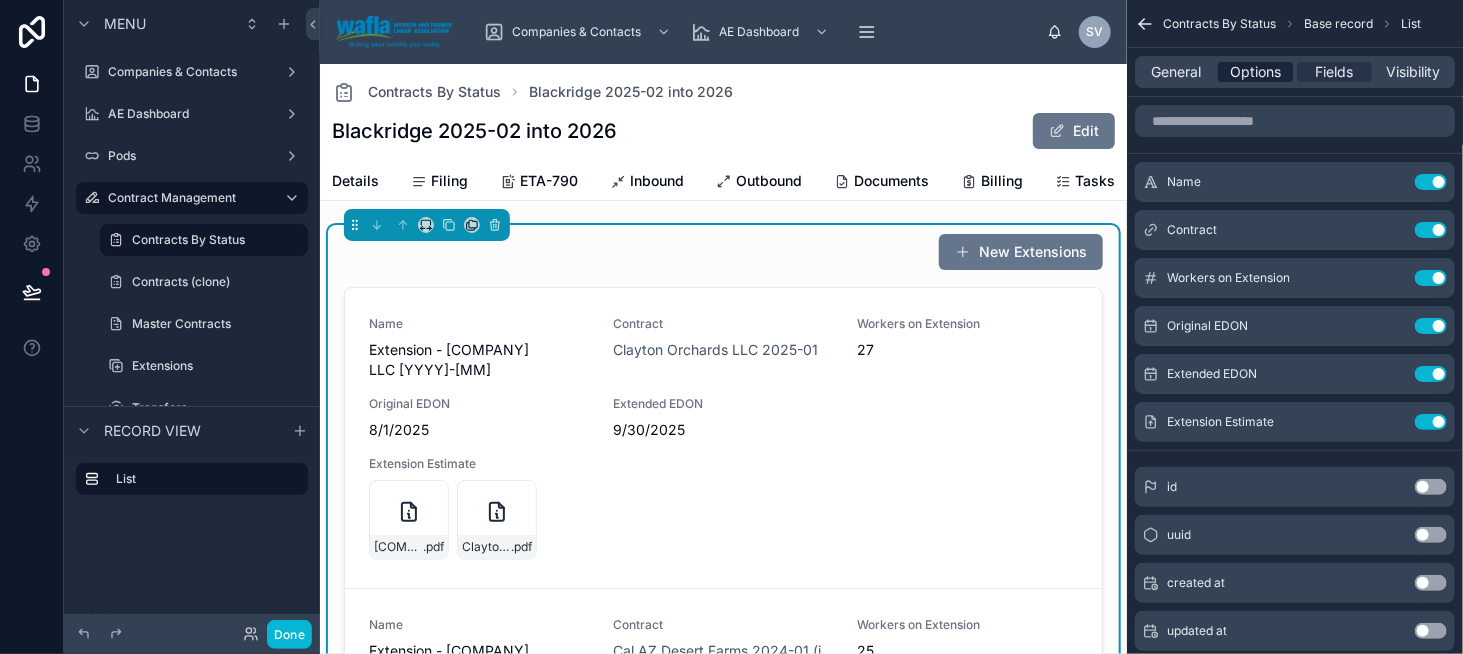 click on "Options" at bounding box center (1255, 72) 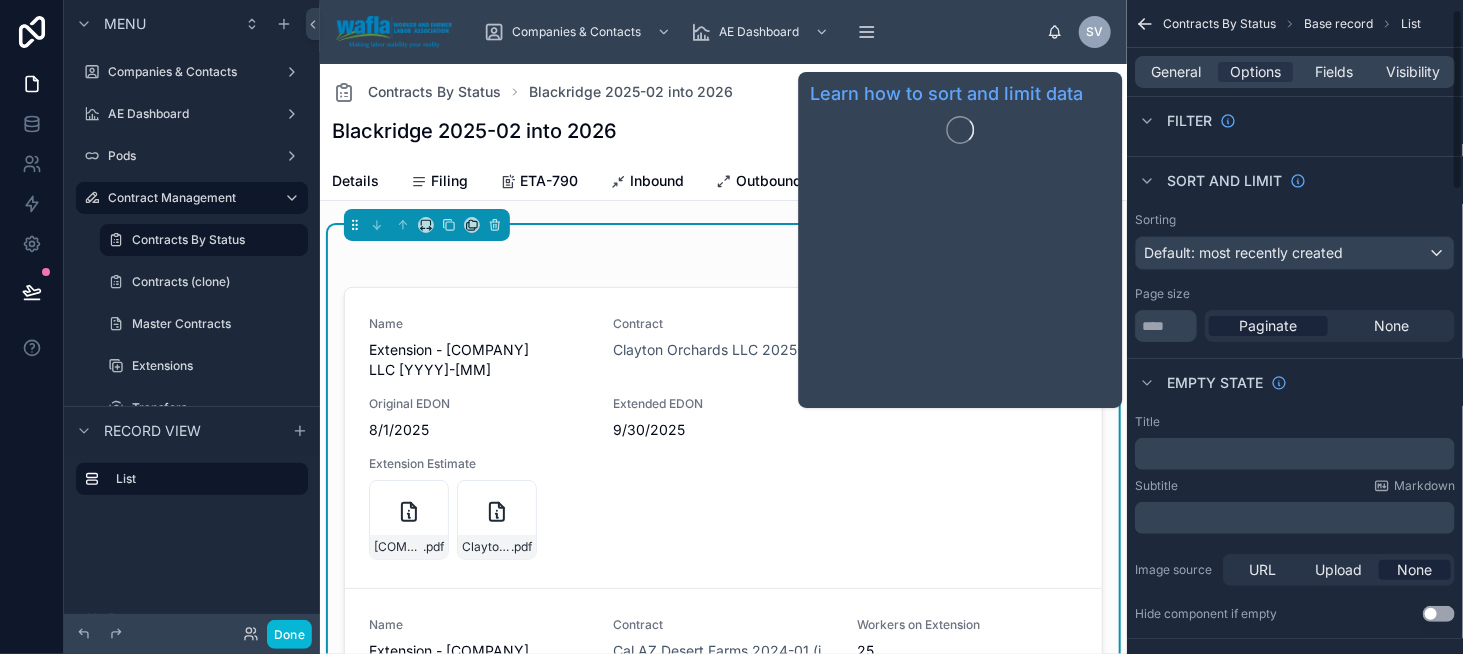 scroll, scrollTop: 100, scrollLeft: 0, axis: vertical 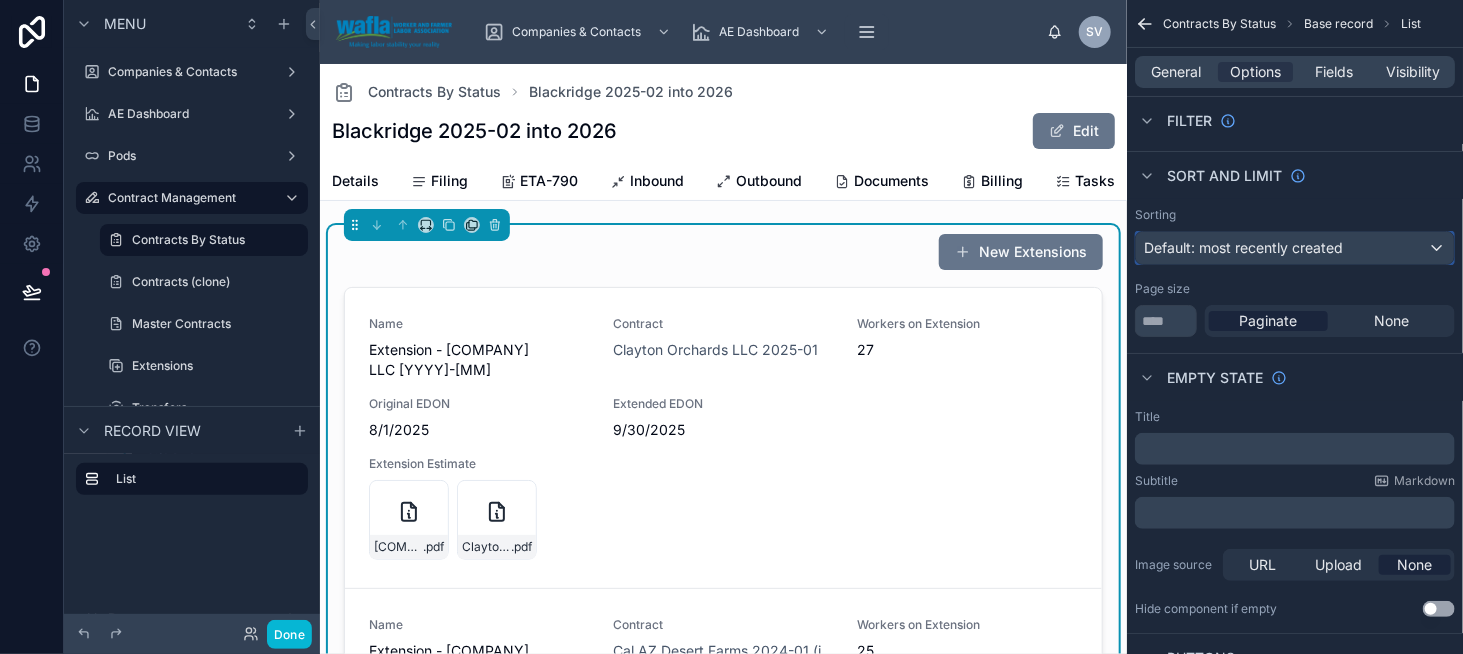 click on "Default: most recently created" at bounding box center [1243, 247] 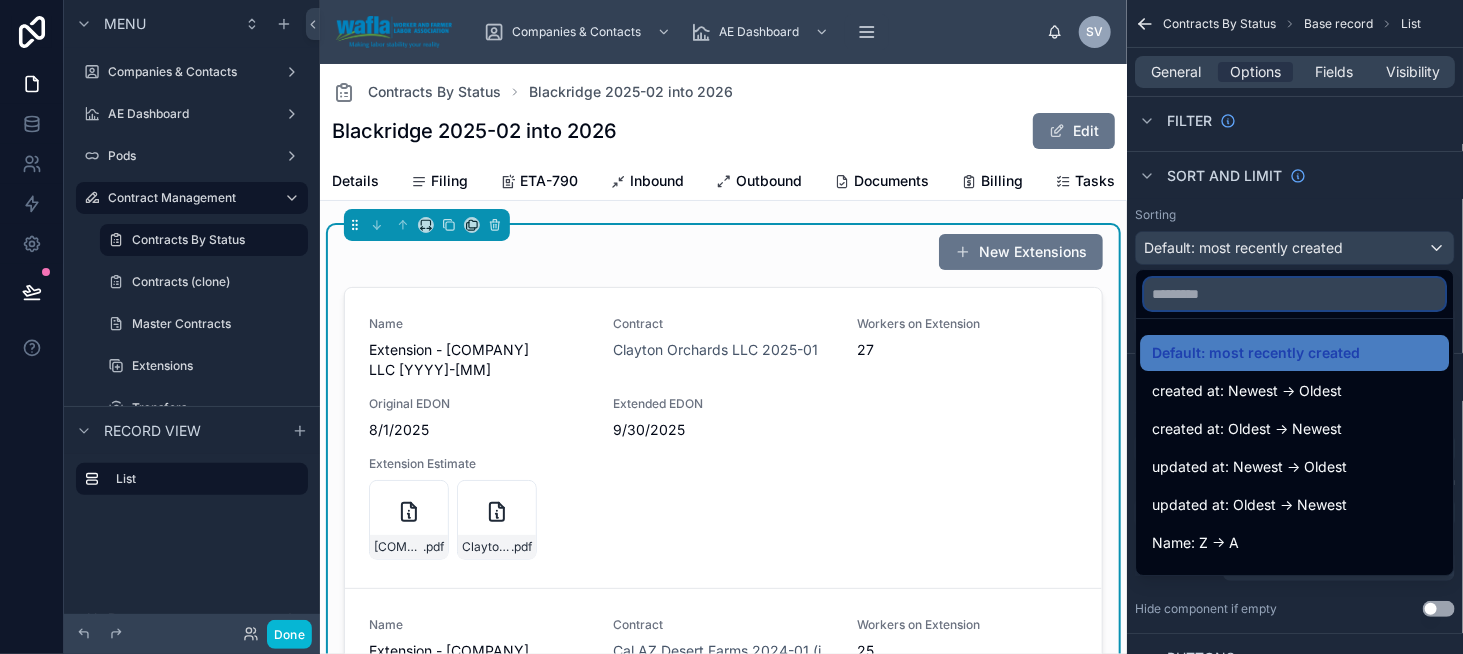 click at bounding box center [1294, 294] 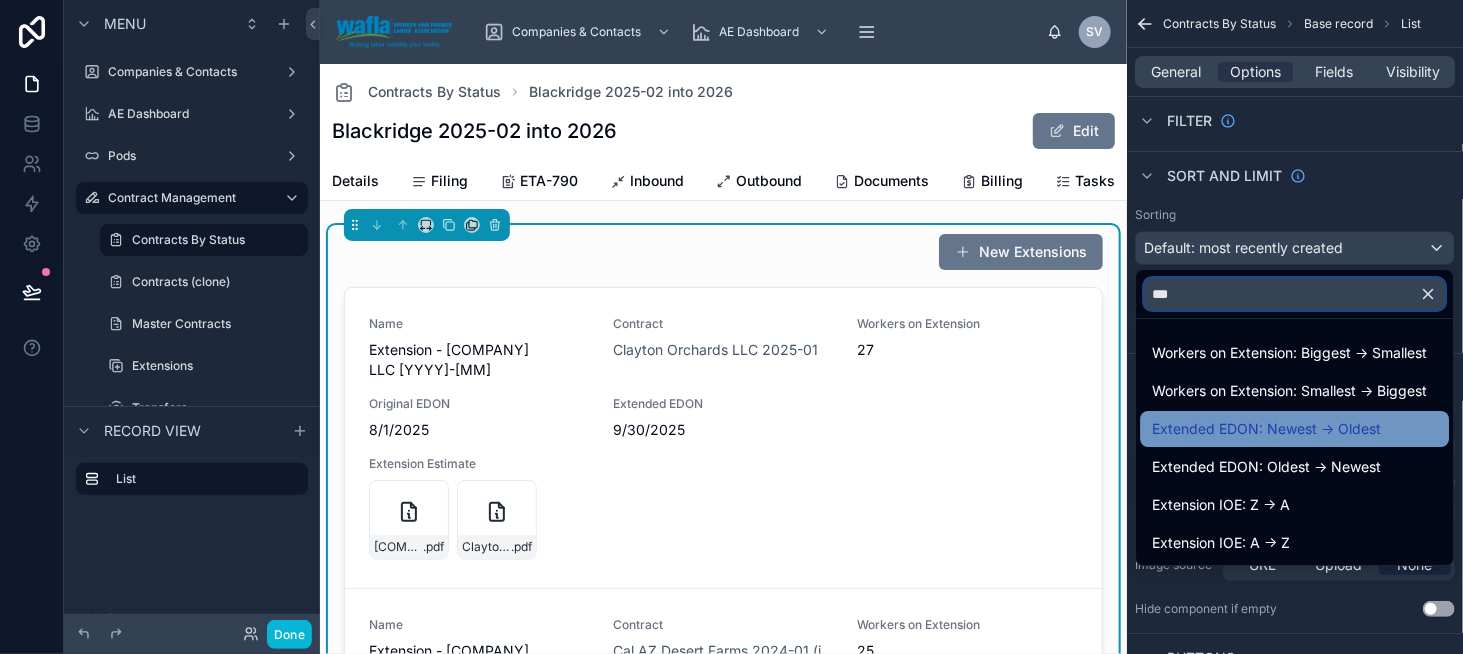 type on "***" 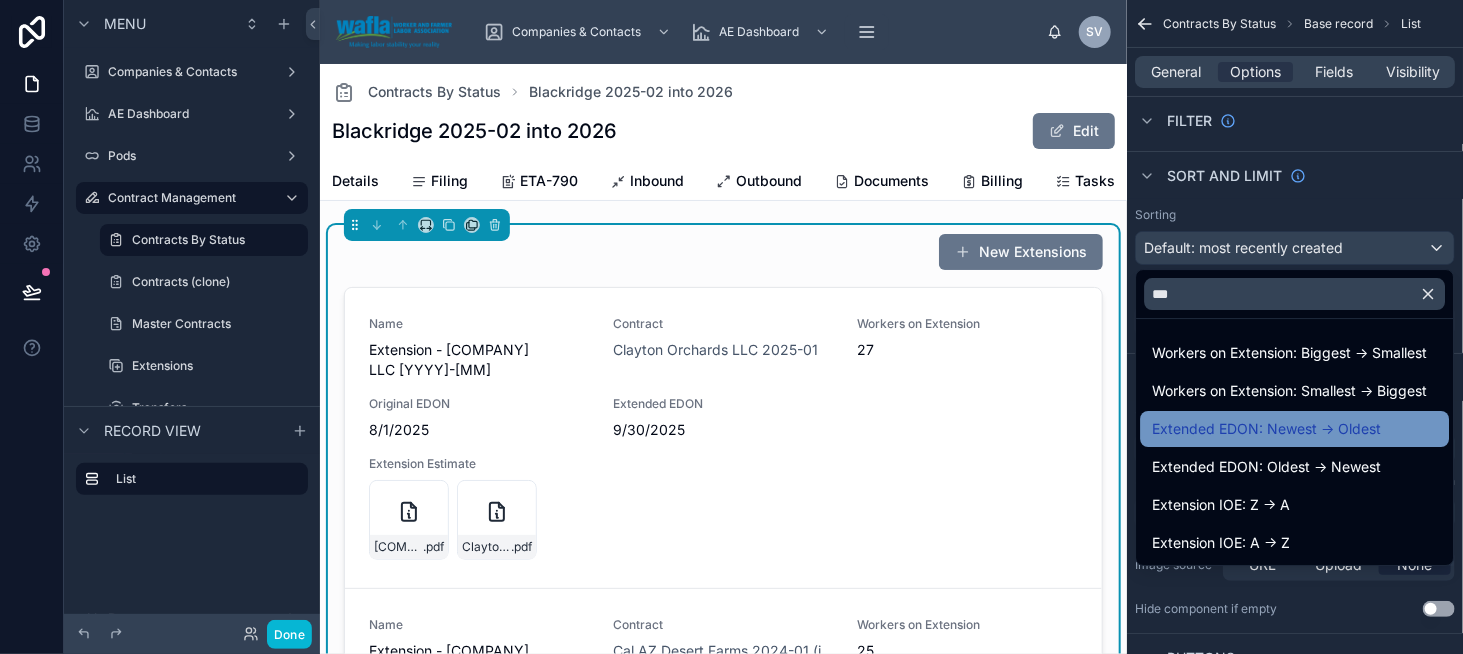 click on "Extended EDON: Newest -> Oldest" at bounding box center [1266, 429] 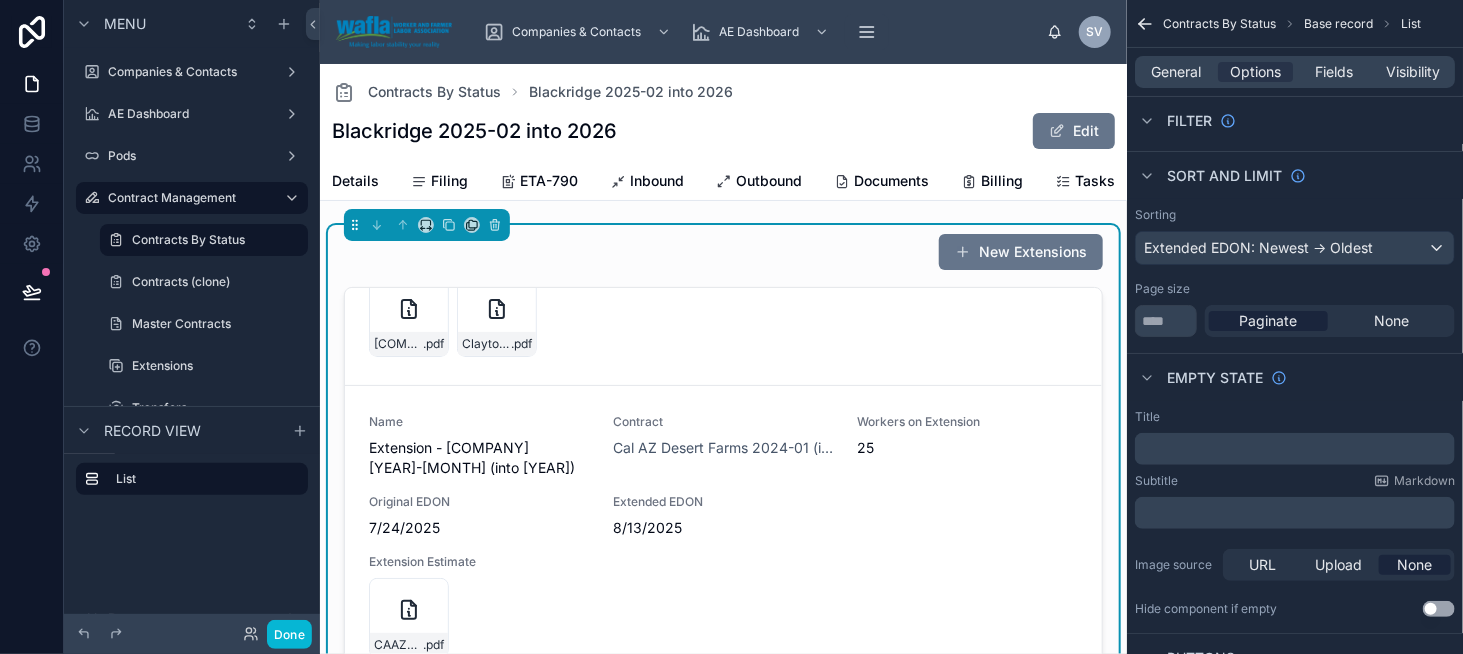 scroll, scrollTop: 200, scrollLeft: 0, axis: vertical 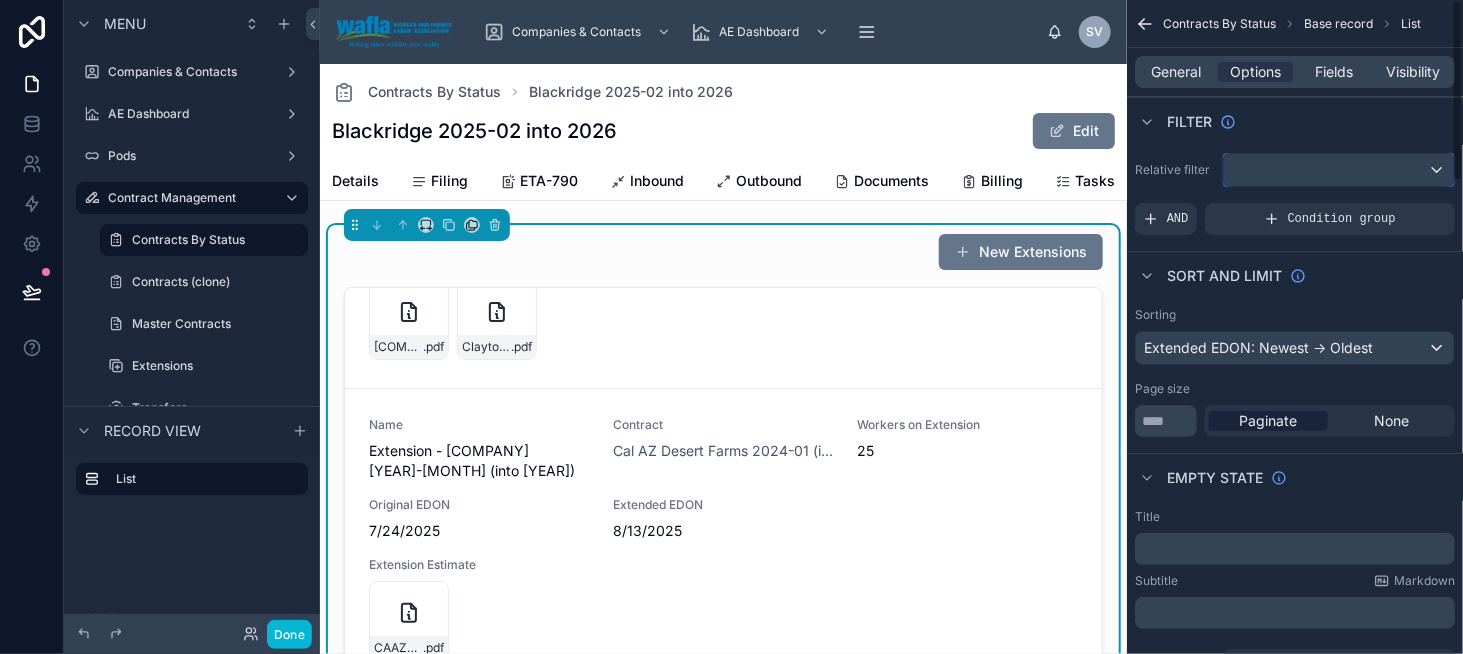 click at bounding box center [1339, 170] 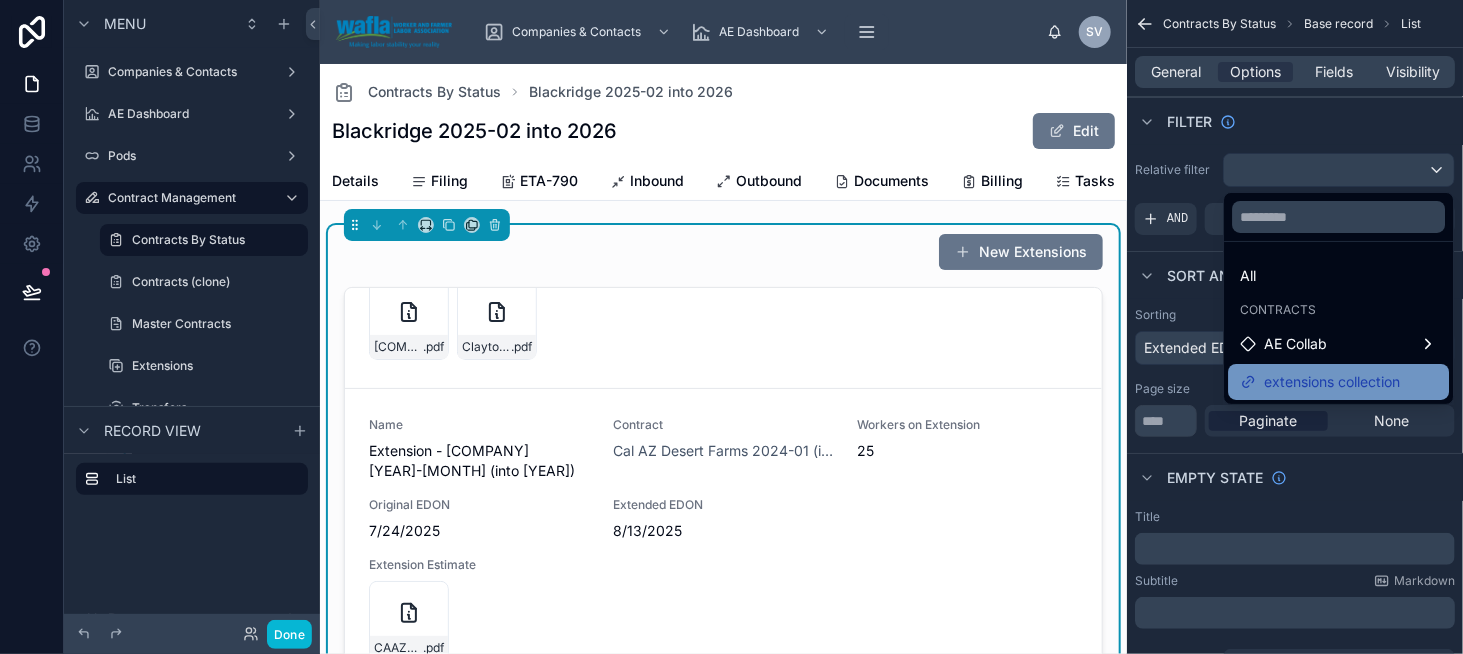 click on "extensions collection" at bounding box center [1338, 382] 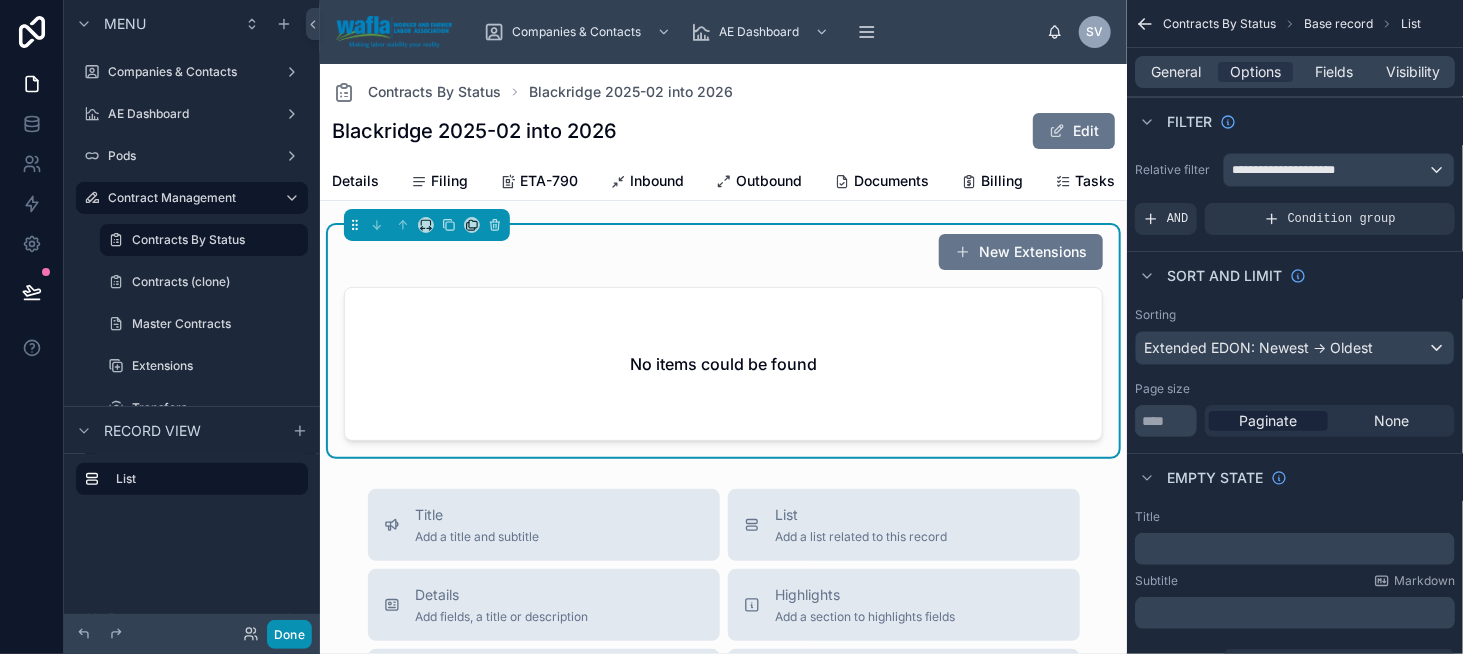 click on "Done" at bounding box center [289, 634] 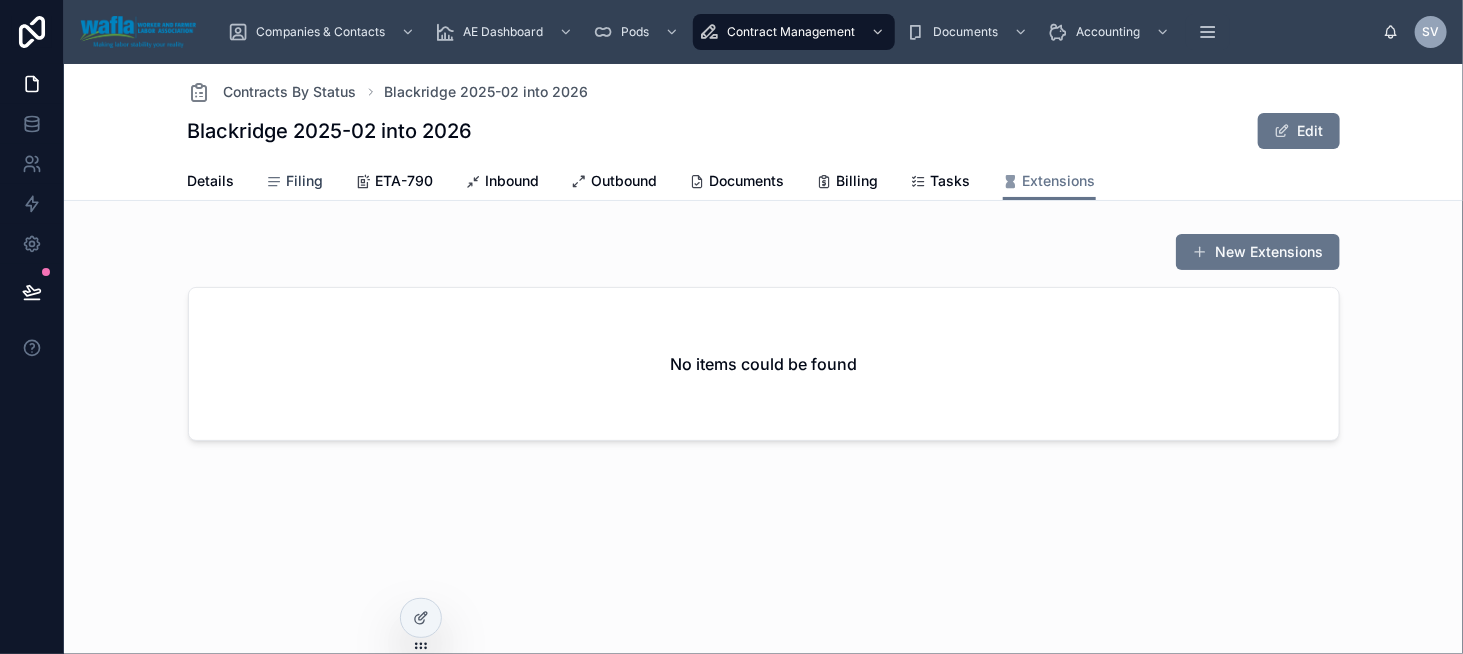 click on "Filing" at bounding box center (305, 181) 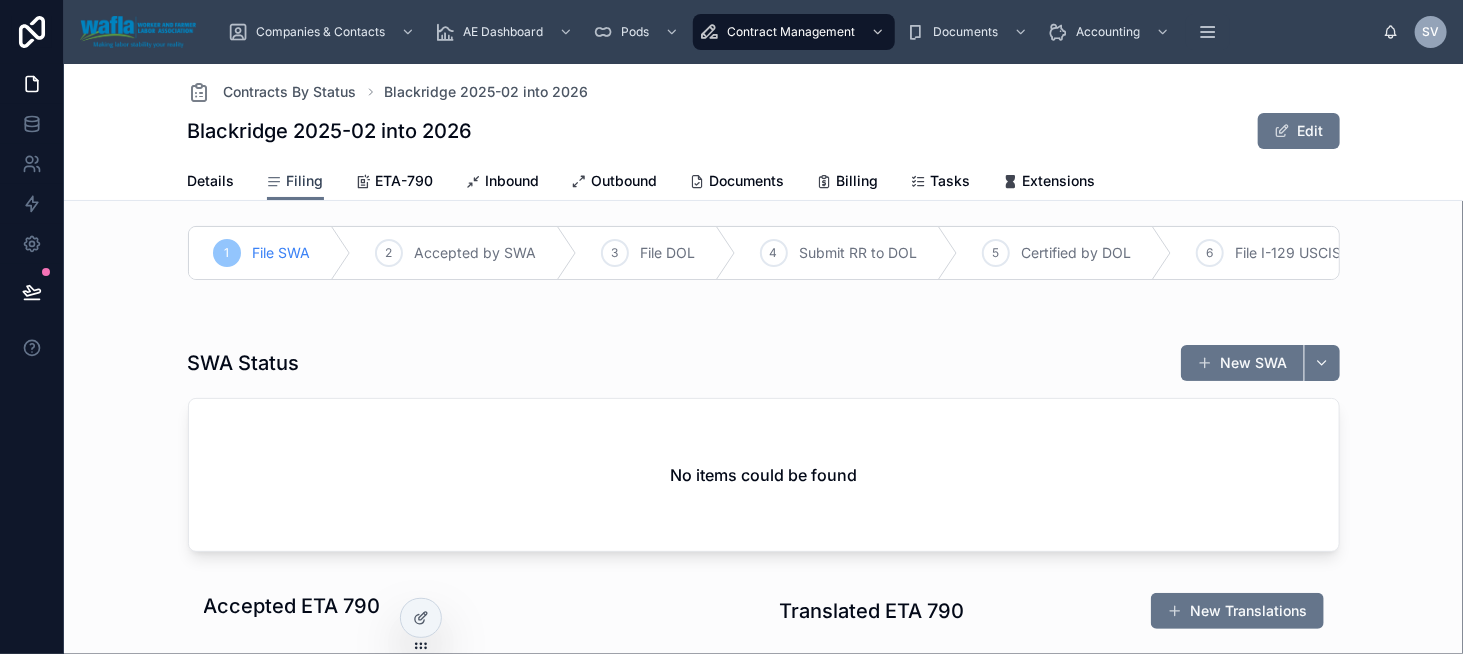 scroll, scrollTop: 0, scrollLeft: 0, axis: both 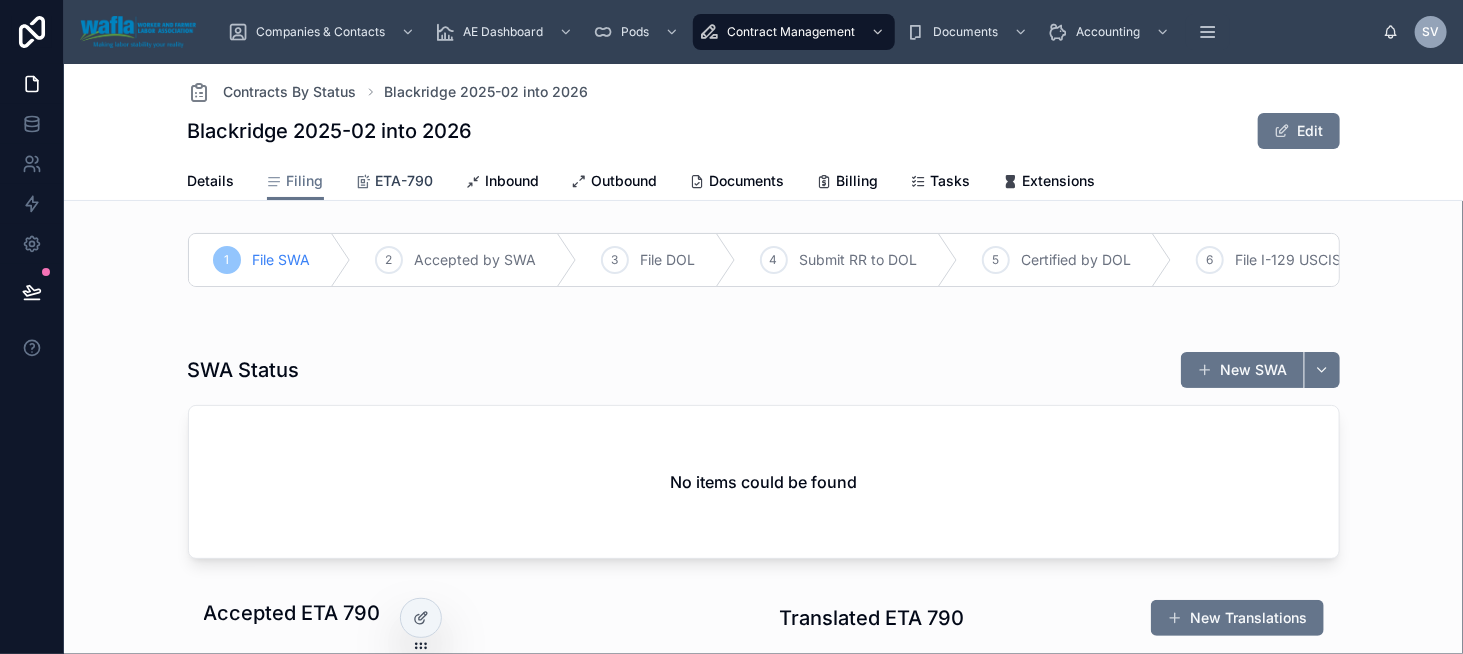 click on "ETA-790" at bounding box center (405, 181) 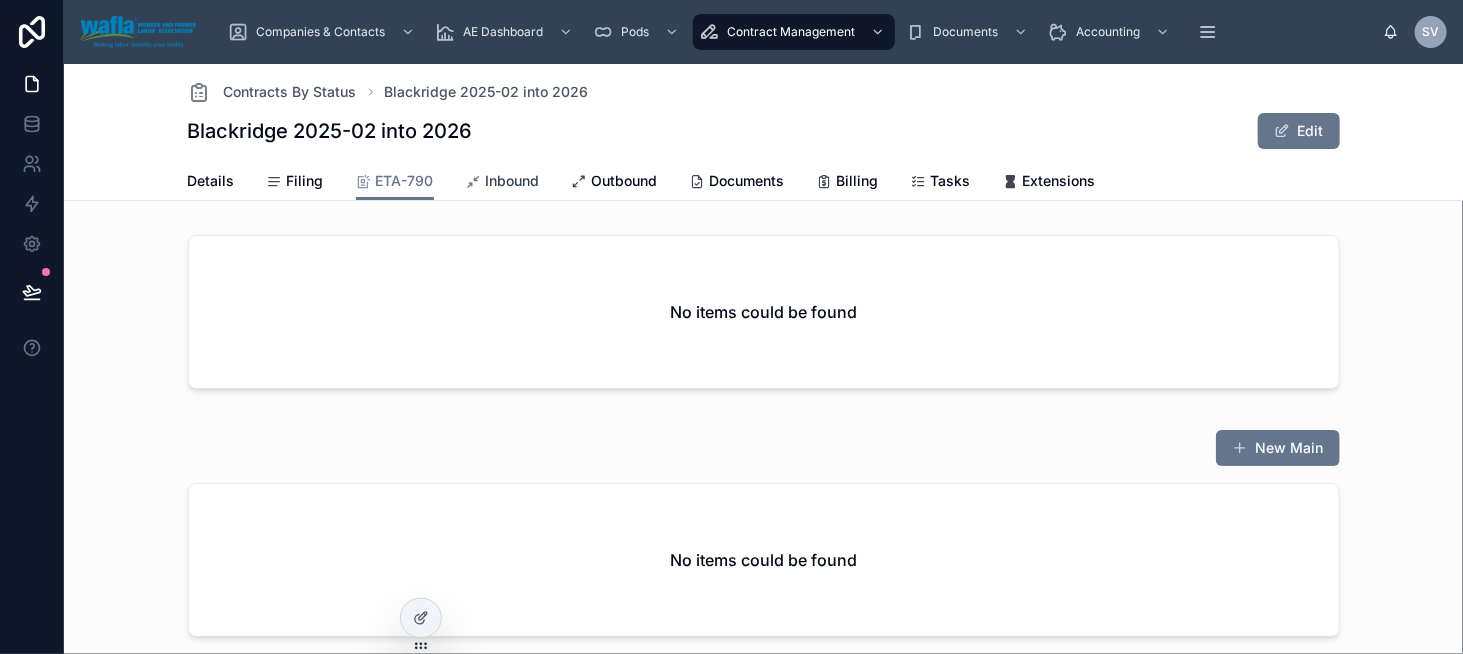 click on "Inbound" at bounding box center (513, 181) 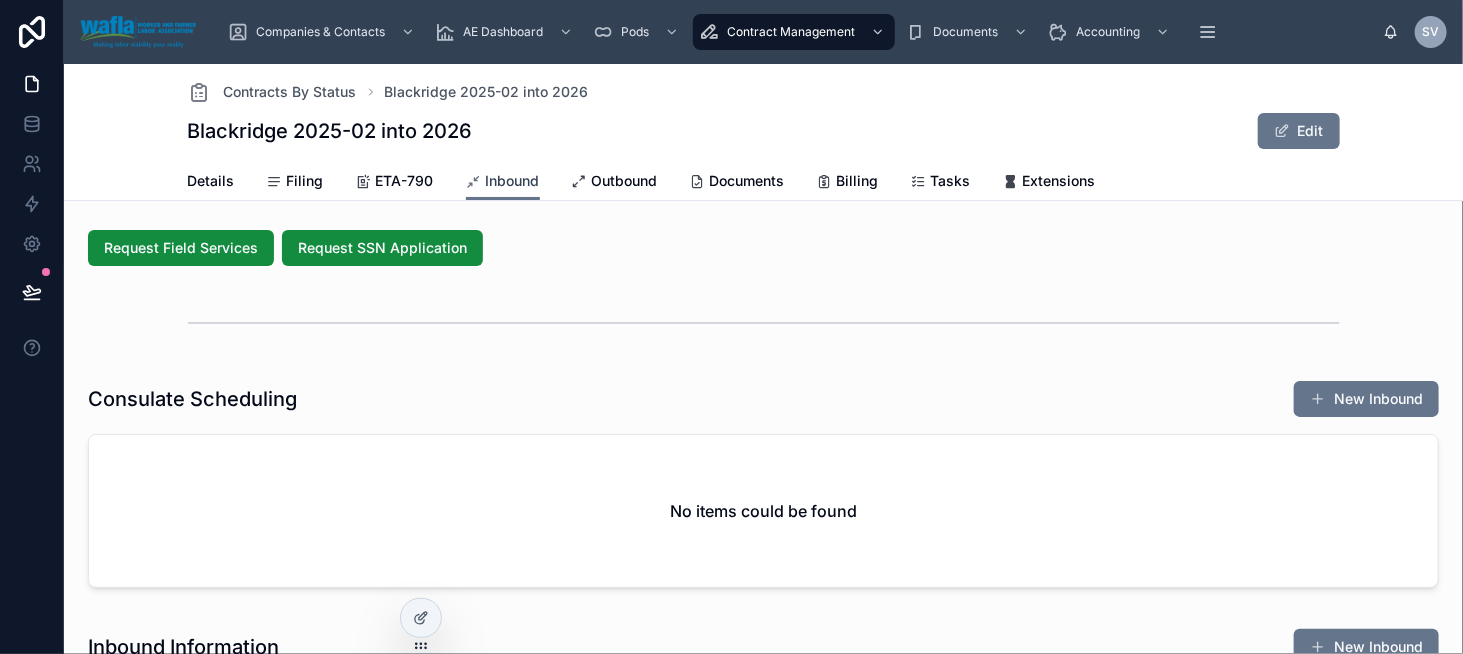 scroll, scrollTop: 0, scrollLeft: 0, axis: both 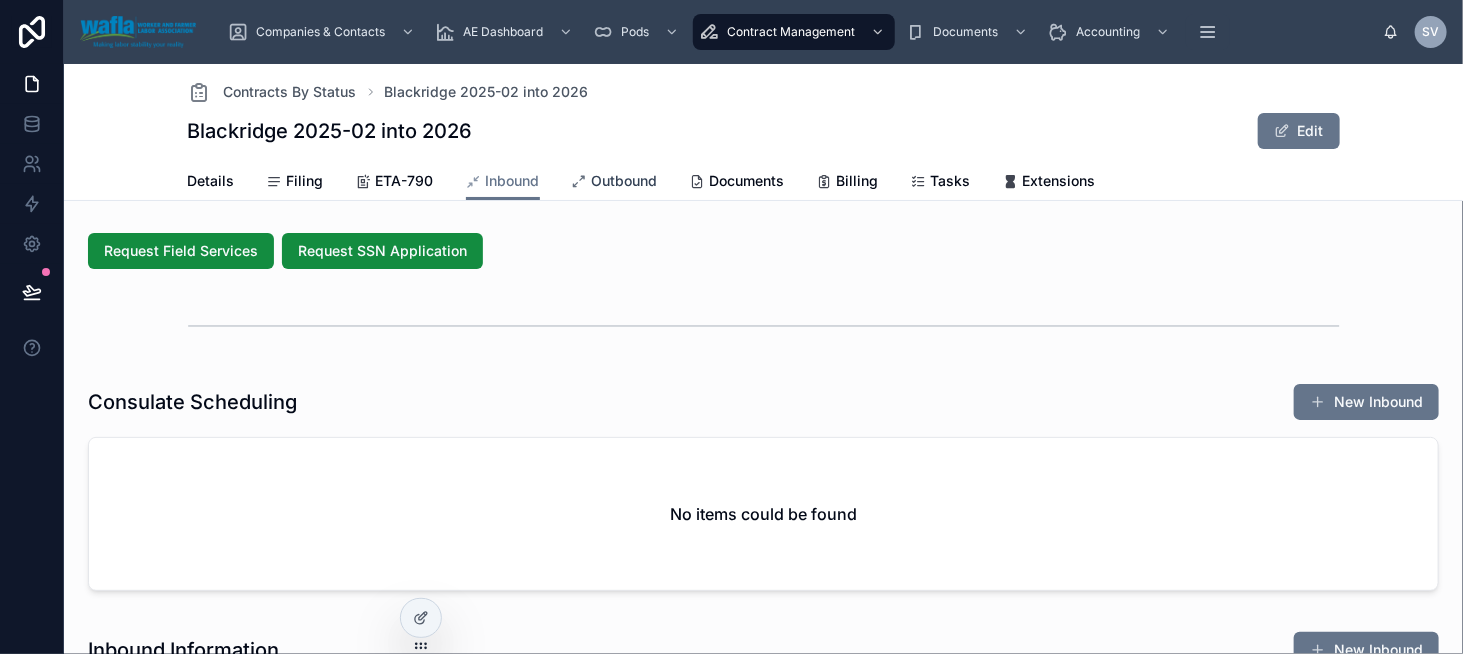 click on "Outbound" at bounding box center [615, 183] 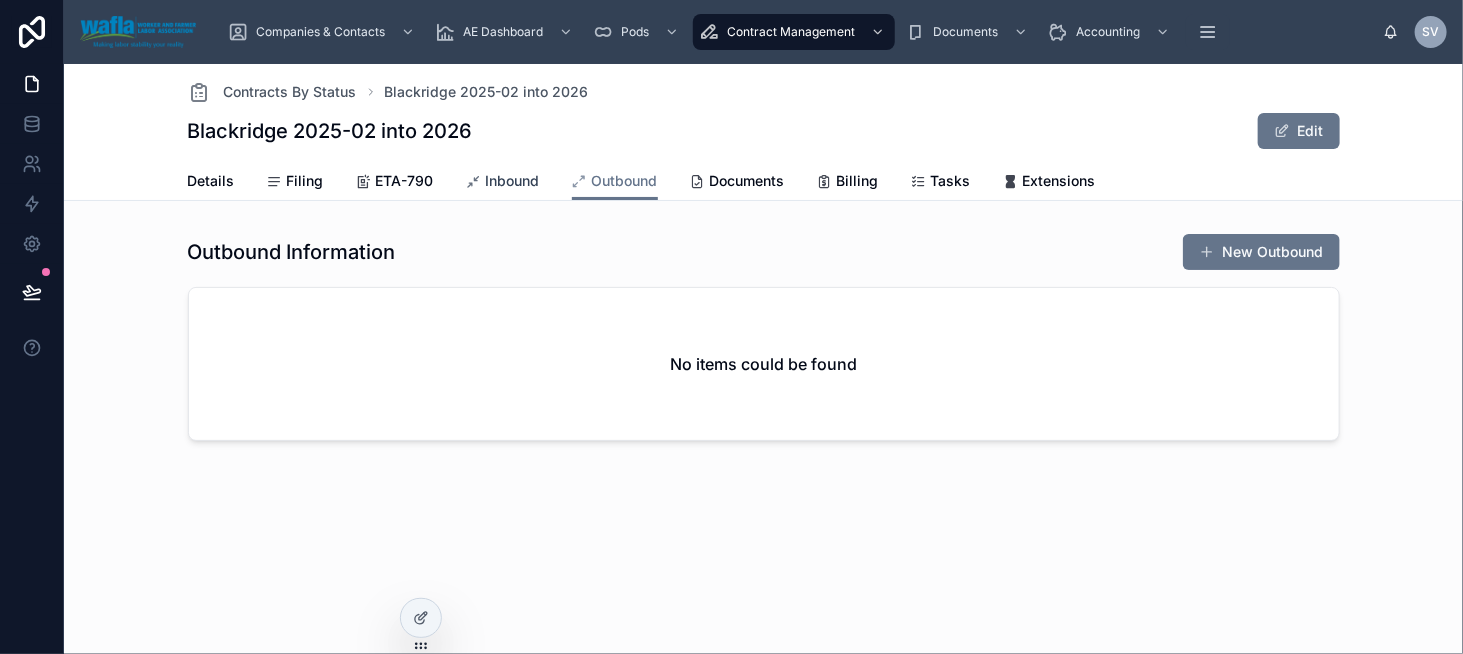 click on "Inbound" at bounding box center (513, 181) 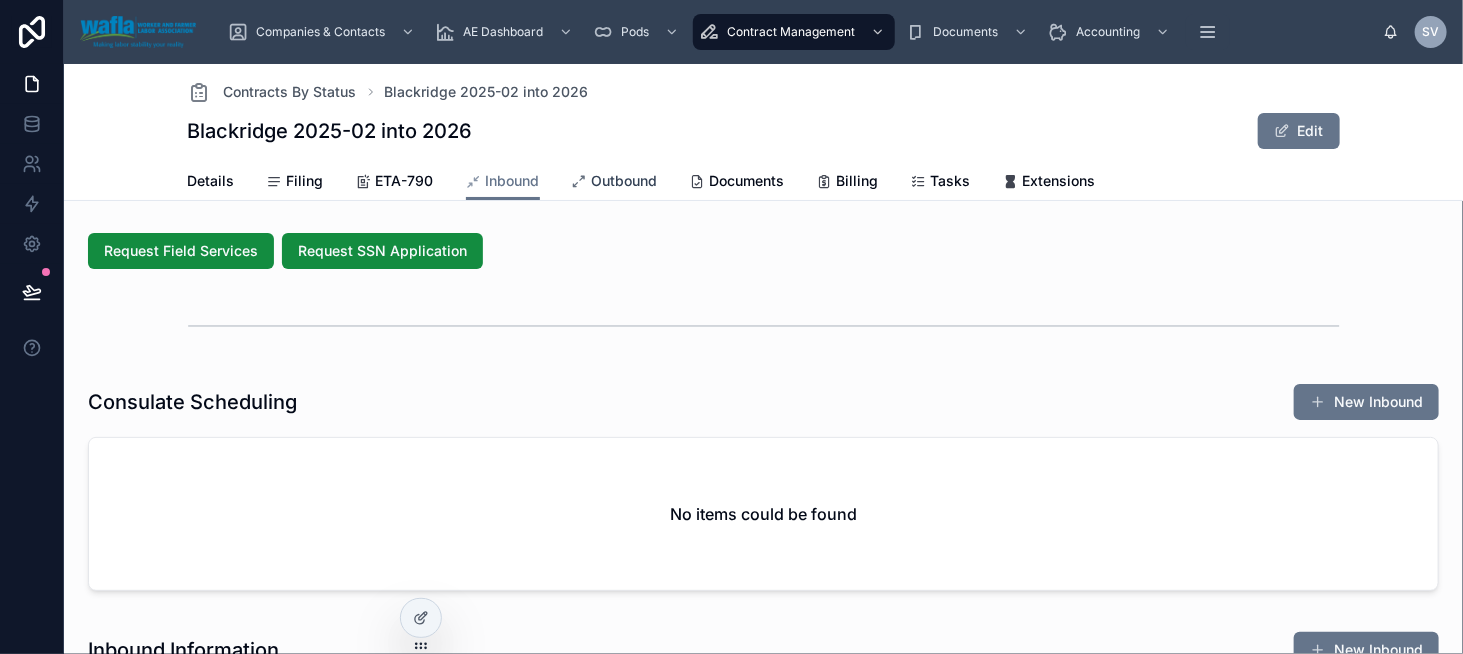 click on "Outbound" at bounding box center (625, 181) 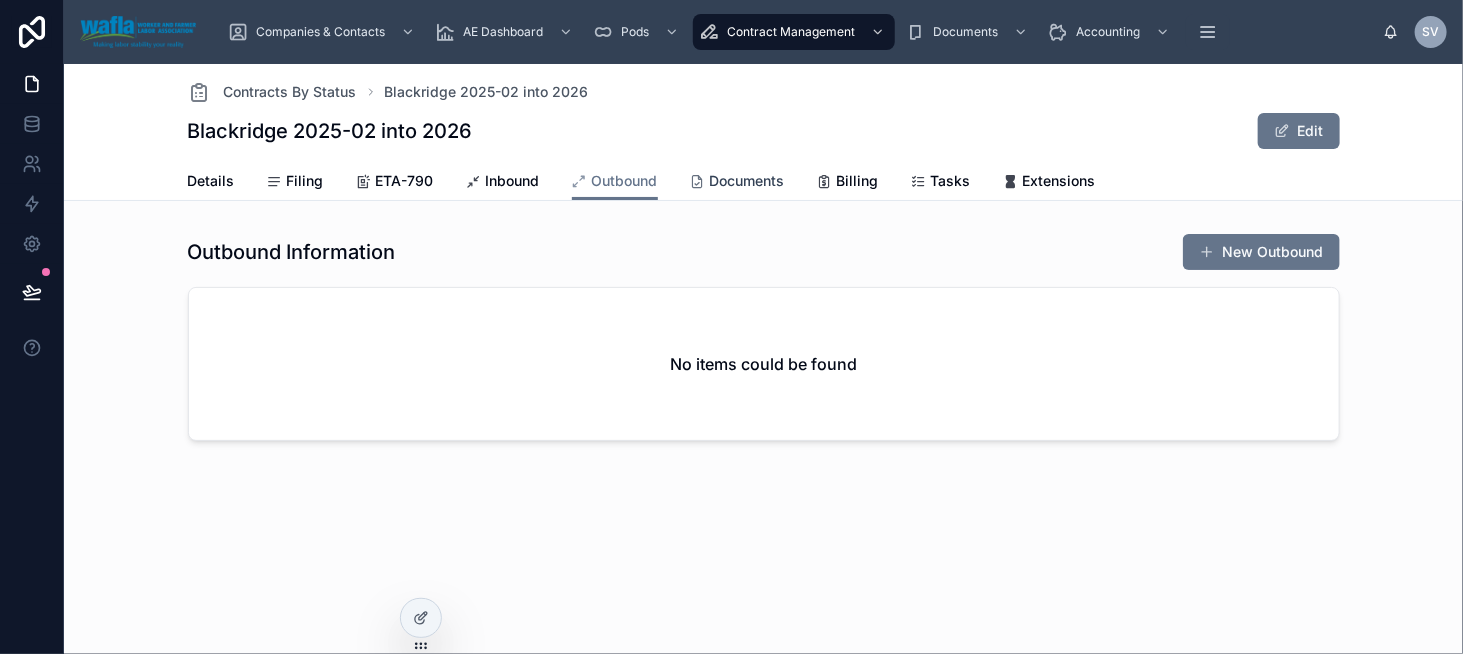 click on "Documents" at bounding box center [747, 181] 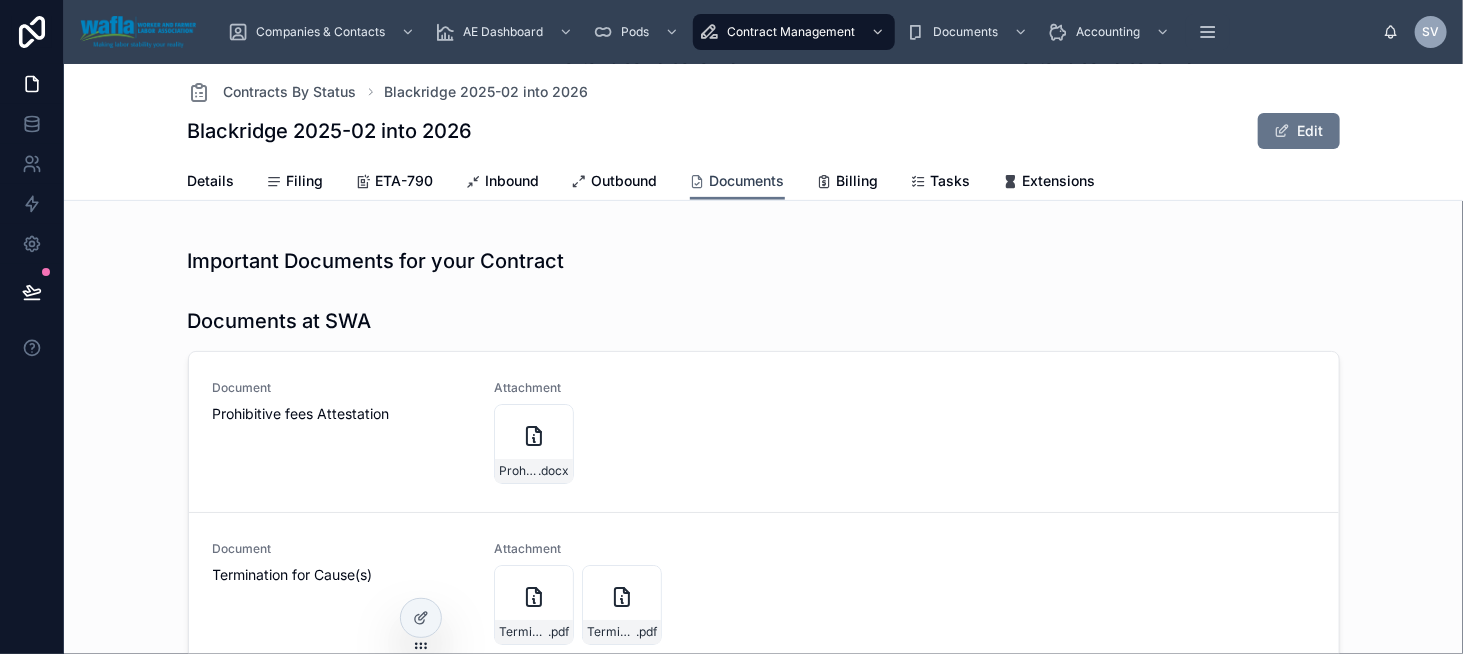 scroll, scrollTop: 300, scrollLeft: 0, axis: vertical 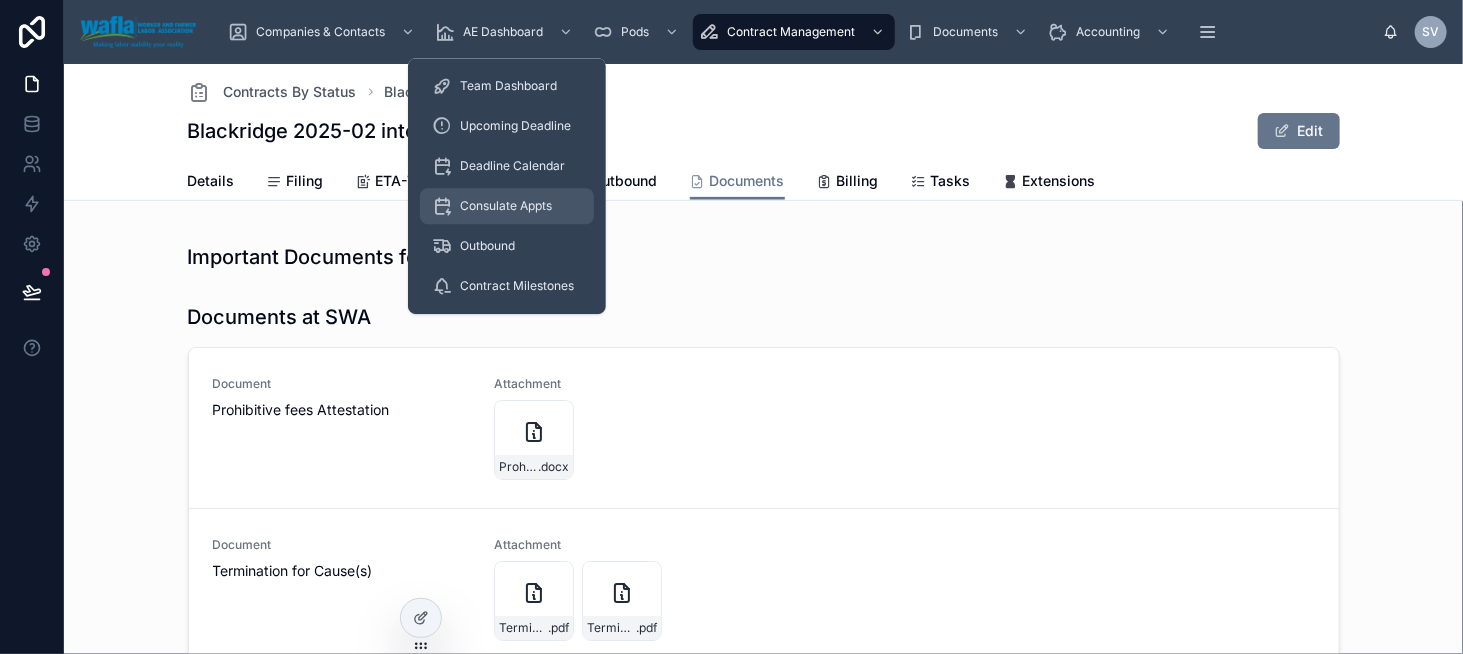 click on "Consulate Appts" at bounding box center [506, 206] 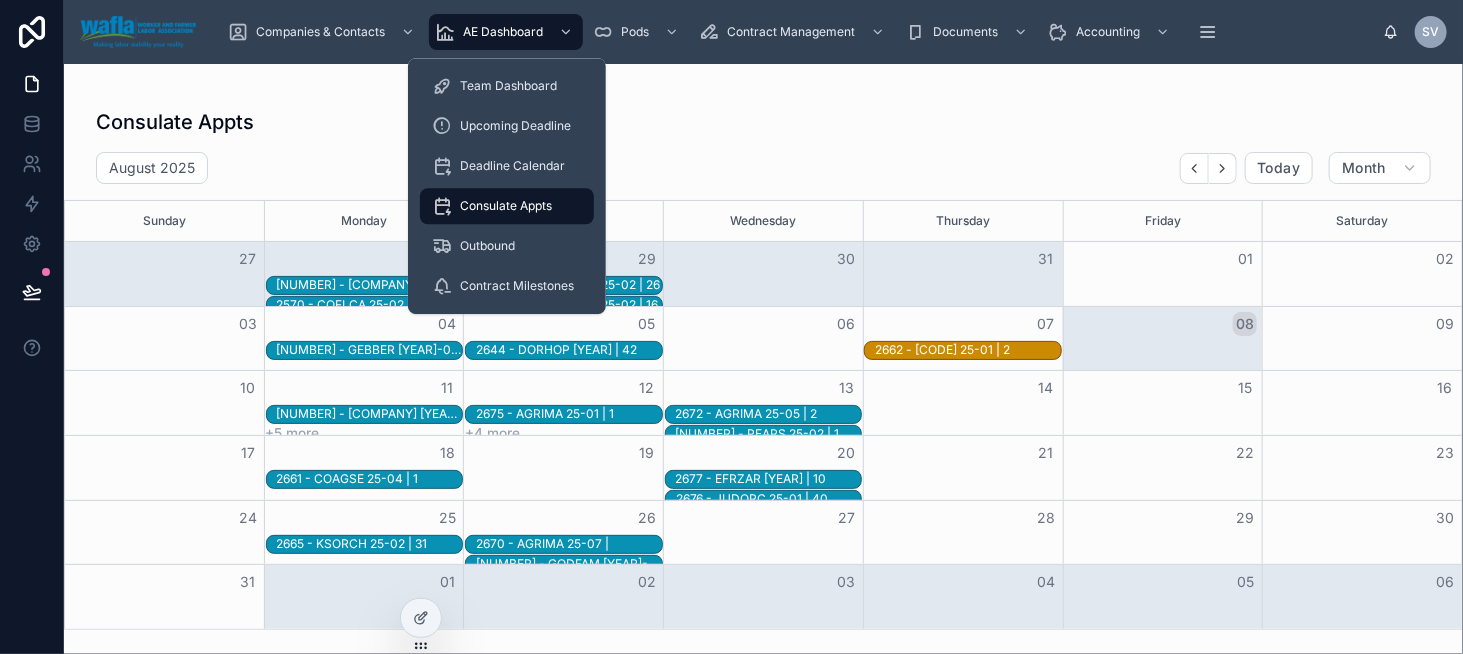 scroll, scrollTop: 0, scrollLeft: 0, axis: both 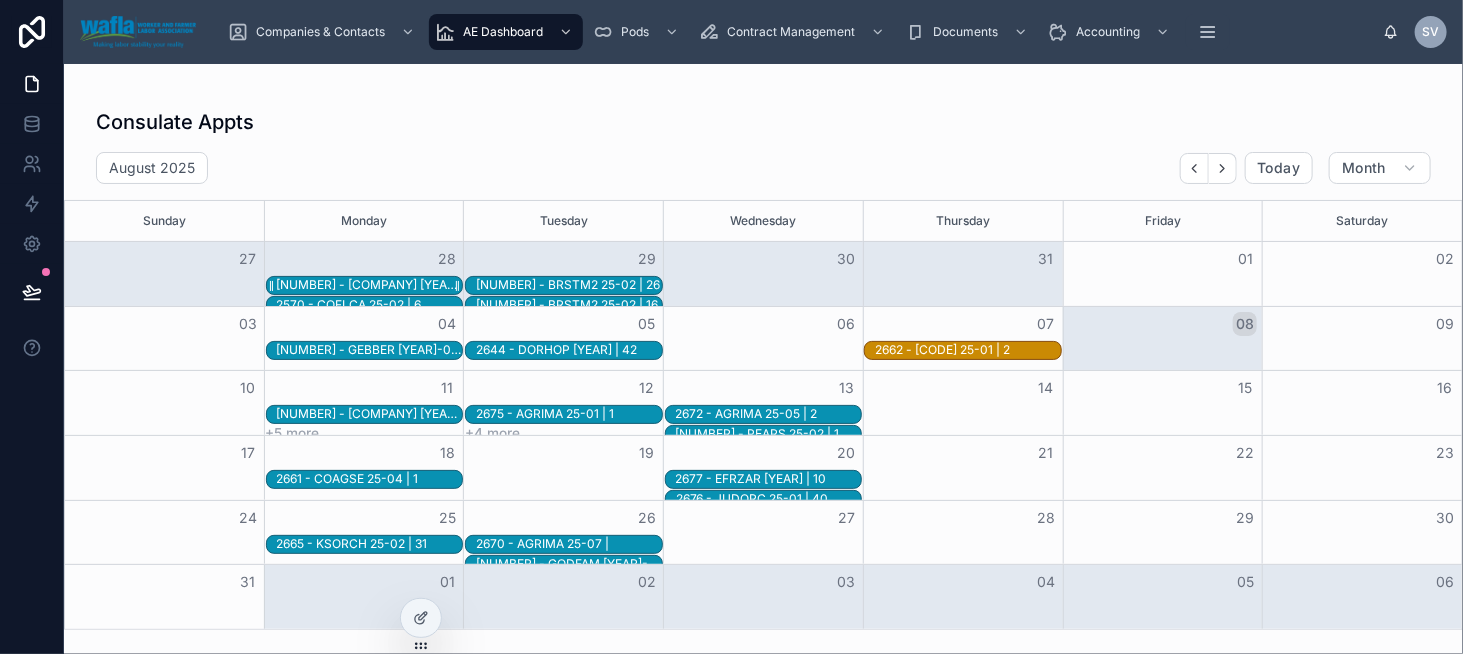 click on "[NUMBER] - [COMPANY] [YEAR]-[MONTH] | [NUMBER]" at bounding box center (370, 285) 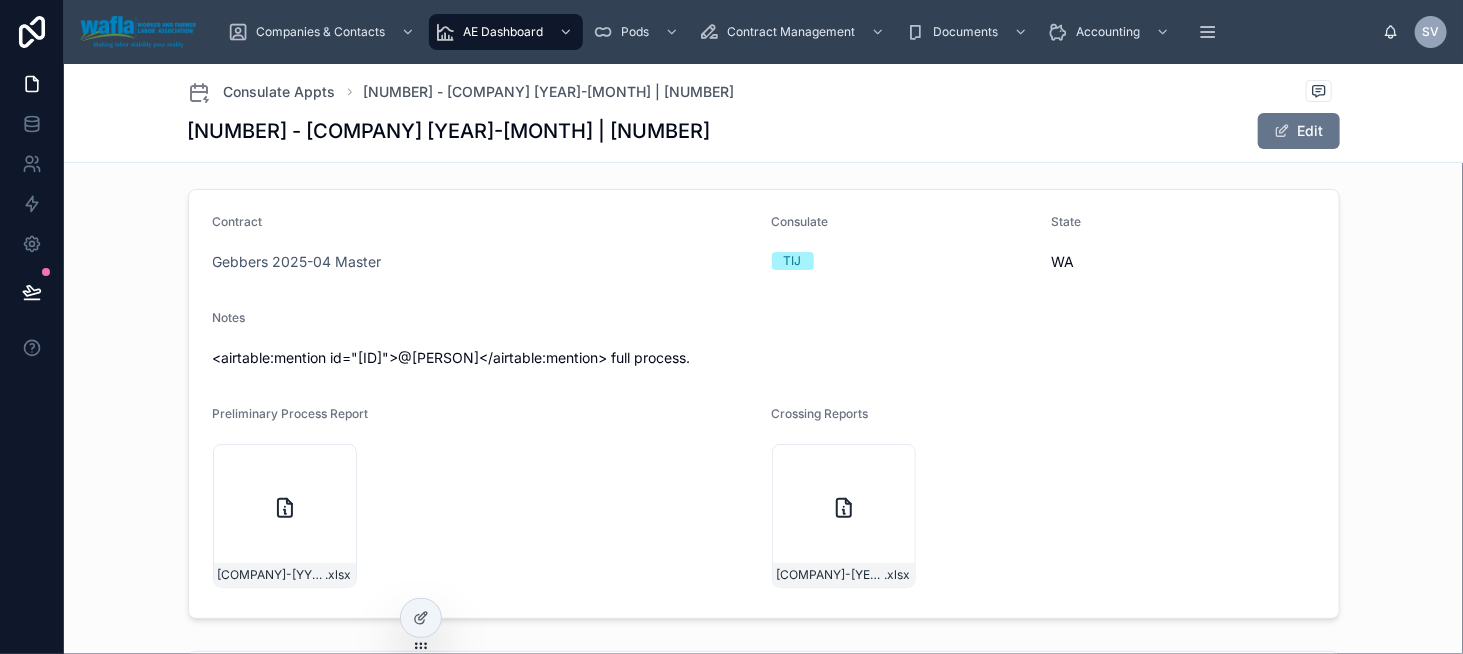 scroll, scrollTop: 0, scrollLeft: 0, axis: both 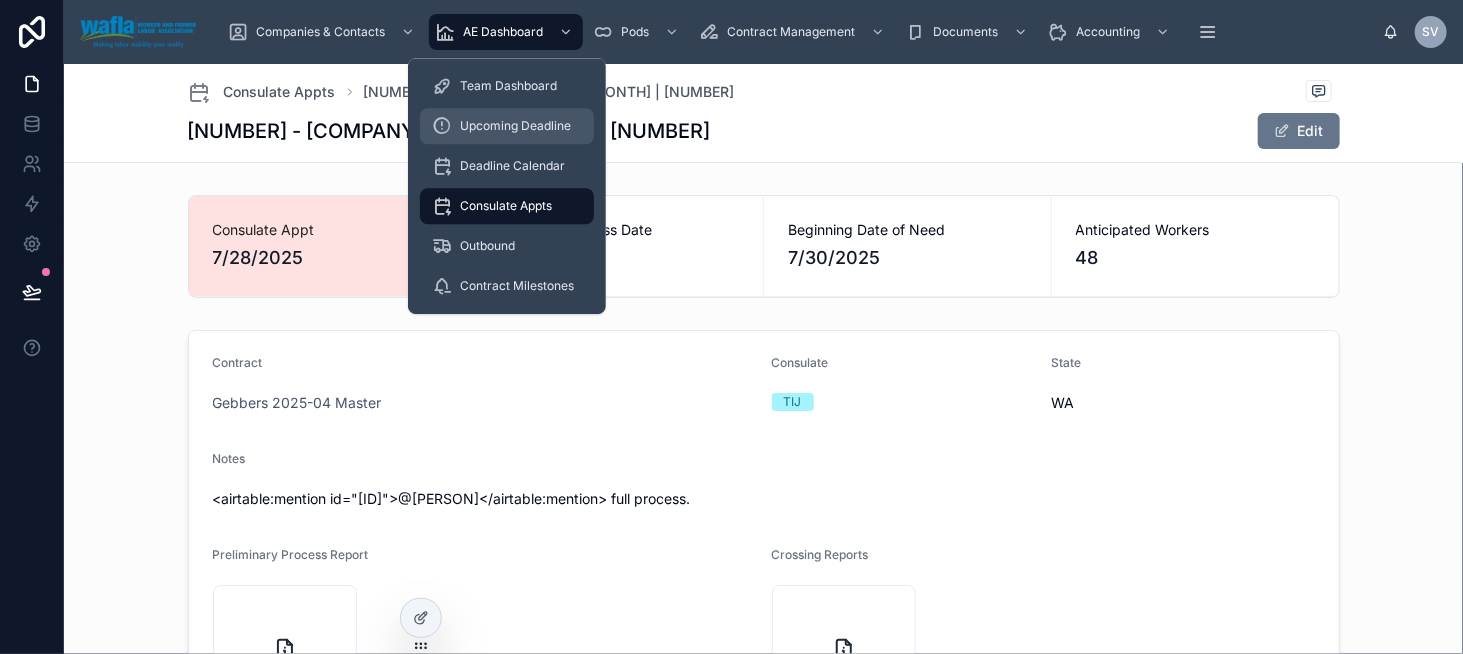 click on "Upcoming Deadline" at bounding box center [515, 126] 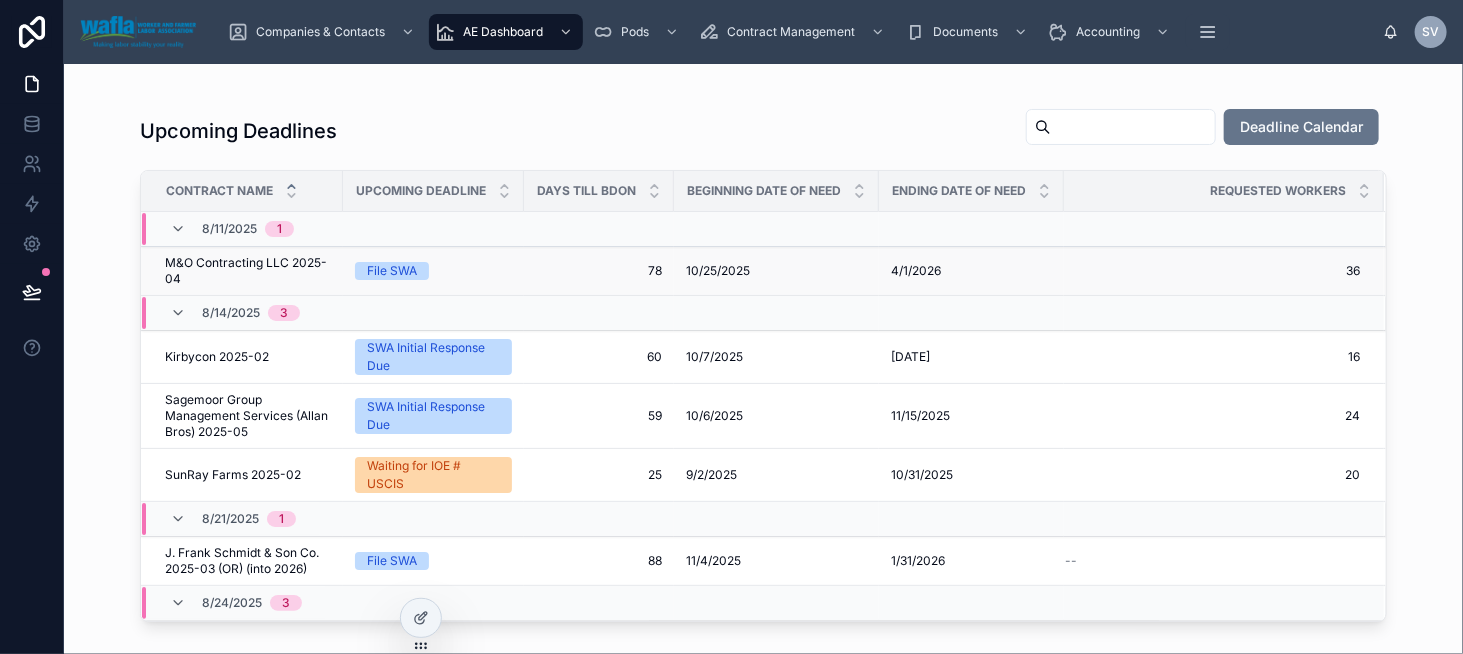 click on "M&O Contracting LLC 2025-04" at bounding box center (248, 271) 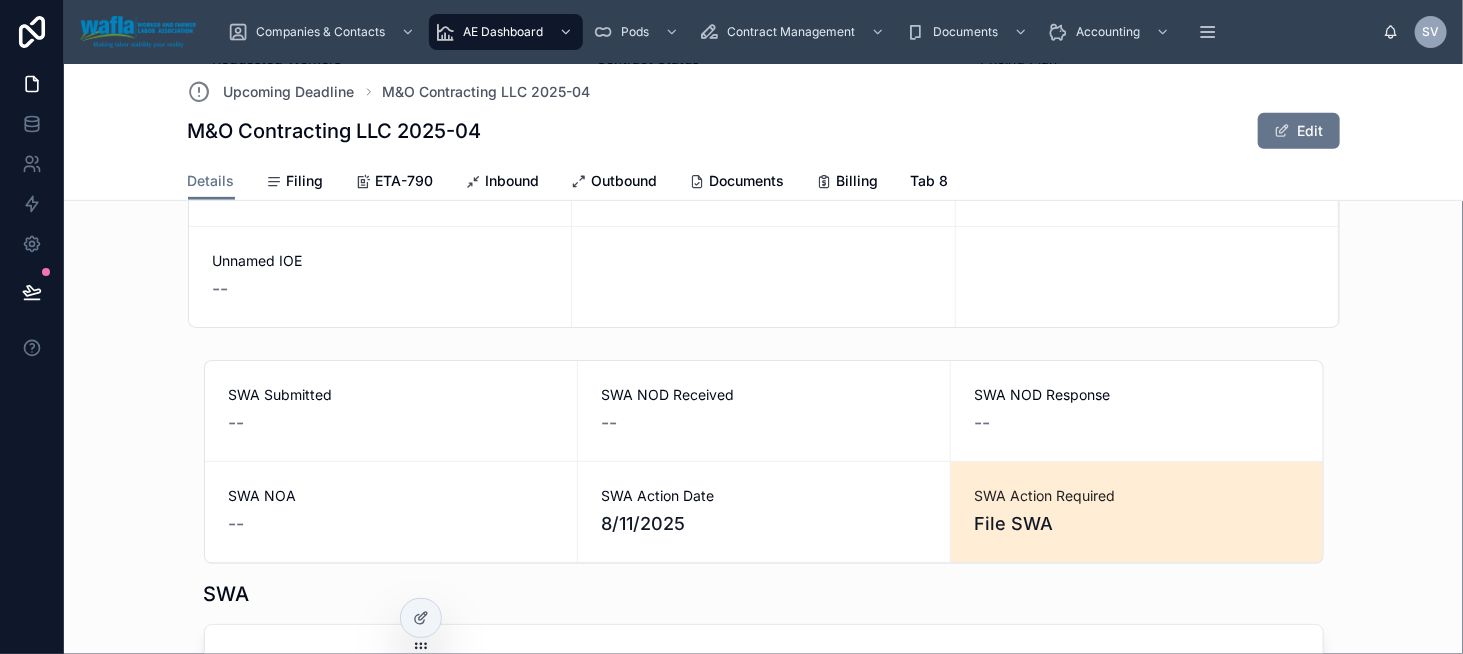 scroll, scrollTop: 260, scrollLeft: 0, axis: vertical 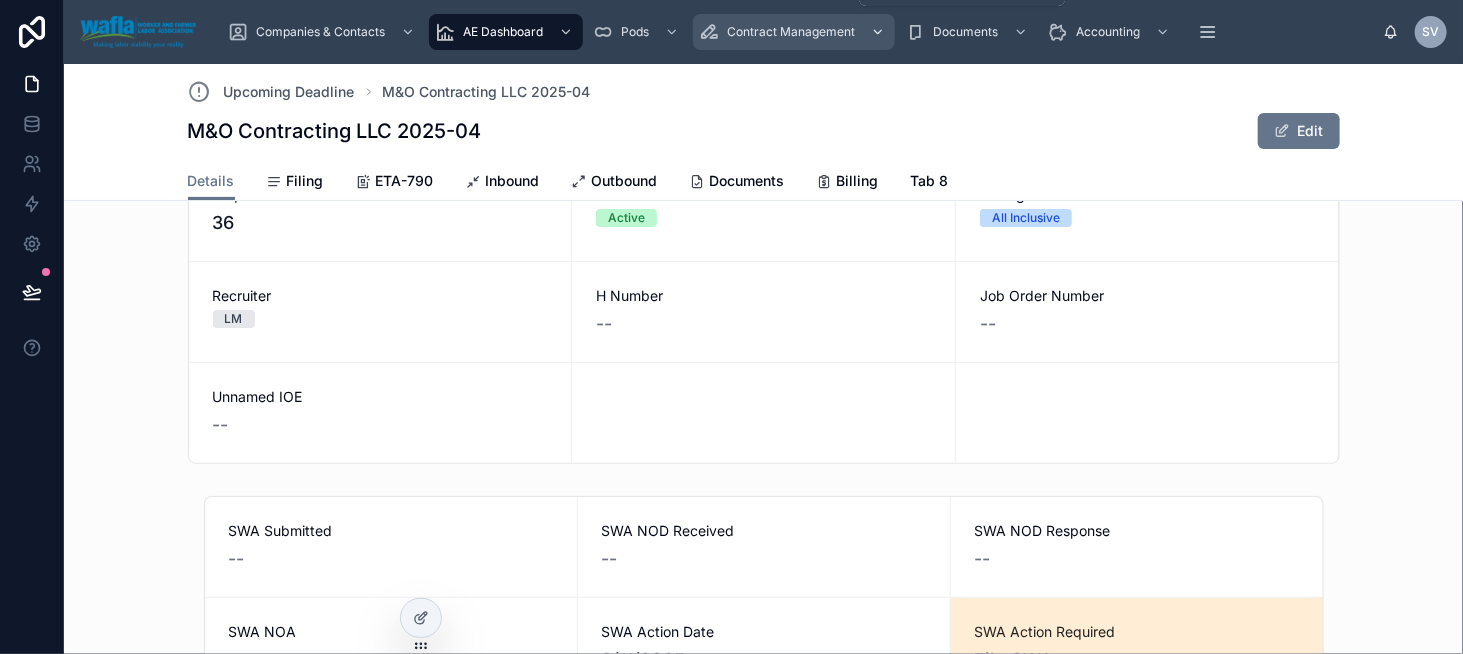 click on "Contract Management" at bounding box center (794, 32) 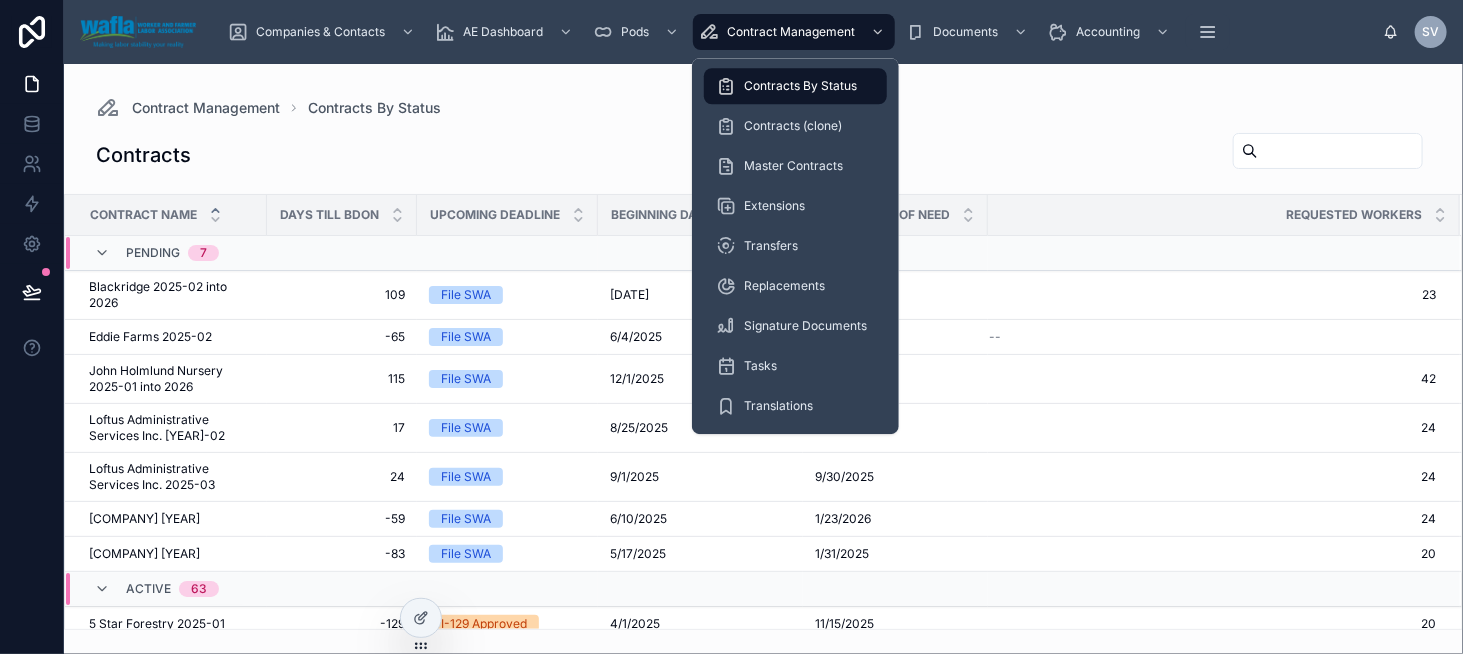 click on "Contracts By Status" at bounding box center [800, 86] 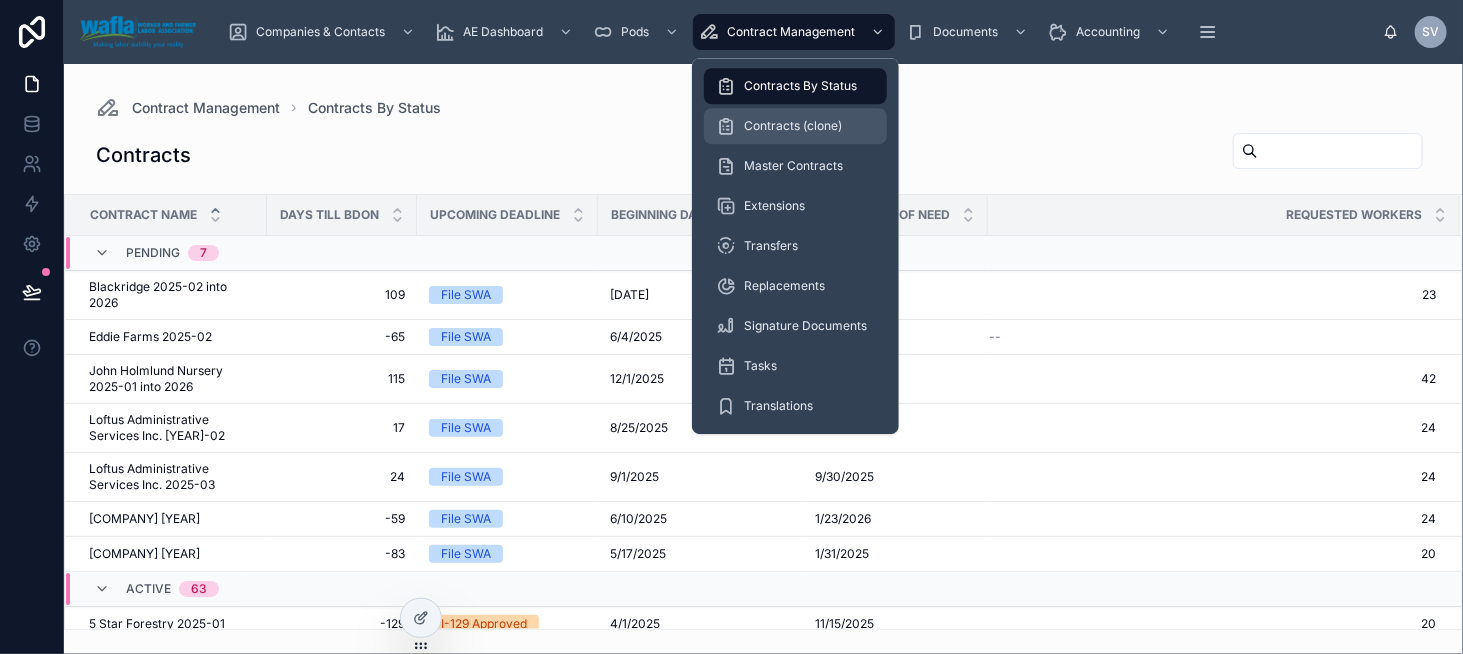 click on "Contracts (clone)" at bounding box center (793, 126) 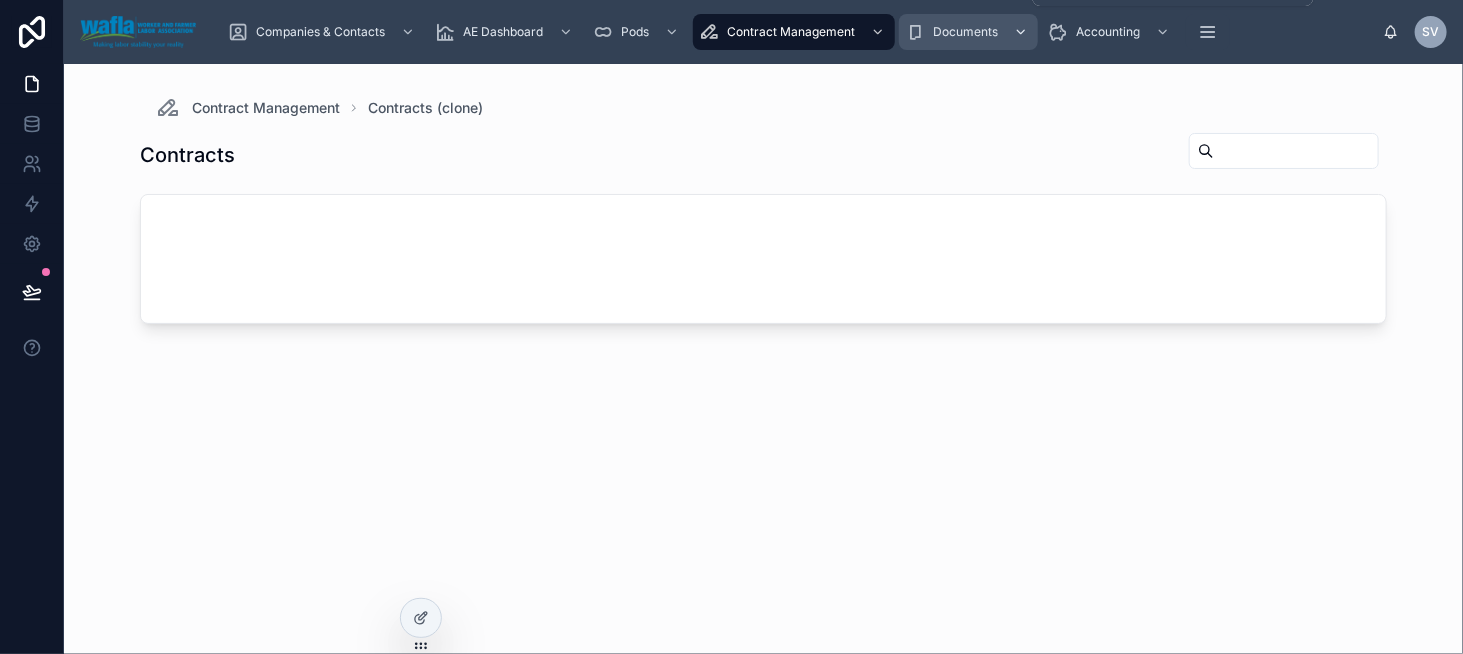 click on "Documents" at bounding box center [965, 32] 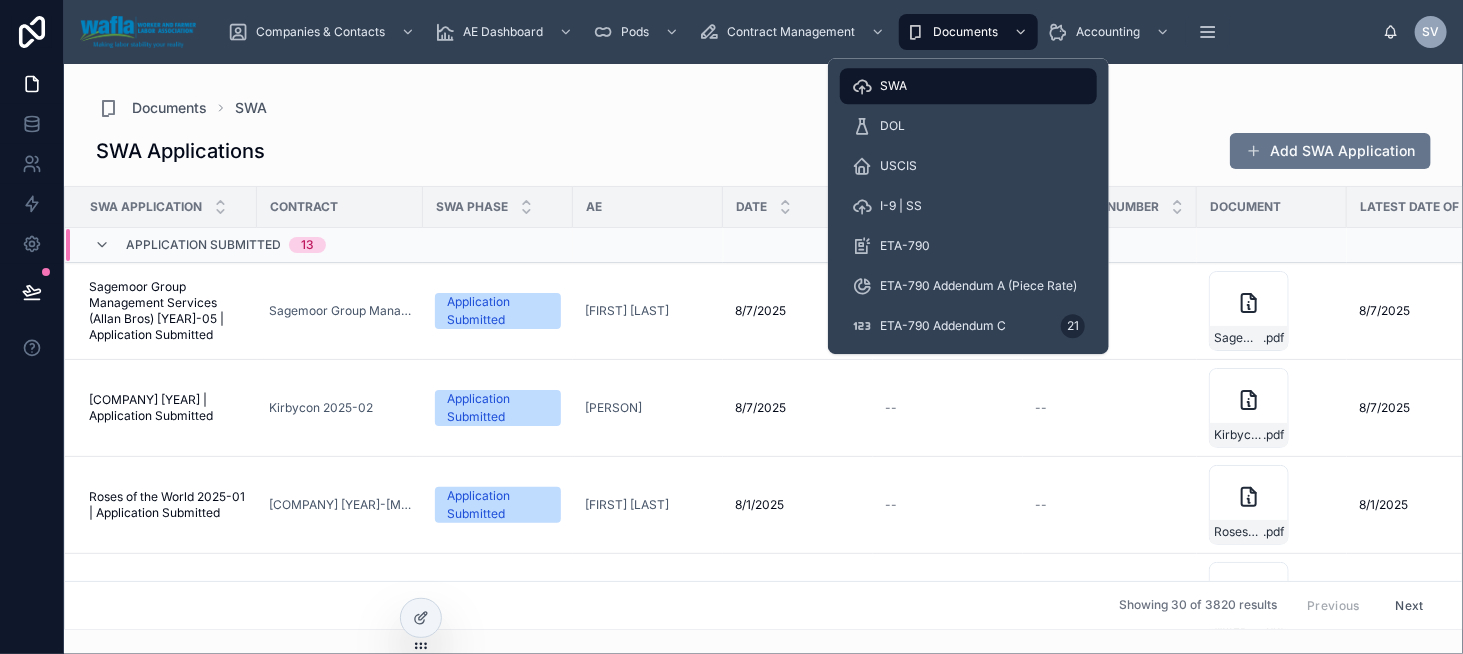 click on "SWA" at bounding box center (968, 86) 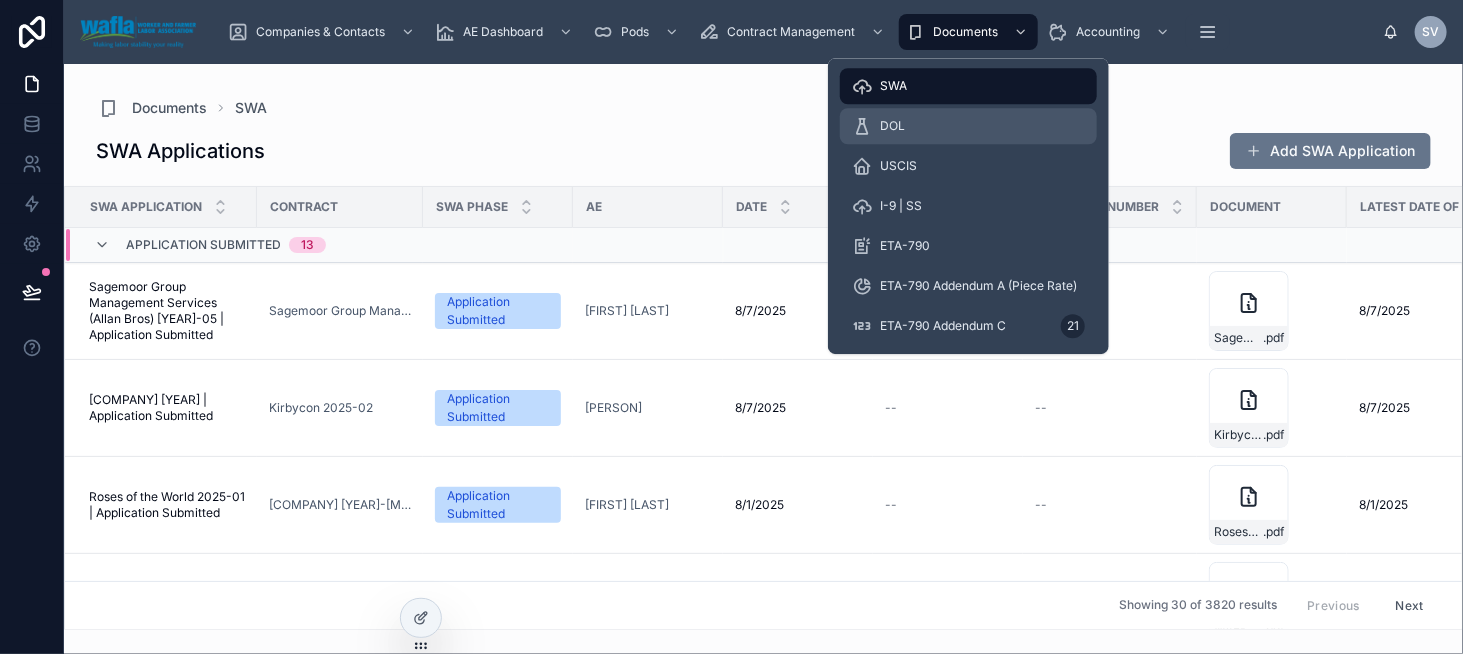 click on "DOL" at bounding box center [968, 126] 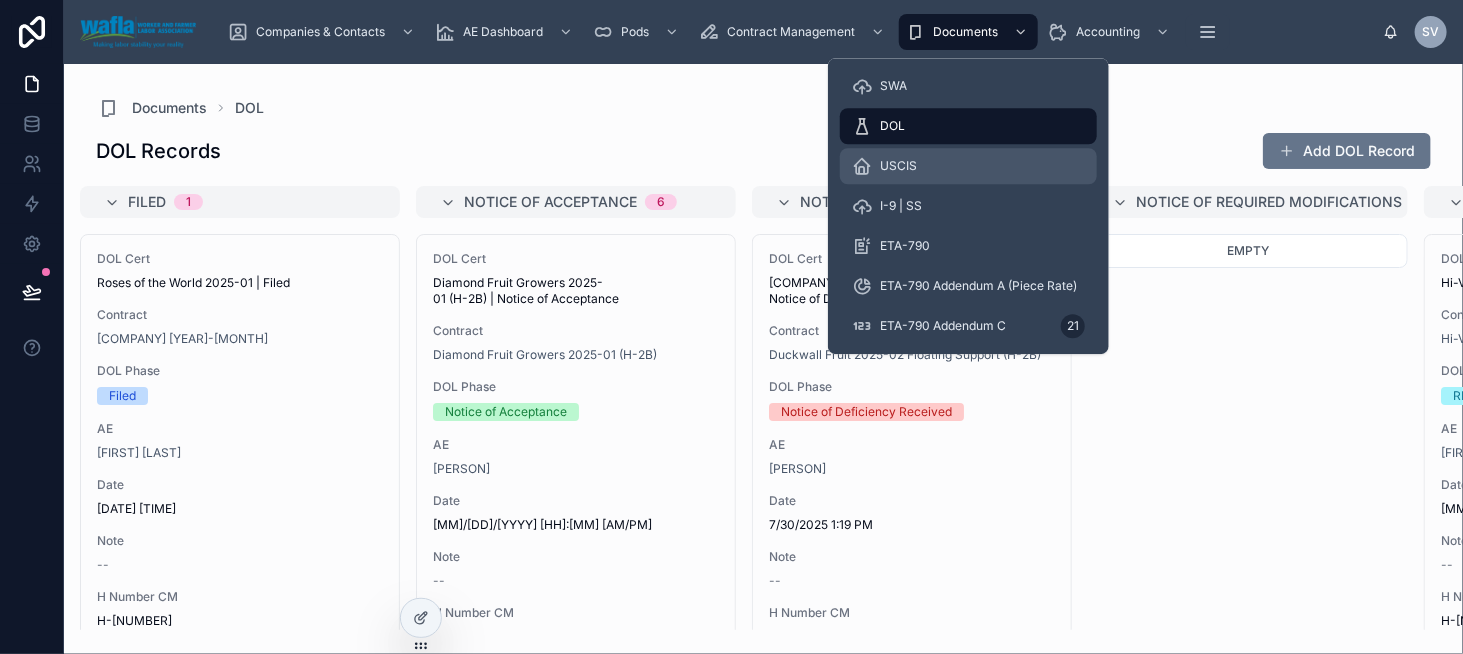 click on "USCIS" at bounding box center (968, 166) 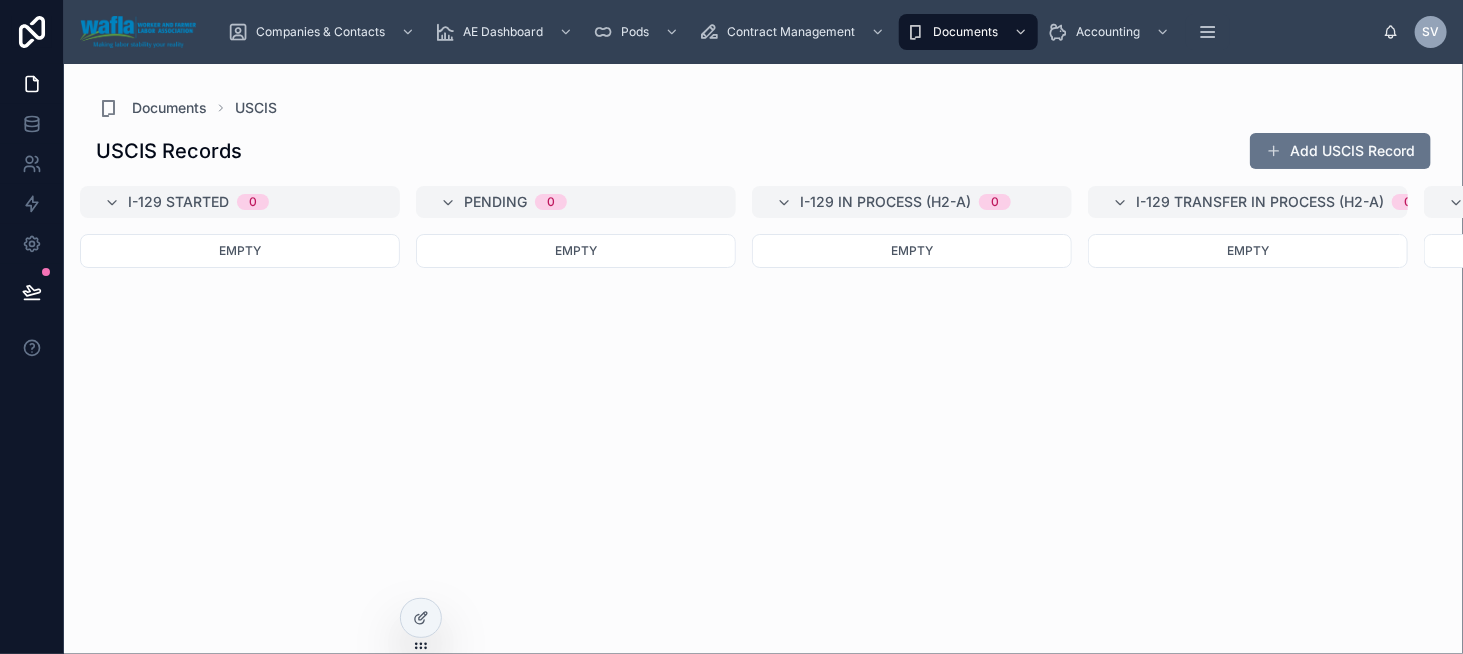 click on "USCIS Records Add USCIS Record" at bounding box center (763, 151) 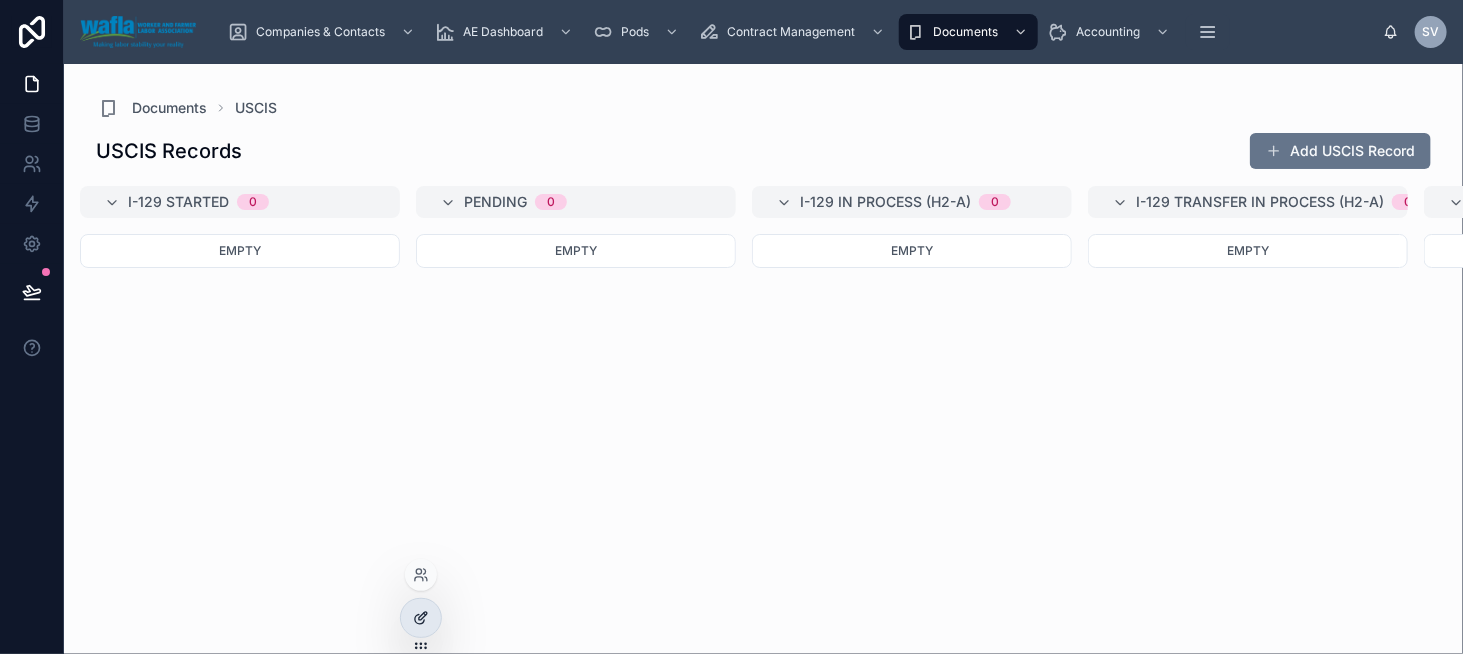 click 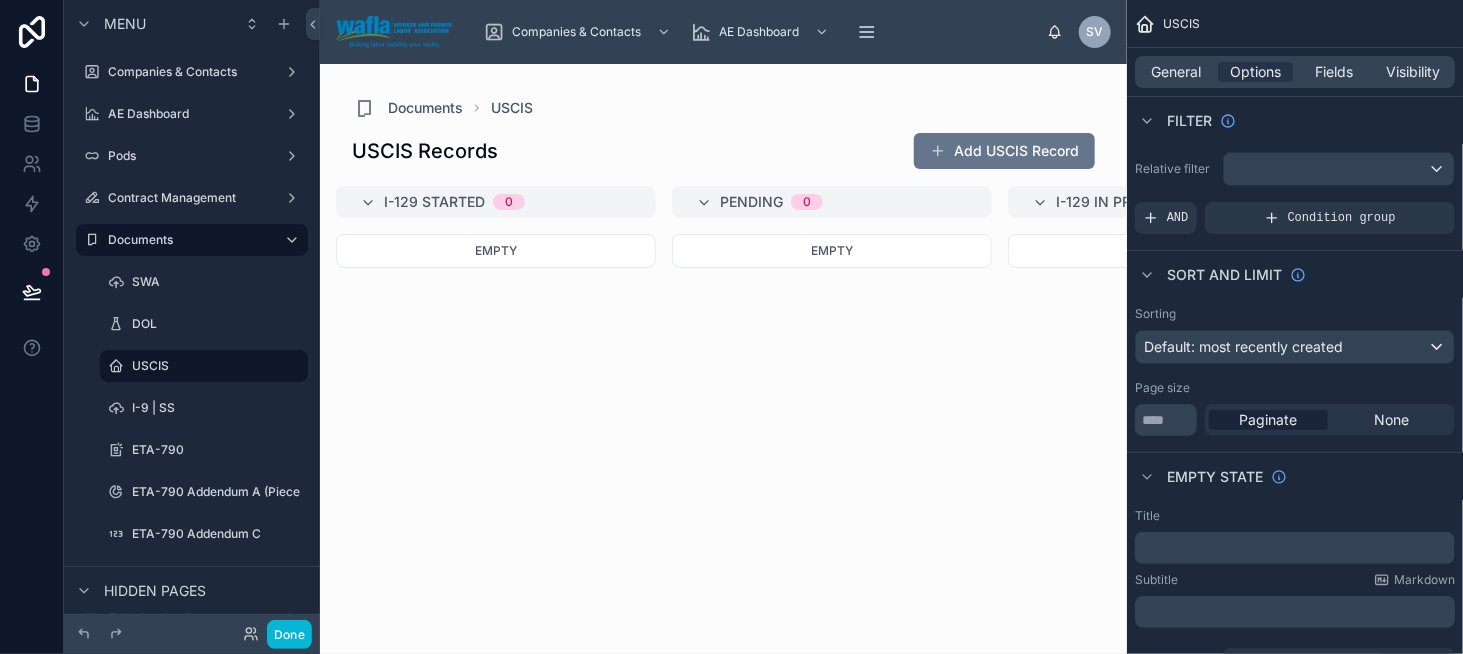 click at bounding box center (723, 359) 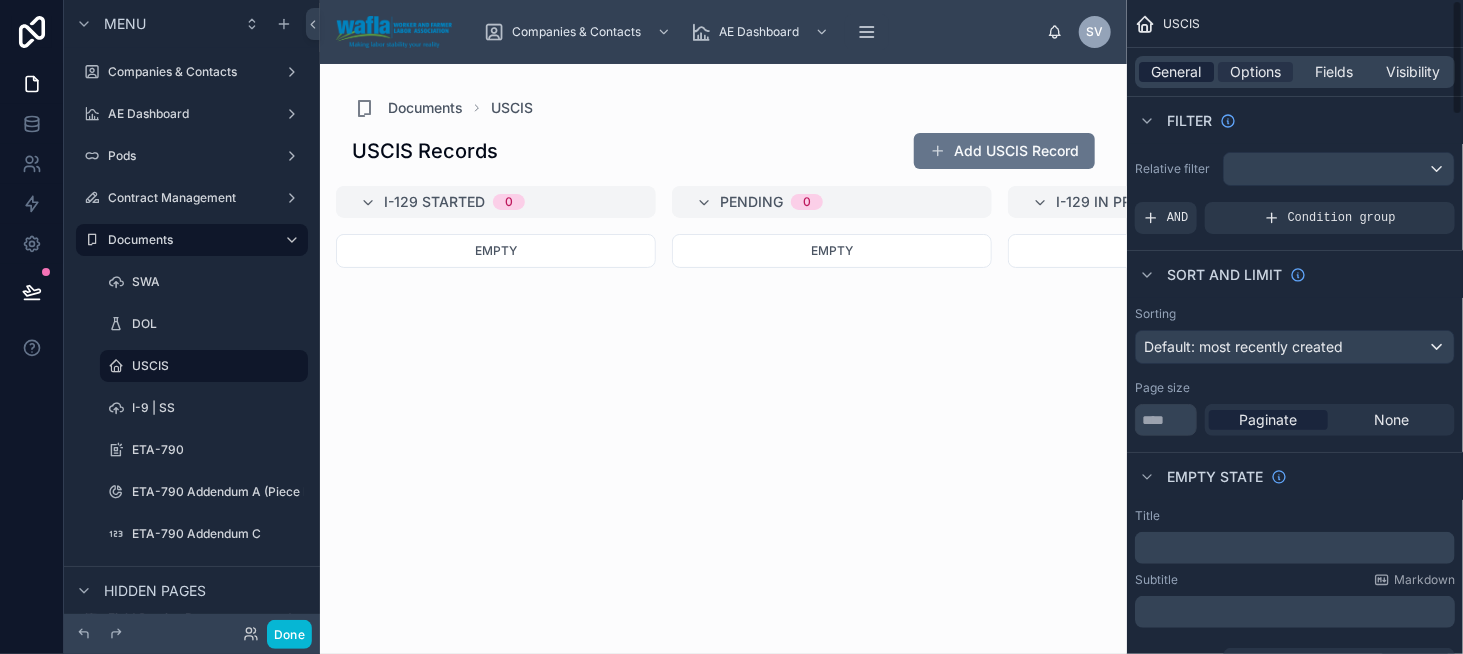 click on "General" at bounding box center [1177, 72] 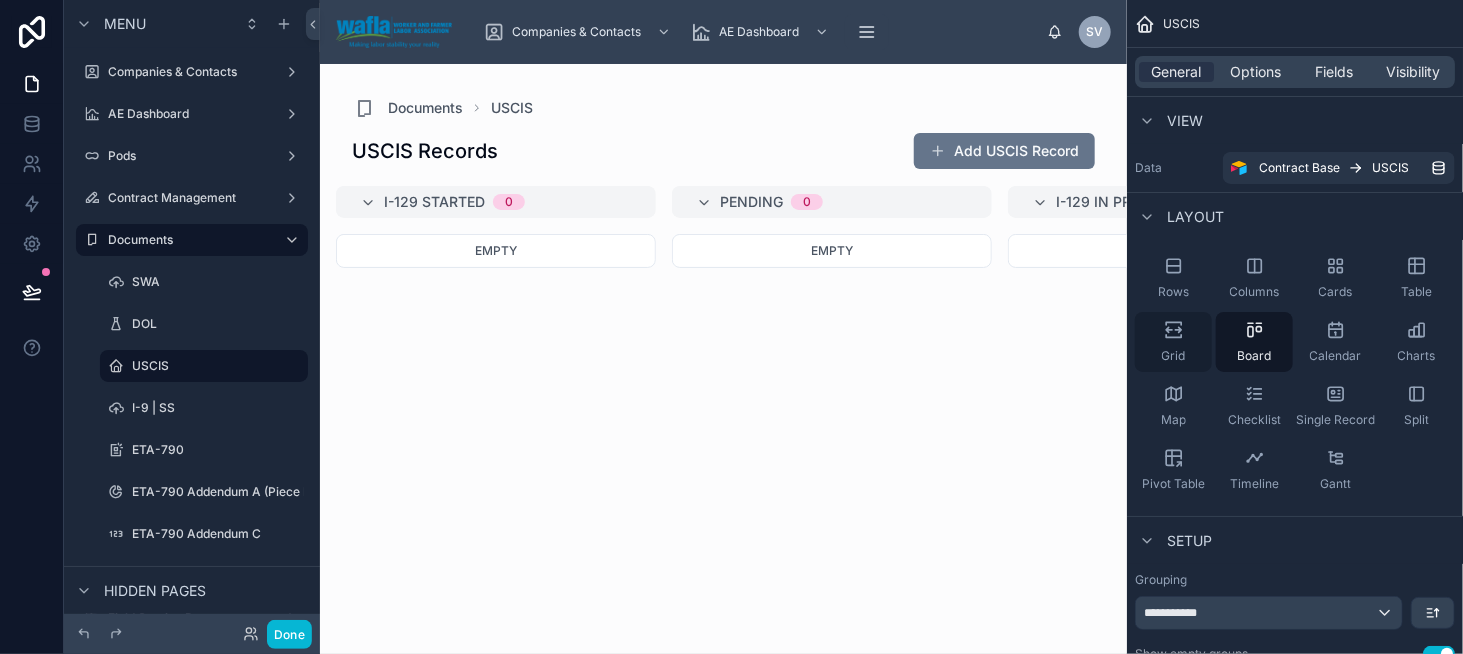 click on "Grid" at bounding box center (1173, 342) 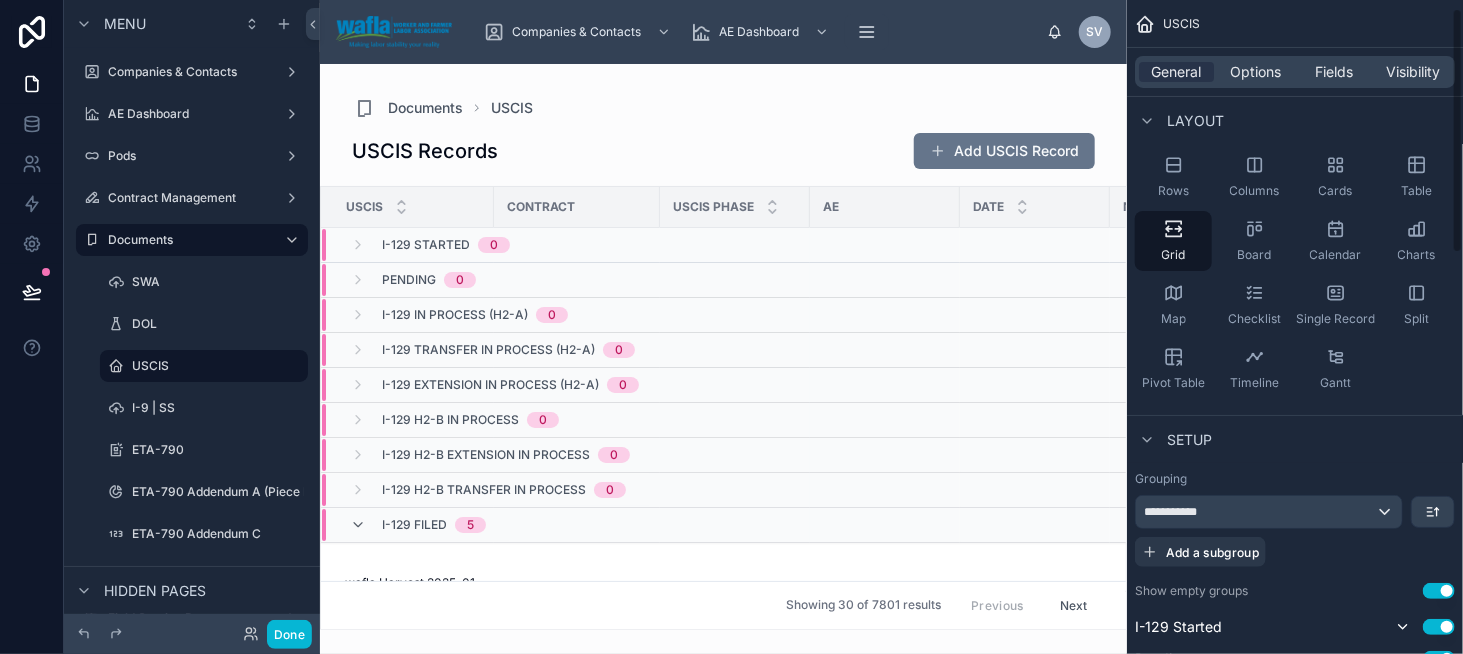 scroll, scrollTop: 200, scrollLeft: 0, axis: vertical 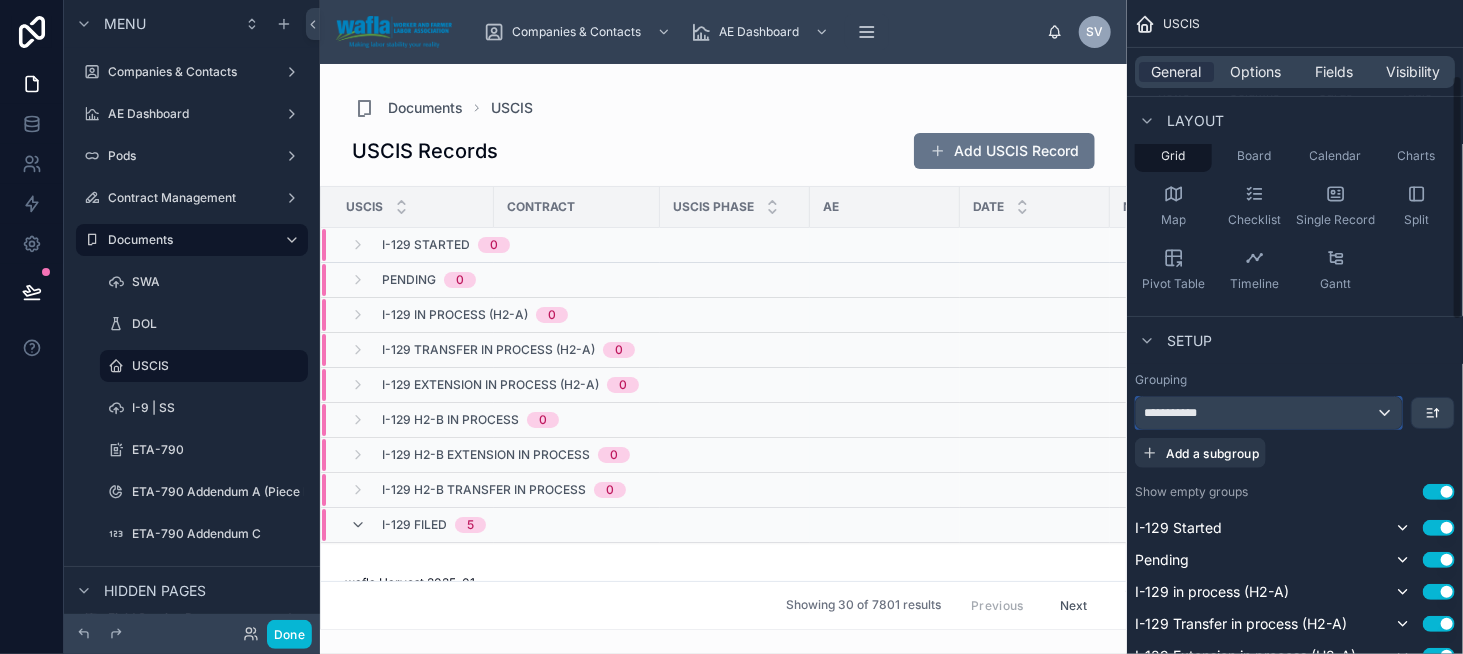 click on "**********" at bounding box center (1269, 413) 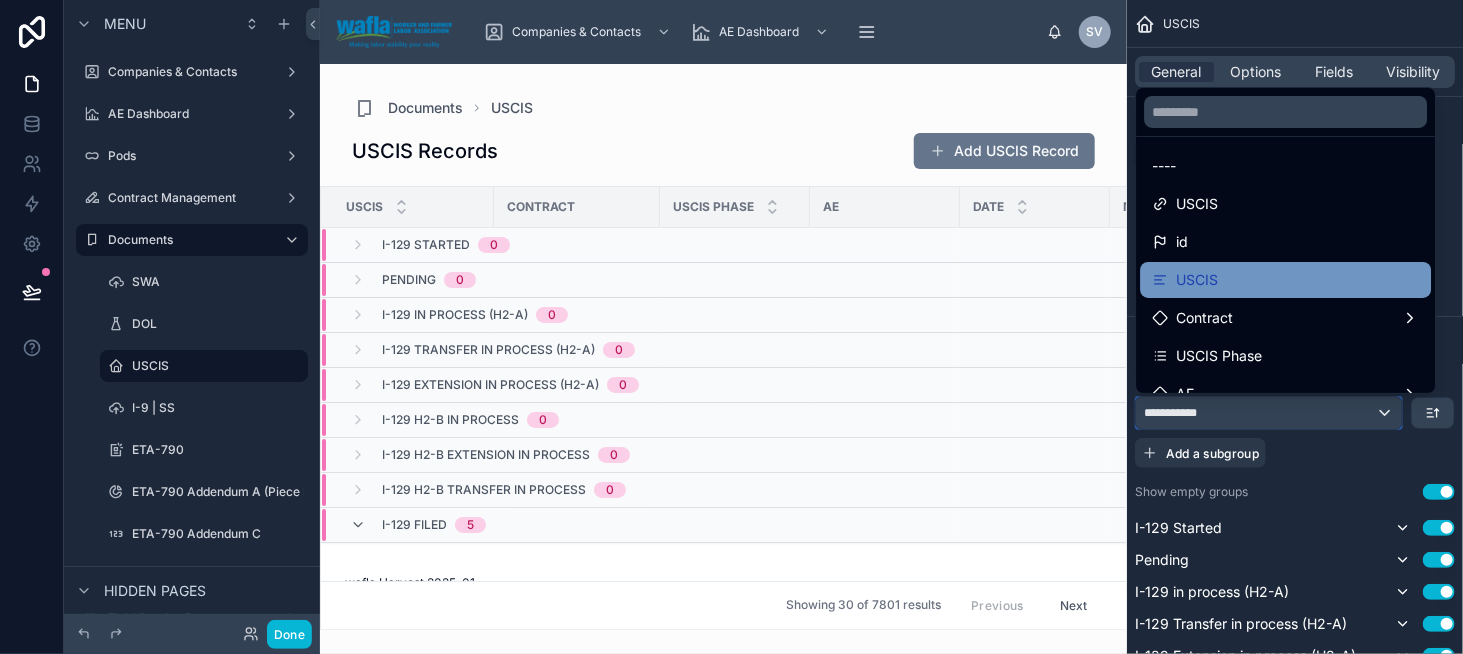 scroll, scrollTop: 0, scrollLeft: 0, axis: both 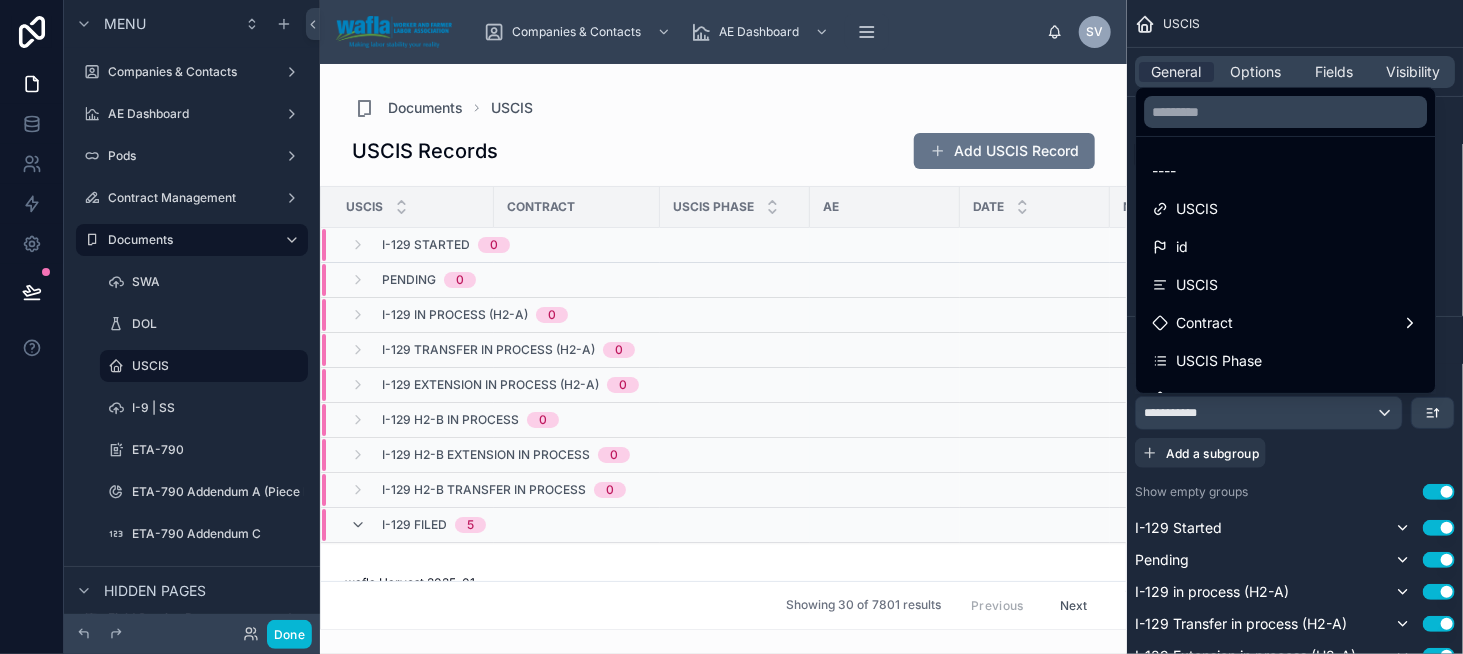 click on "USCIS Records Add USCIS Record" at bounding box center (723, 151) 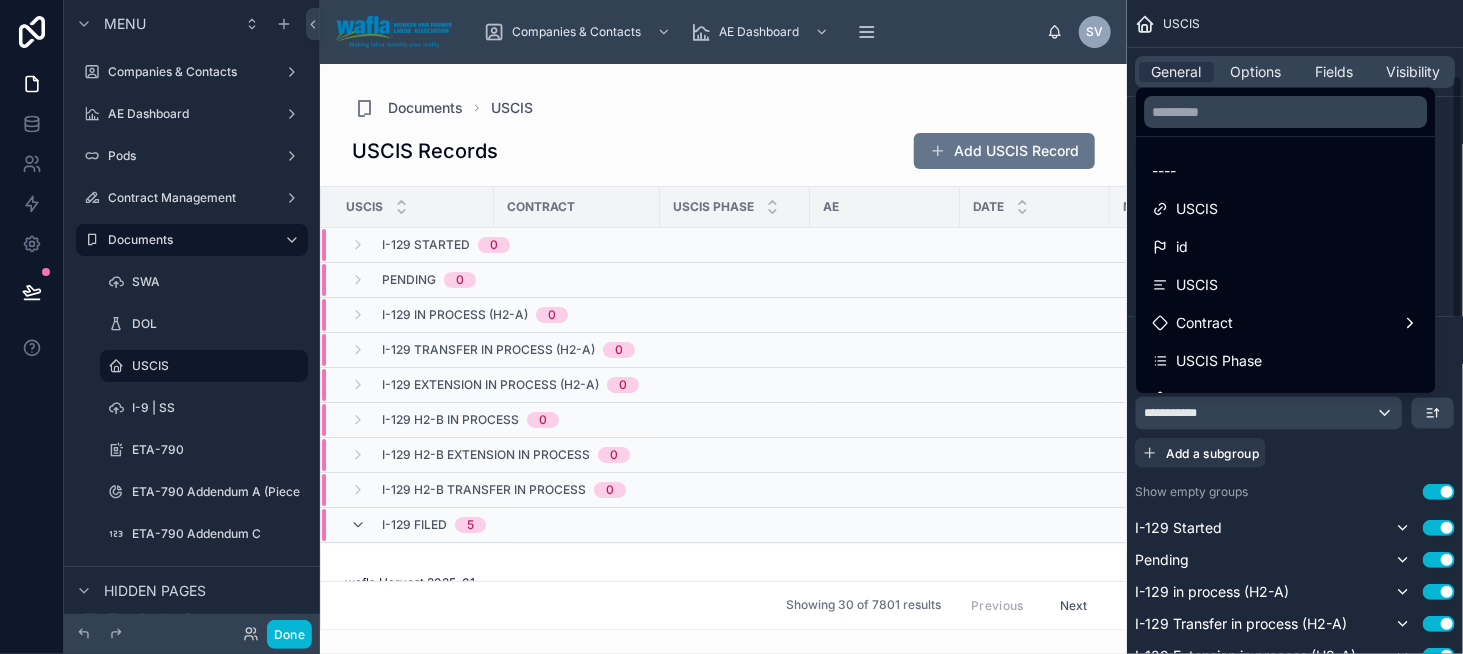 click at bounding box center [731, 327] 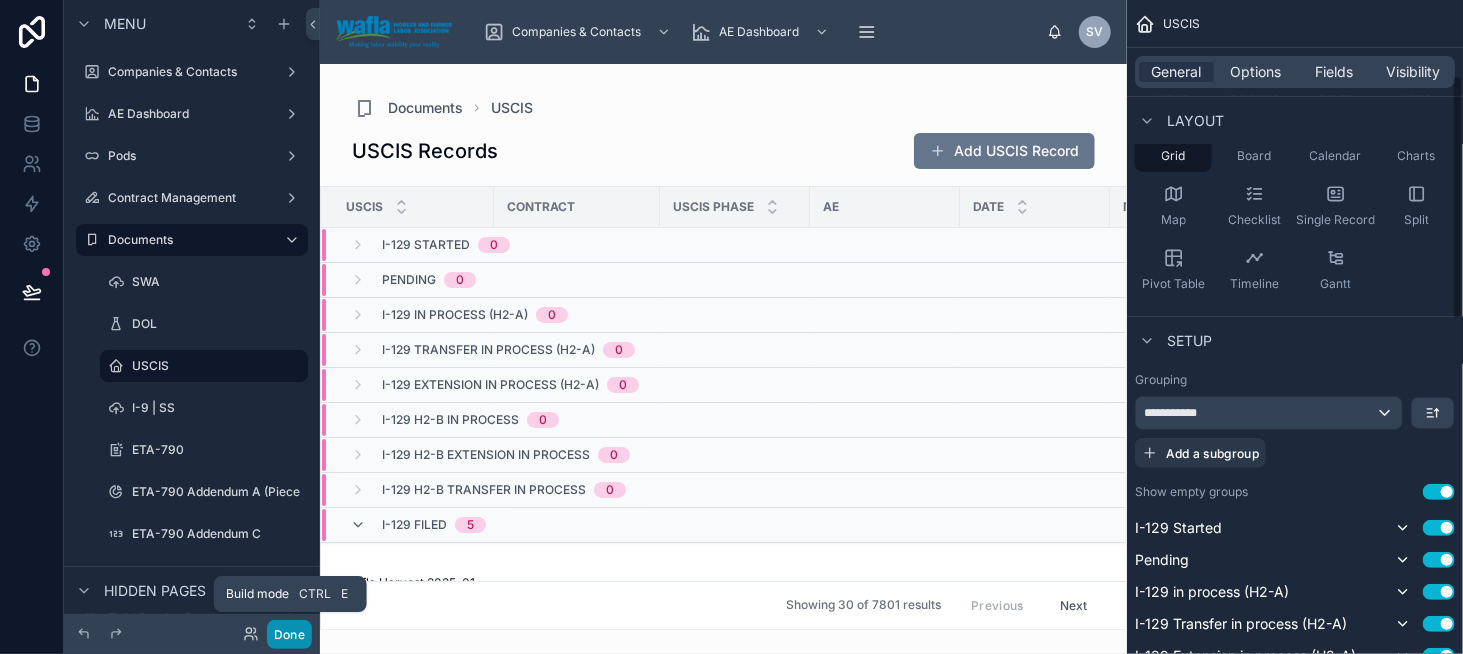 click on "Done" at bounding box center (289, 634) 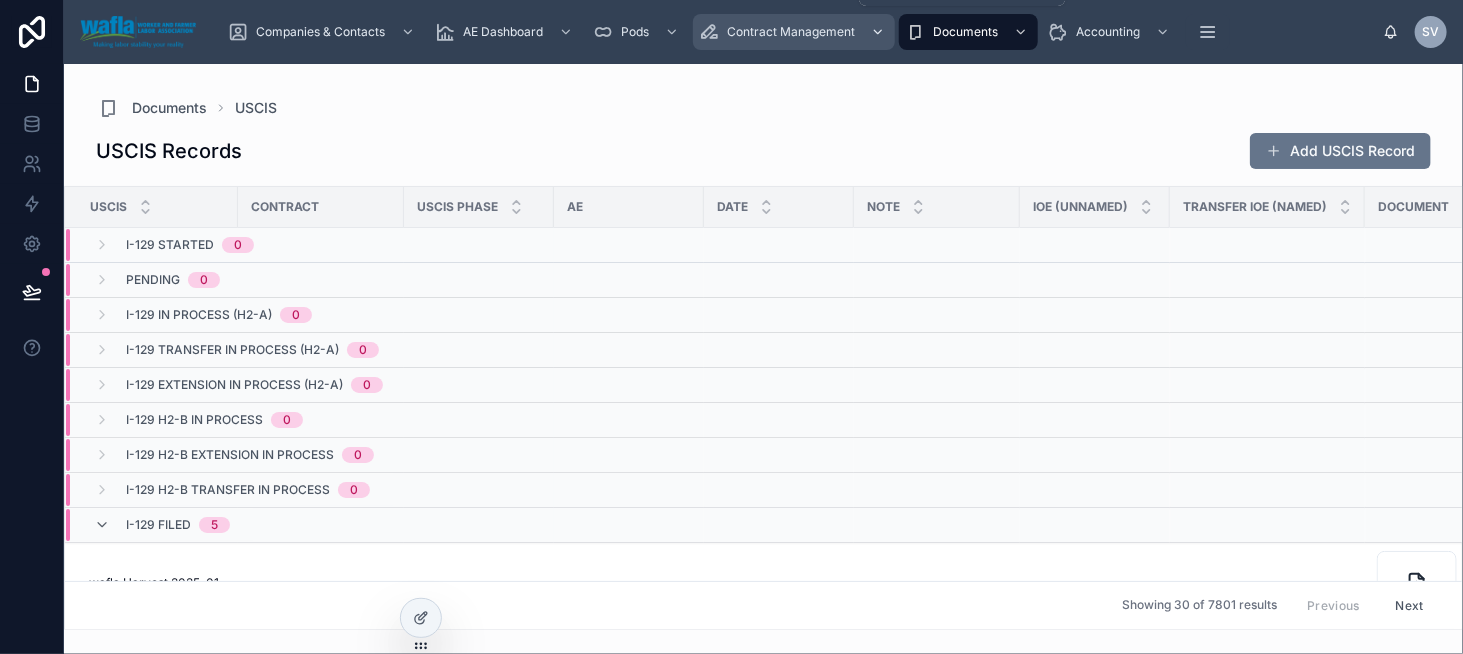 click on "Contract Management" at bounding box center (794, 32) 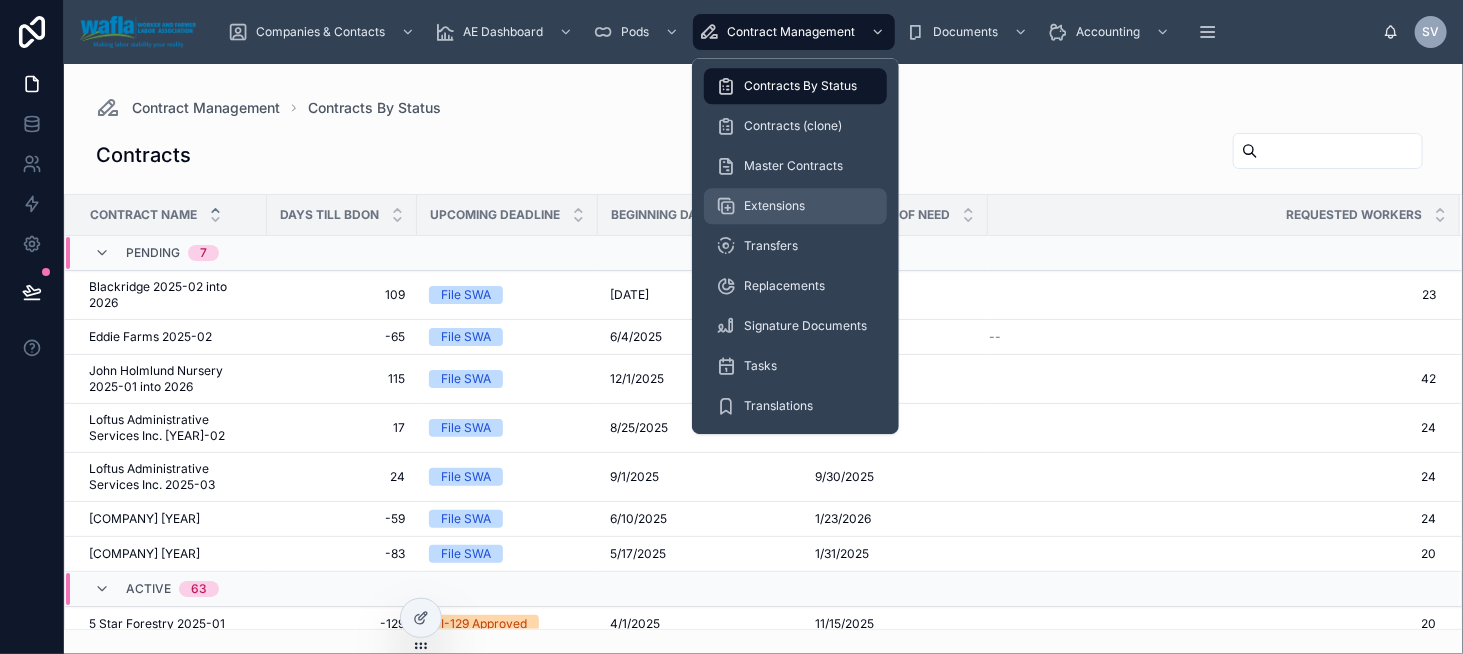click on "Extensions" at bounding box center [795, 206] 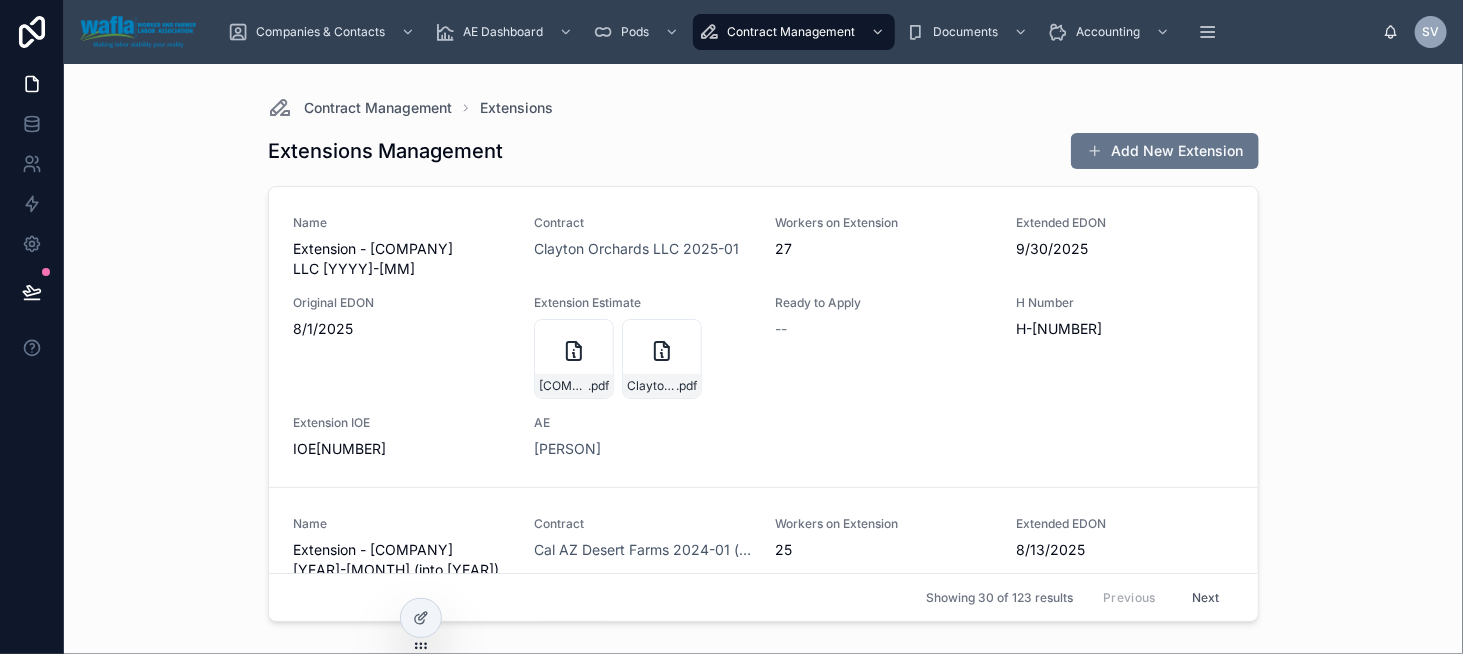 click on "Extensions Management Add New Extension" at bounding box center [763, 151] 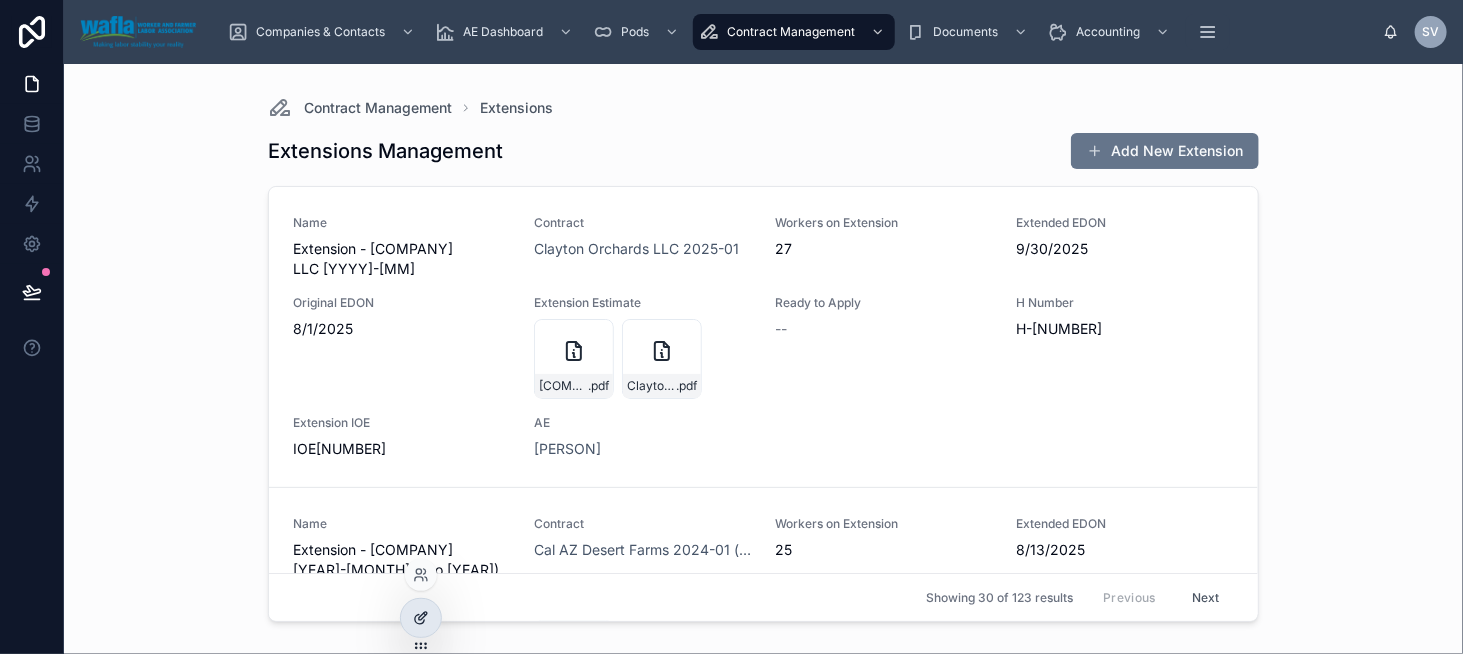 click 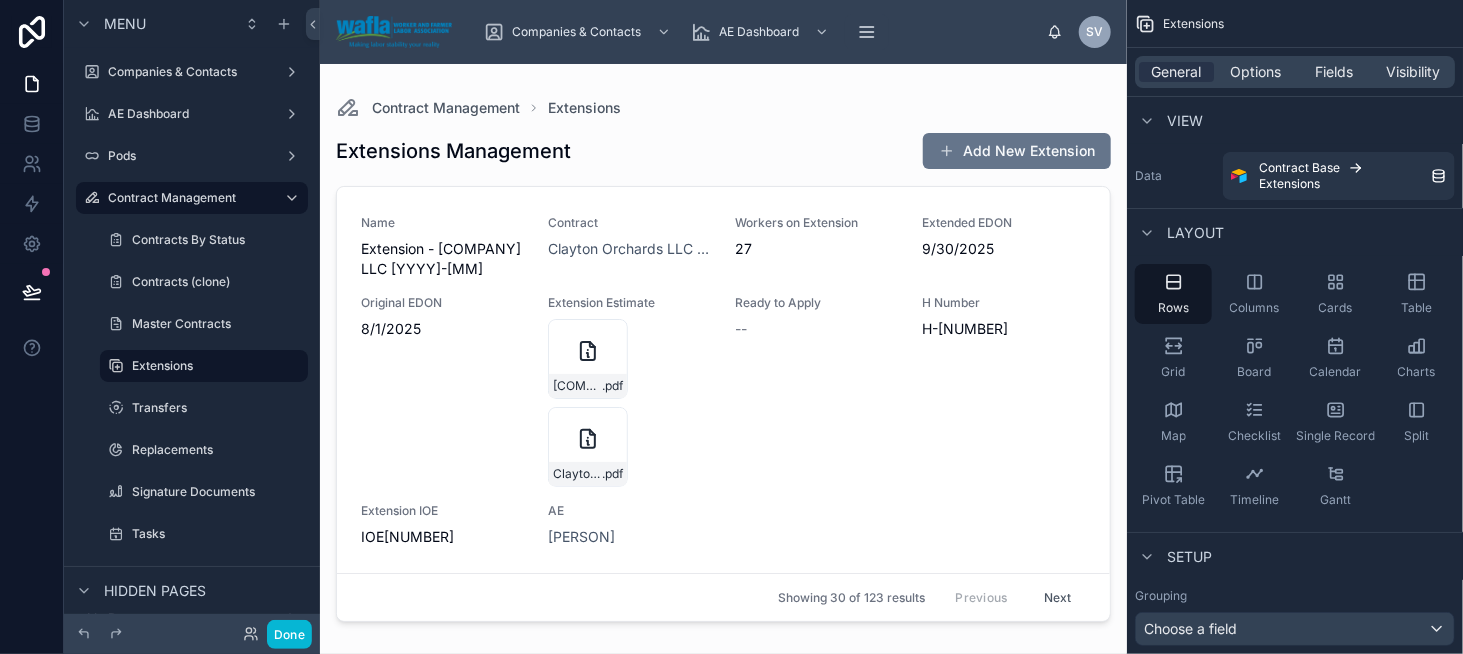 click at bounding box center [723, 347] 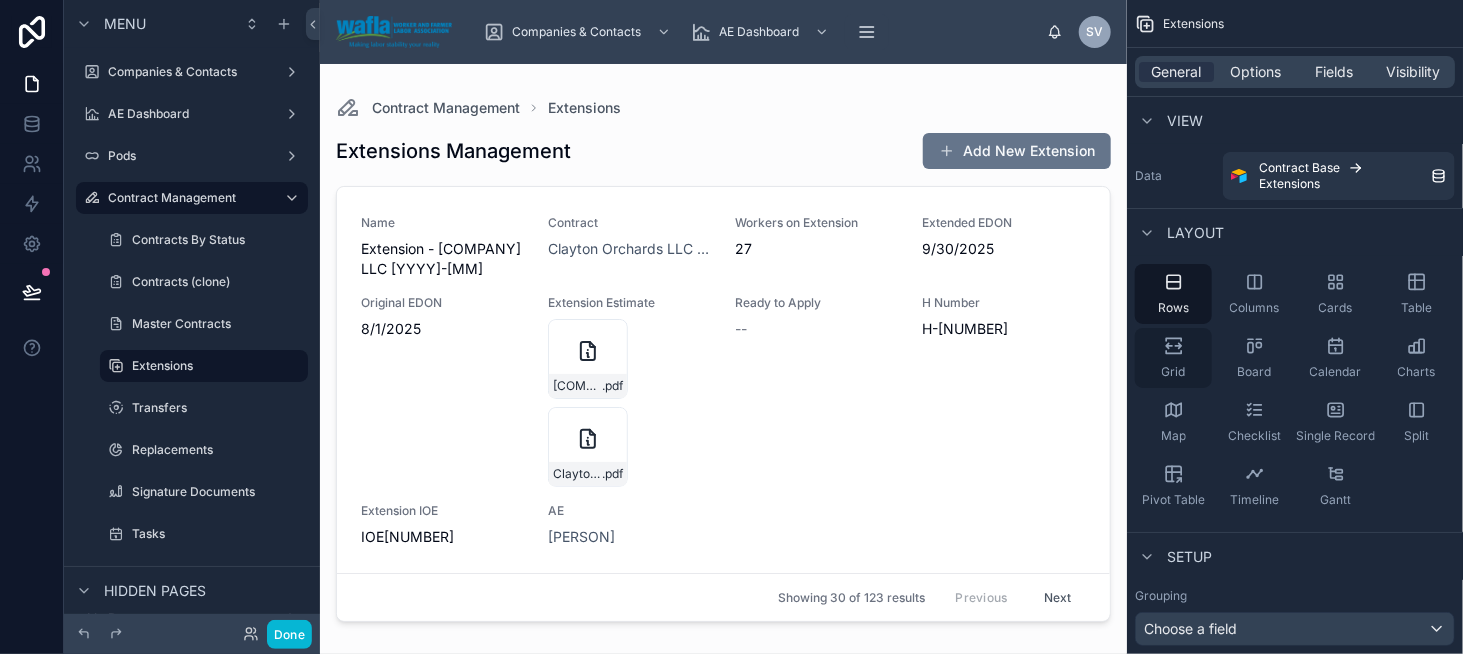 click on "Grid" at bounding box center [1173, 358] 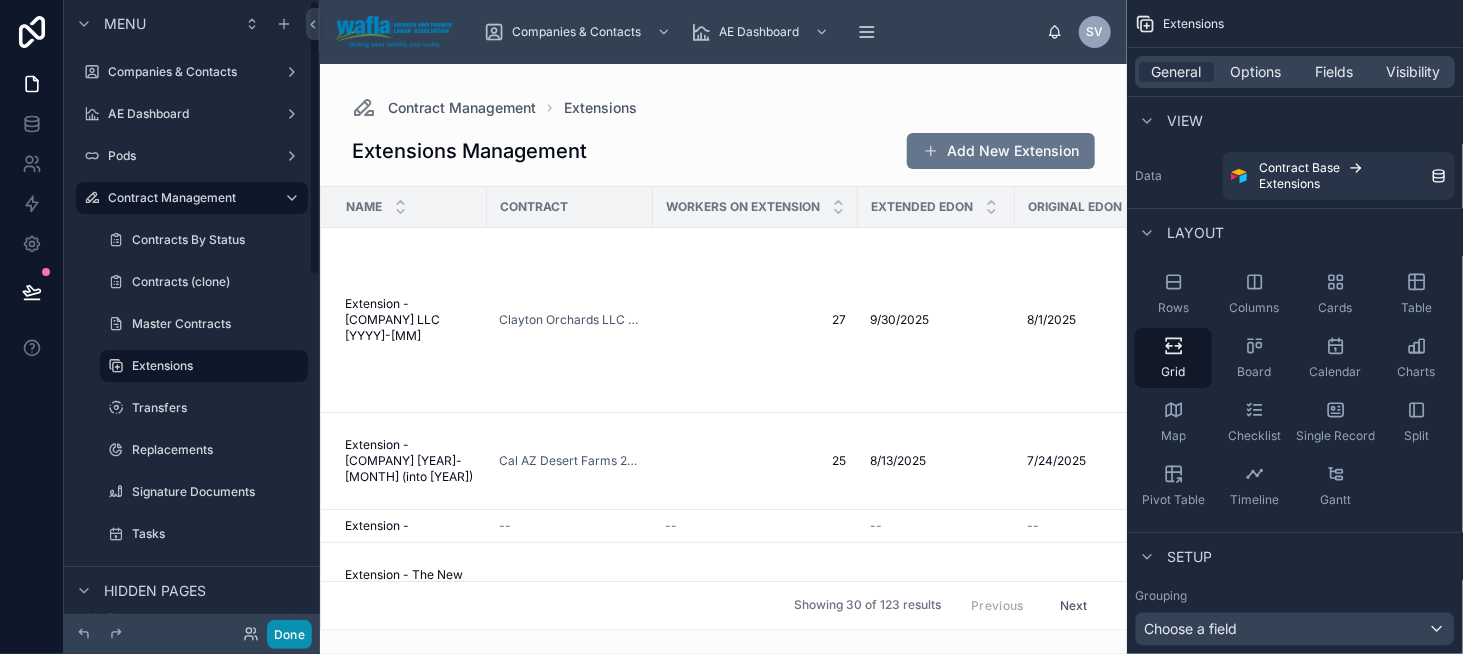 click on "Done" at bounding box center (289, 634) 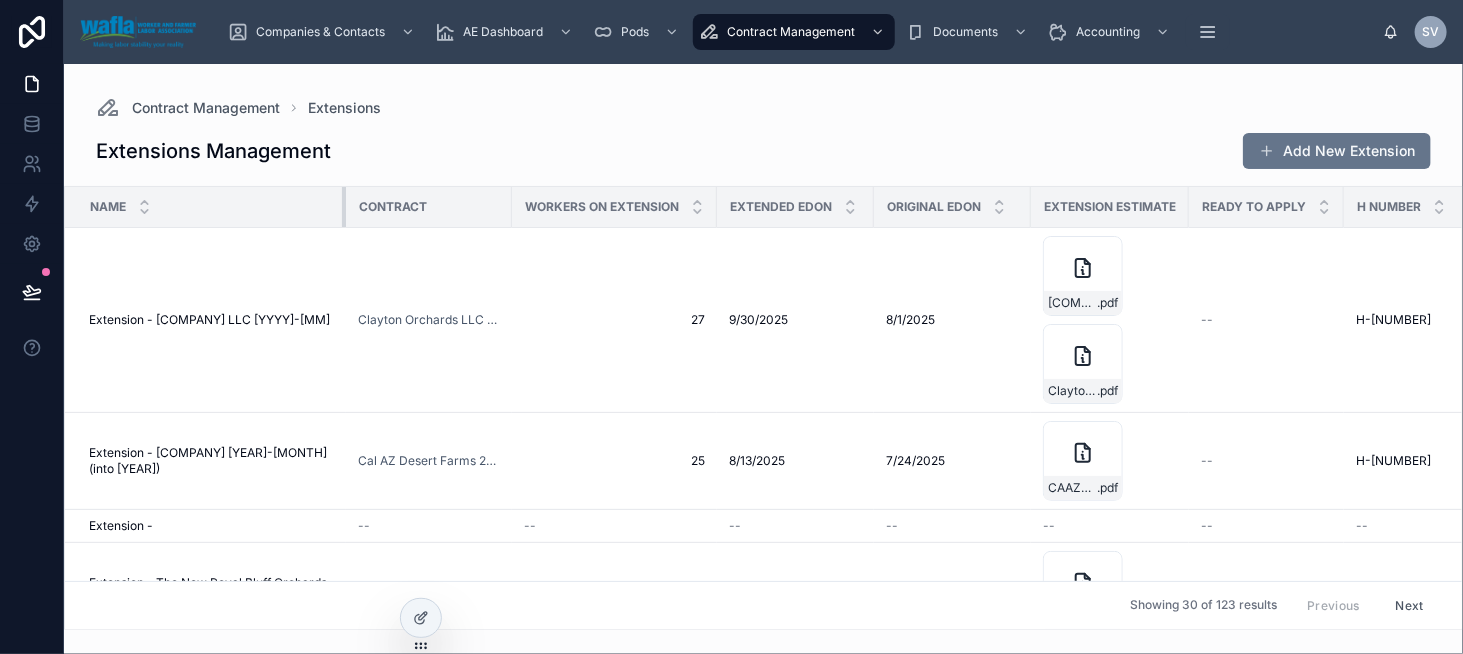 drag, startPoint x: 228, startPoint y: 197, endPoint x: 343, endPoint y: 195, distance: 115.01739 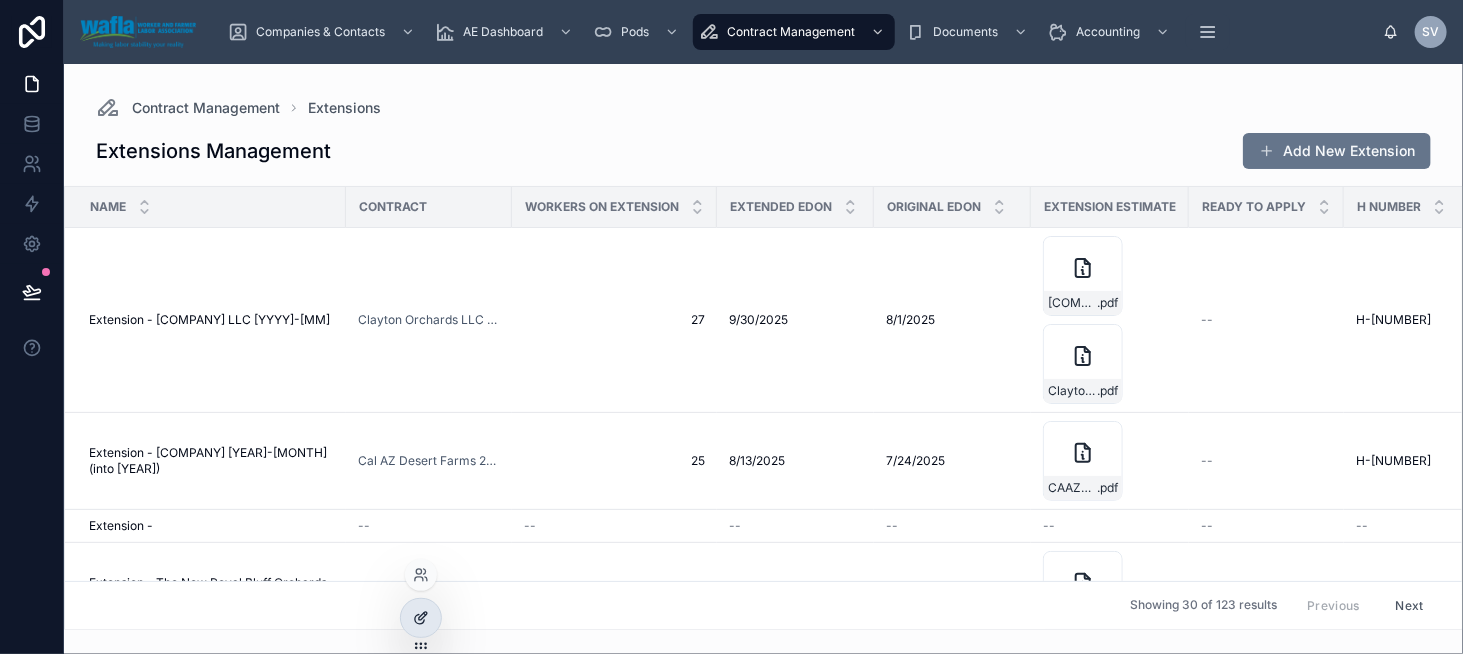 click 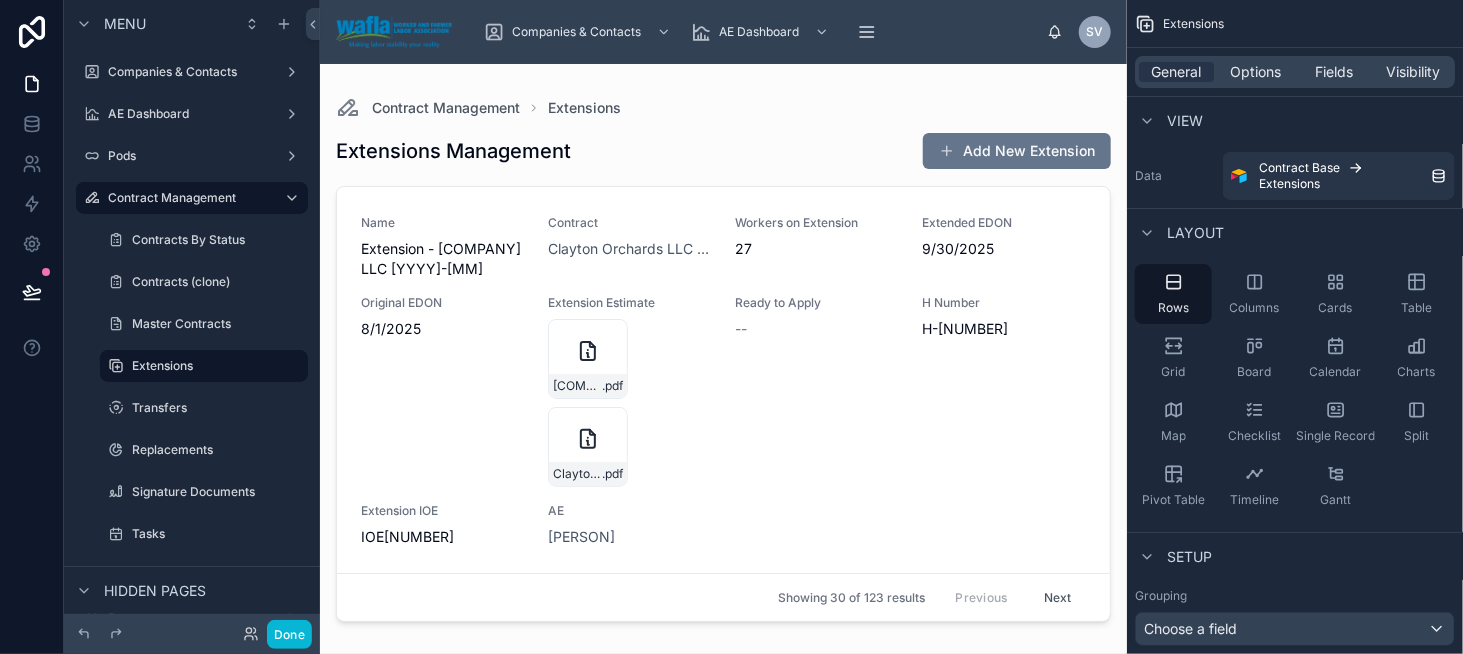 click at bounding box center [723, 347] 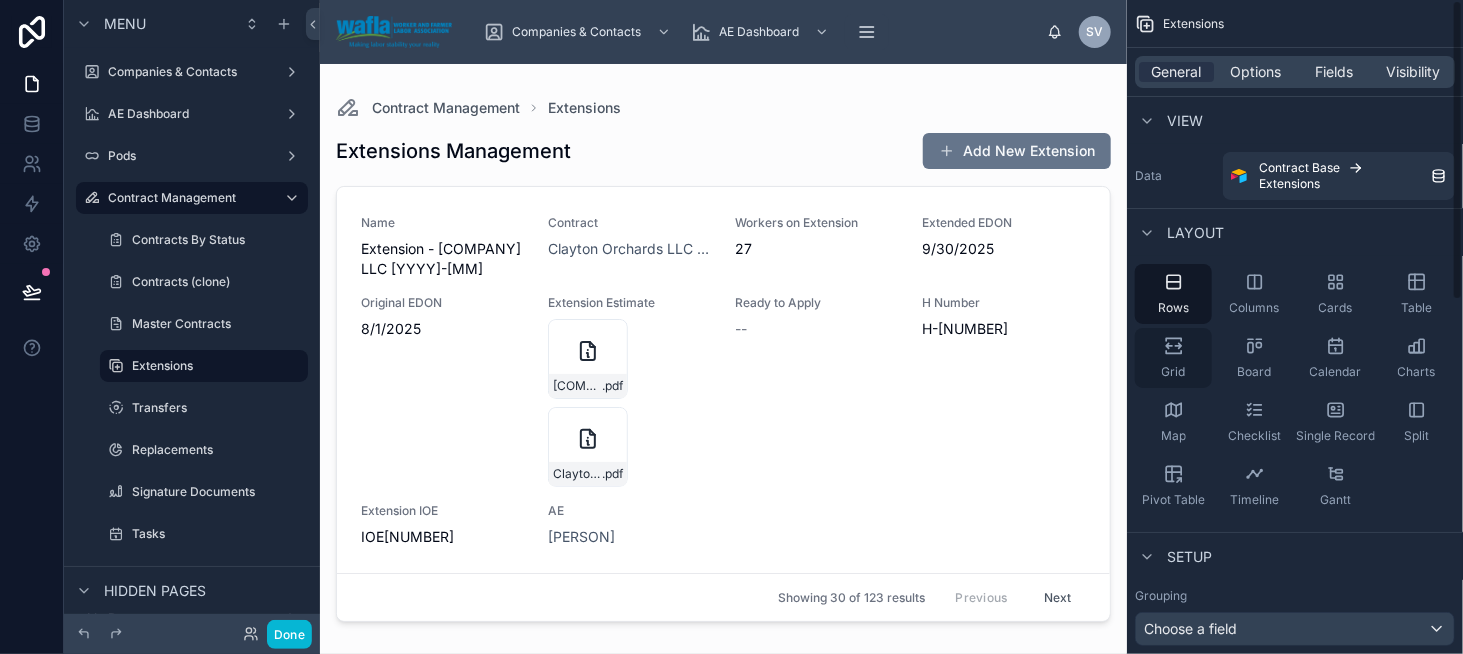click on "Grid" at bounding box center (1174, 372) 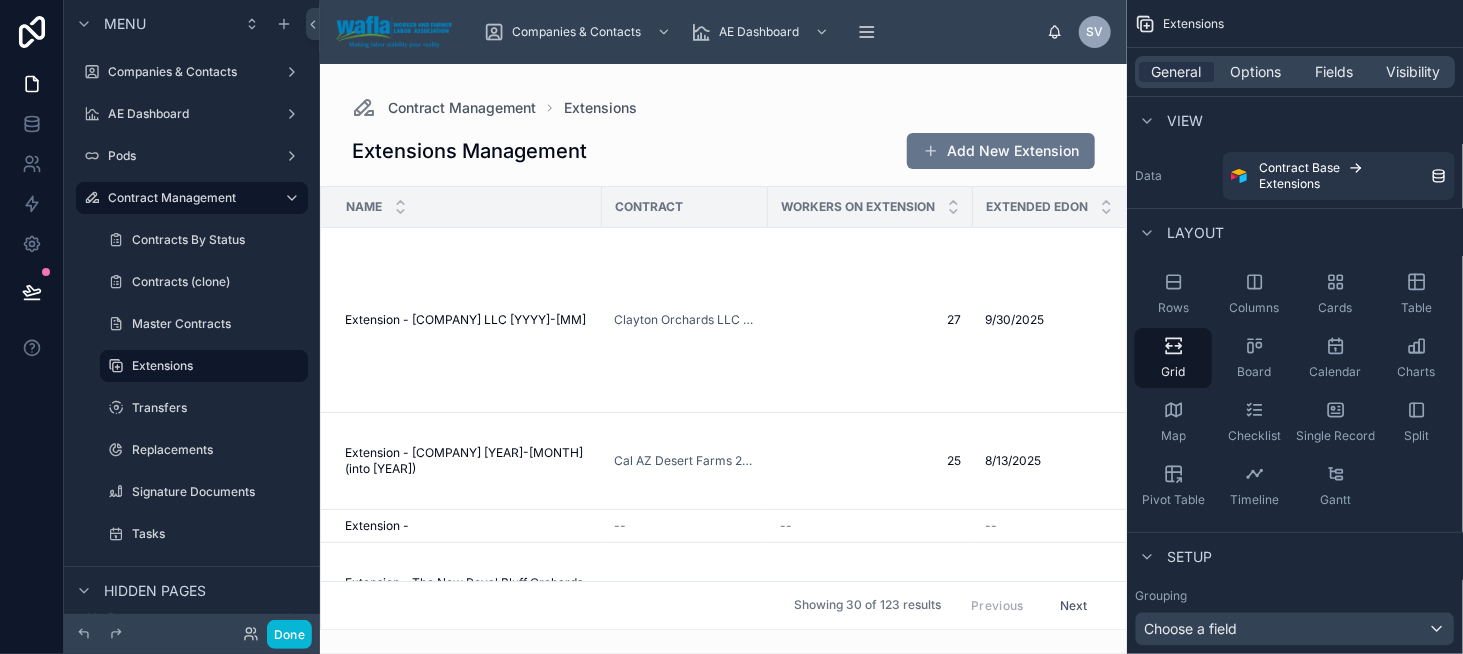 click on "Workers on Extension" at bounding box center (870, 207) 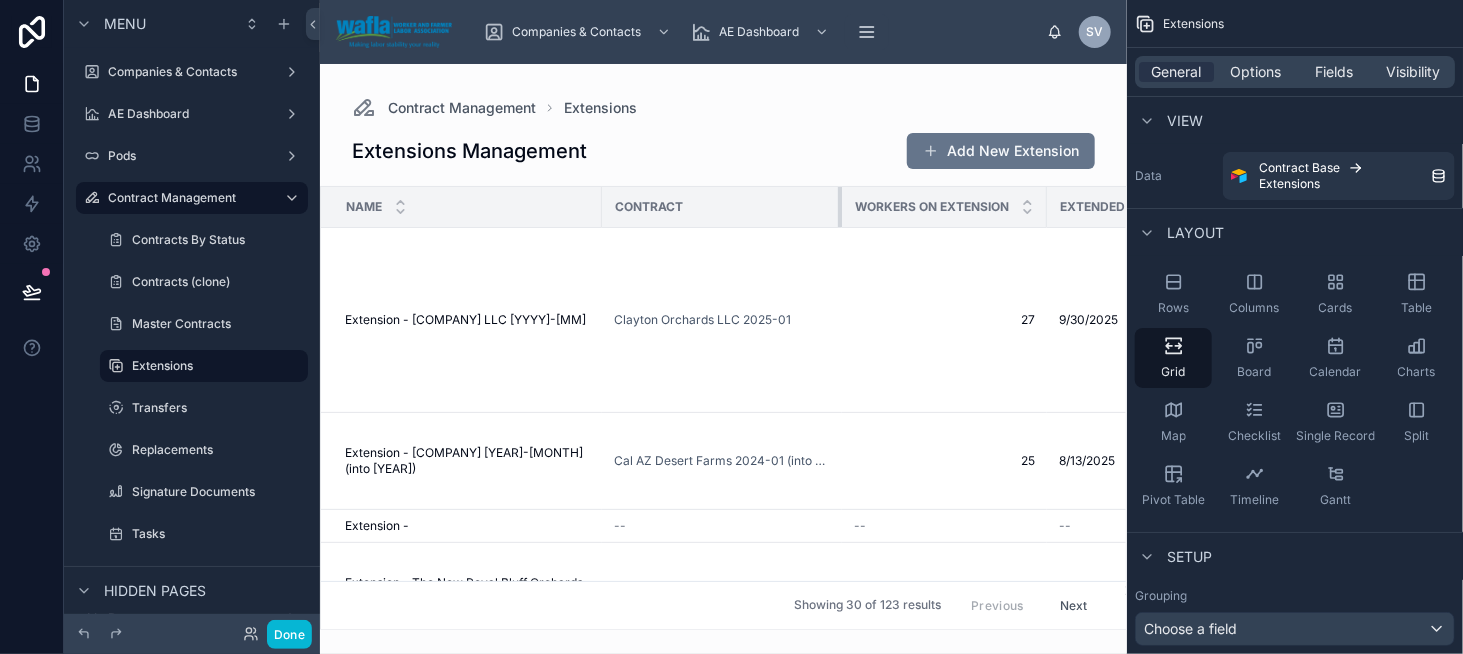 drag, startPoint x: 764, startPoint y: 202, endPoint x: 838, endPoint y: 199, distance: 74.06078 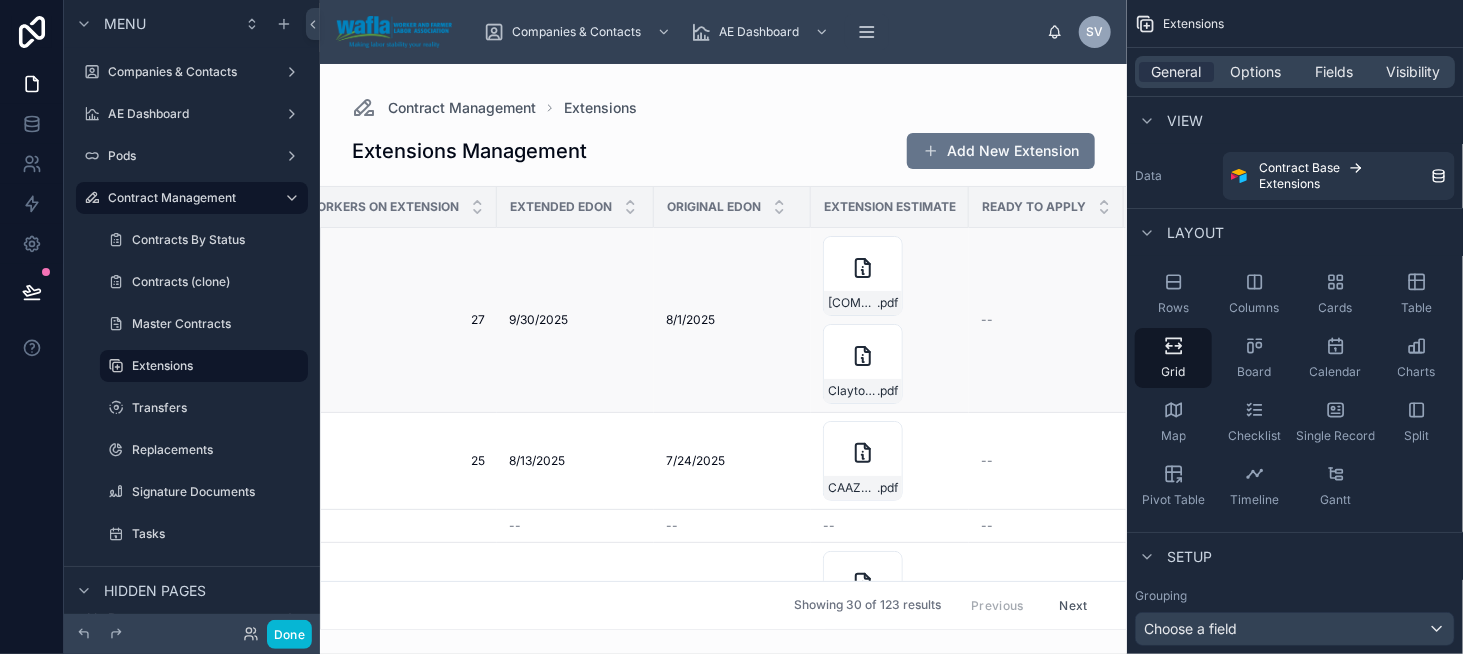 scroll, scrollTop: 0, scrollLeft: 550, axis: horizontal 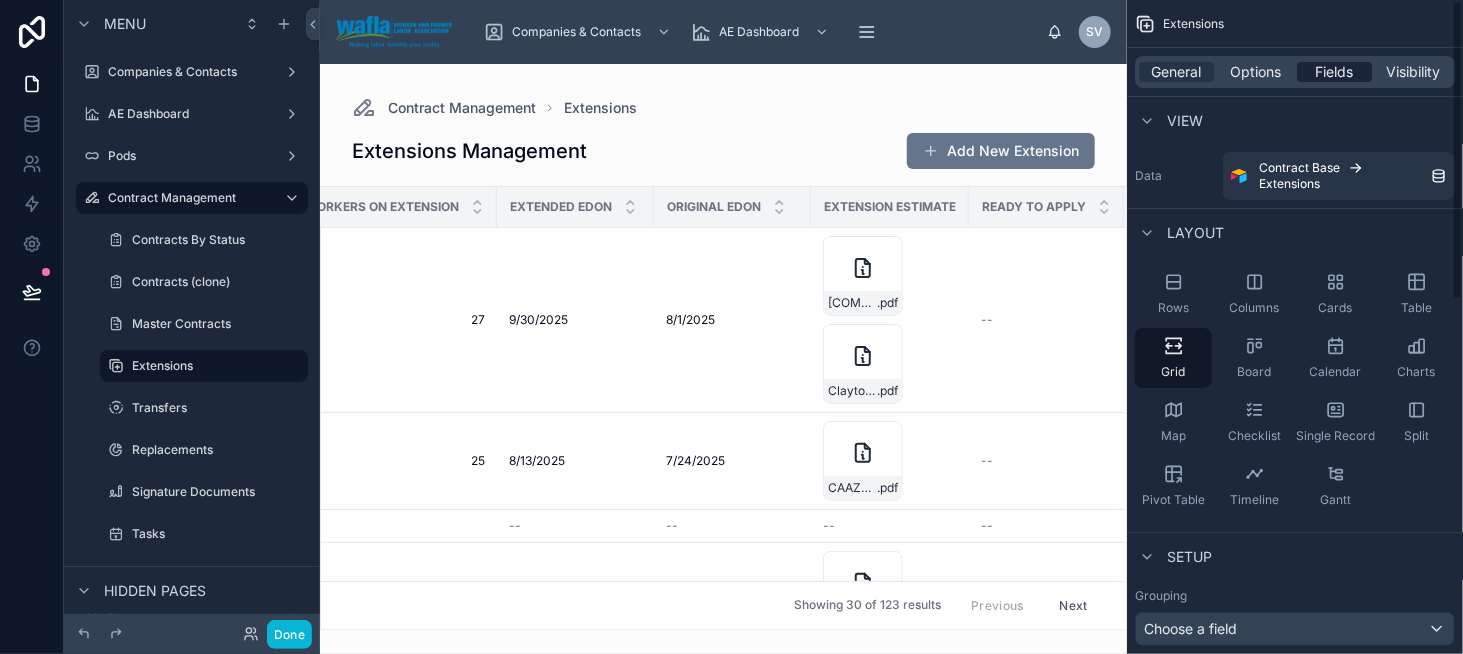 click on "Fields" at bounding box center [1335, 72] 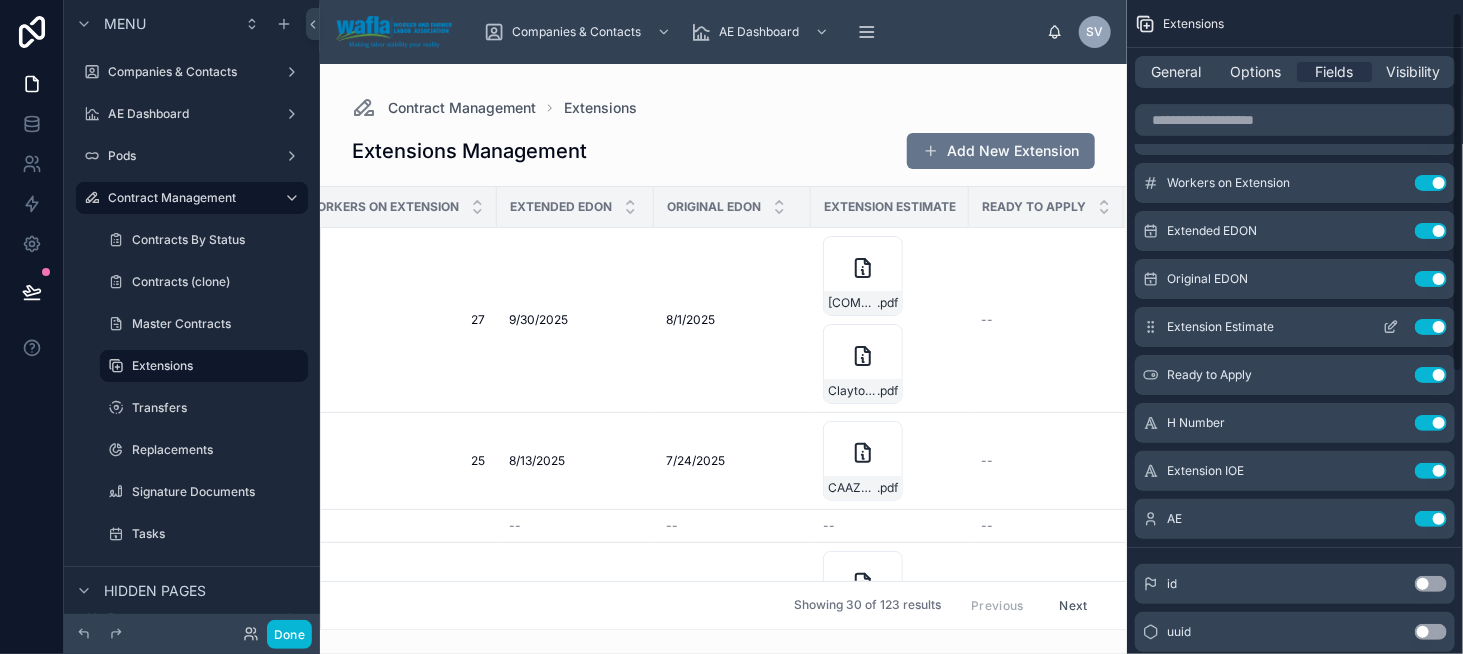 scroll, scrollTop: 100, scrollLeft: 0, axis: vertical 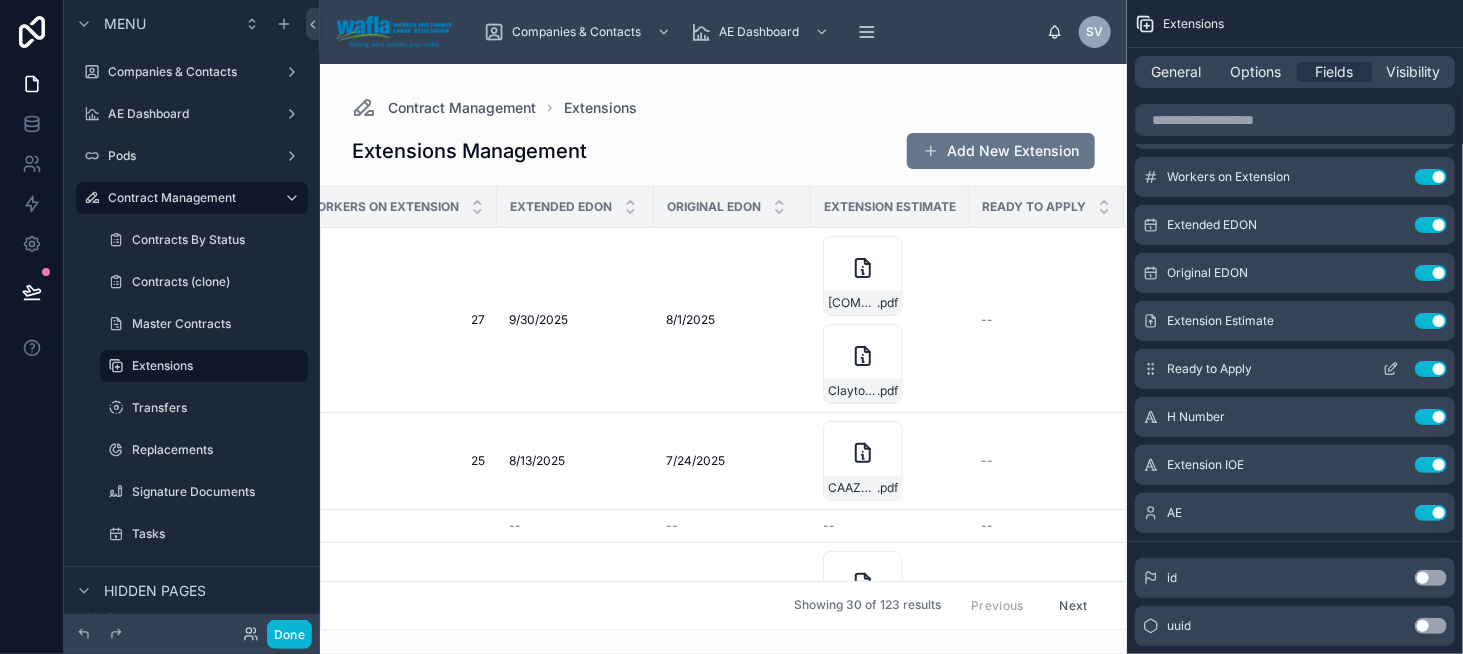 click on "Use setting" at bounding box center [1431, 369] 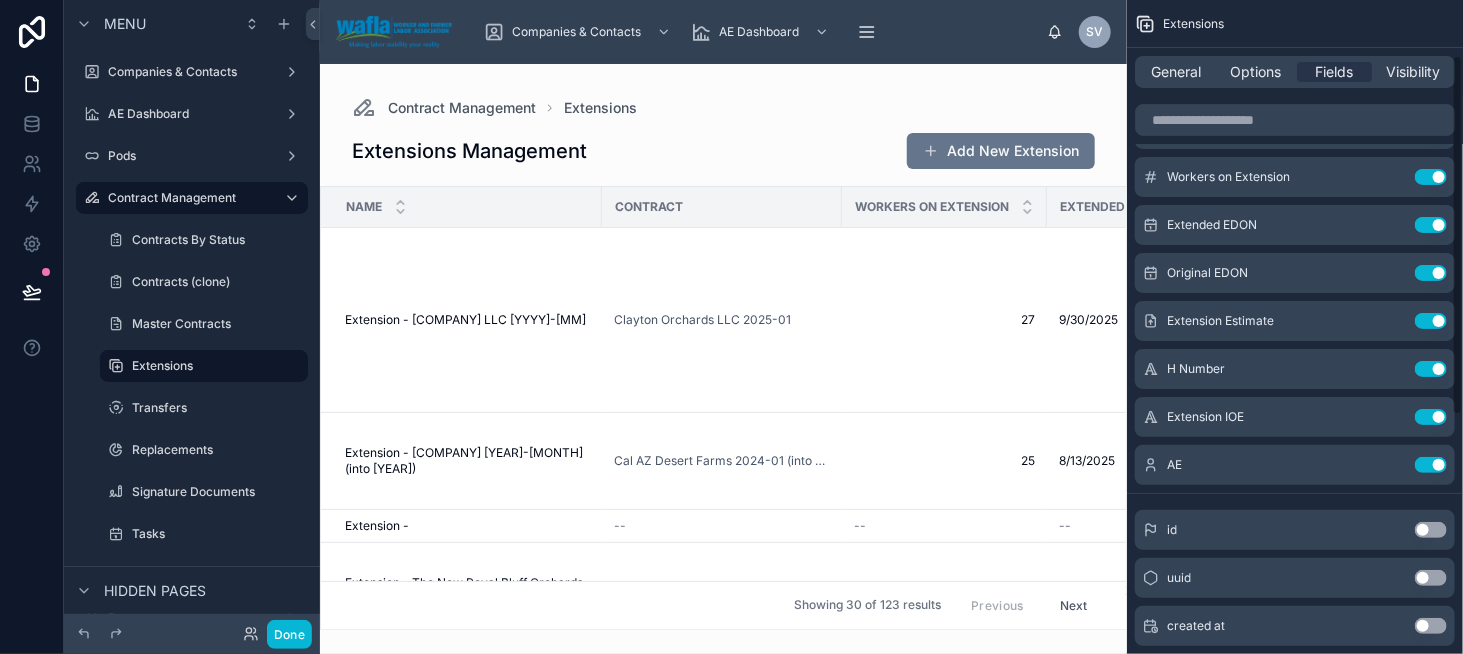 click on "Use setting" at bounding box center (1431, 369) 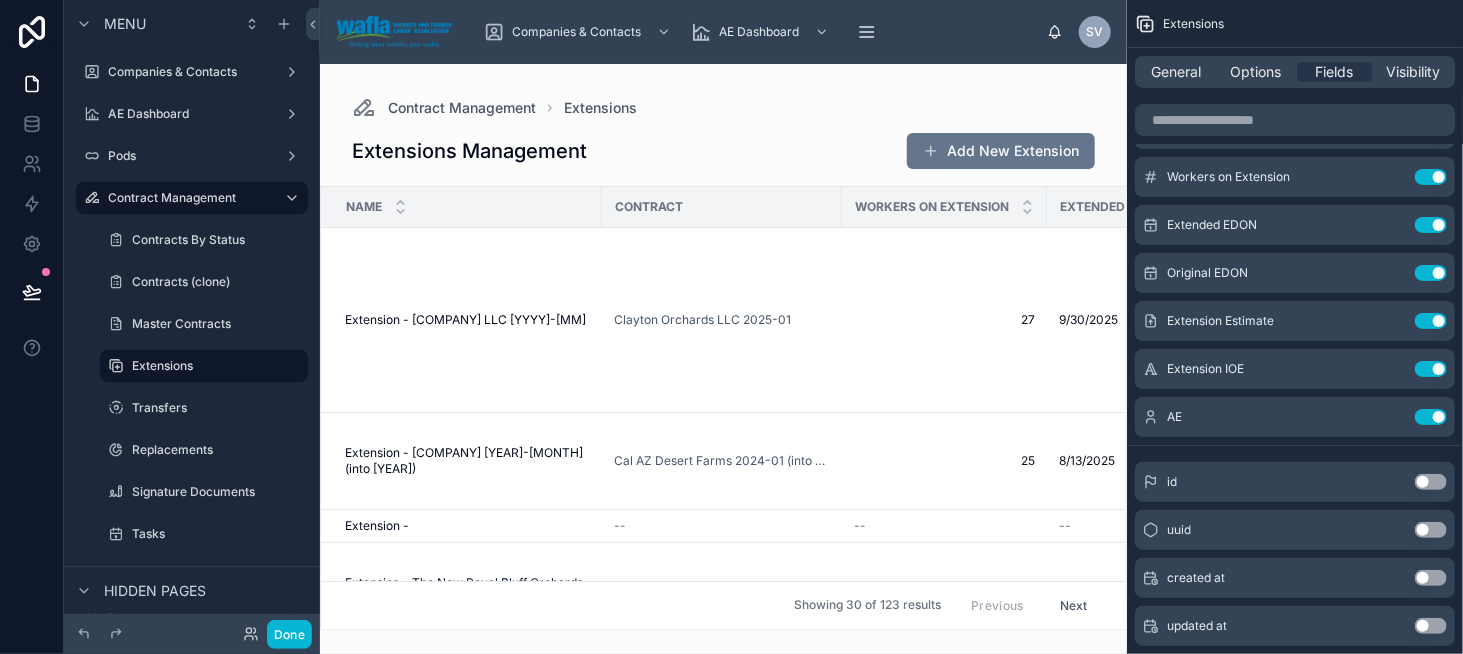 click on "Use setting" at bounding box center [1431, 369] 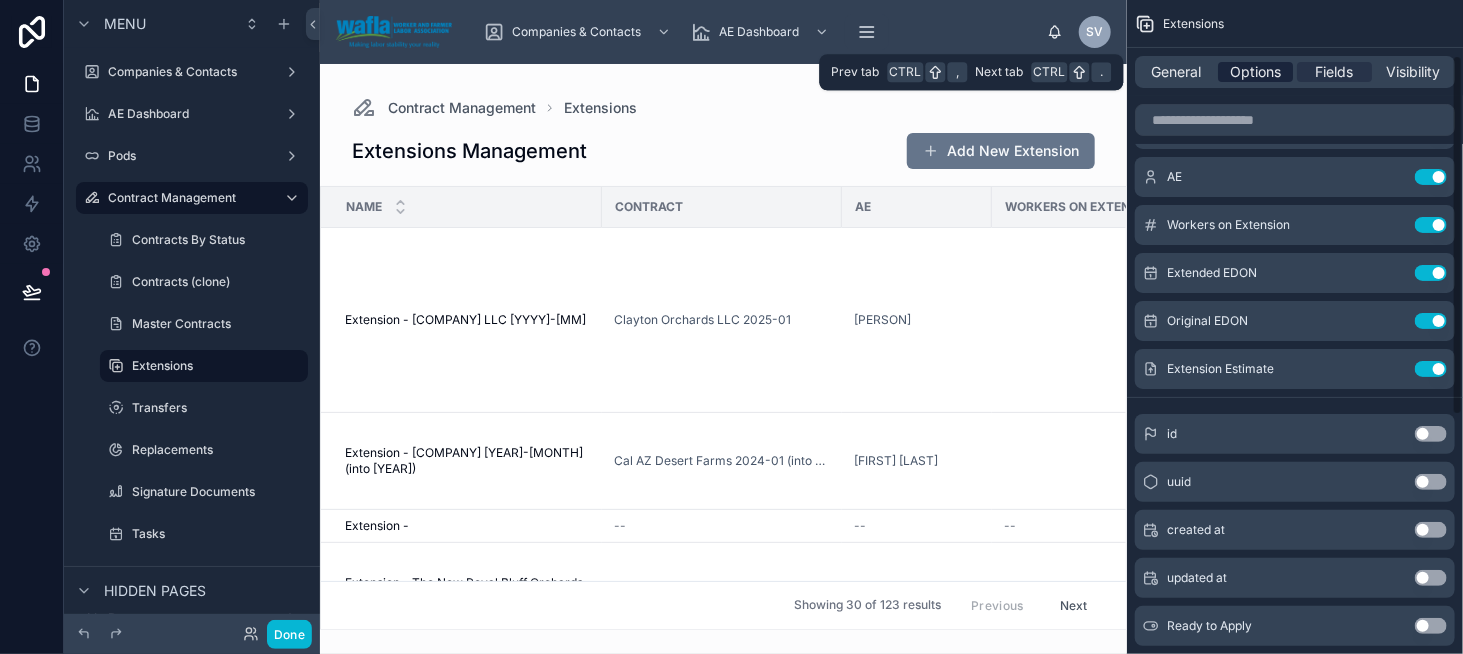 click on "Options" at bounding box center (1255, 72) 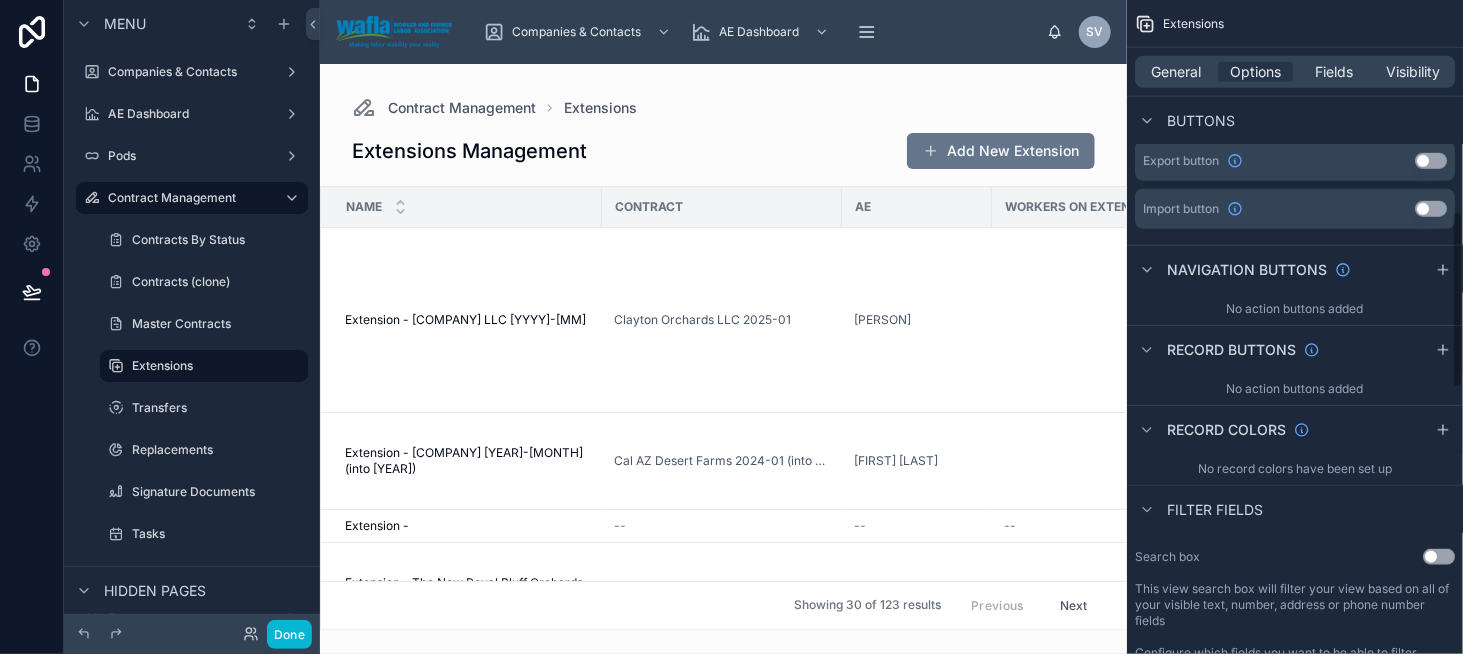 scroll, scrollTop: 700, scrollLeft: 0, axis: vertical 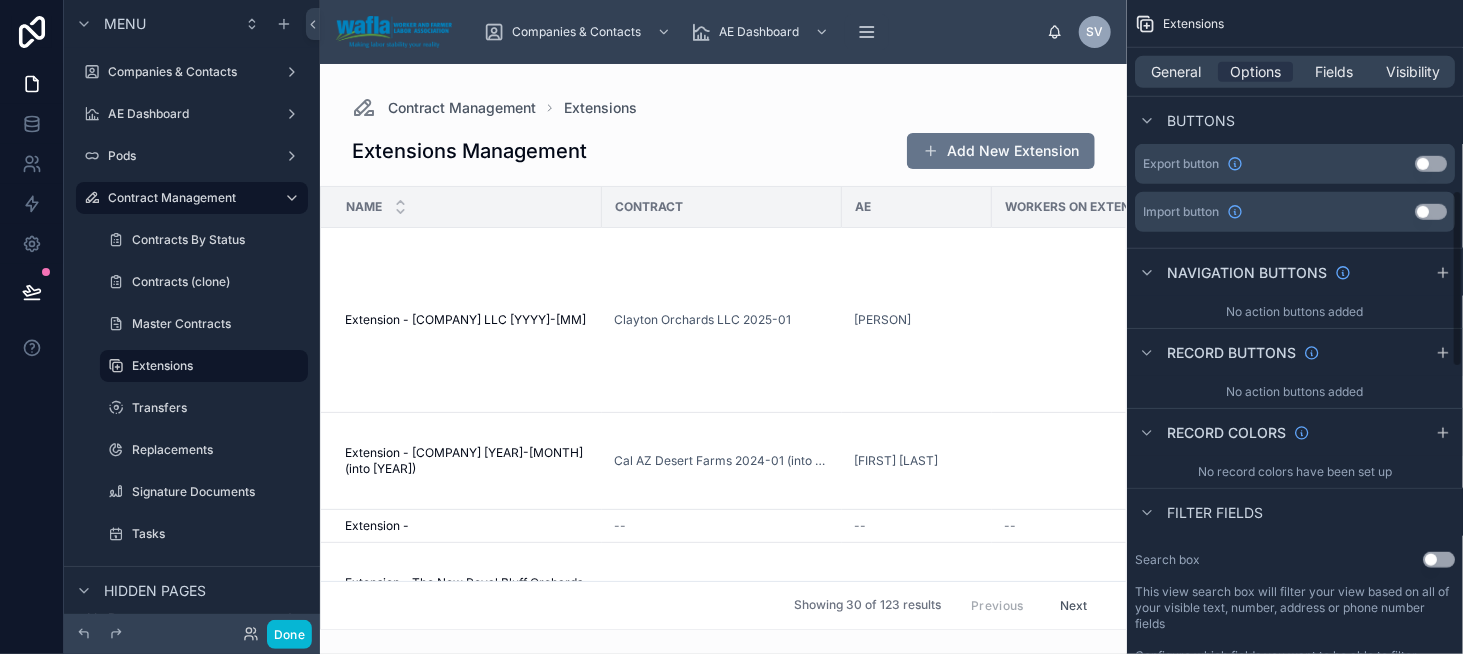 click on "Use setting" at bounding box center (1439, 560) 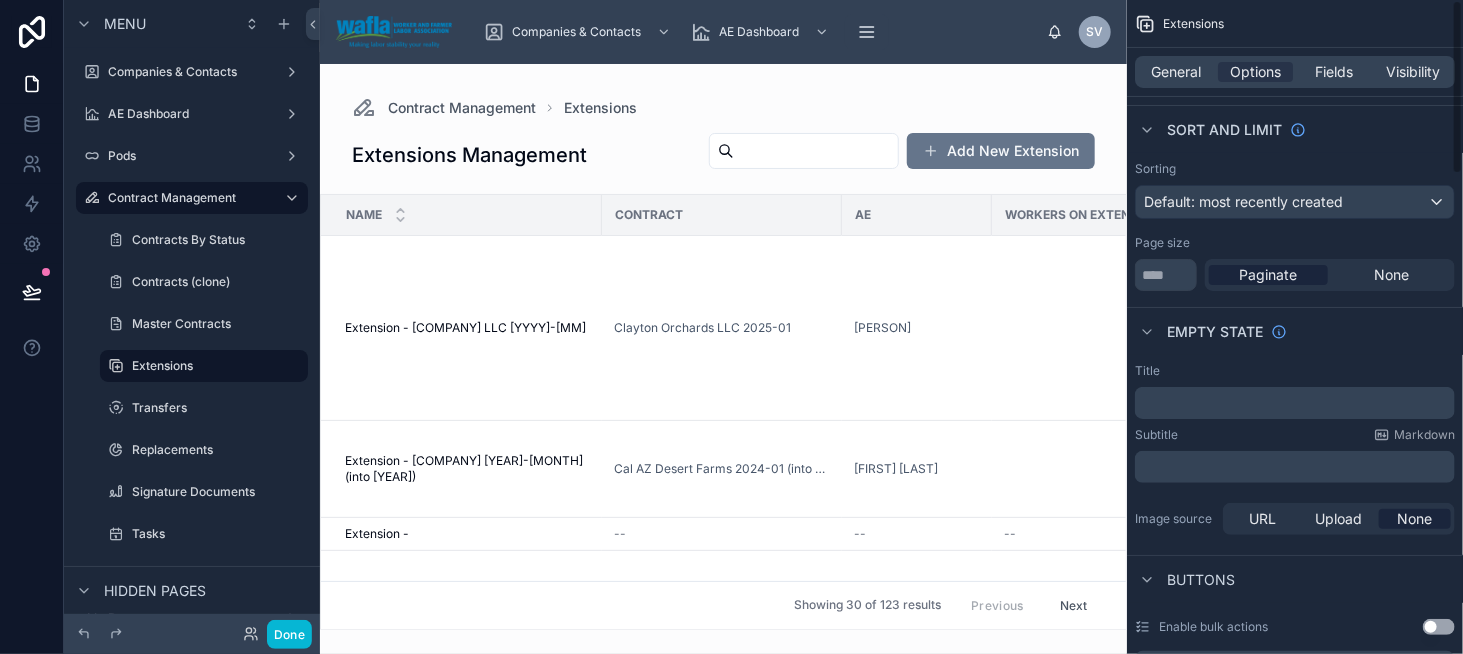 scroll, scrollTop: 0, scrollLeft: 0, axis: both 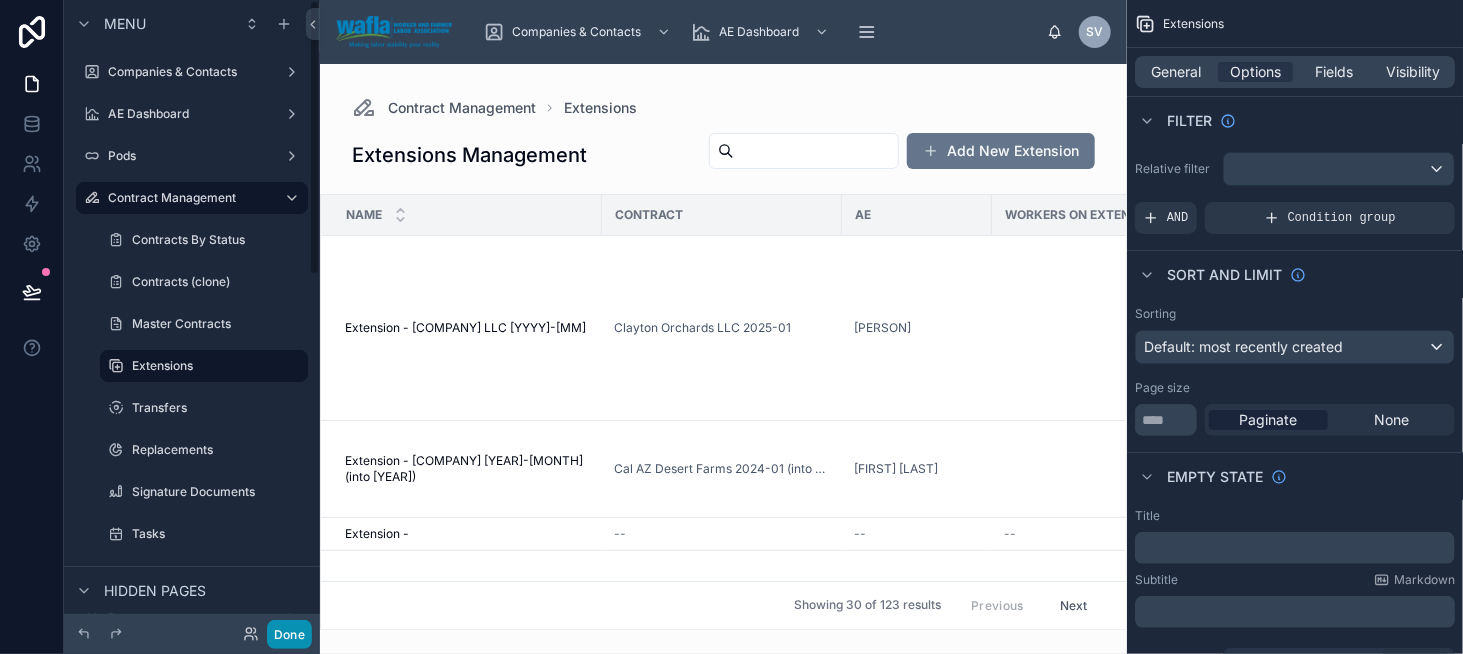 click on "Done" at bounding box center (289, 634) 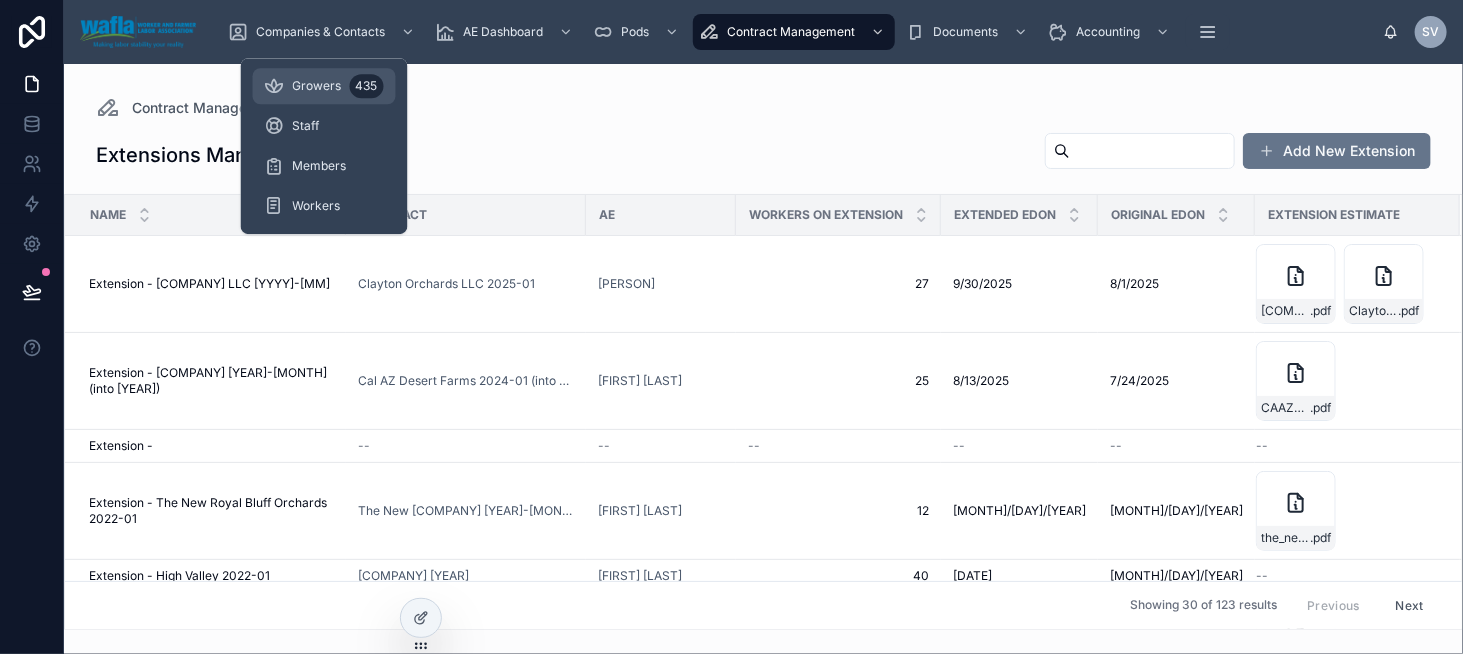 click on "Growers [NUMBER]" at bounding box center (324, 86) 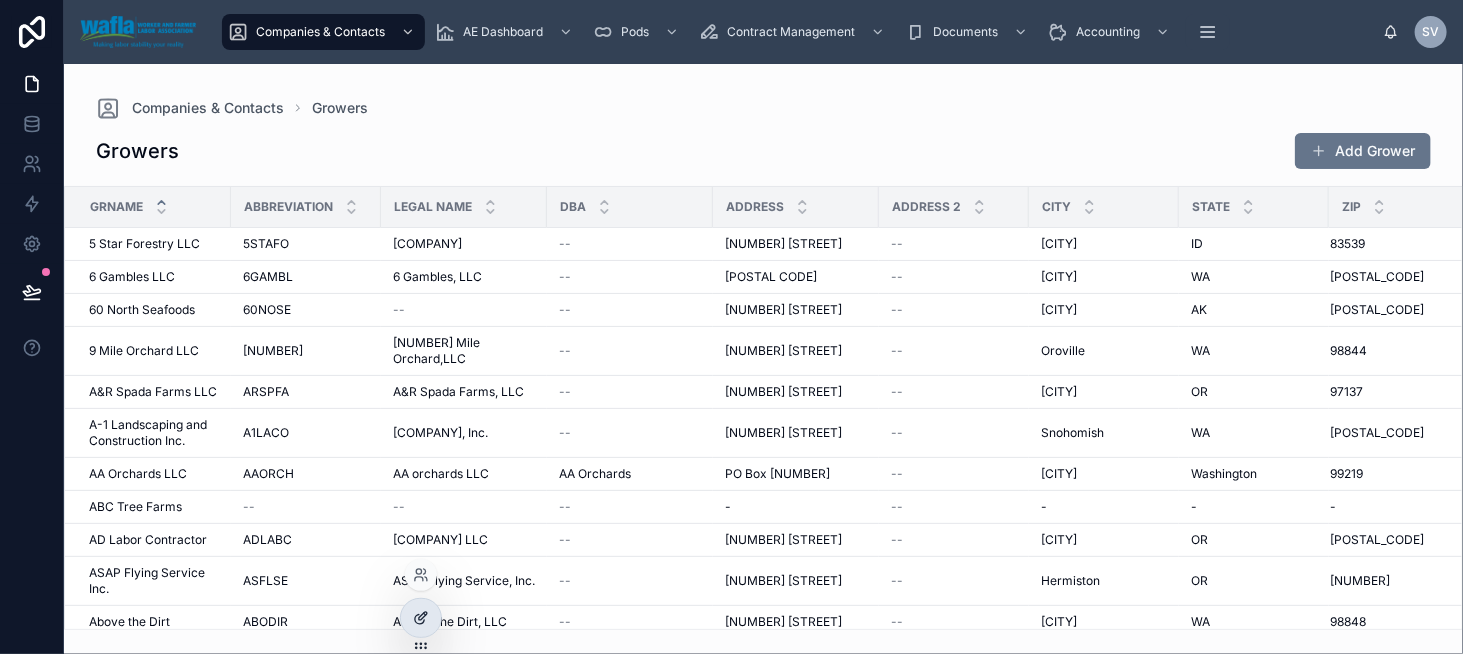 click at bounding box center (421, 618) 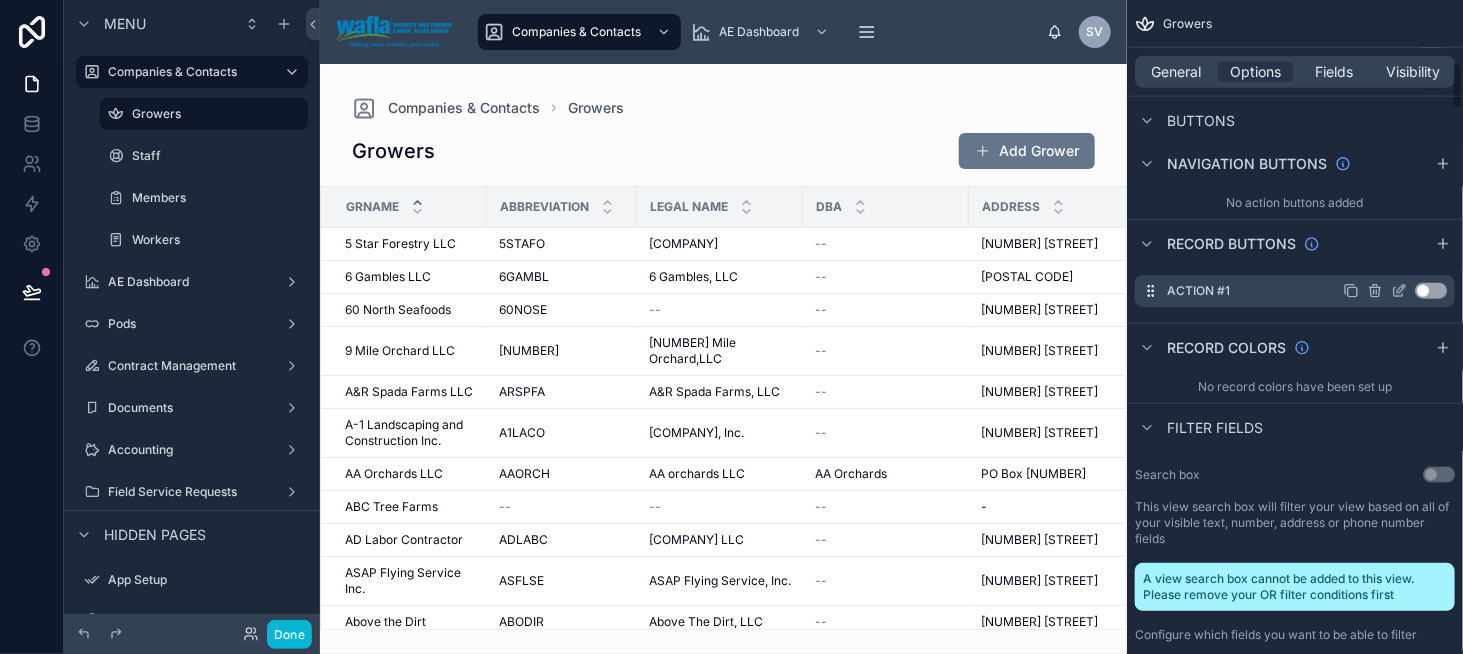 scroll, scrollTop: 900, scrollLeft: 0, axis: vertical 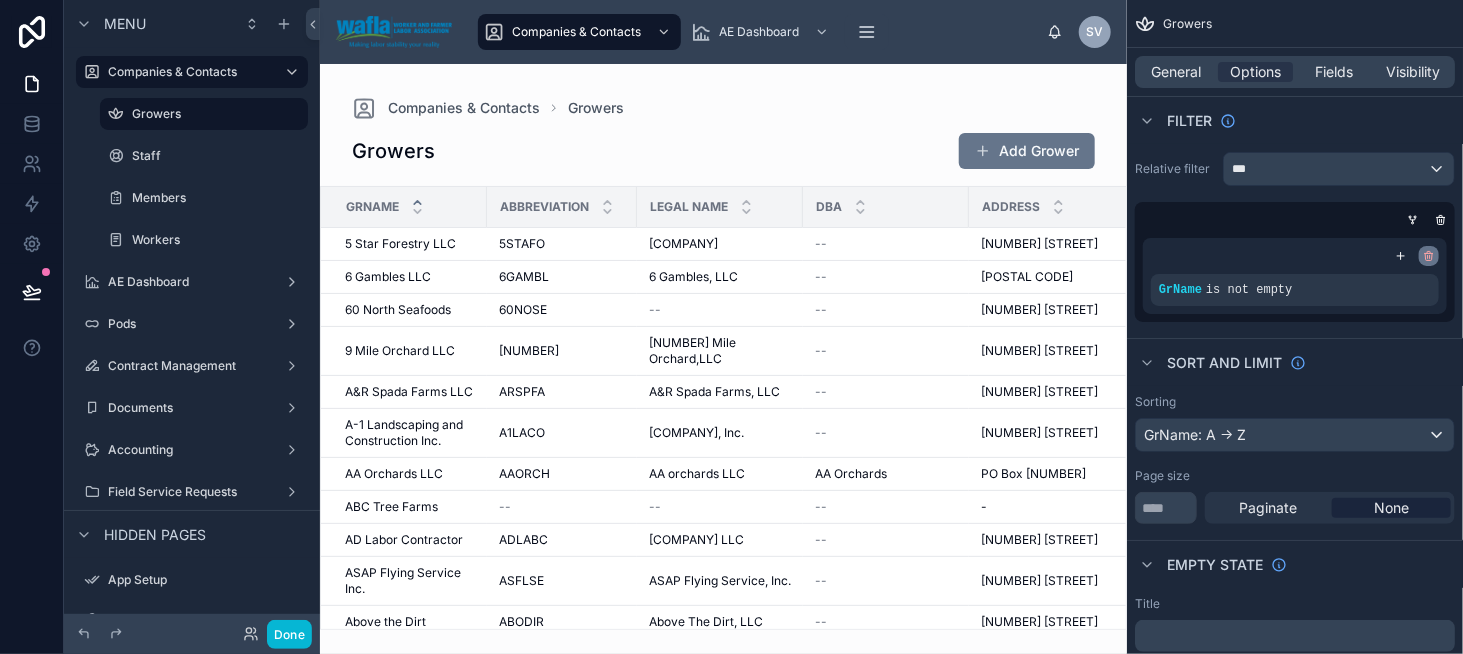 click 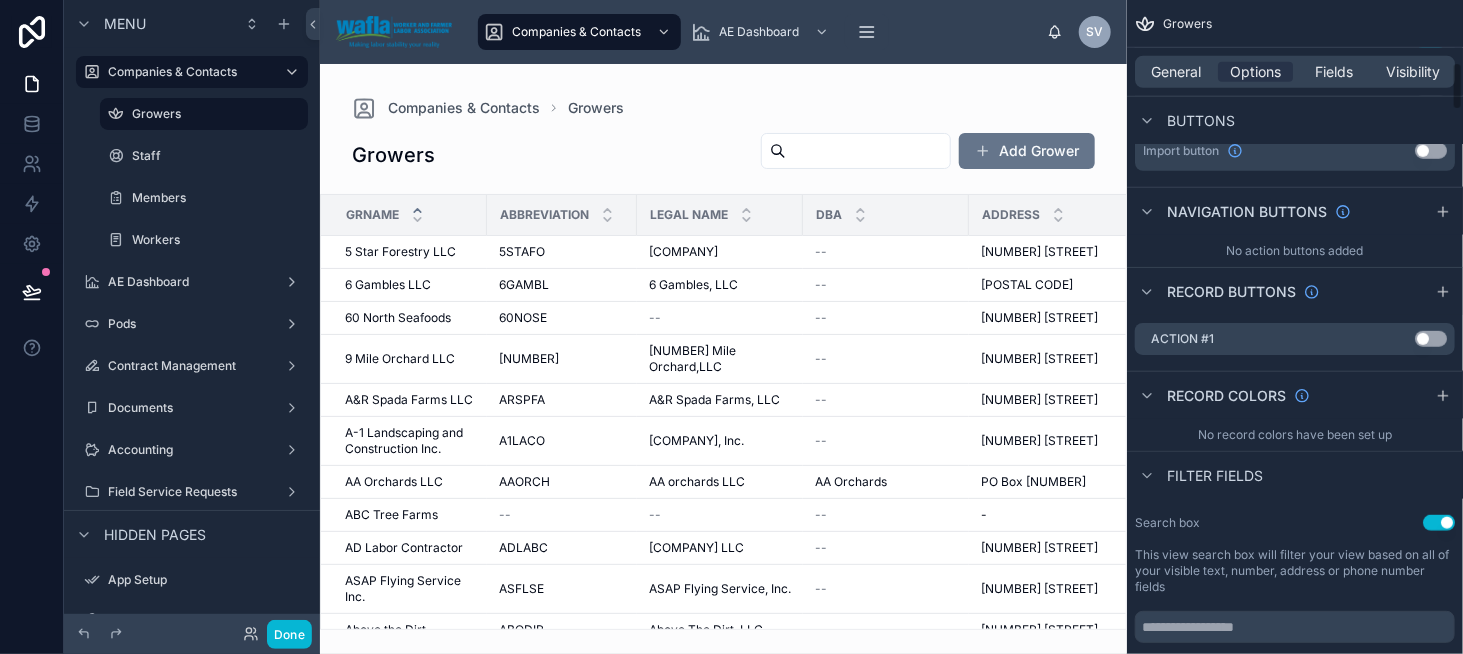 scroll, scrollTop: 900, scrollLeft: 0, axis: vertical 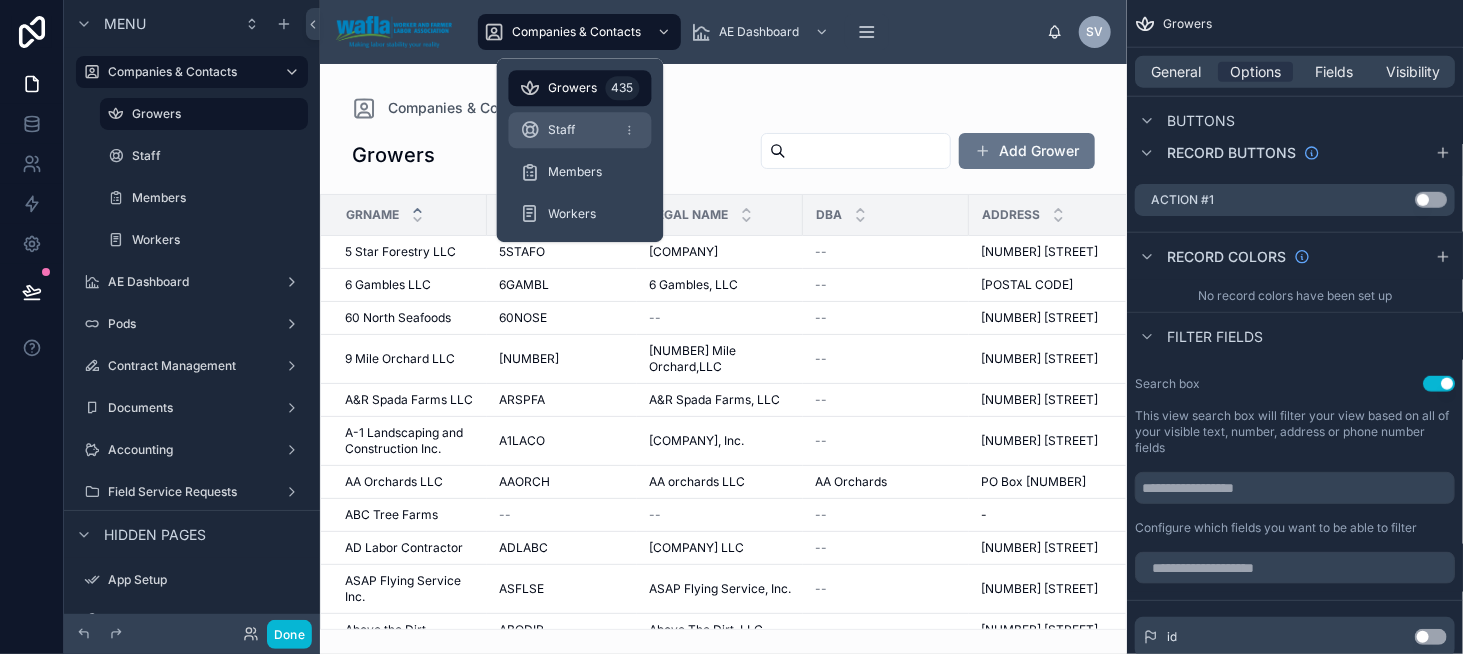 click on "Staff" at bounding box center (580, 130) 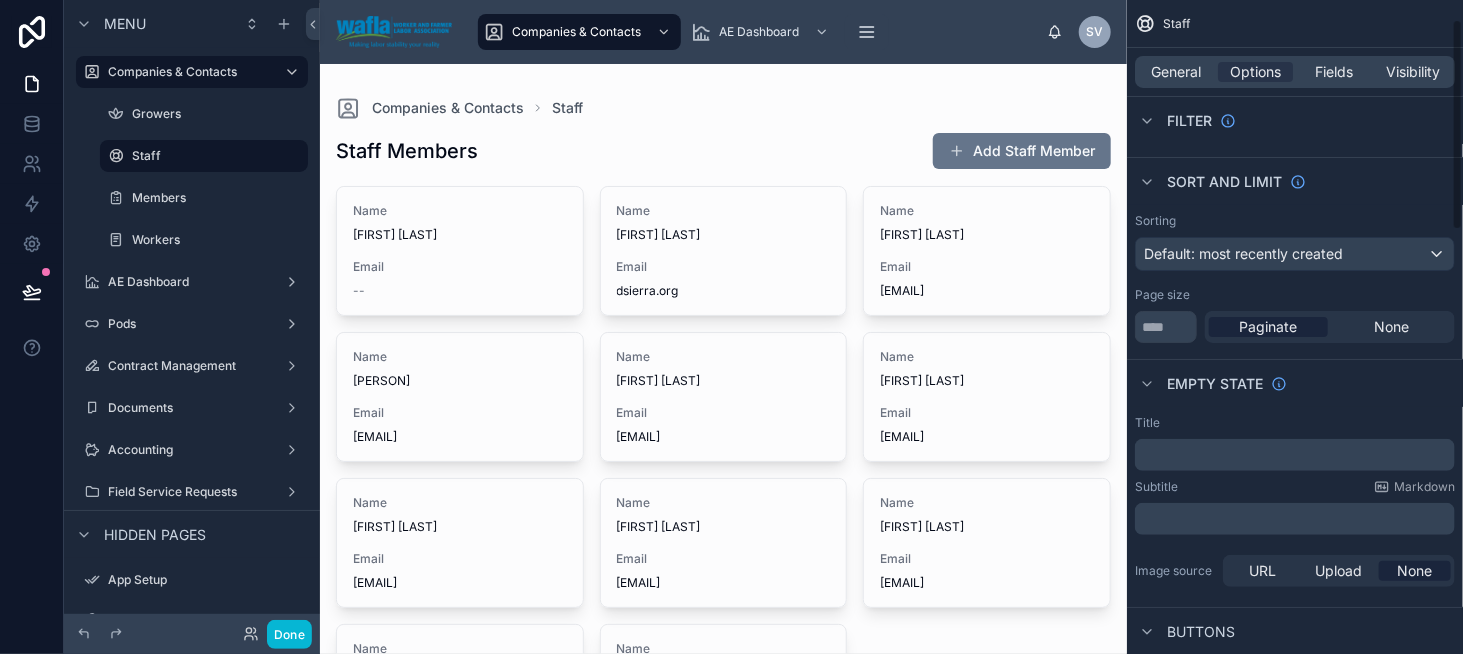 scroll, scrollTop: 0, scrollLeft: 0, axis: both 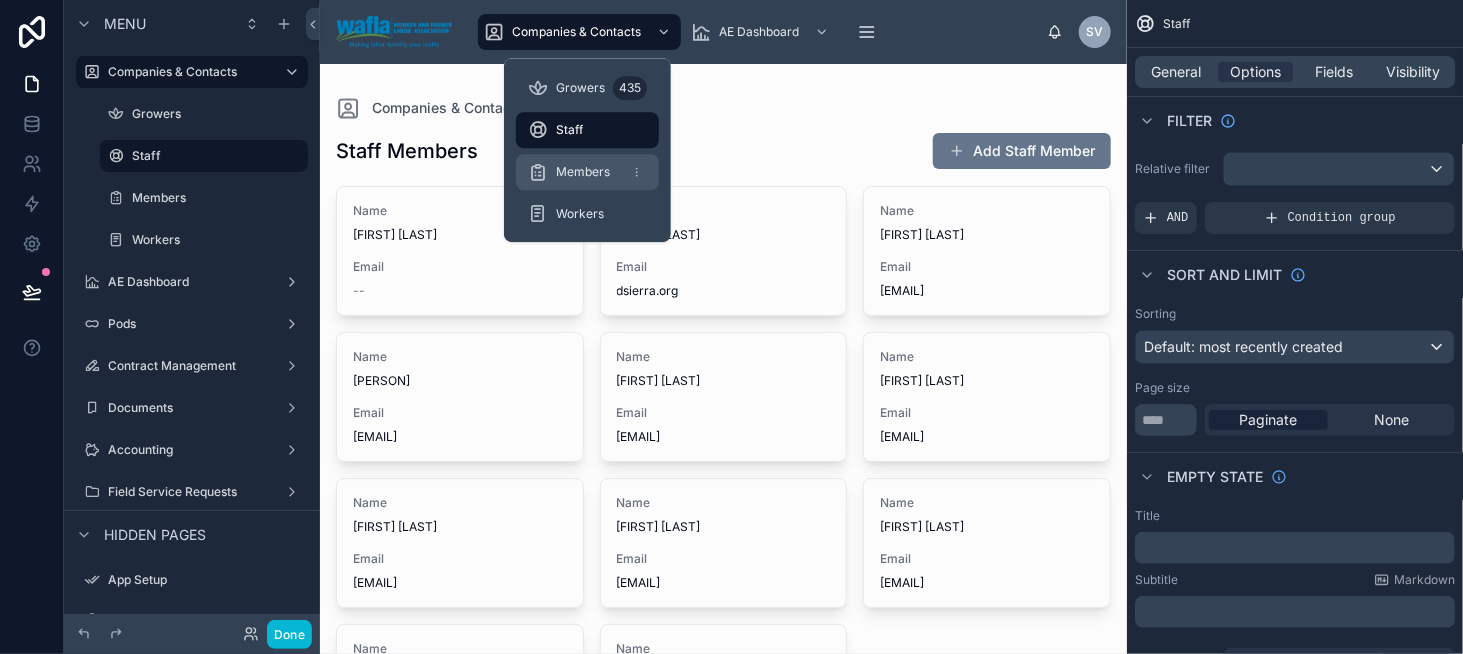 click on "Members" at bounding box center [583, 172] 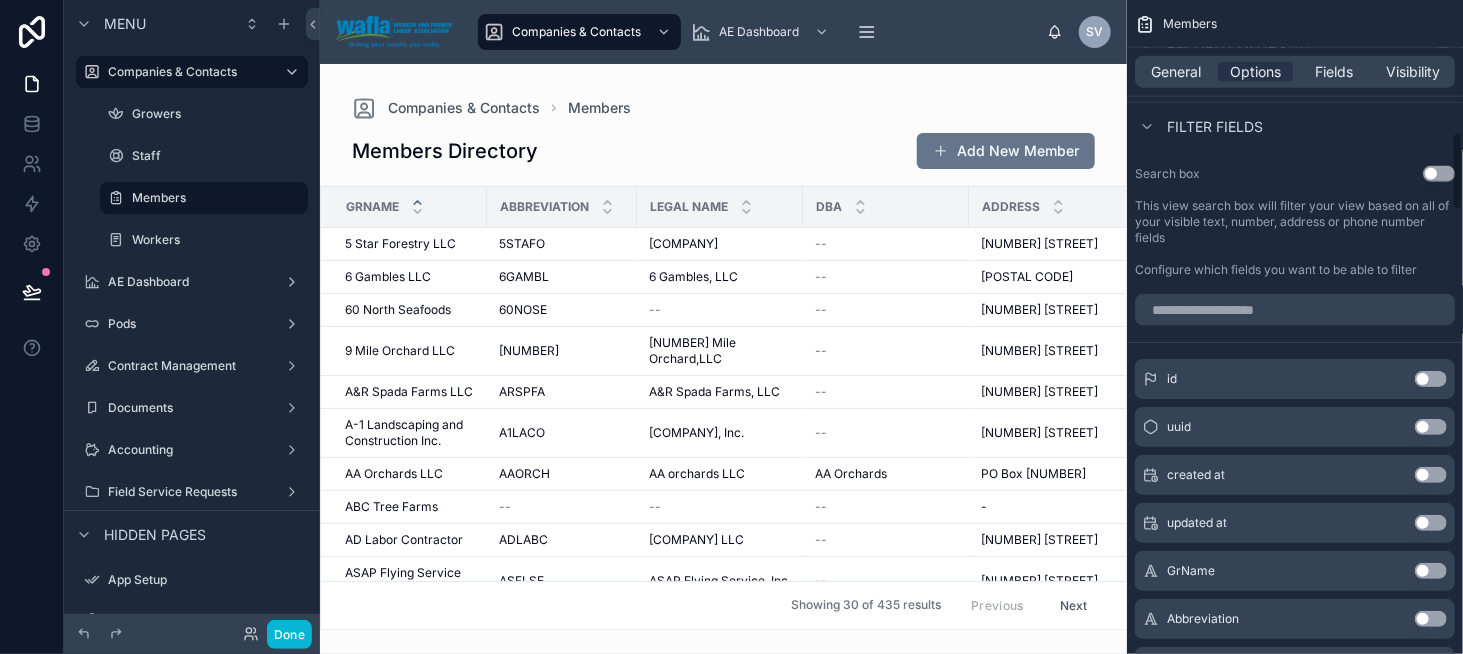 scroll, scrollTop: 1100, scrollLeft: 0, axis: vertical 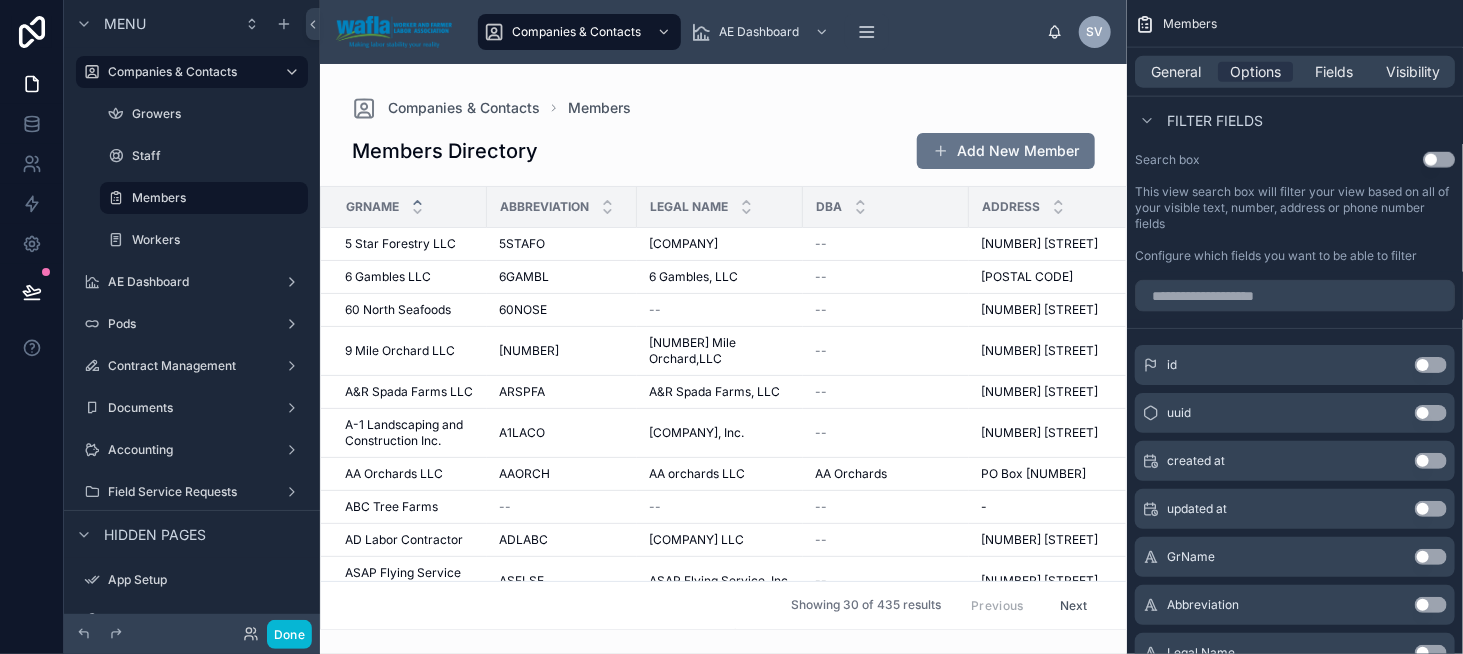 click on "Use setting" at bounding box center [1439, 160] 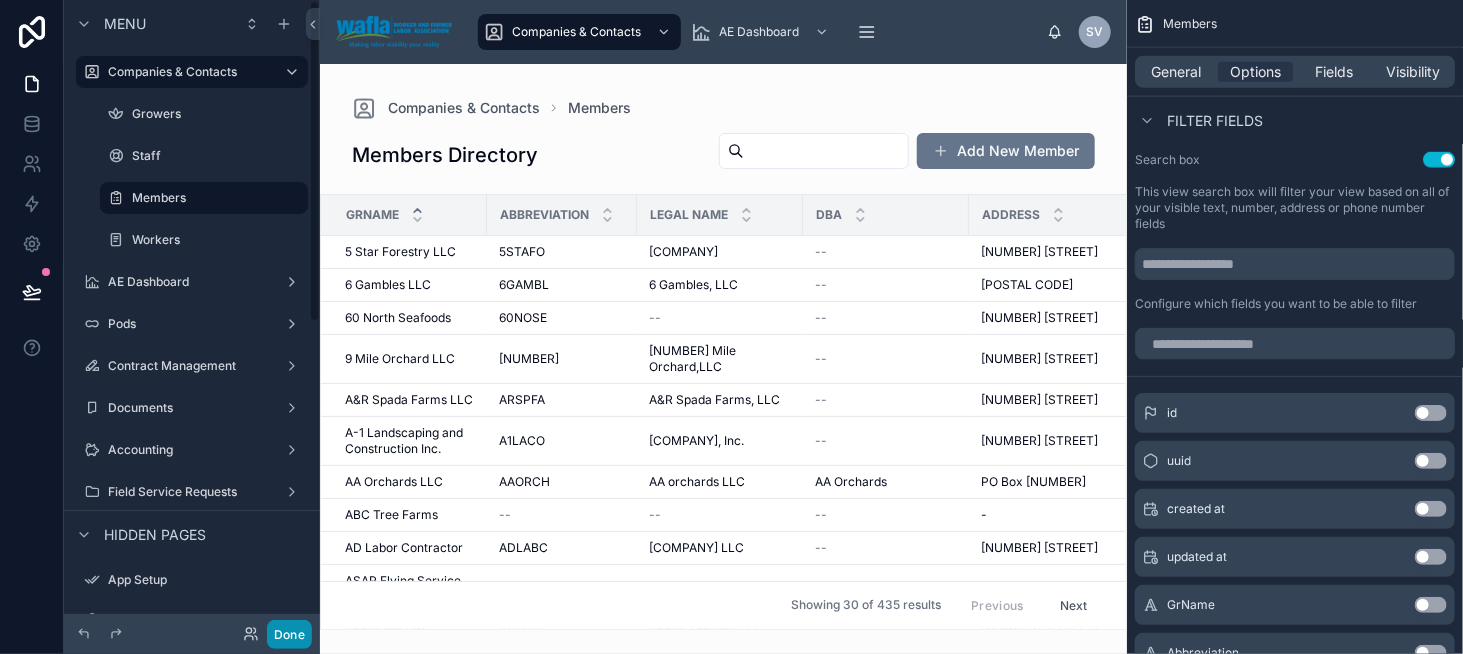 click on "Done" at bounding box center [289, 634] 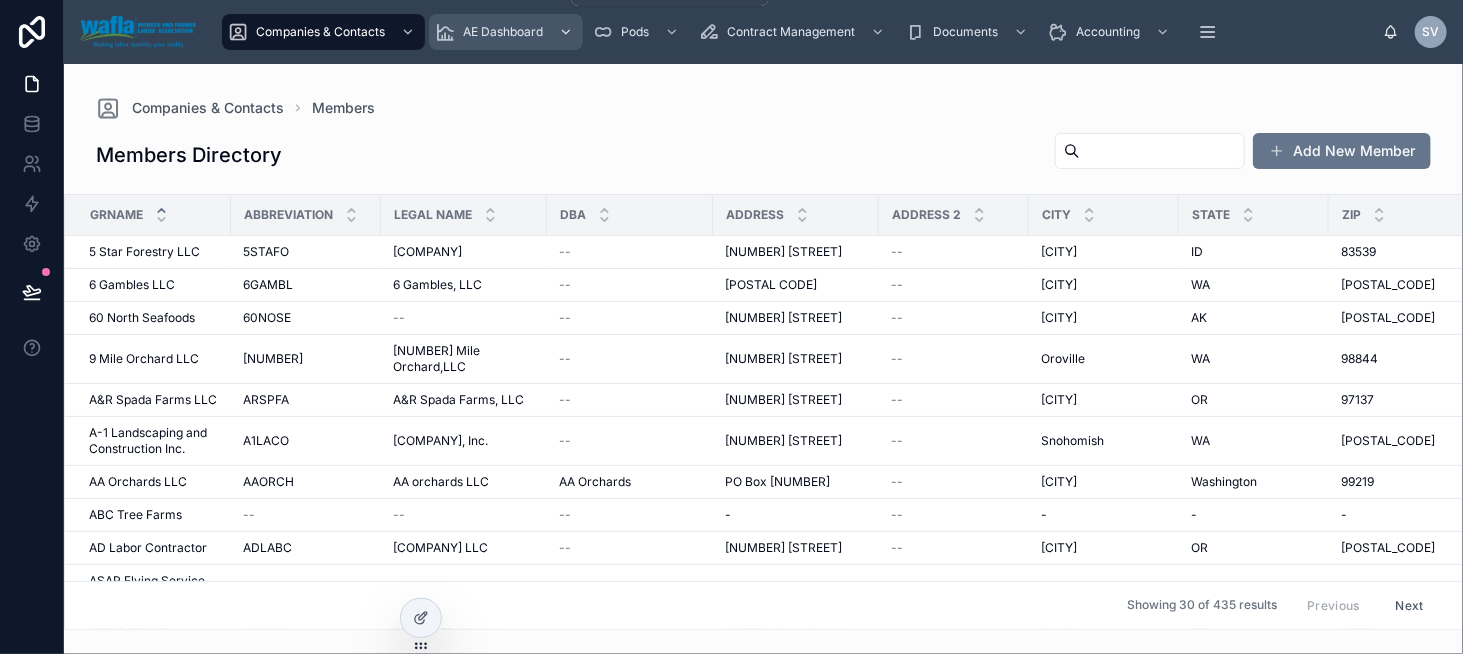 click on "AE Dashboard" at bounding box center [503, 32] 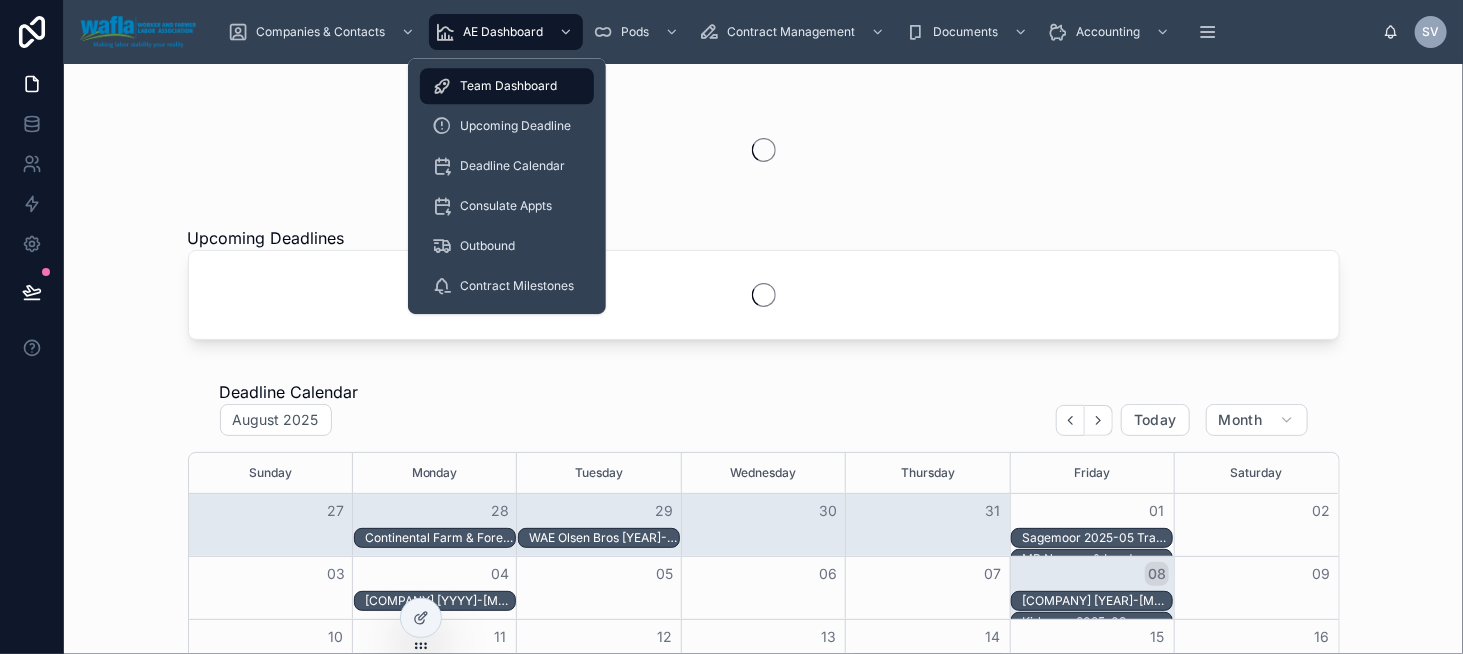 click on "Team Dashboard" at bounding box center [508, 86] 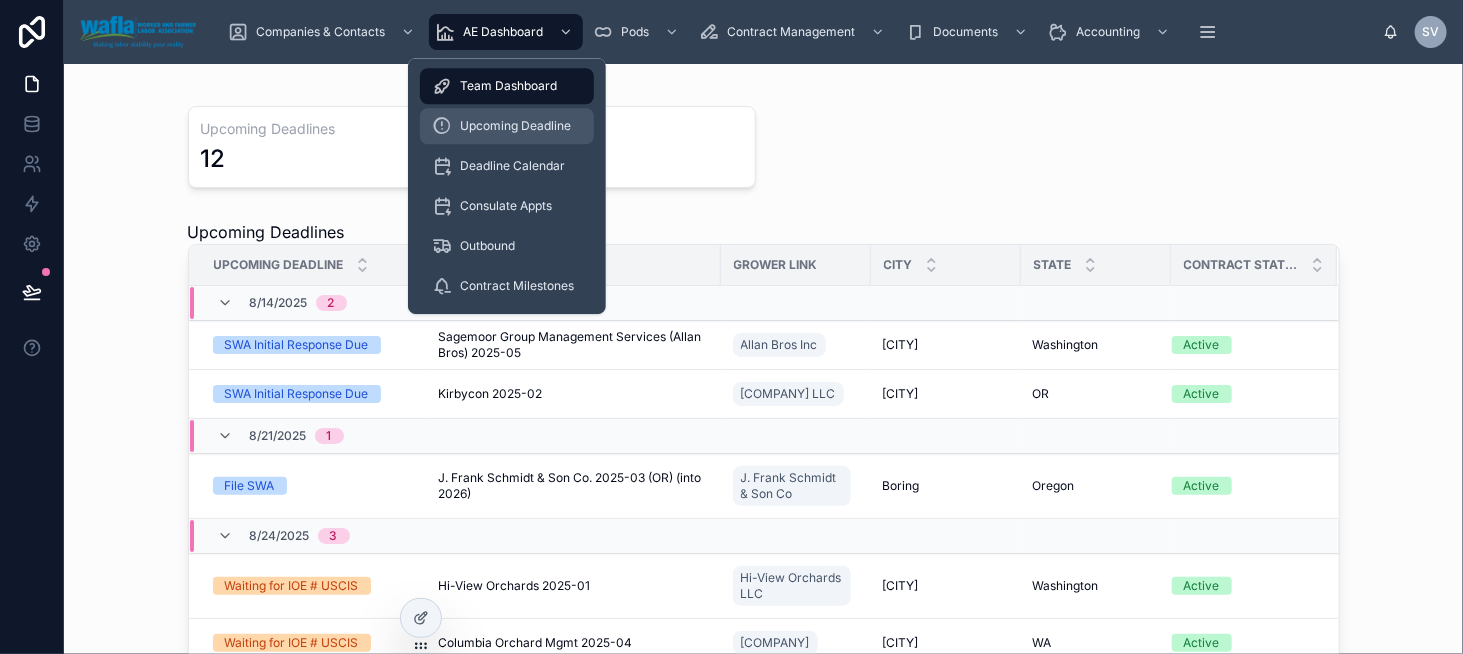 click on "Upcoming Deadline" at bounding box center [507, 126] 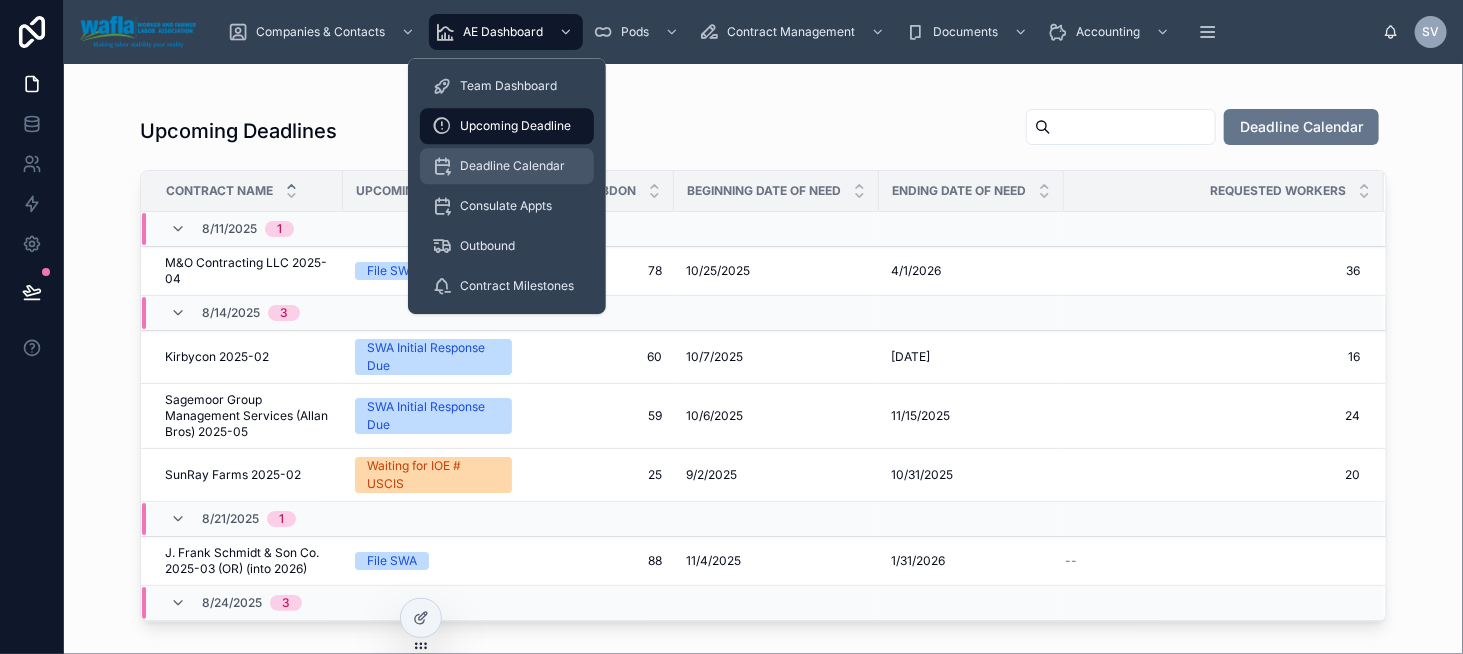 click on "Deadline Calendar" at bounding box center [512, 166] 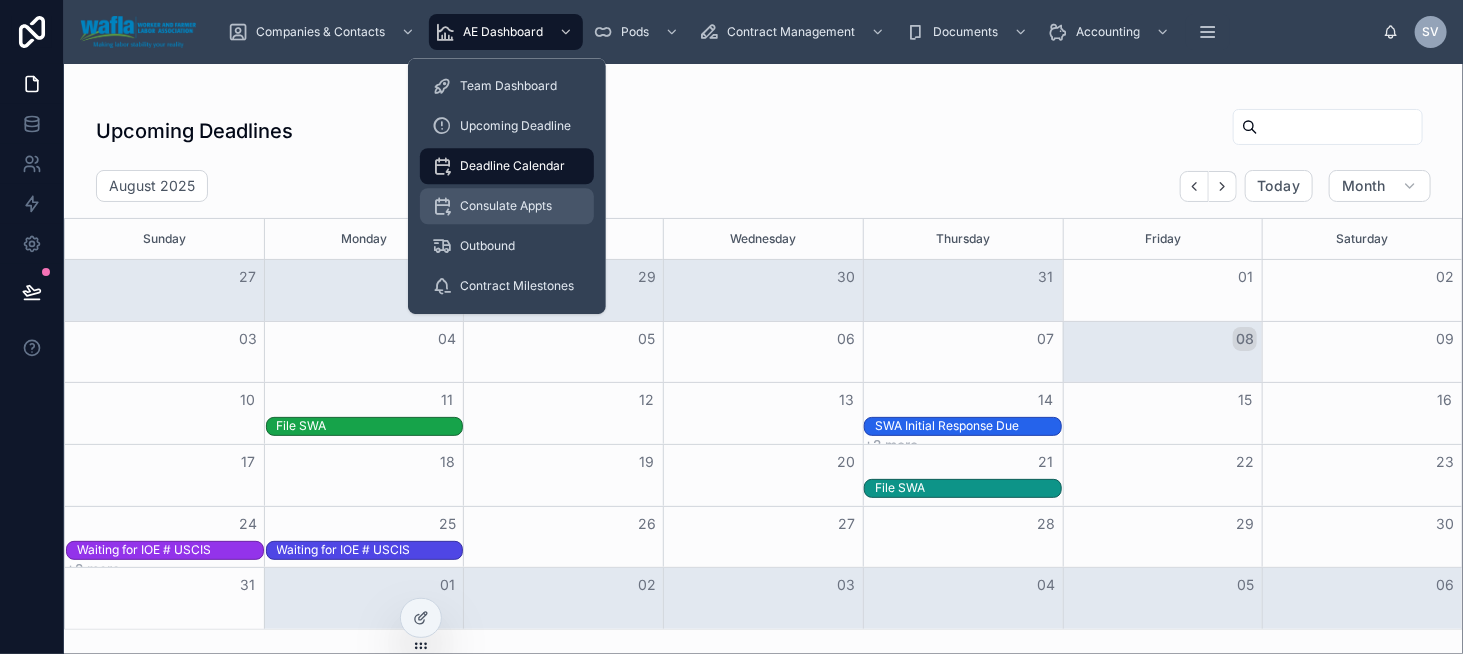 click on "Consulate Appts" at bounding box center (507, 206) 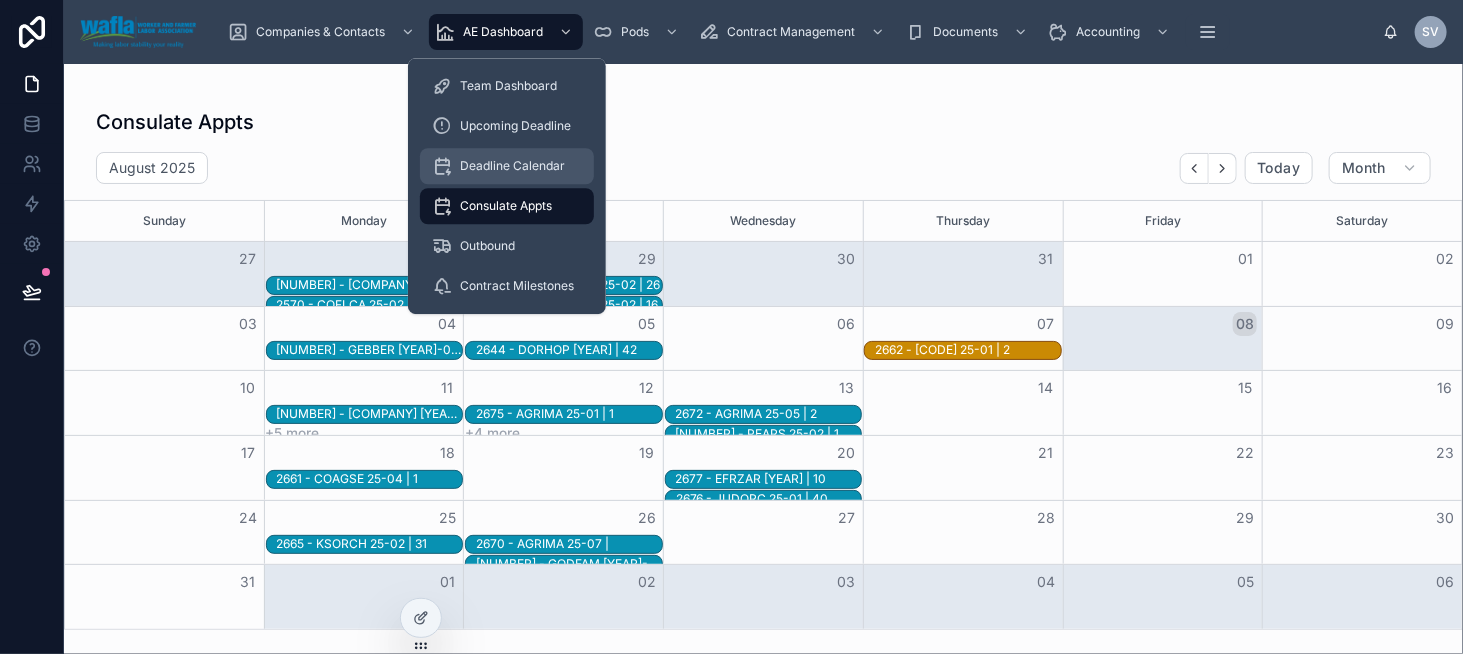 click on "Deadline Calendar" at bounding box center [512, 166] 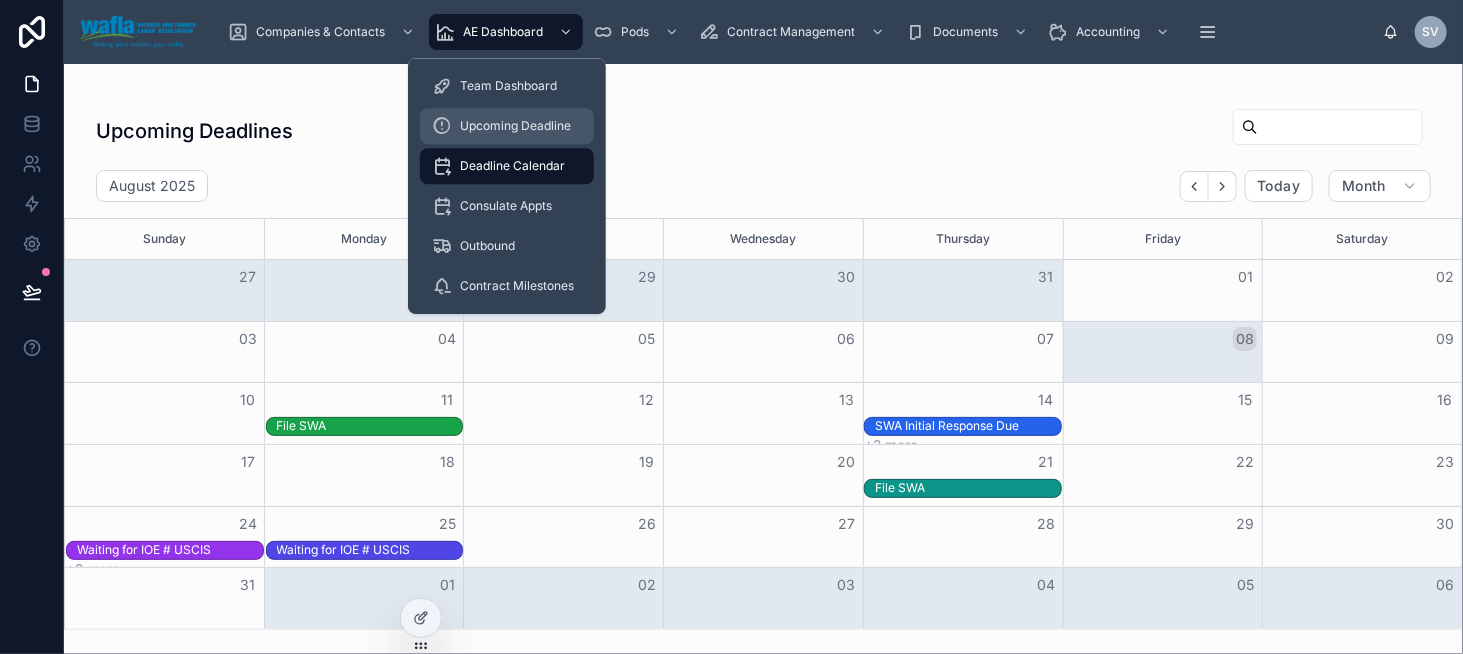 click on "Upcoming Deadline" at bounding box center [507, 126] 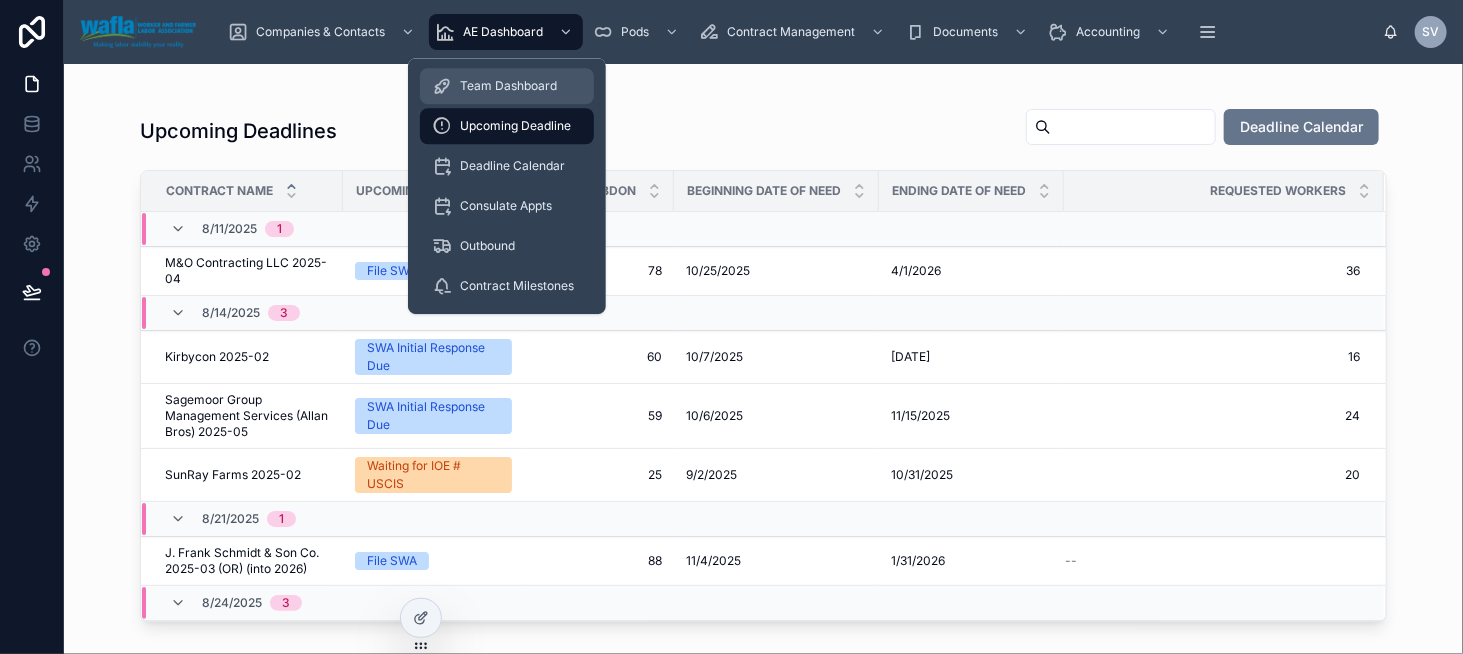 click on "Team Dashboard" at bounding box center [508, 86] 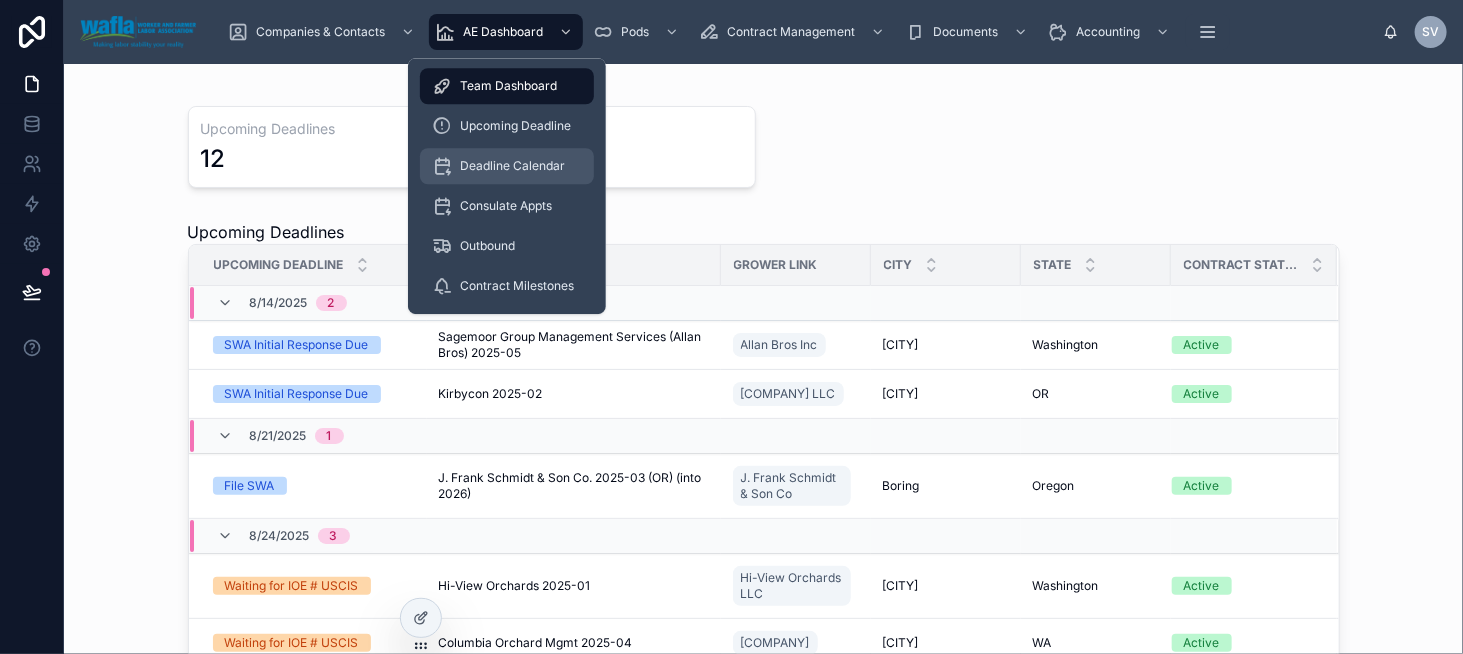 click on "Deadline Calendar" at bounding box center (512, 166) 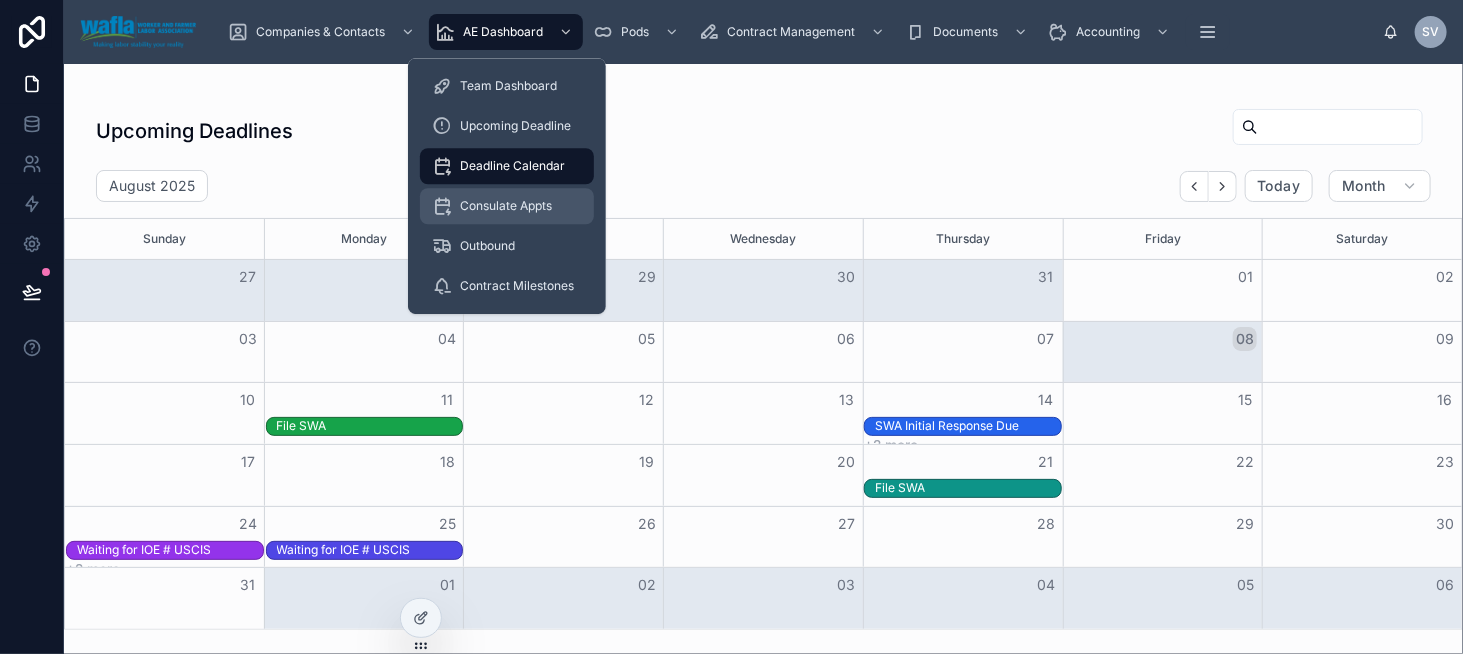 click on "Consulate Appts" at bounding box center [506, 206] 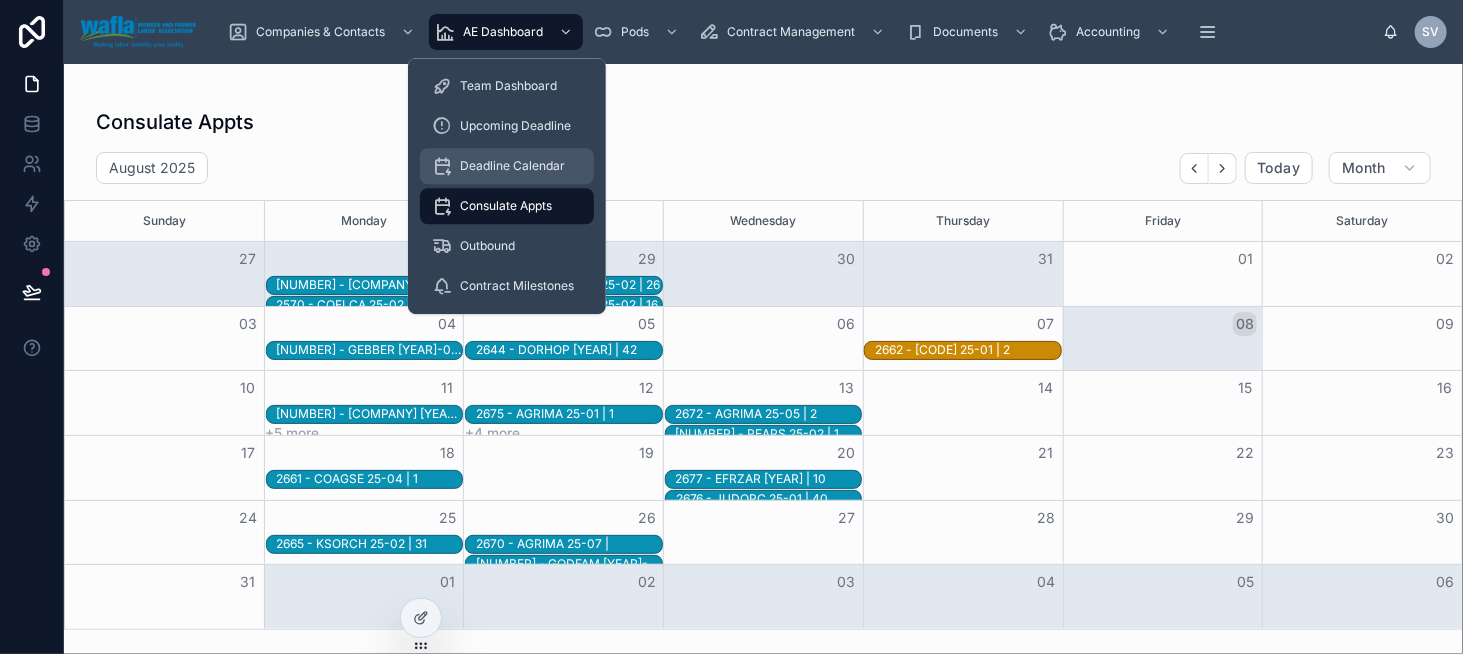 click on "Deadline Calendar" at bounding box center (512, 166) 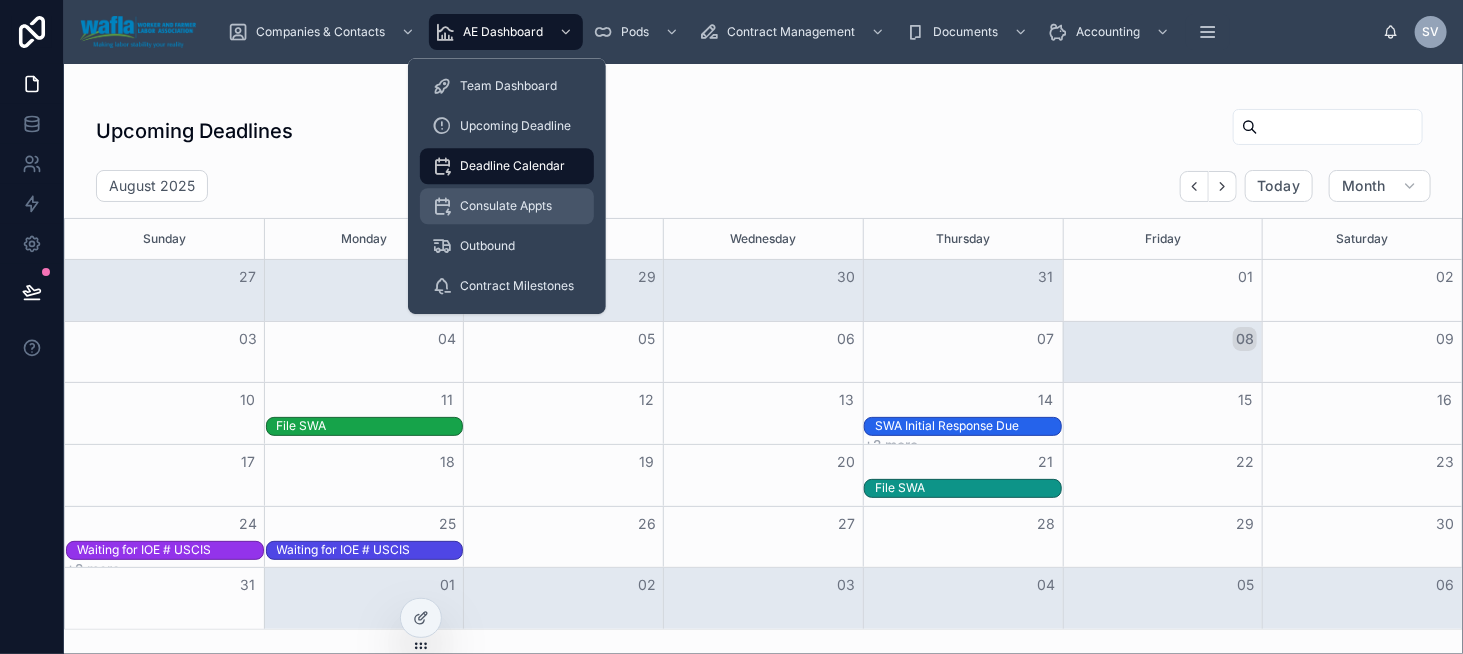 click on "Consulate Appts" at bounding box center (506, 206) 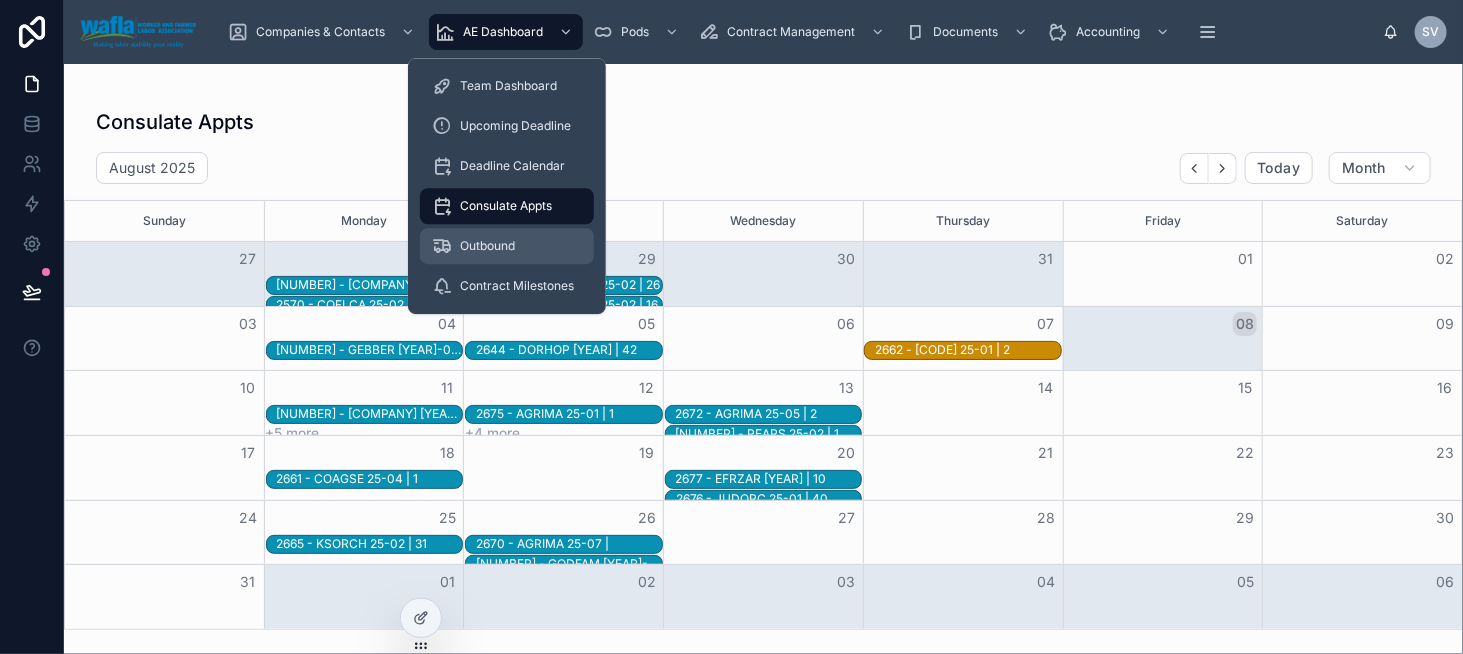 click on "Outbound" at bounding box center [507, 246] 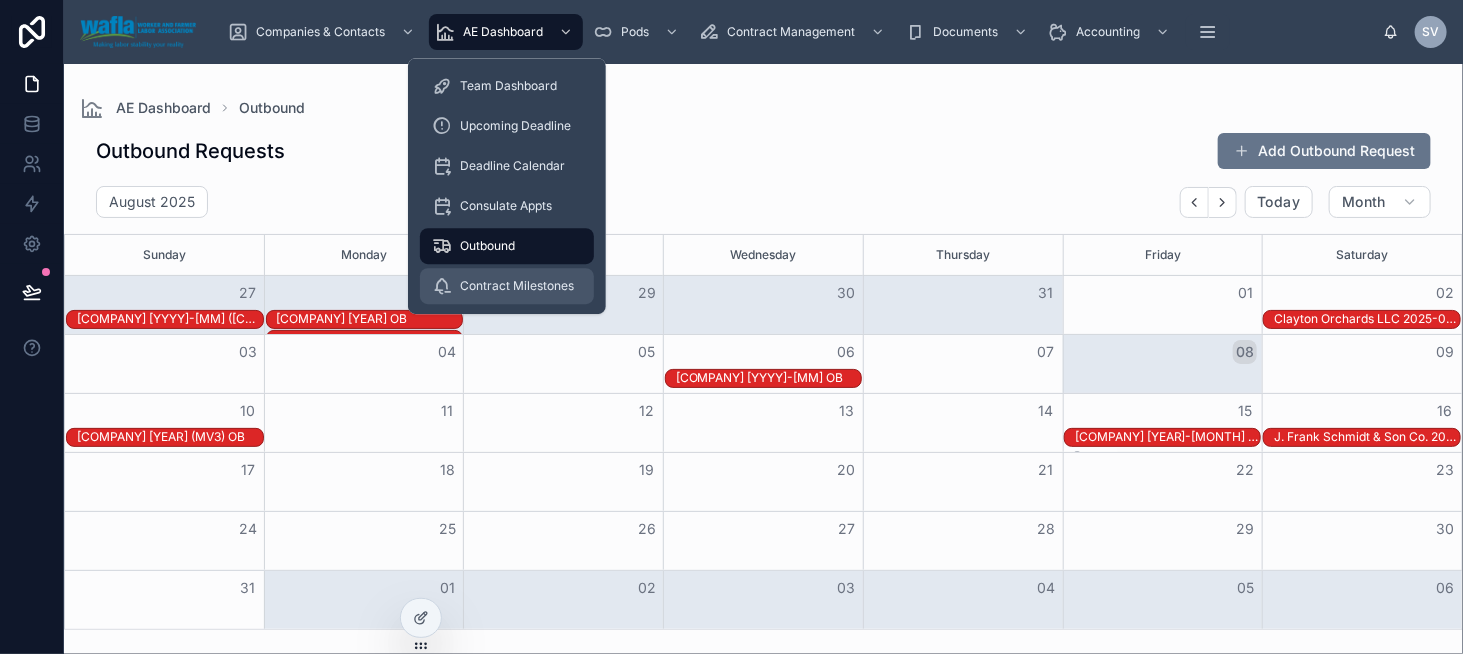 click on "Contract Milestones" at bounding box center (517, 286) 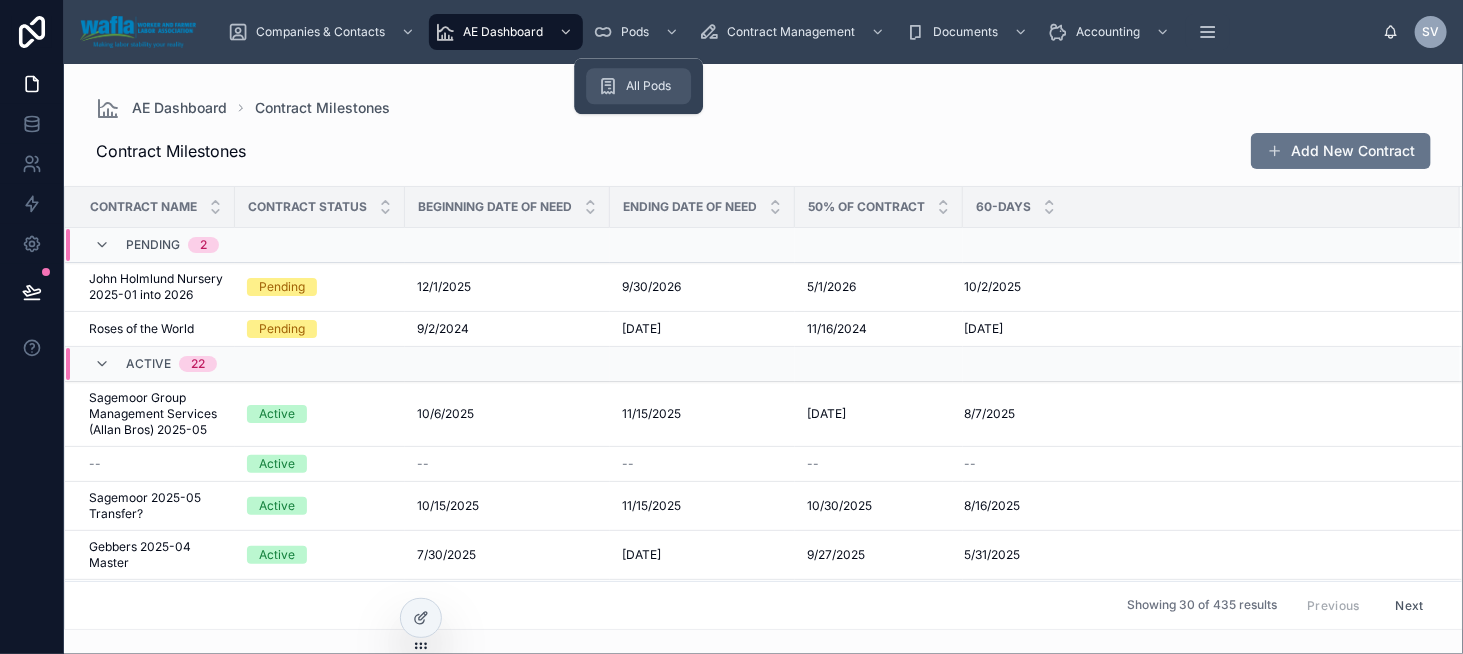 click at bounding box center [608, 86] 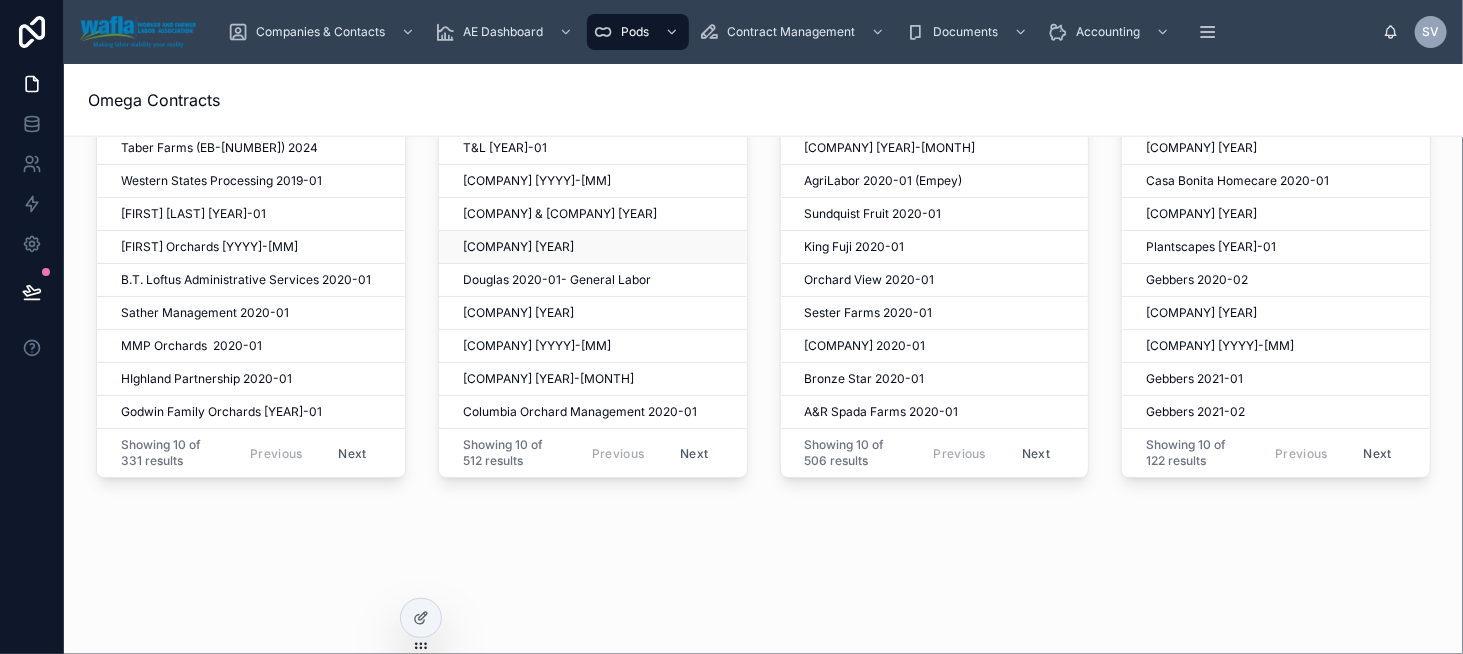 scroll, scrollTop: 1142, scrollLeft: 0, axis: vertical 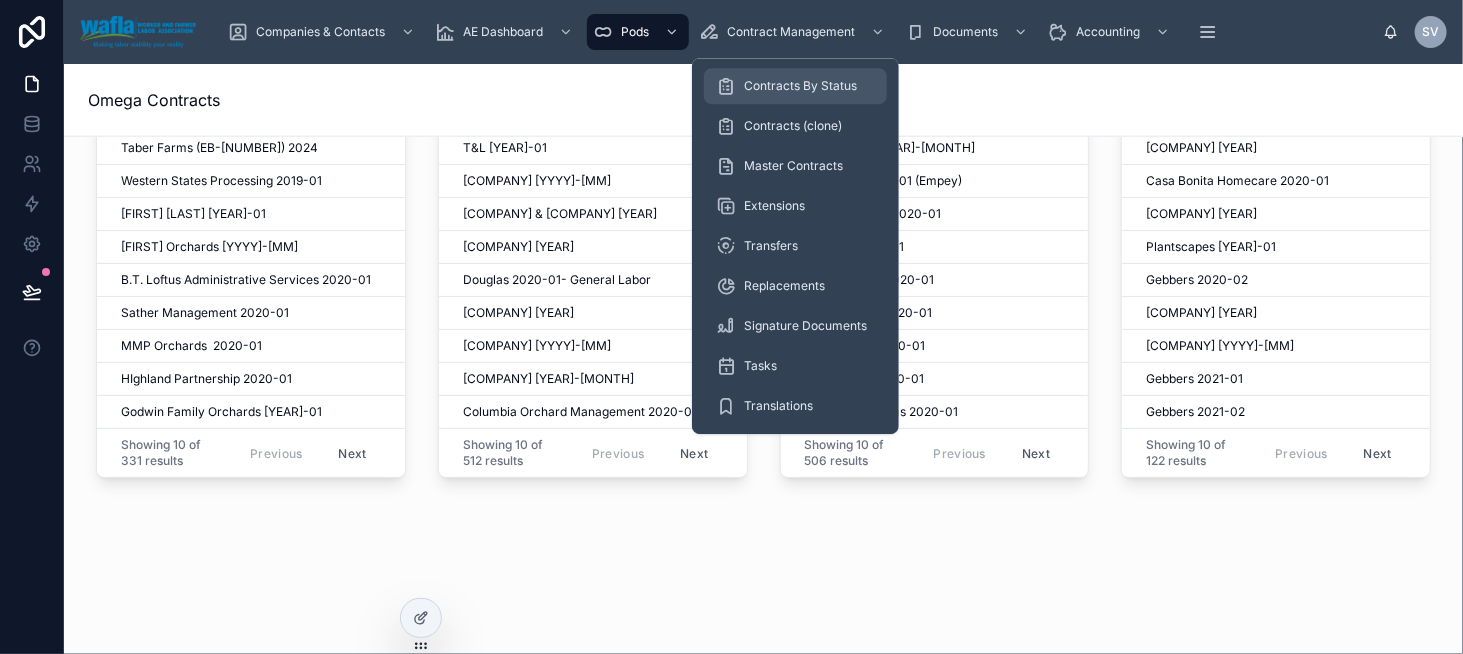 click on "Contracts By Status" at bounding box center (800, 86) 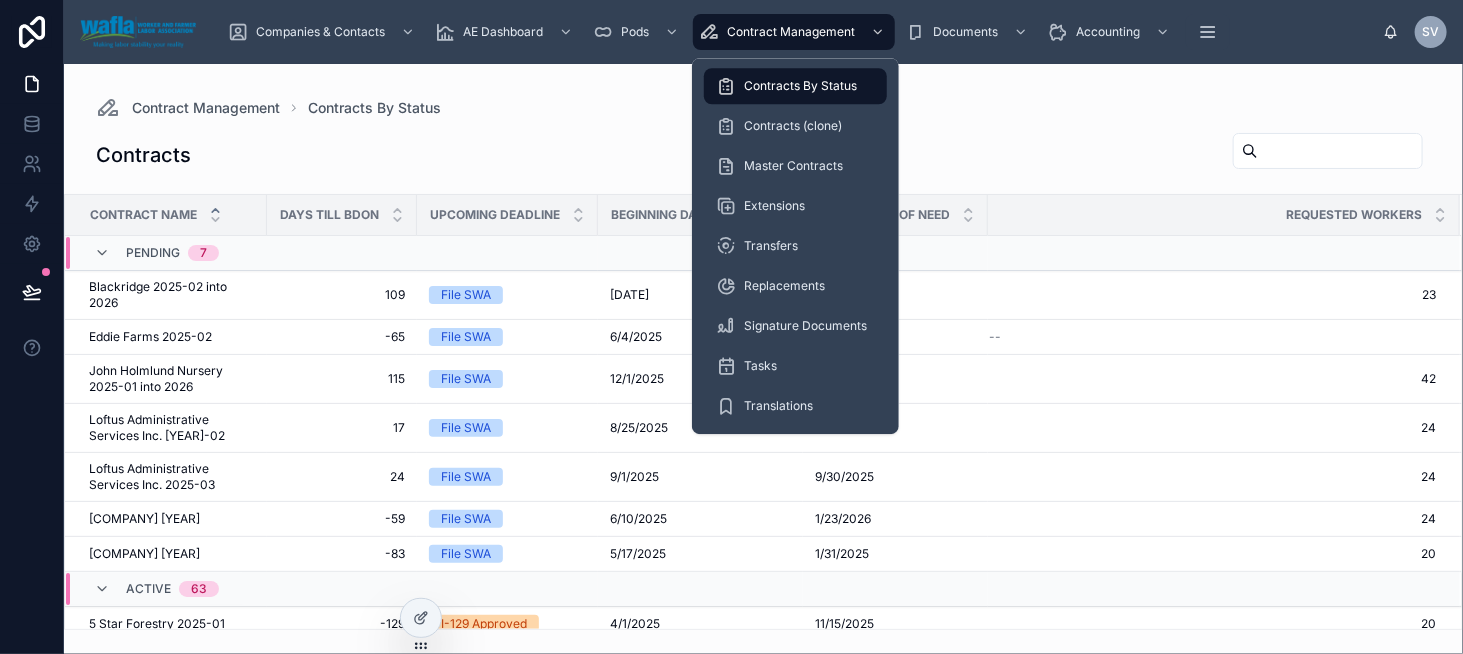 scroll, scrollTop: 0, scrollLeft: 0, axis: both 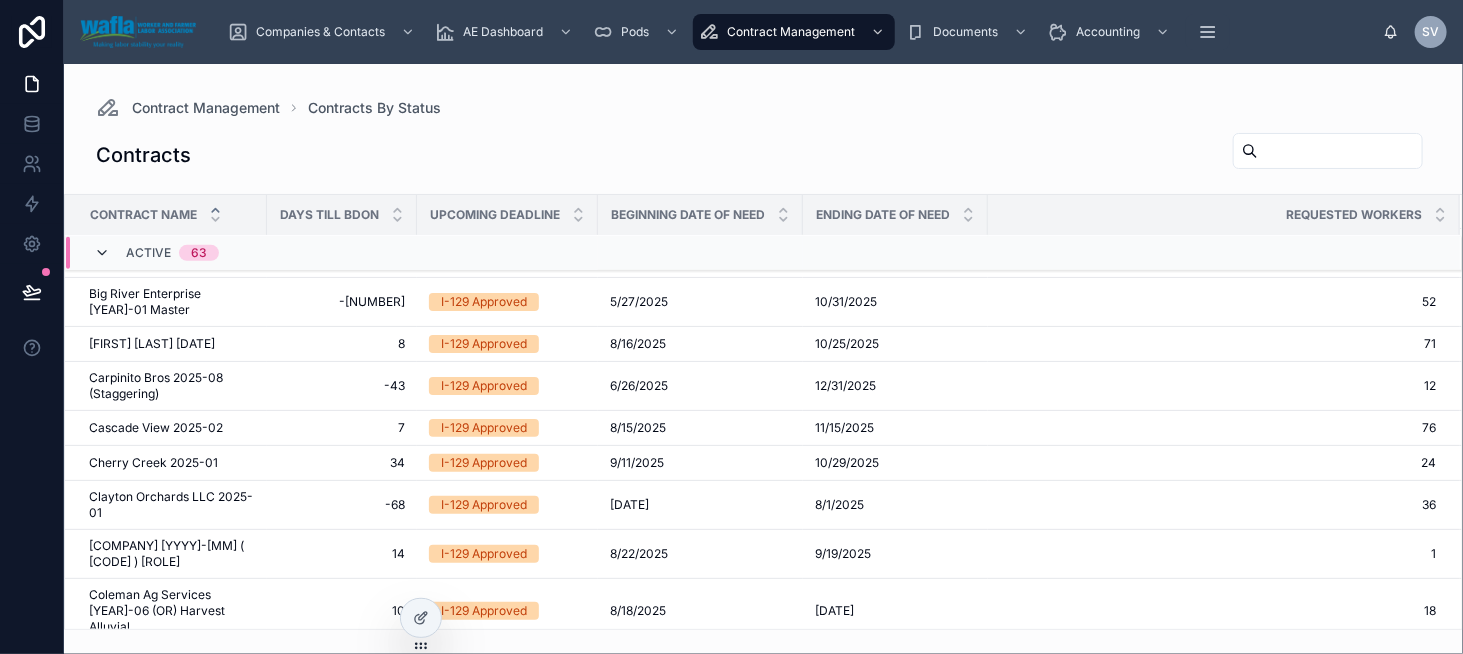 click at bounding box center [102, 253] 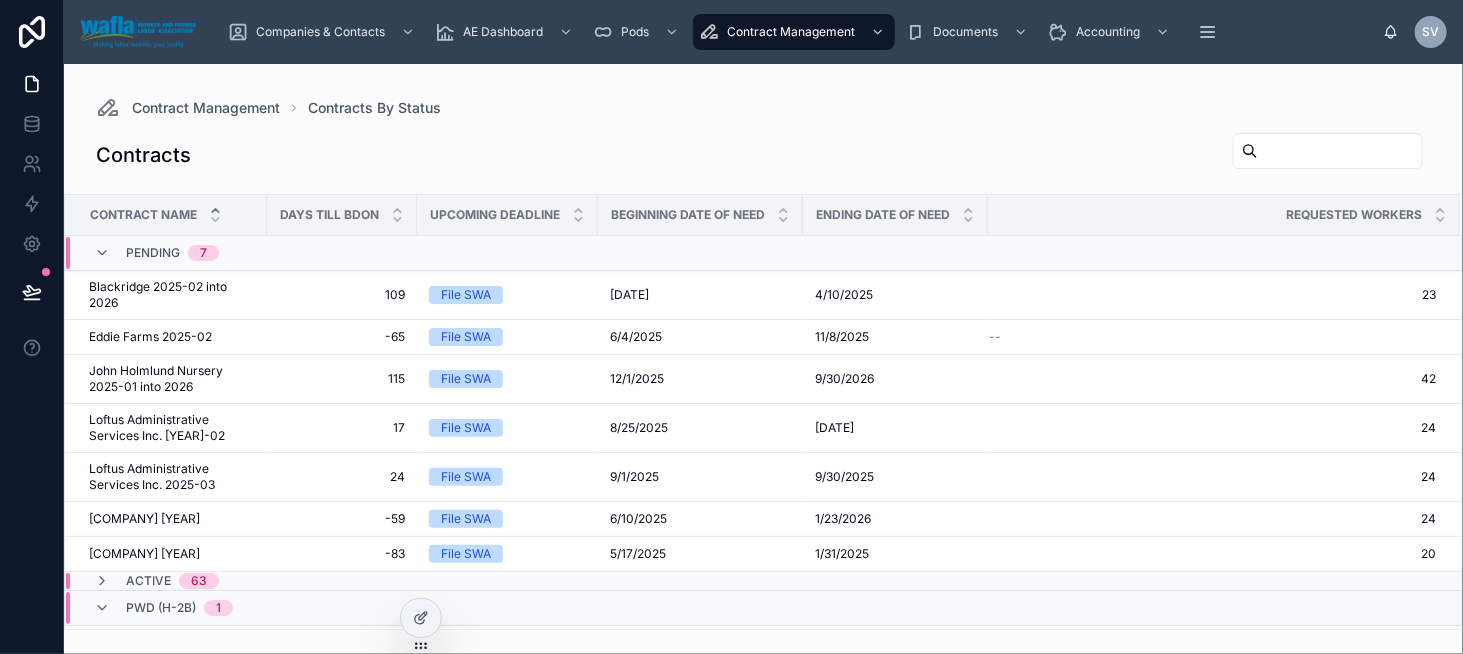 scroll, scrollTop: 0, scrollLeft: 0, axis: both 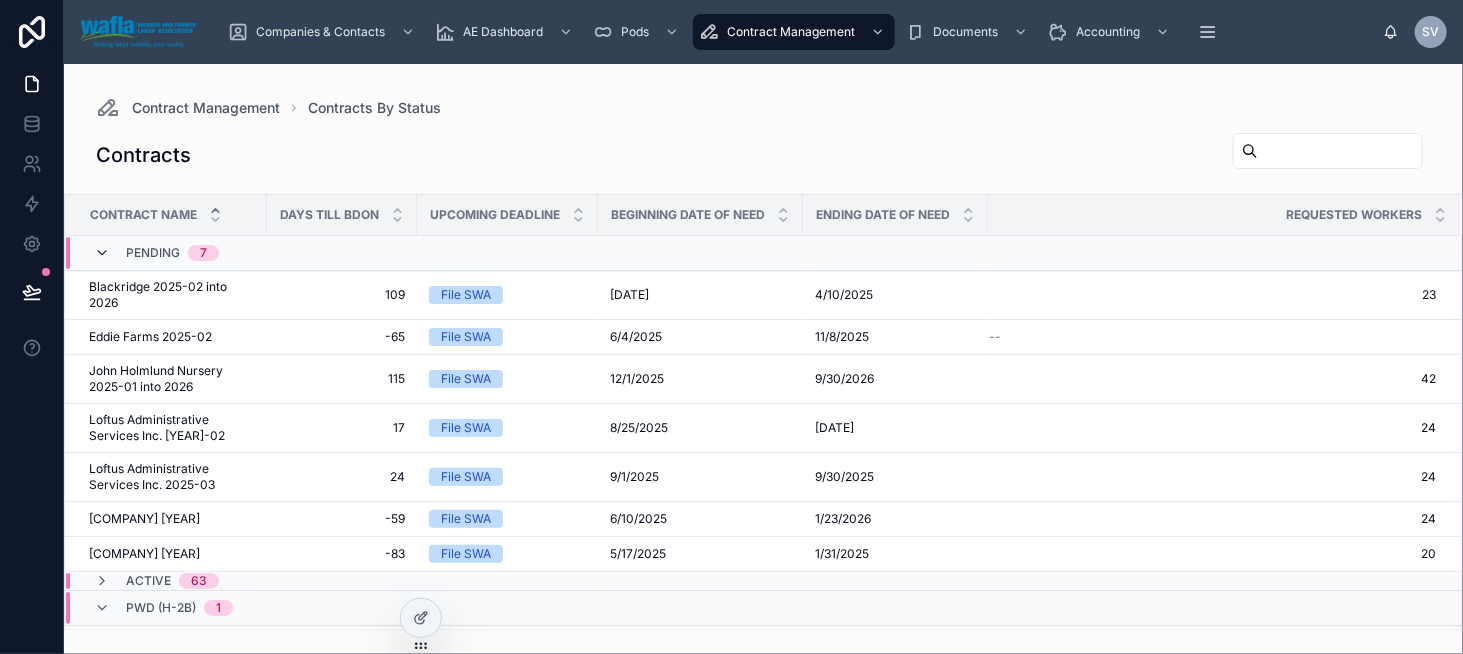 click at bounding box center (102, 253) 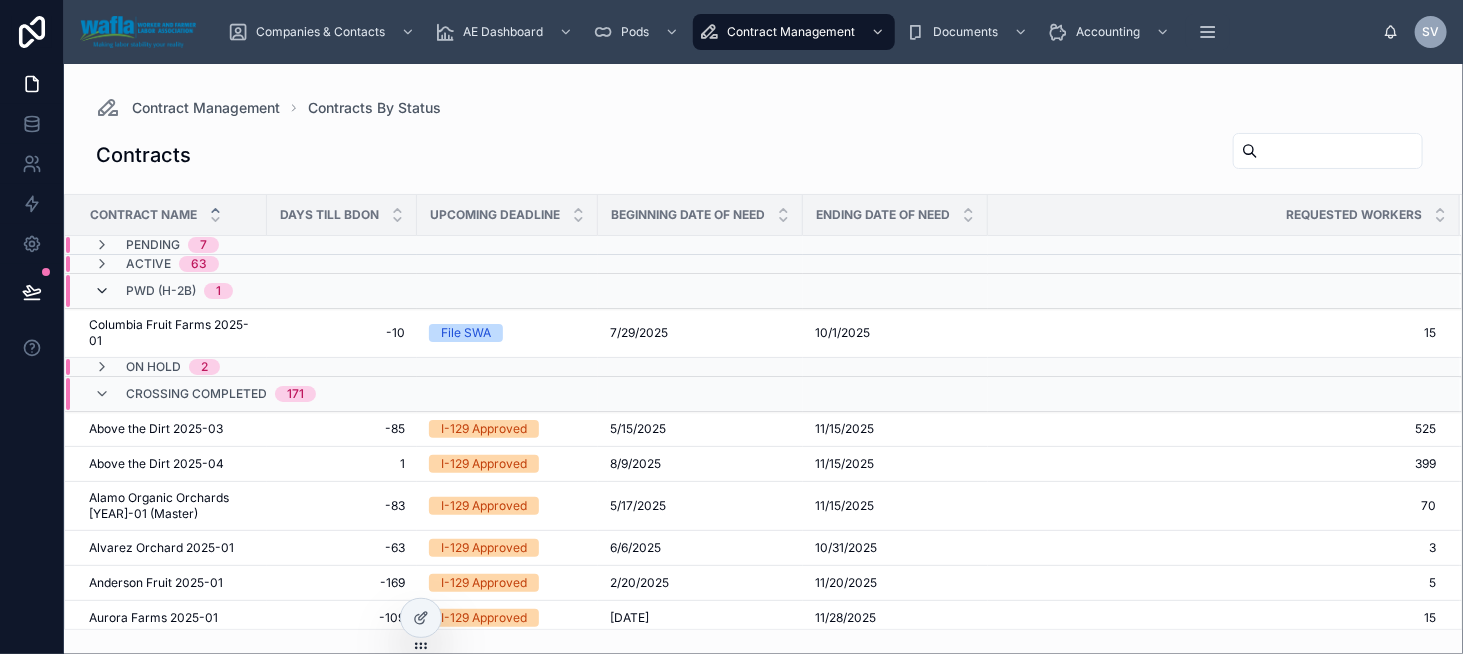 click at bounding box center (102, 291) 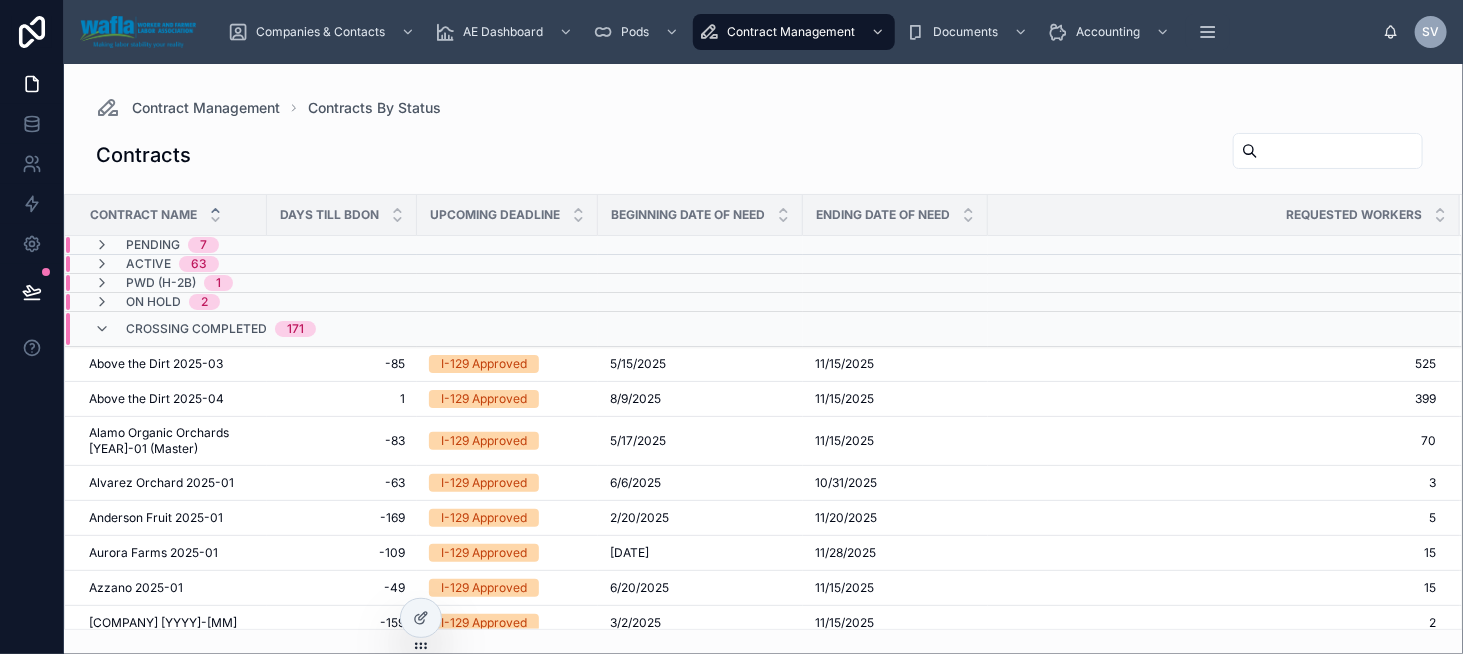 click on "Crossing Completed 171" at bounding box center (205, 329) 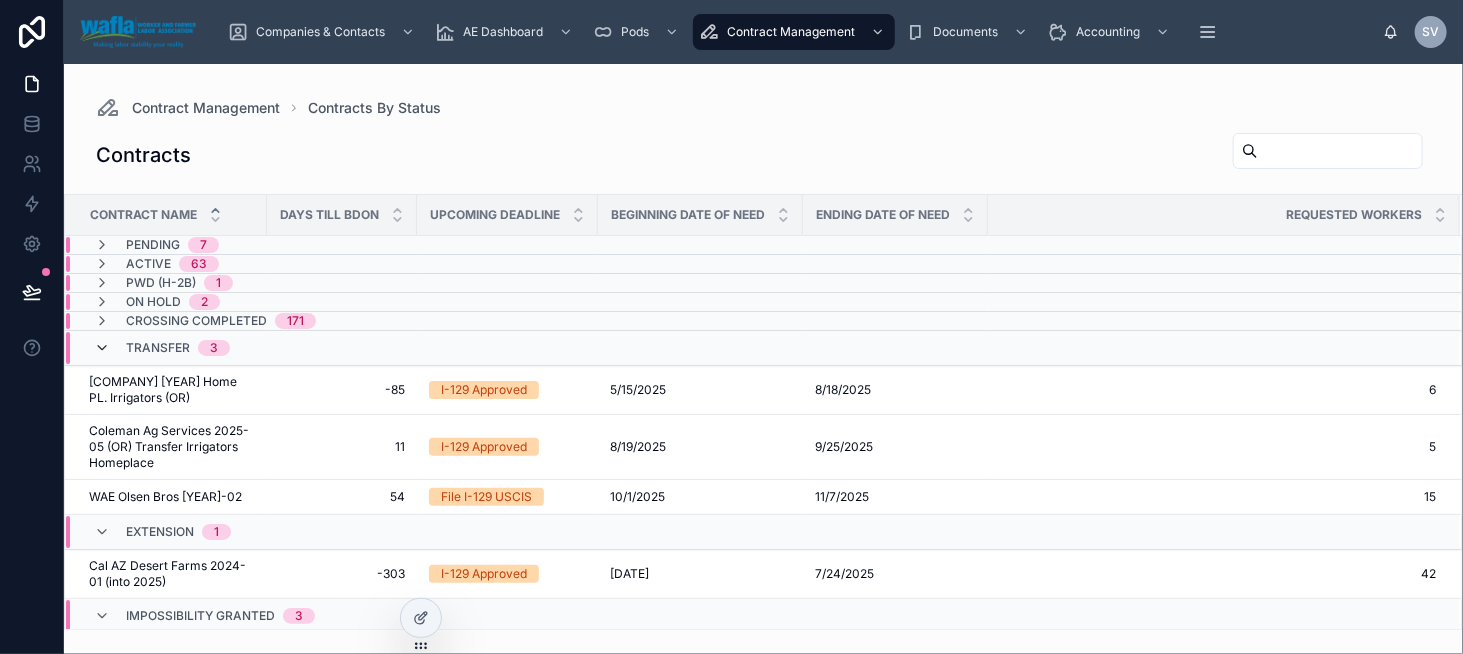 click at bounding box center [102, 348] 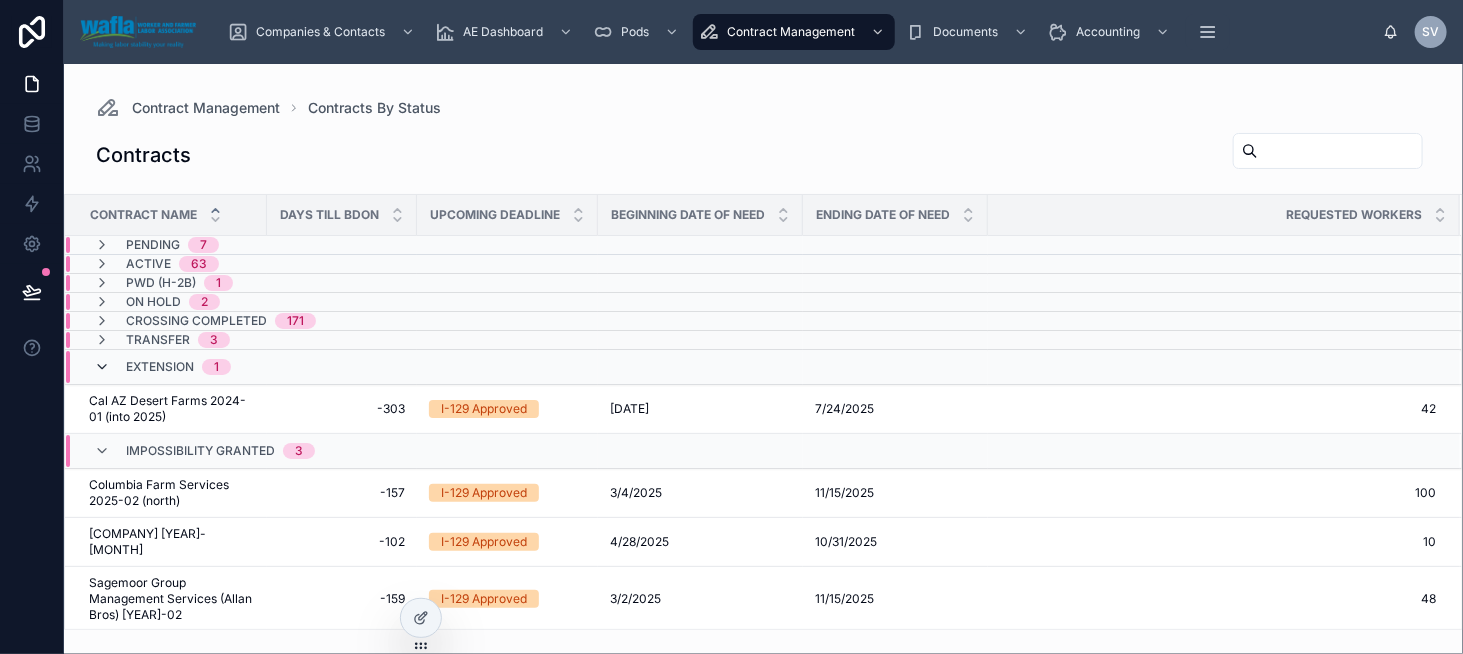 click at bounding box center (102, 367) 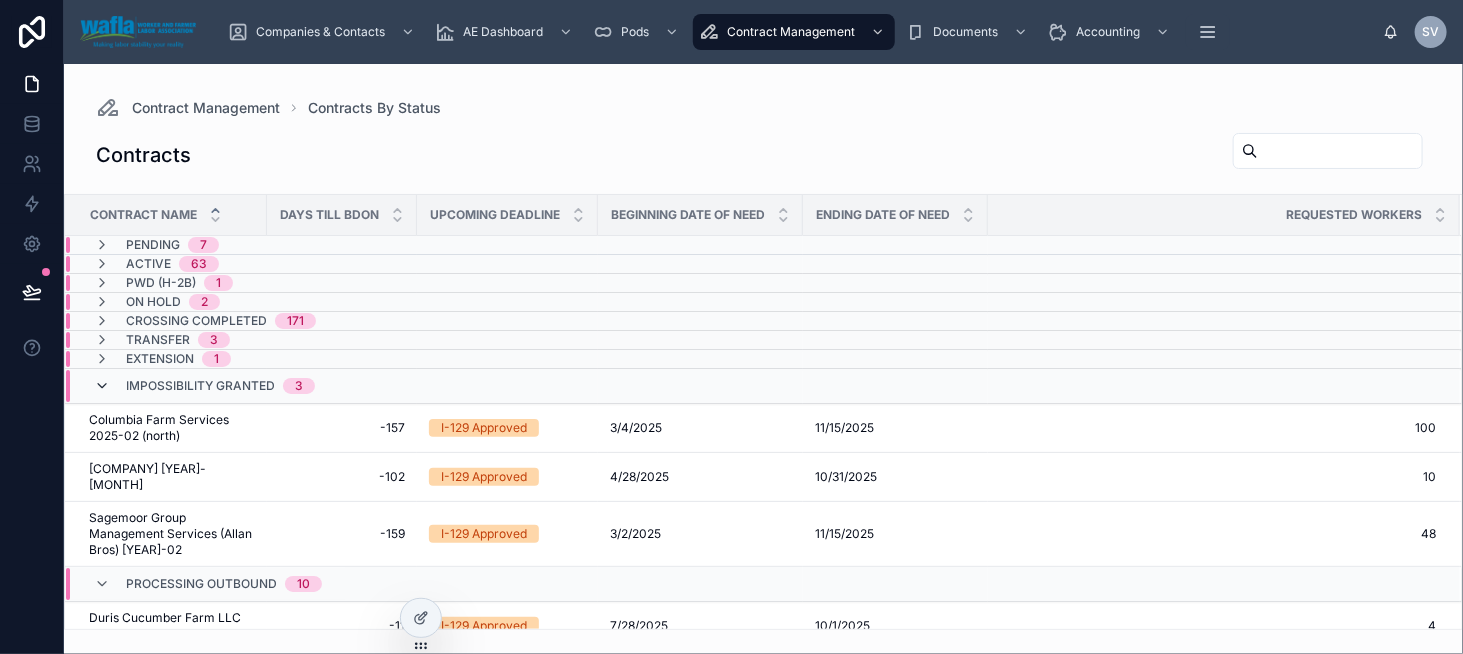 click at bounding box center (102, 386) 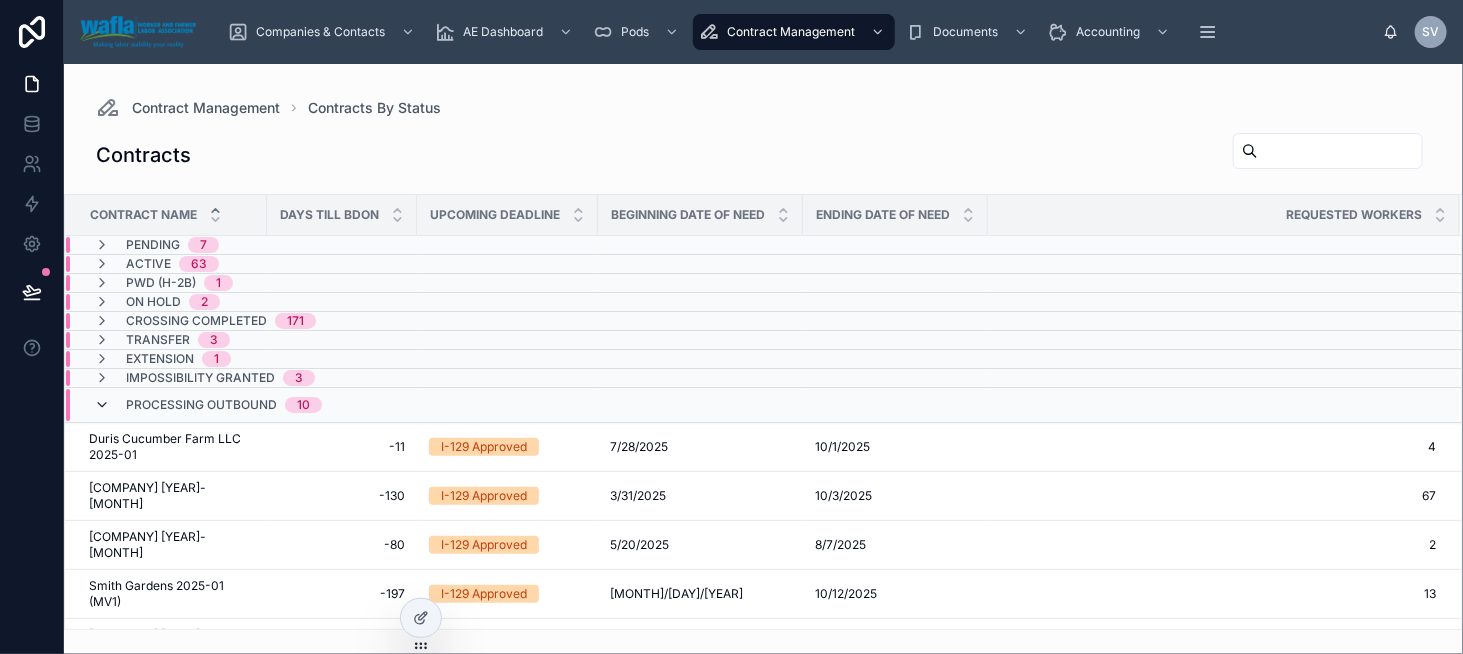 click at bounding box center [102, 405] 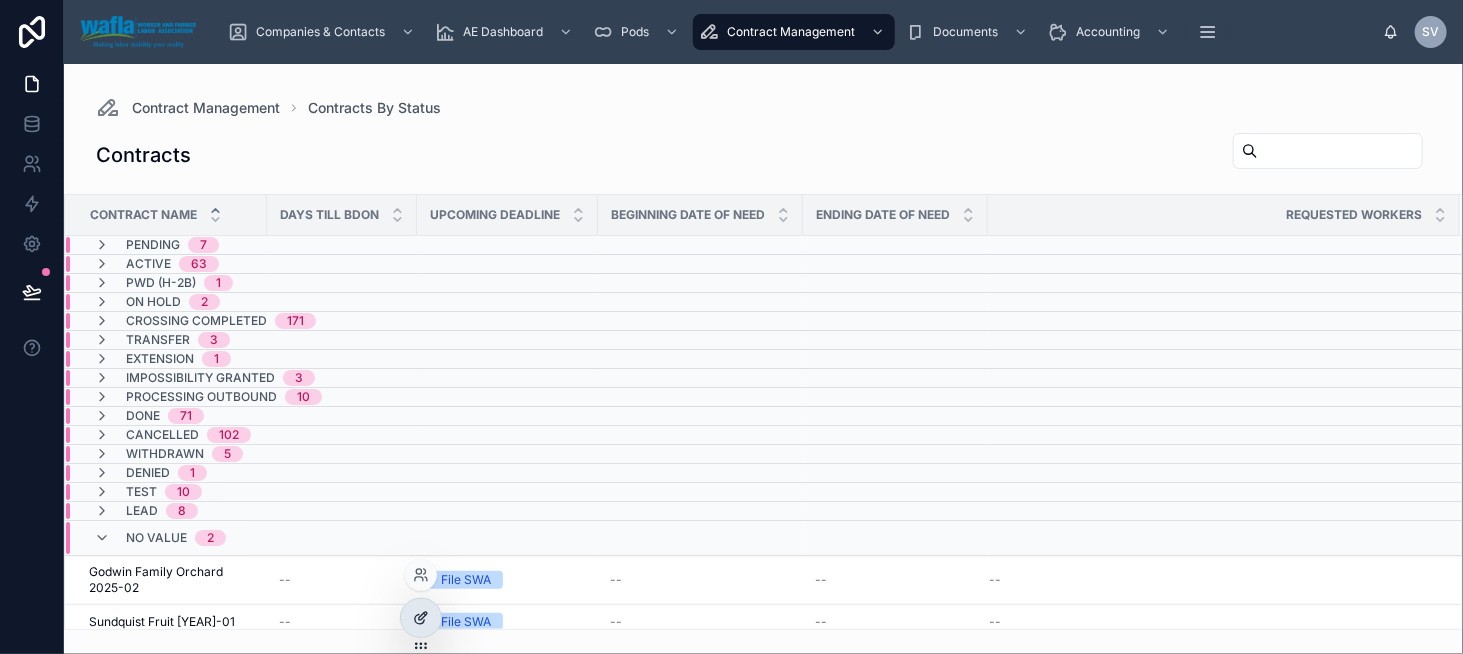 click at bounding box center (421, 618) 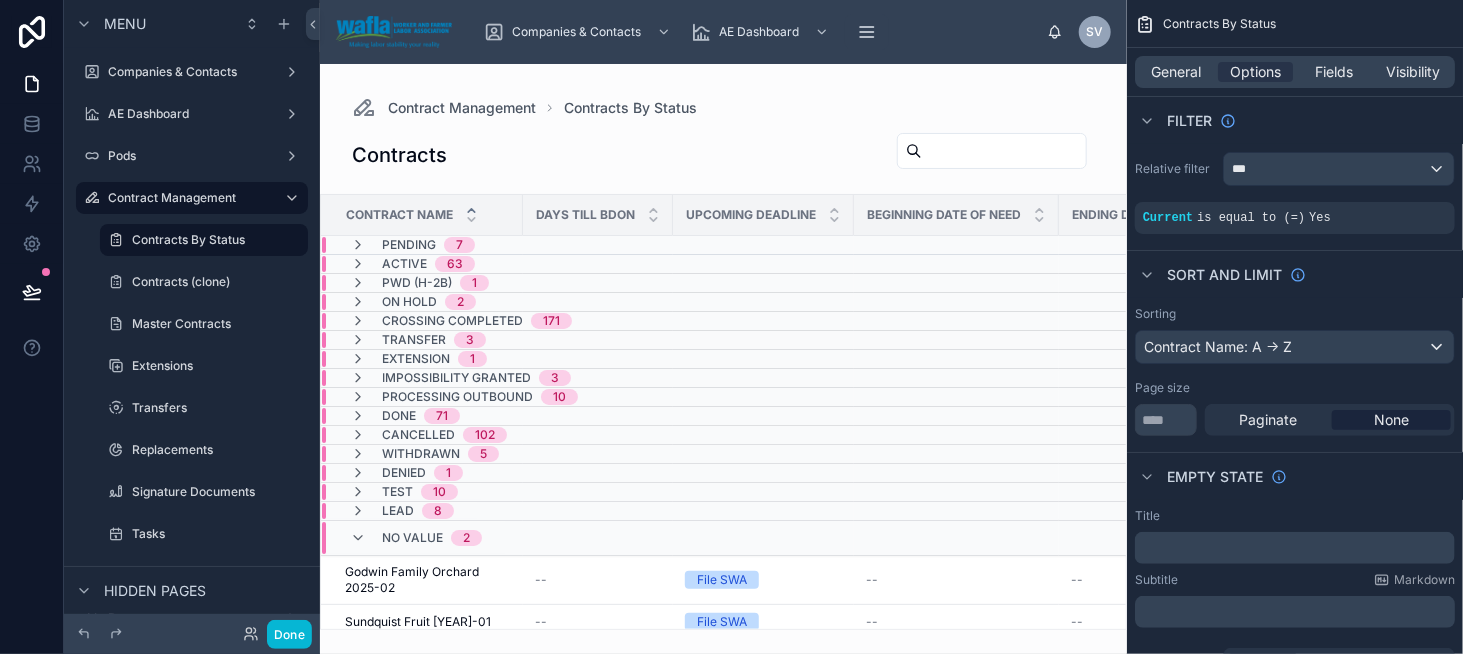 click at bounding box center [723, 359] 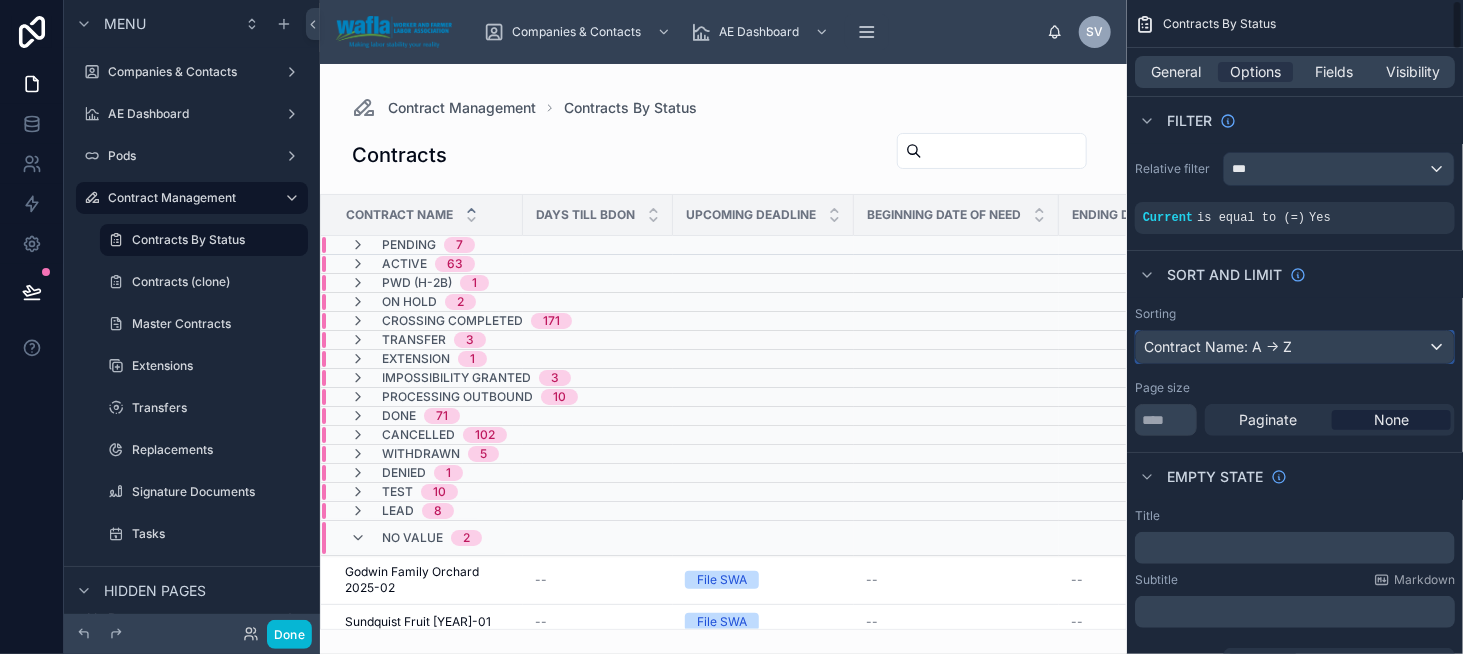 click on "Contract Name: A -> Z" at bounding box center [1295, 347] 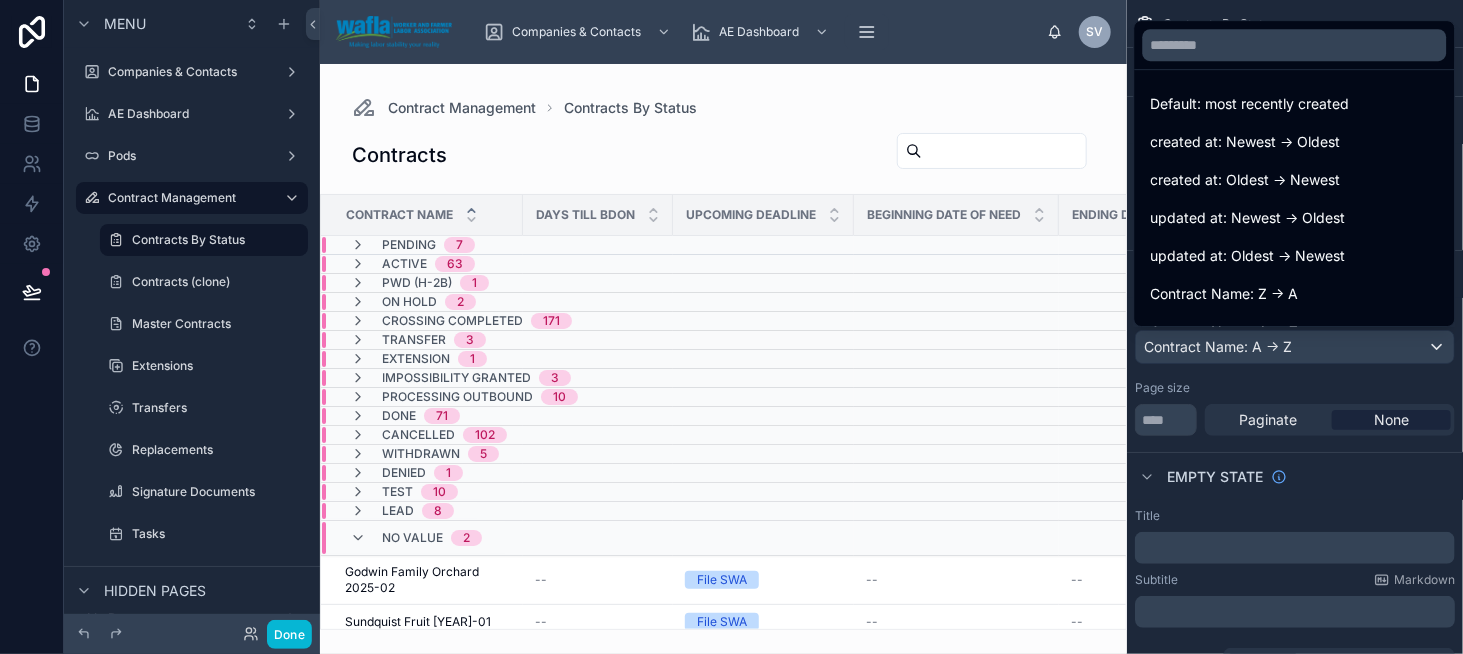 click at bounding box center (731, 327) 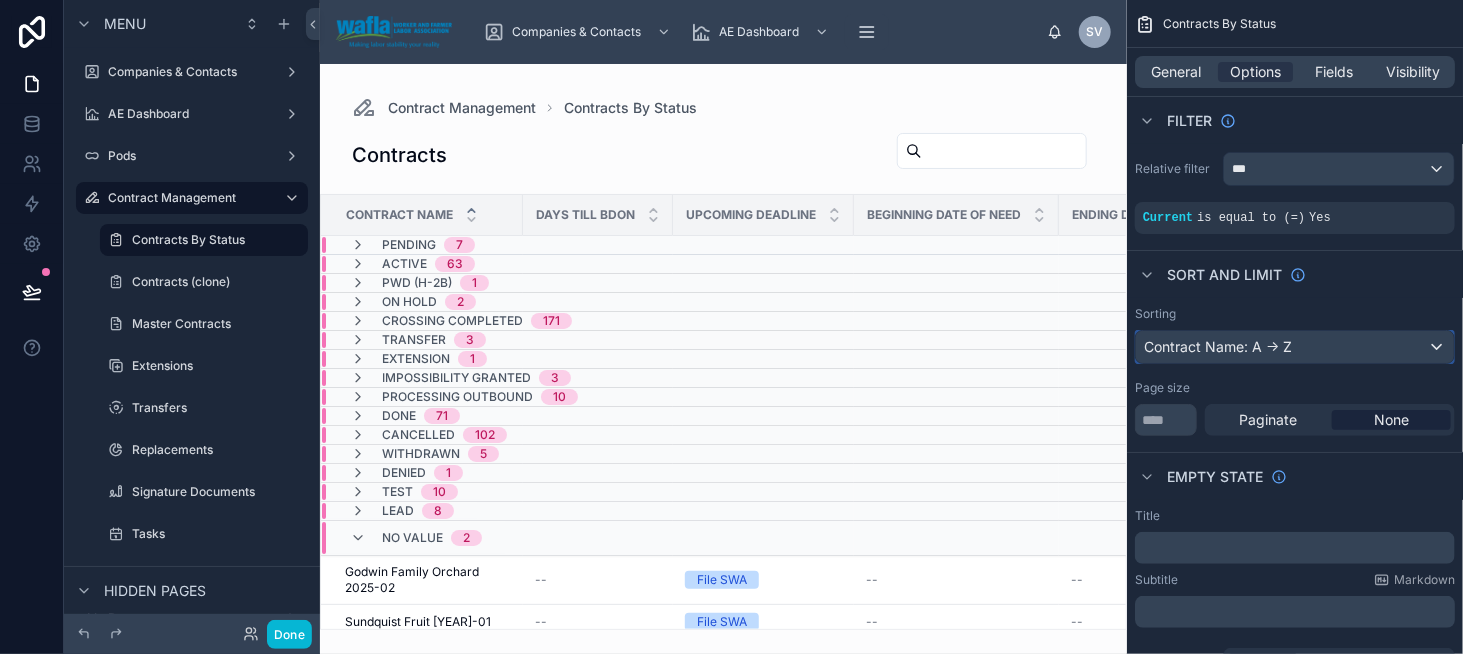 click on "Contract Name: A -> Z" at bounding box center [1295, 347] 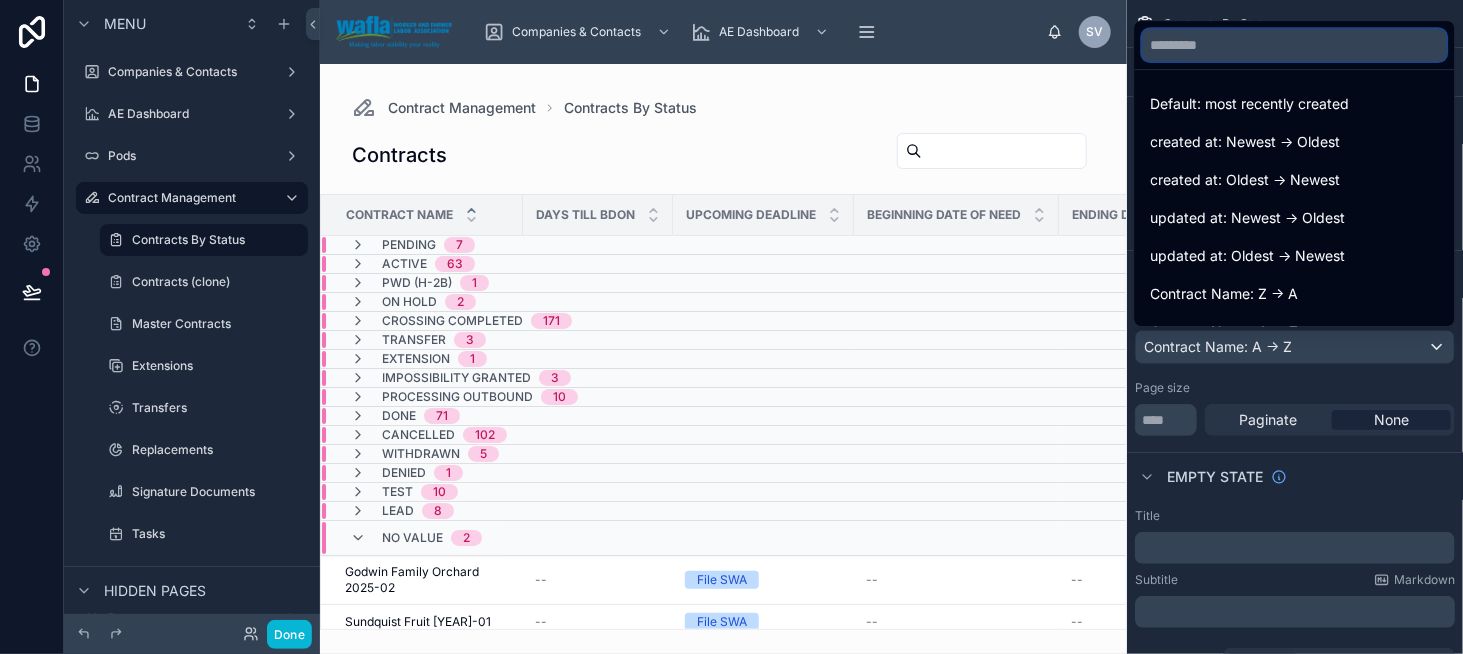 click at bounding box center (1295, 45) 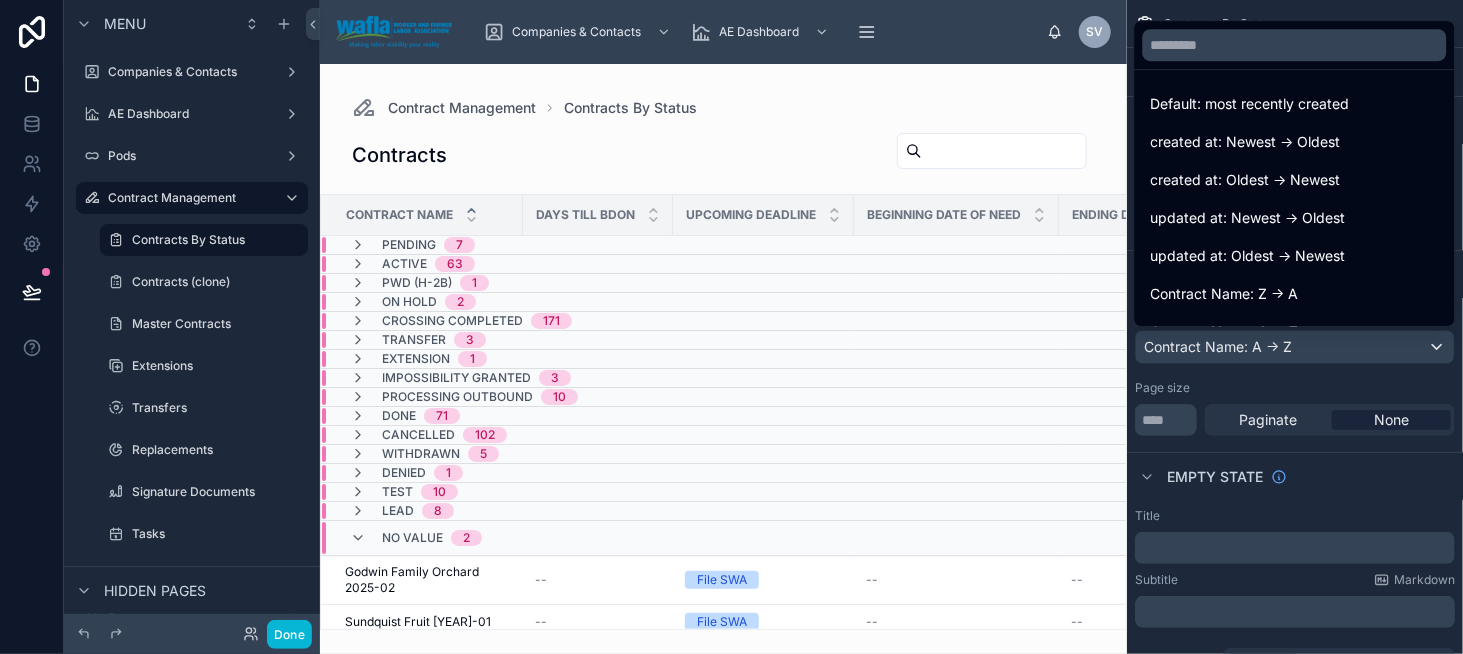 click at bounding box center [1004, 151] 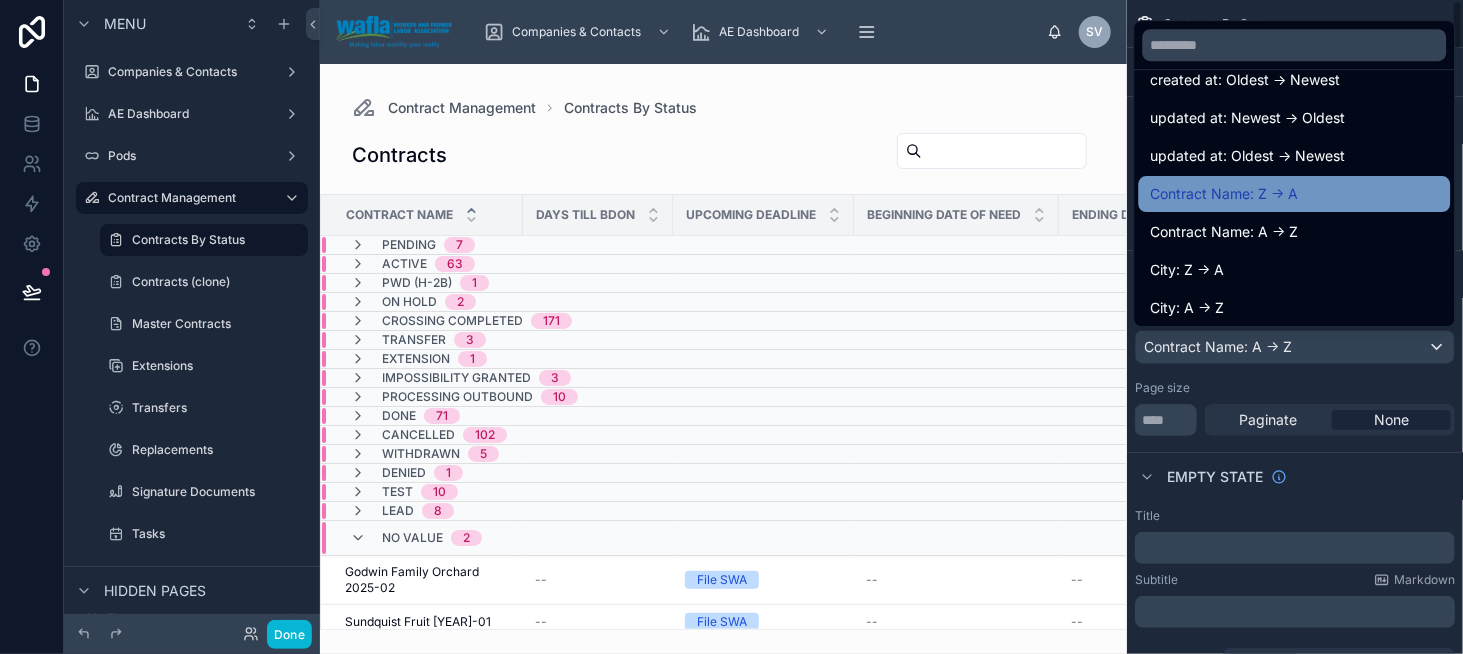 scroll, scrollTop: 200, scrollLeft: 0, axis: vertical 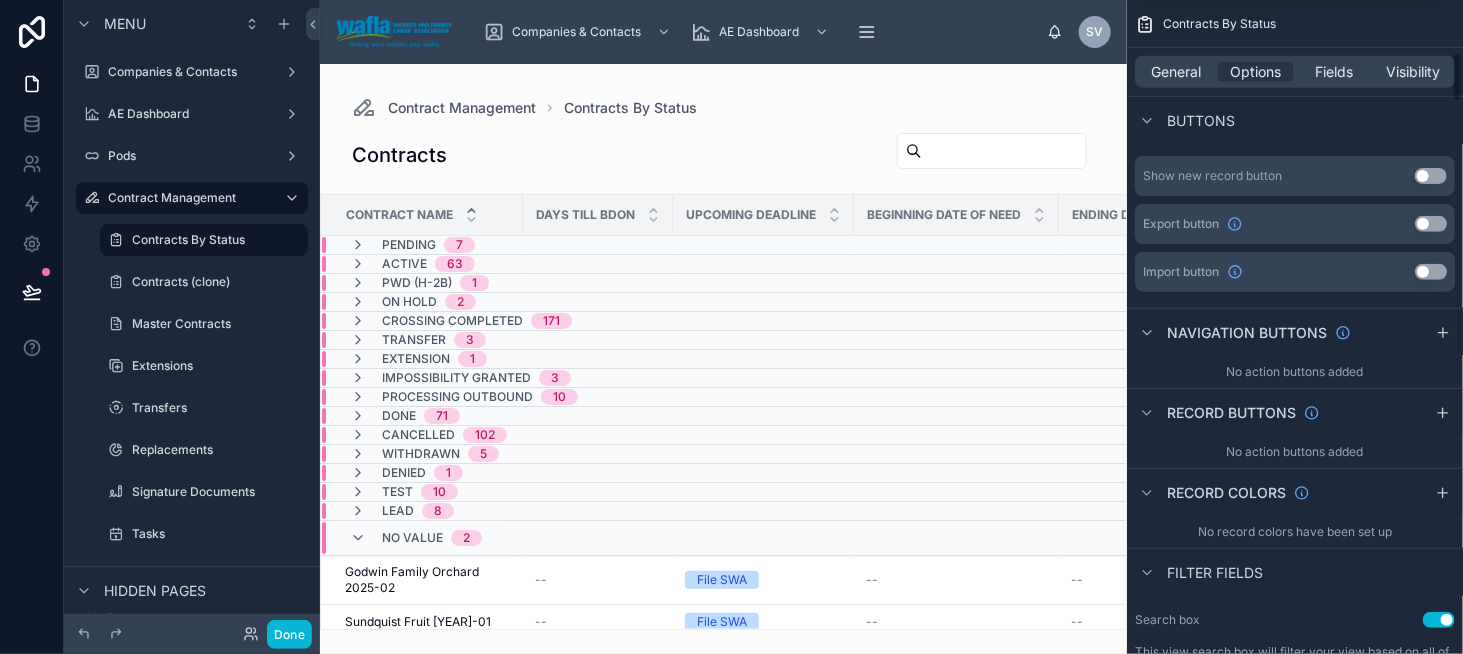 drag, startPoint x: 1456, startPoint y: 100, endPoint x: 1462, endPoint y: 357, distance: 257.07004 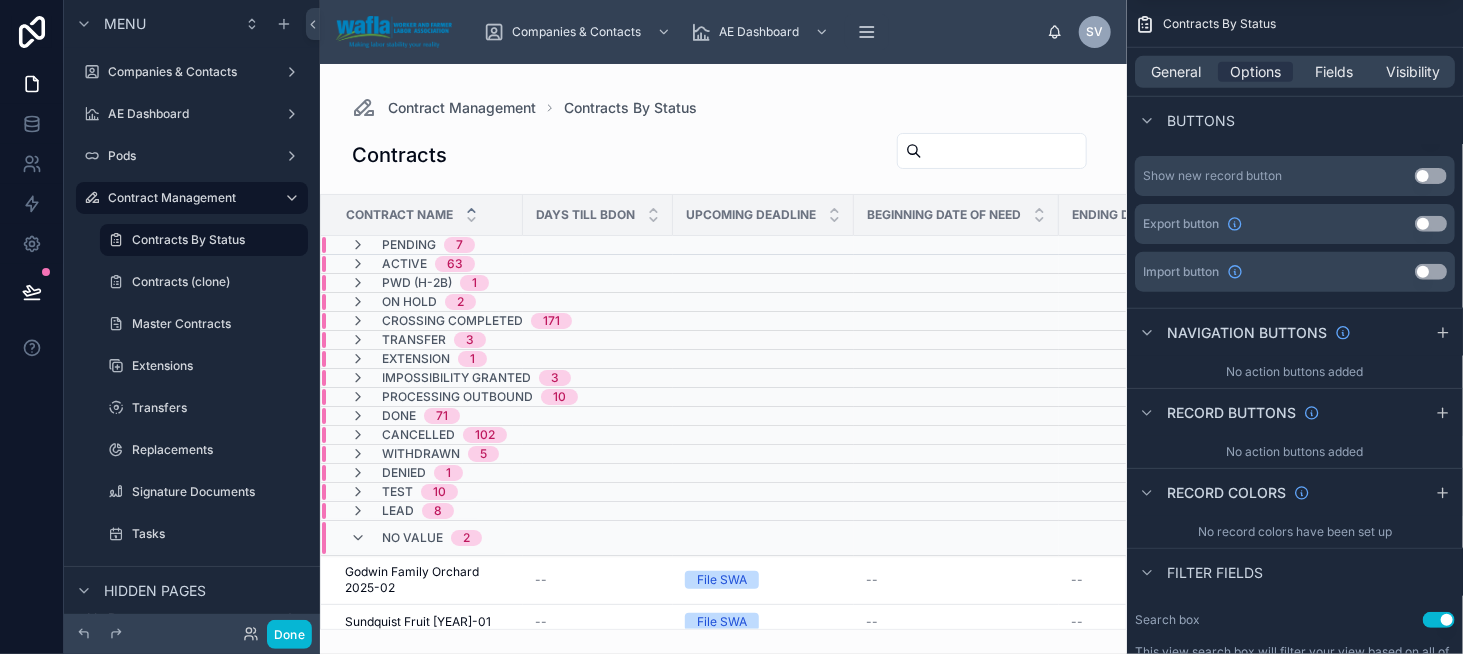 click at bounding box center (731, 327) 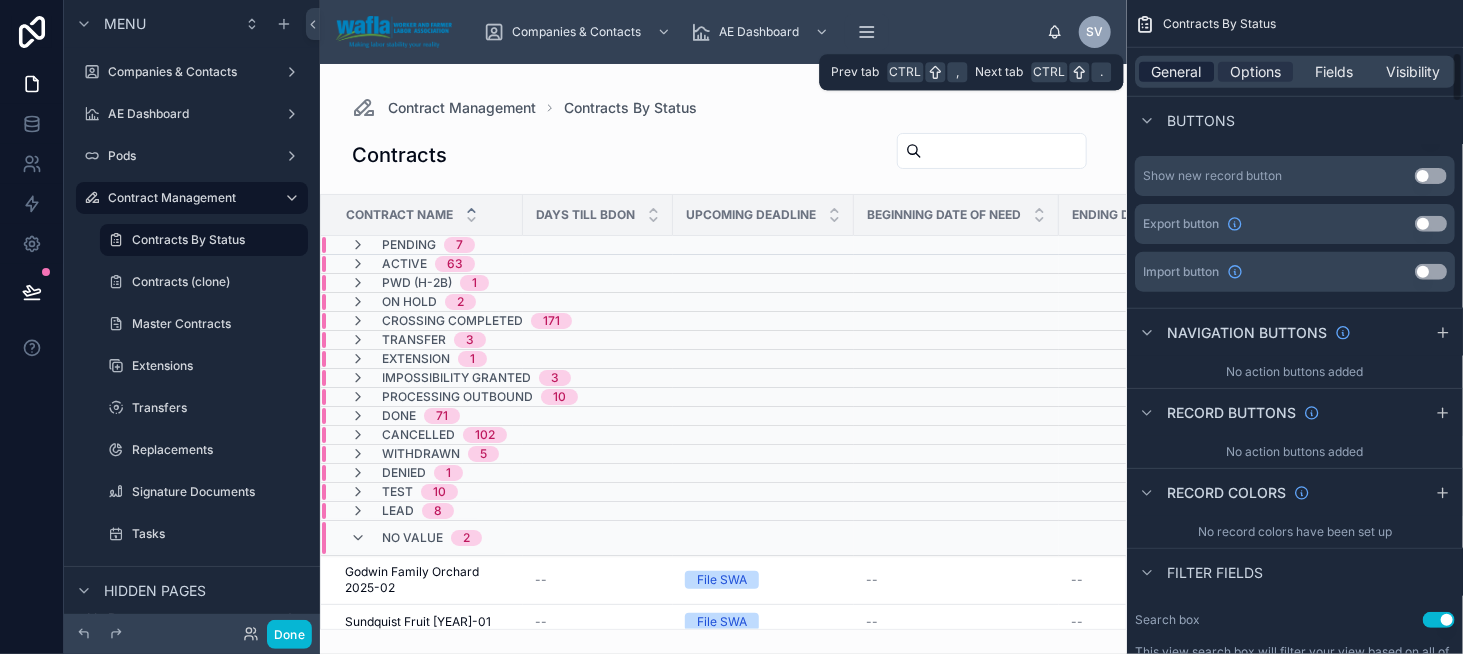 click on "General" at bounding box center (1177, 72) 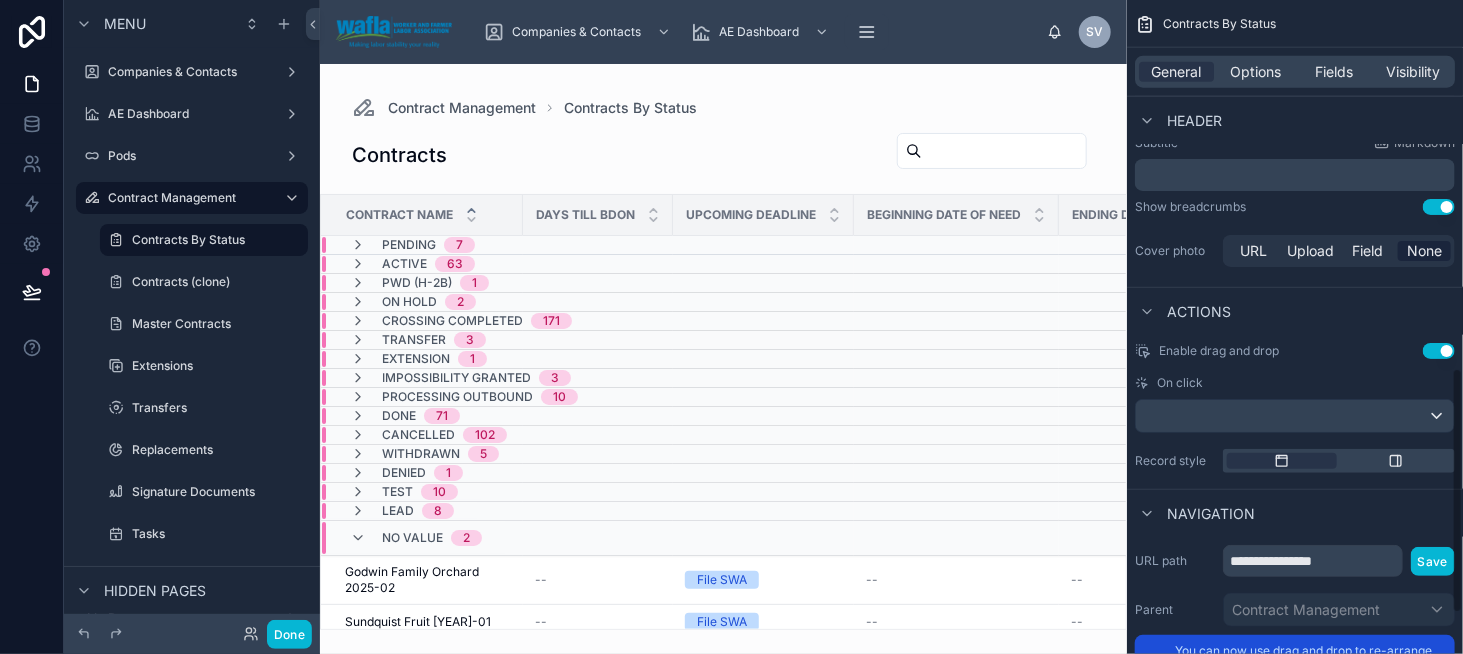 scroll, scrollTop: 980, scrollLeft: 0, axis: vertical 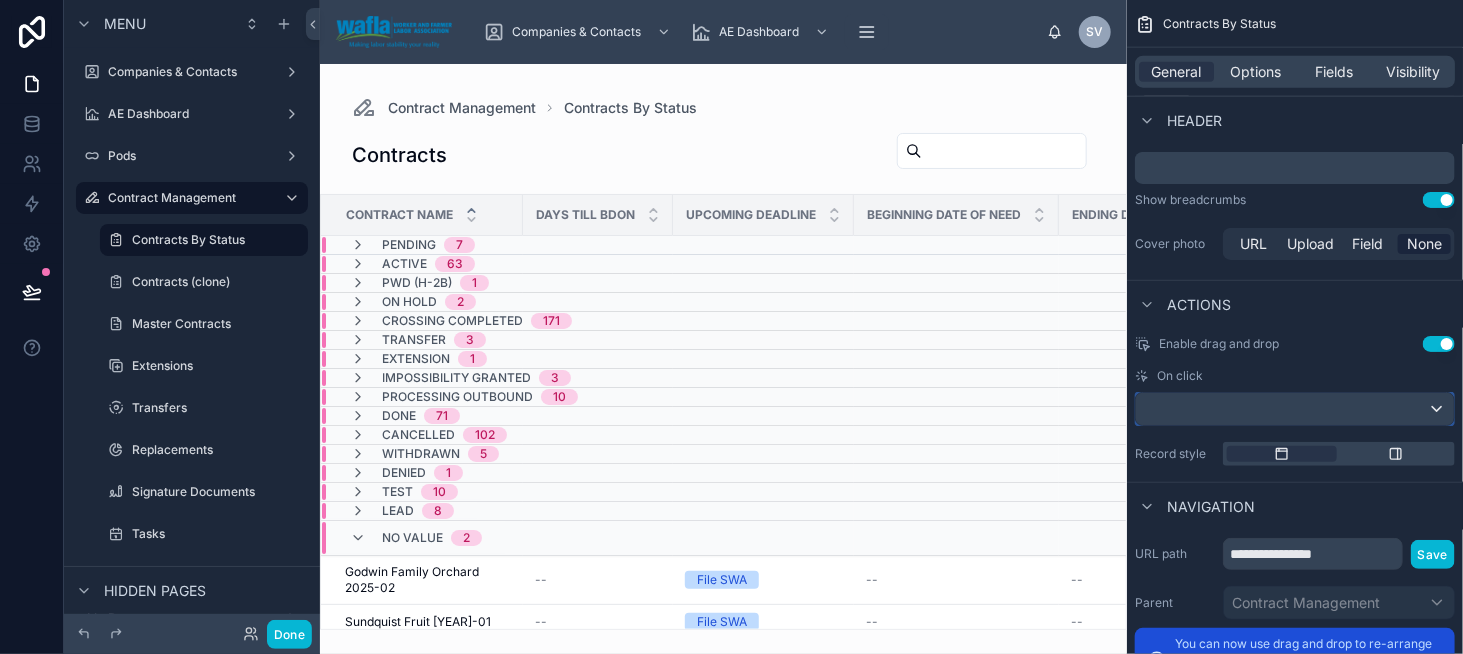 click at bounding box center (1295, 409) 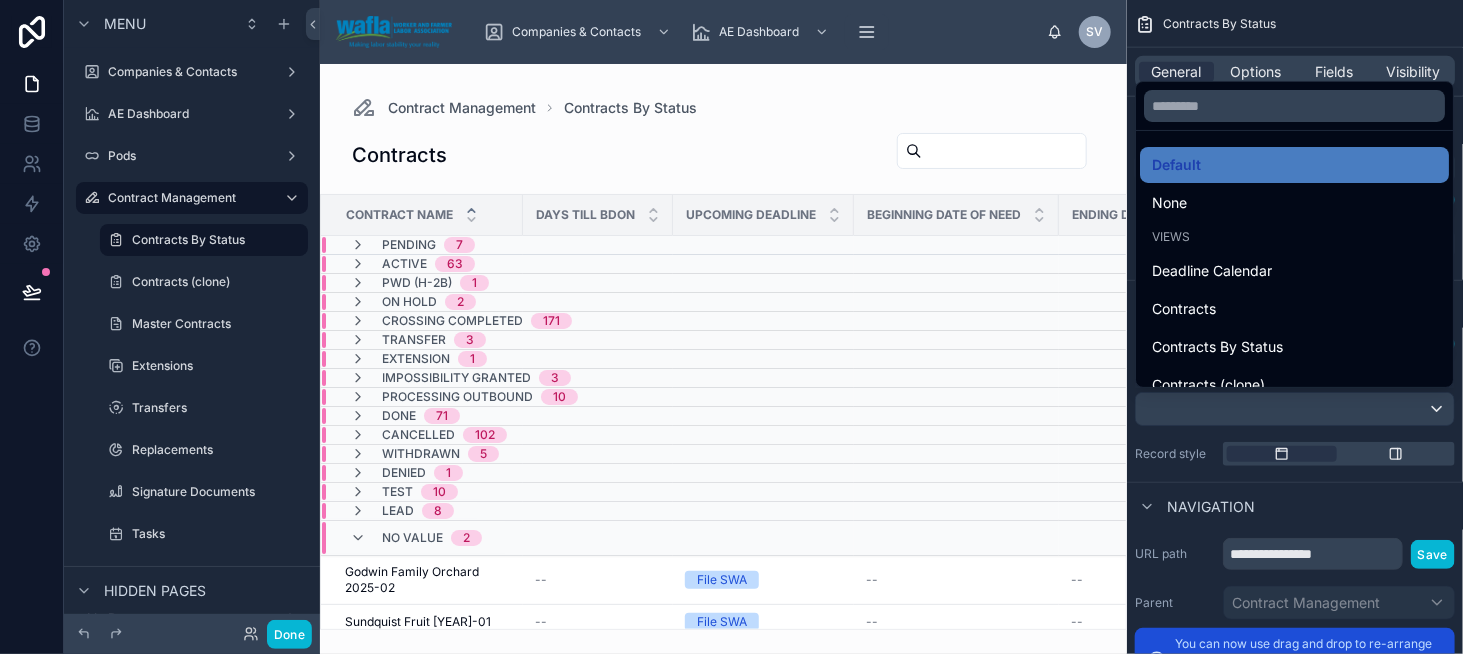 click at bounding box center (731, 327) 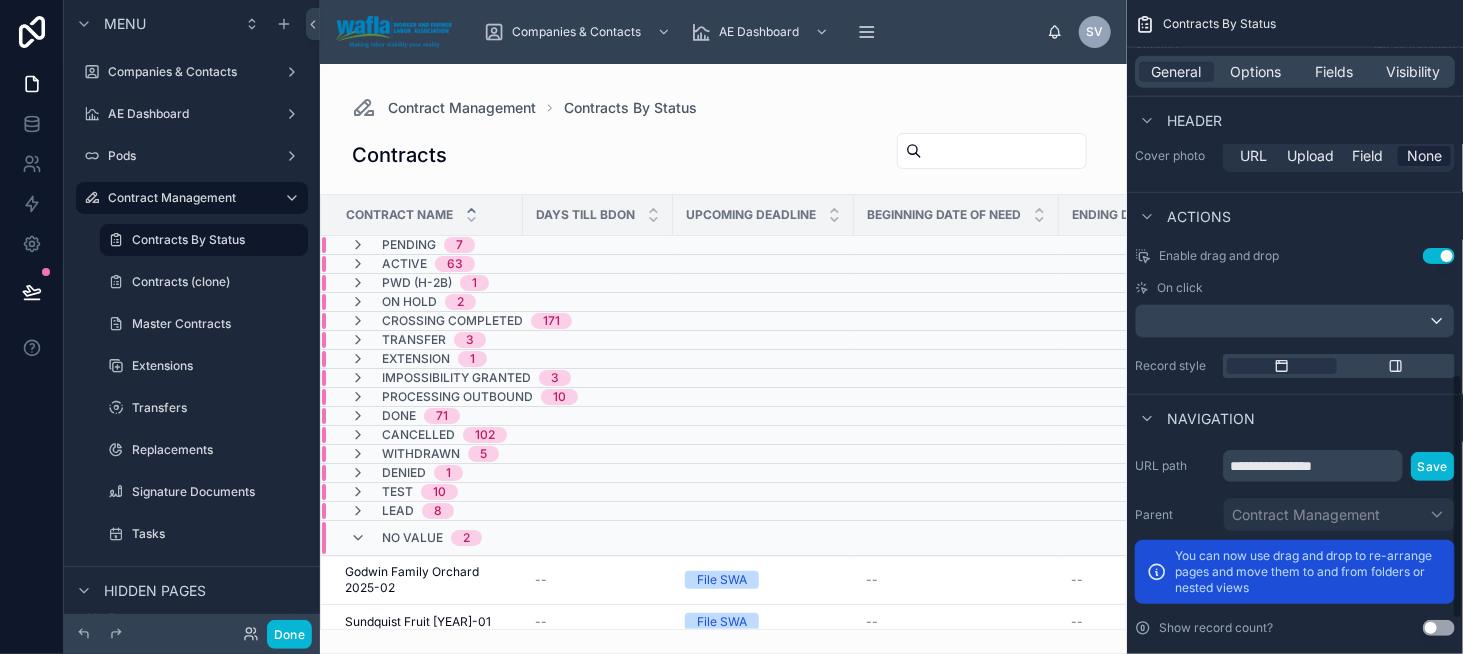 scroll, scrollTop: 1080, scrollLeft: 0, axis: vertical 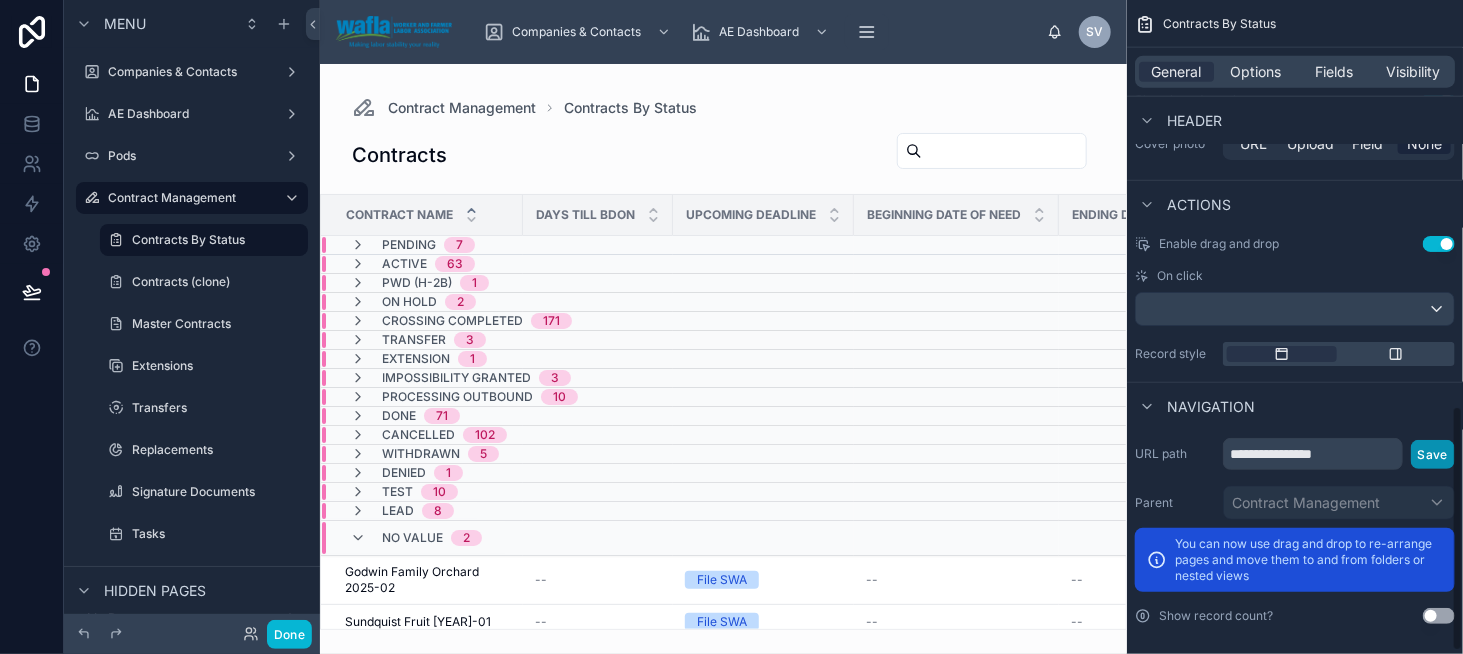 click on "Save" at bounding box center [1433, 454] 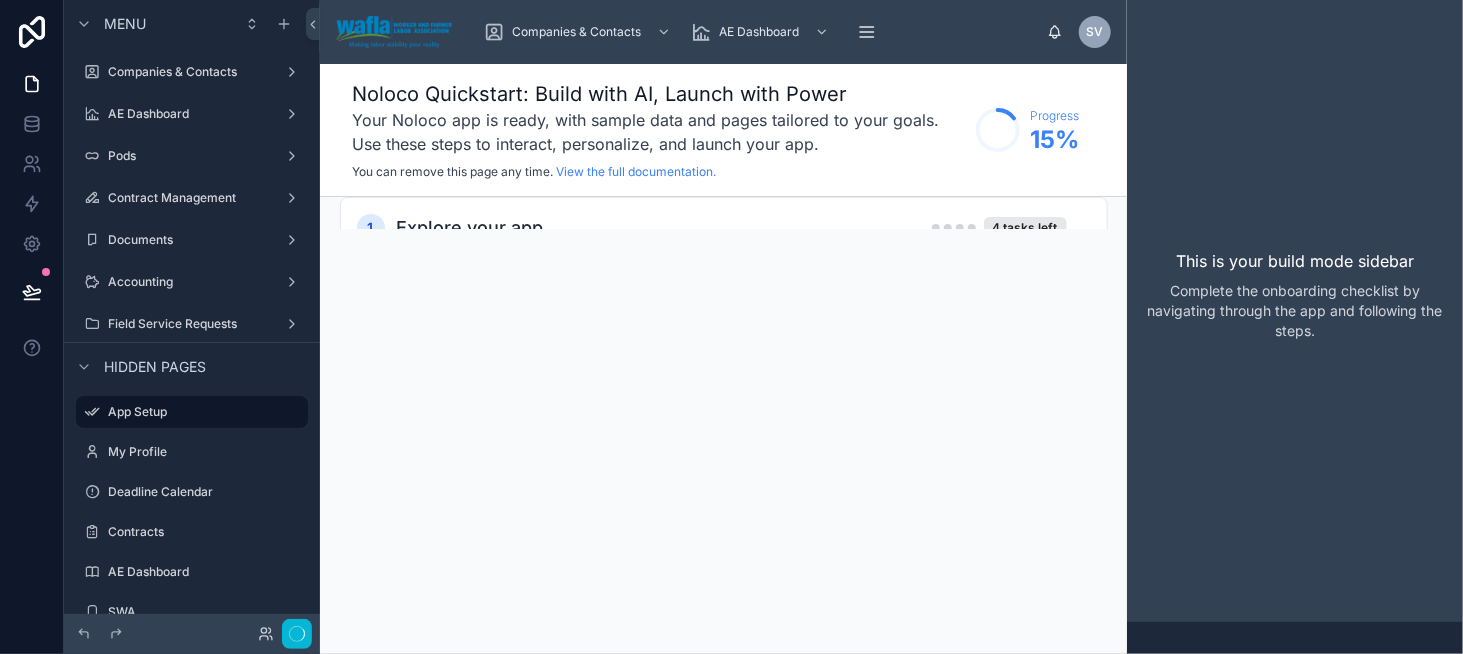 scroll, scrollTop: 0, scrollLeft: 0, axis: both 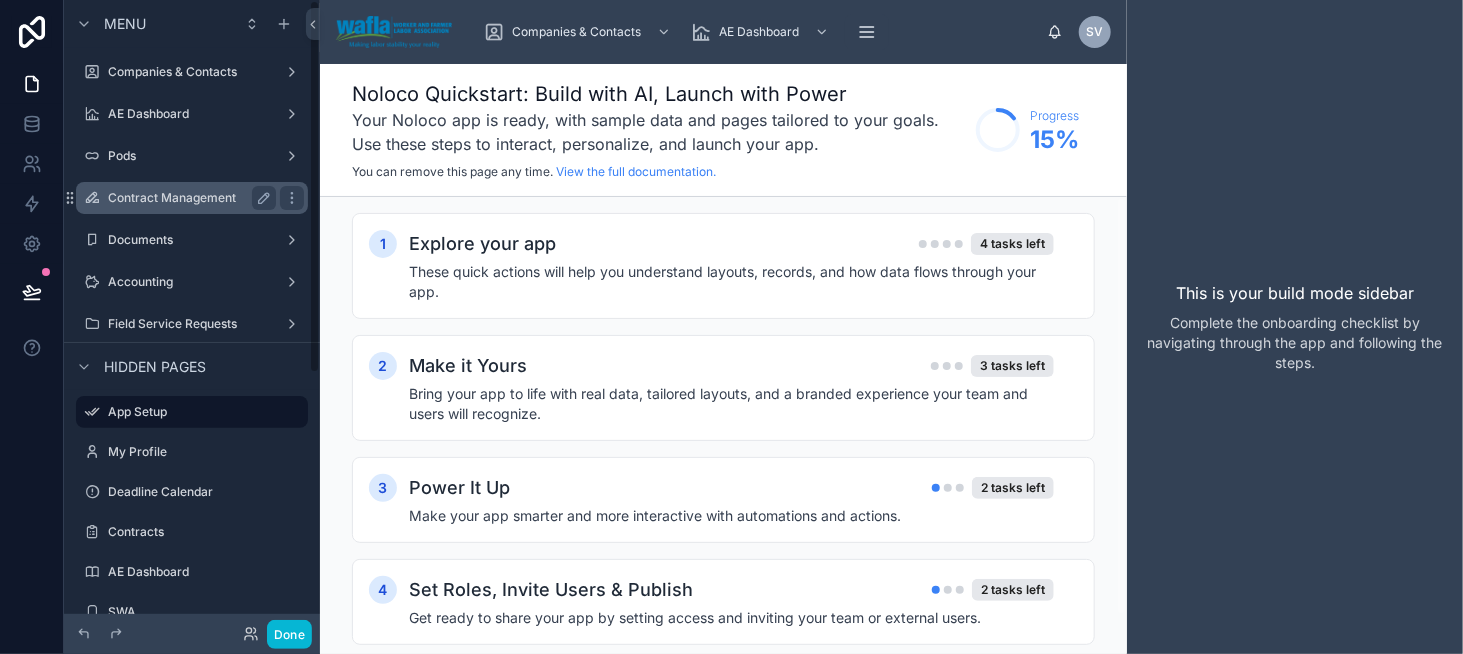 click on "Contract Management" at bounding box center [188, 198] 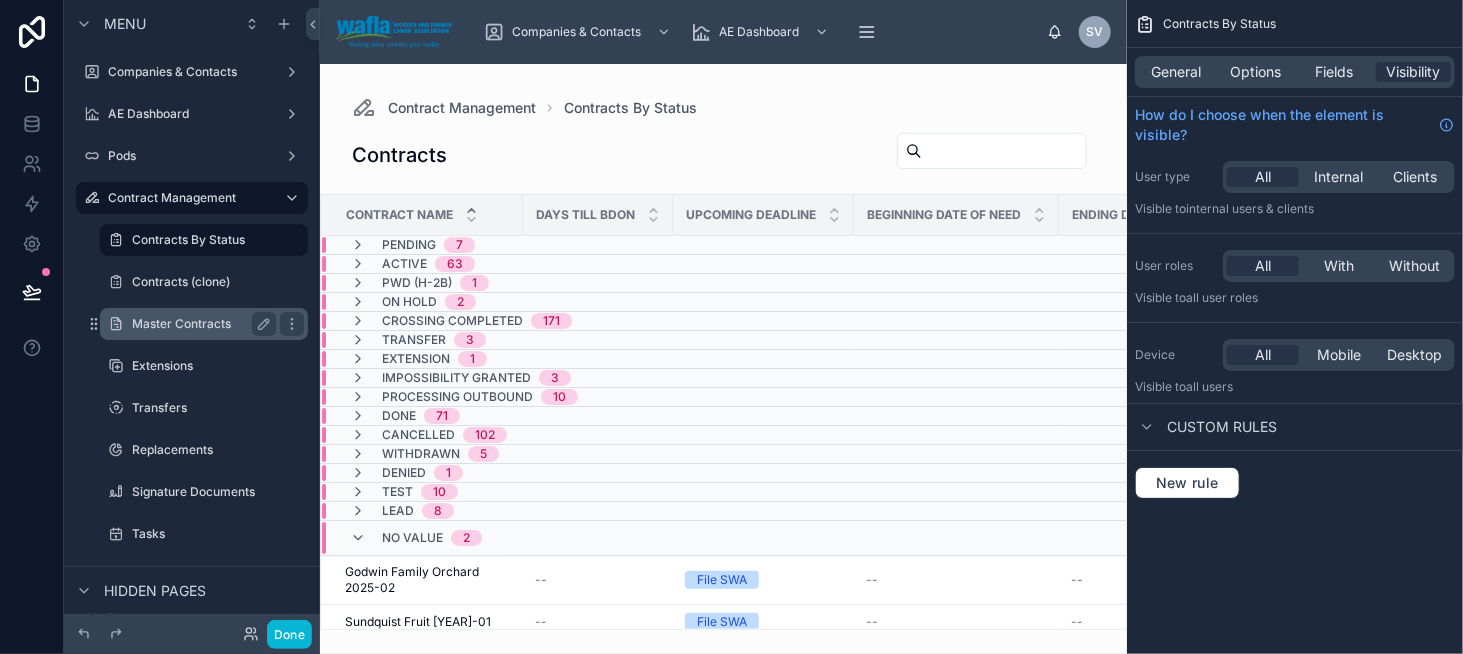 click on "Master Contracts" at bounding box center [204, 324] 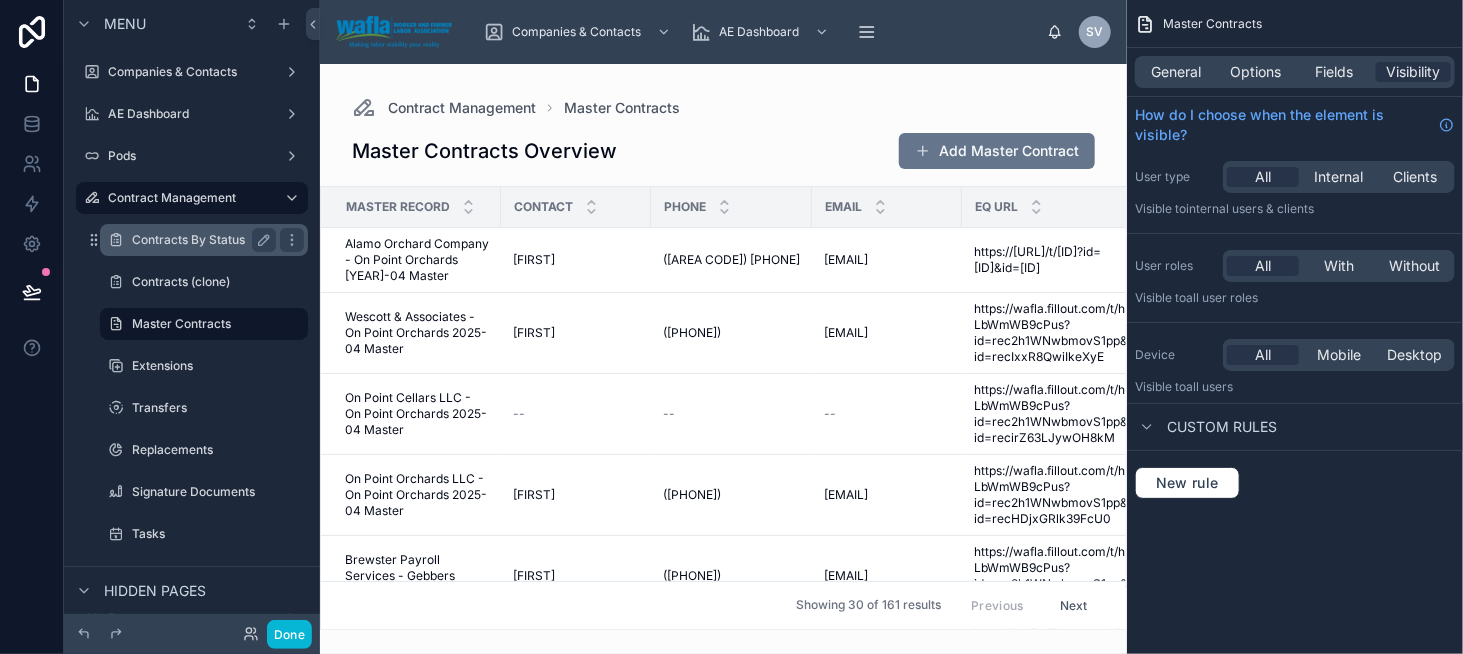 click on "Contracts By Status" at bounding box center [200, 240] 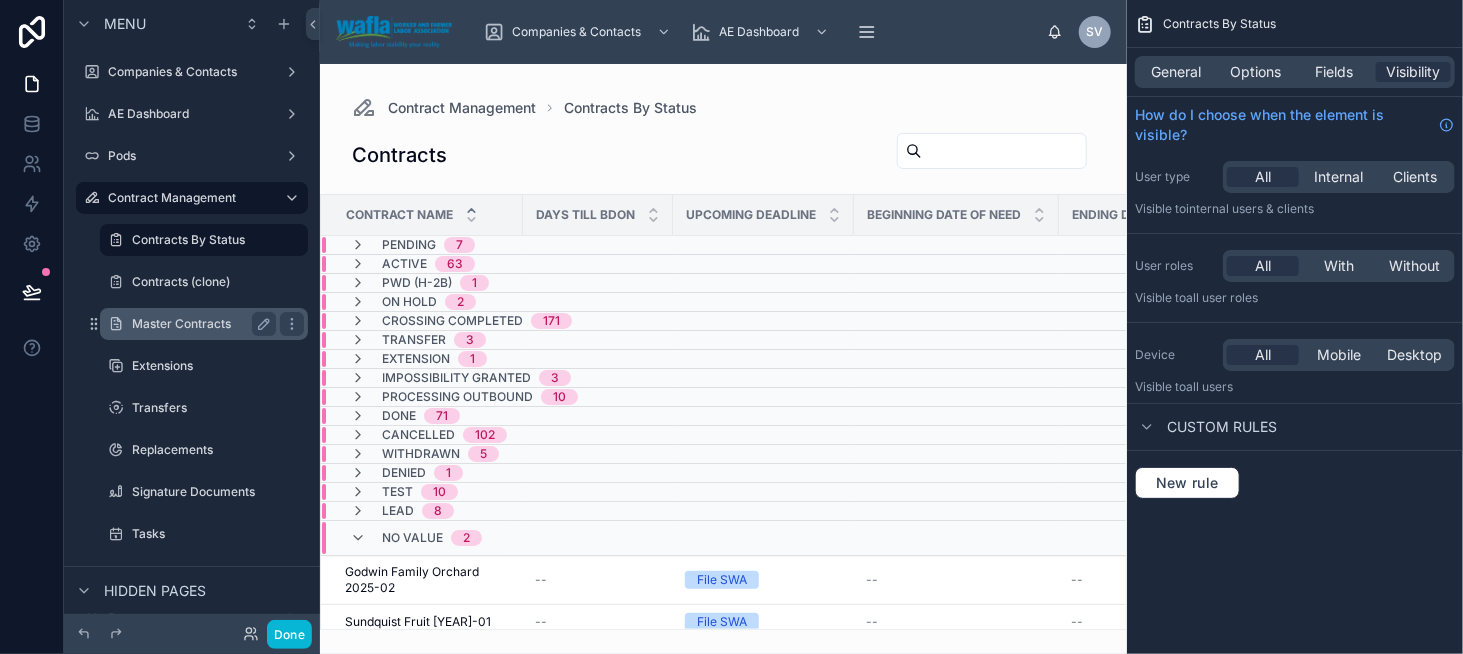 click on "Master Contracts" at bounding box center (200, 324) 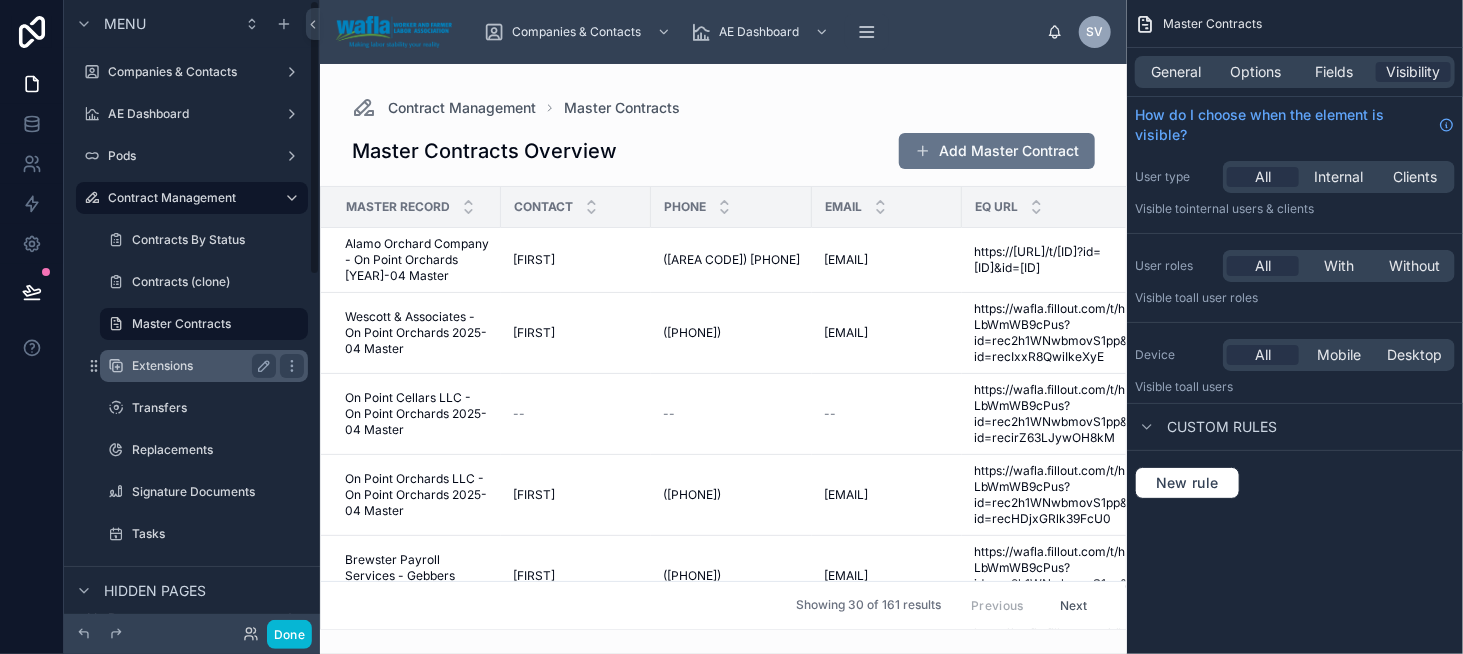 click on "Extensions" at bounding box center (200, 366) 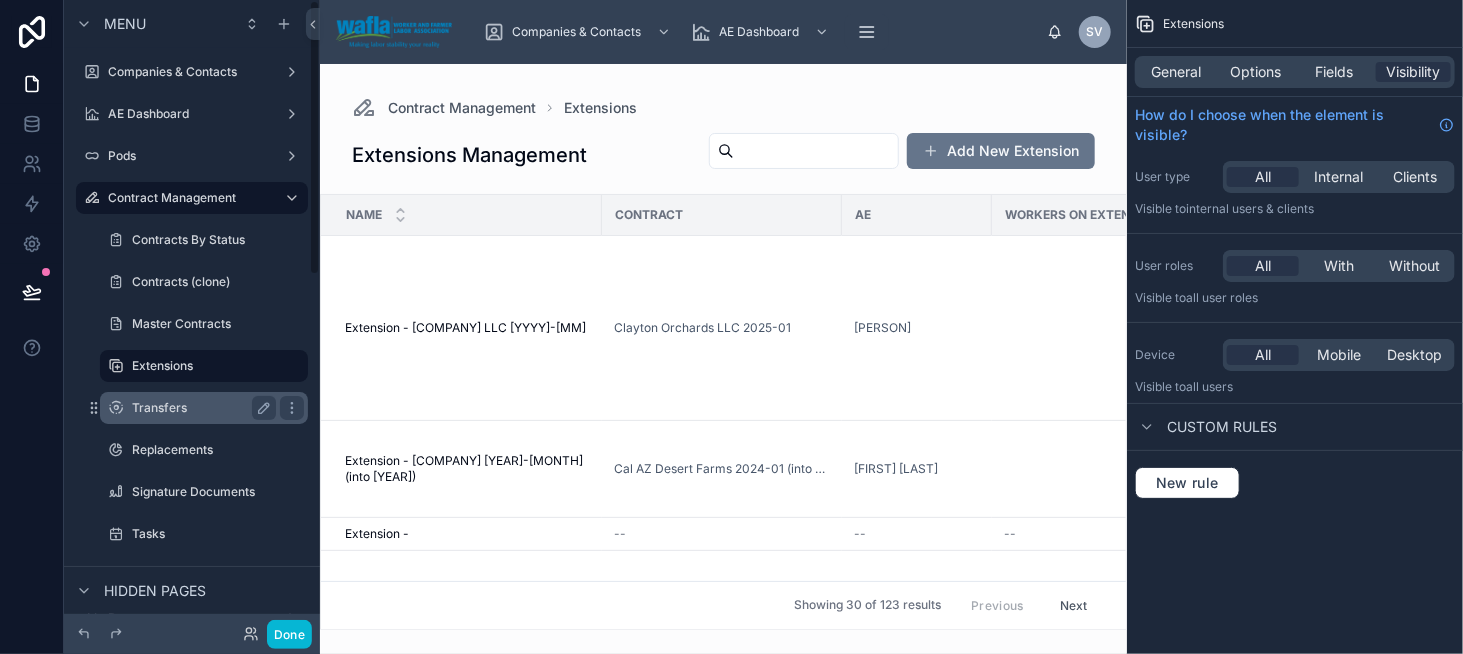 click on "Transfers" at bounding box center (204, 408) 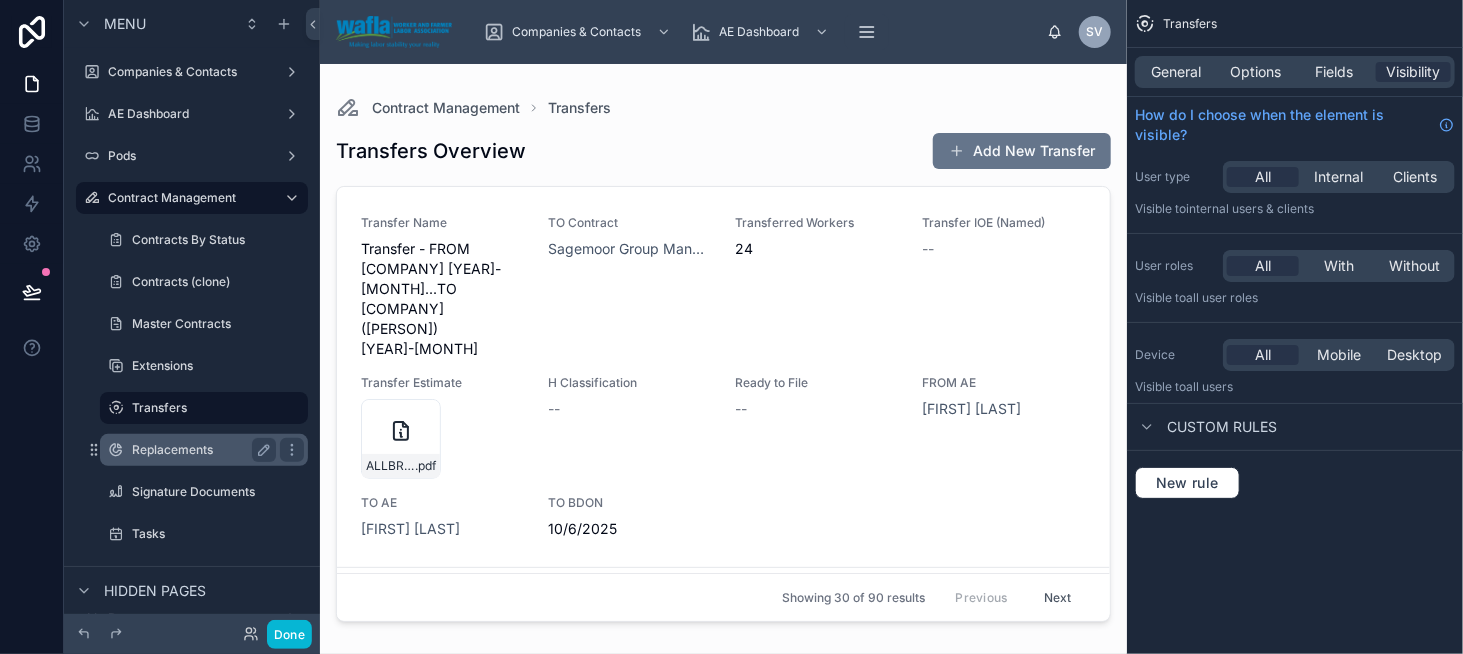 click on "Replacements" at bounding box center [200, 450] 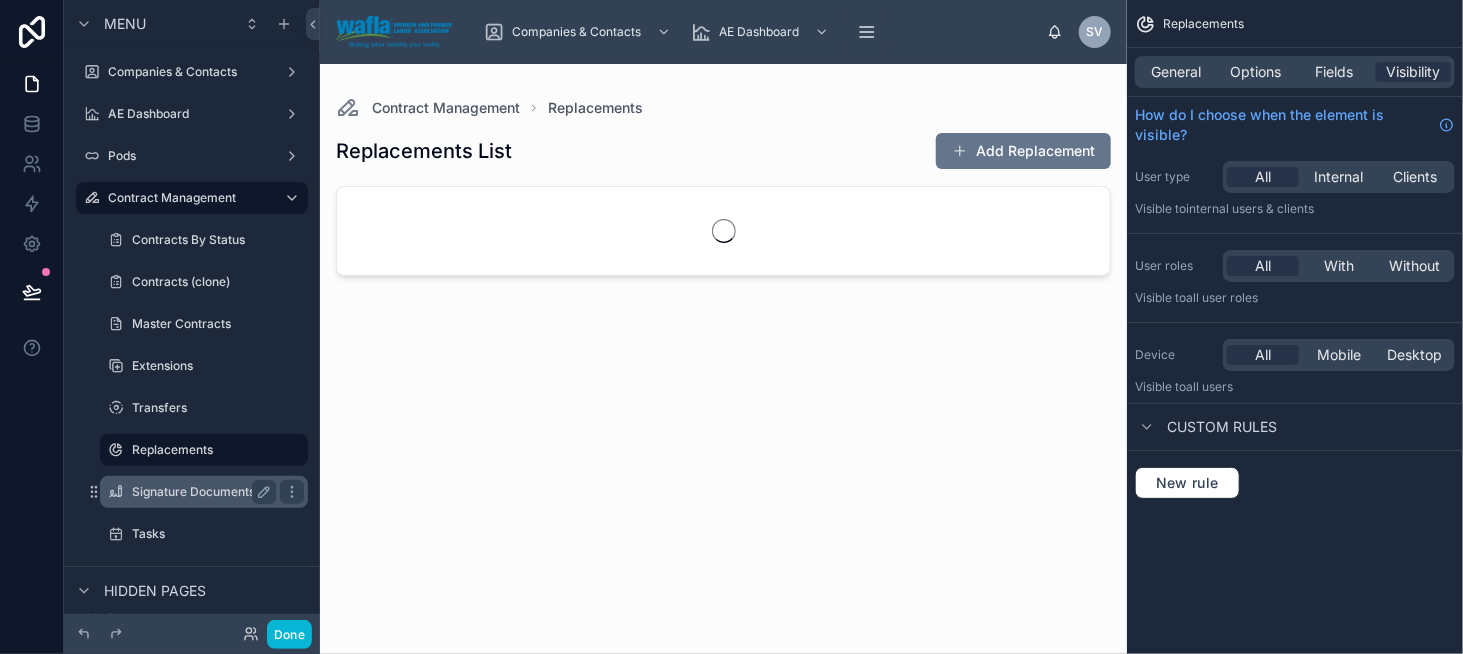 click on "Signature Documents" at bounding box center [200, 492] 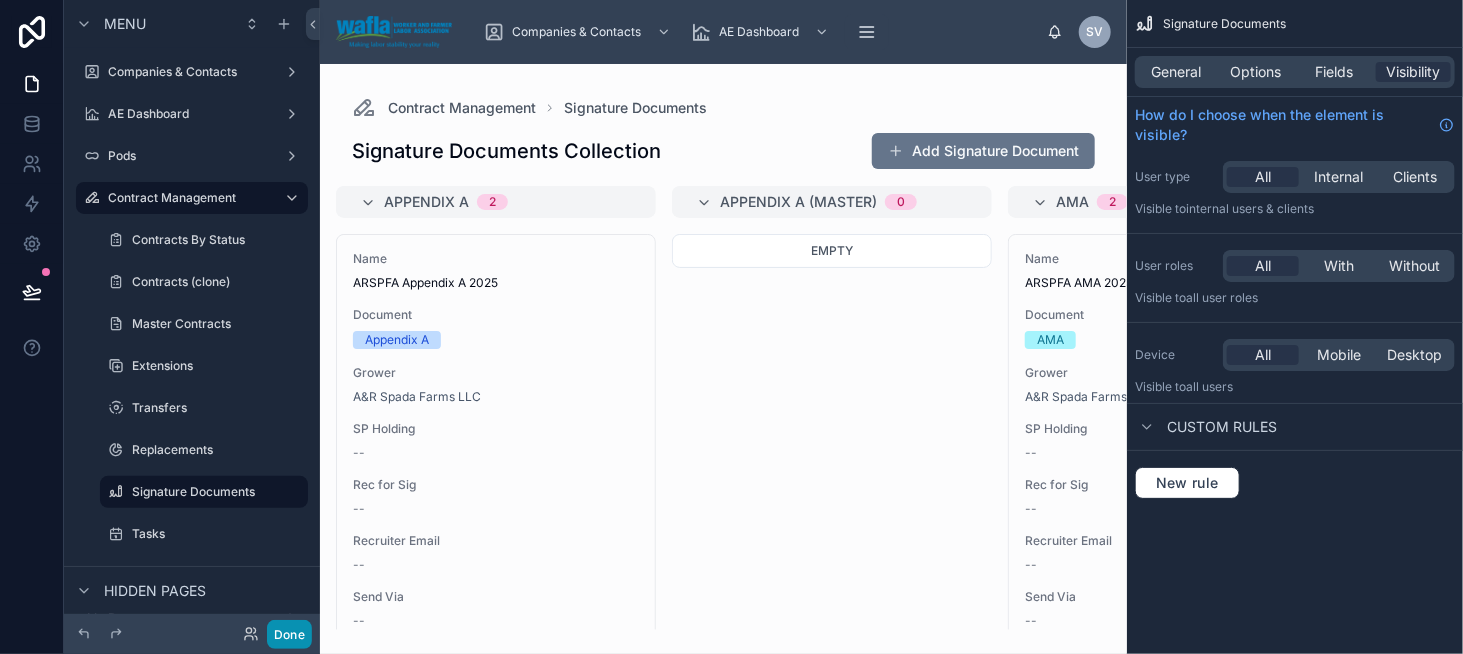 click on "Done" at bounding box center (289, 634) 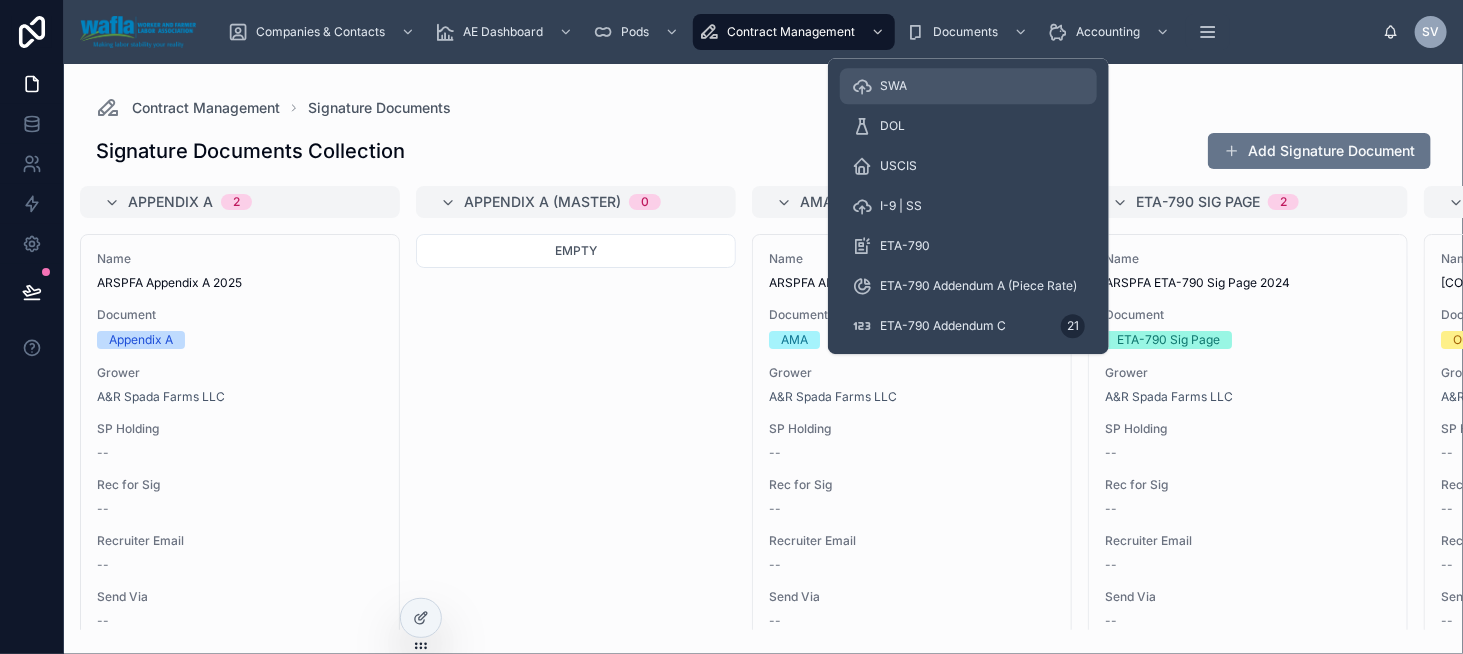 click on "SWA" at bounding box center (968, 86) 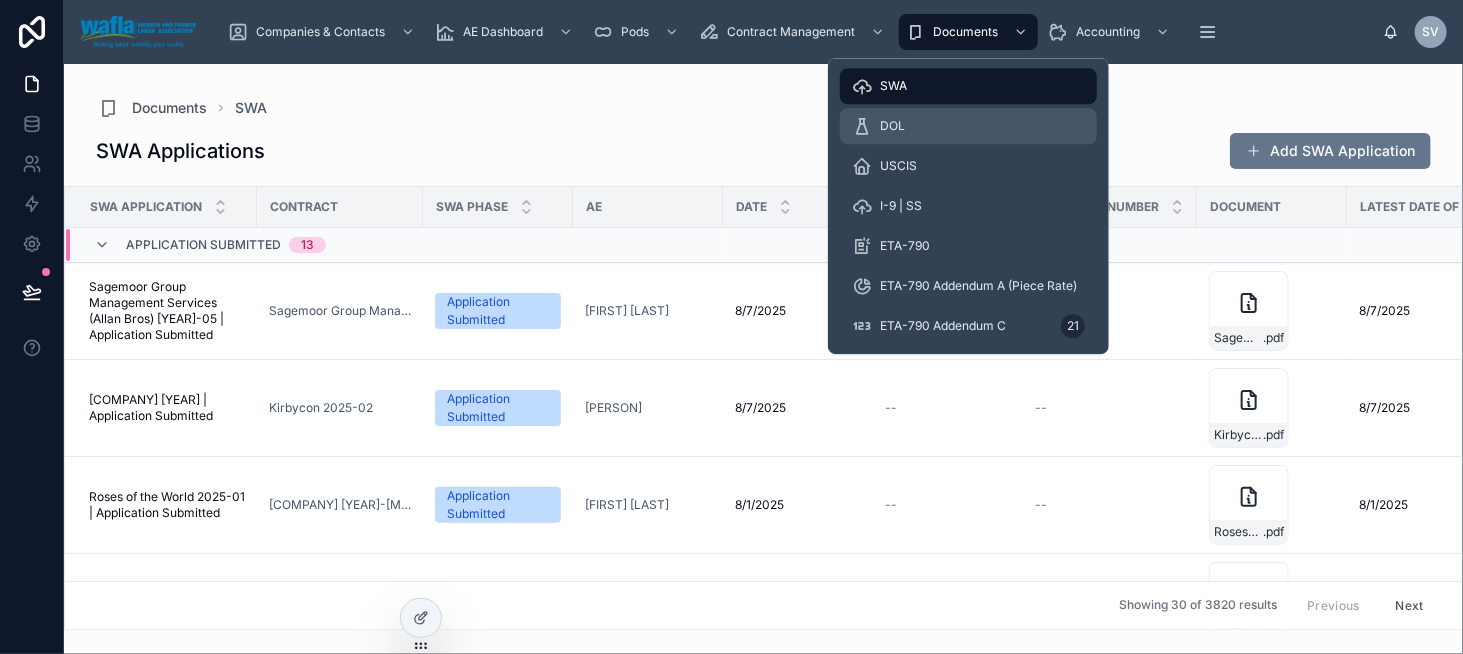 click on "DOL" at bounding box center (968, 126) 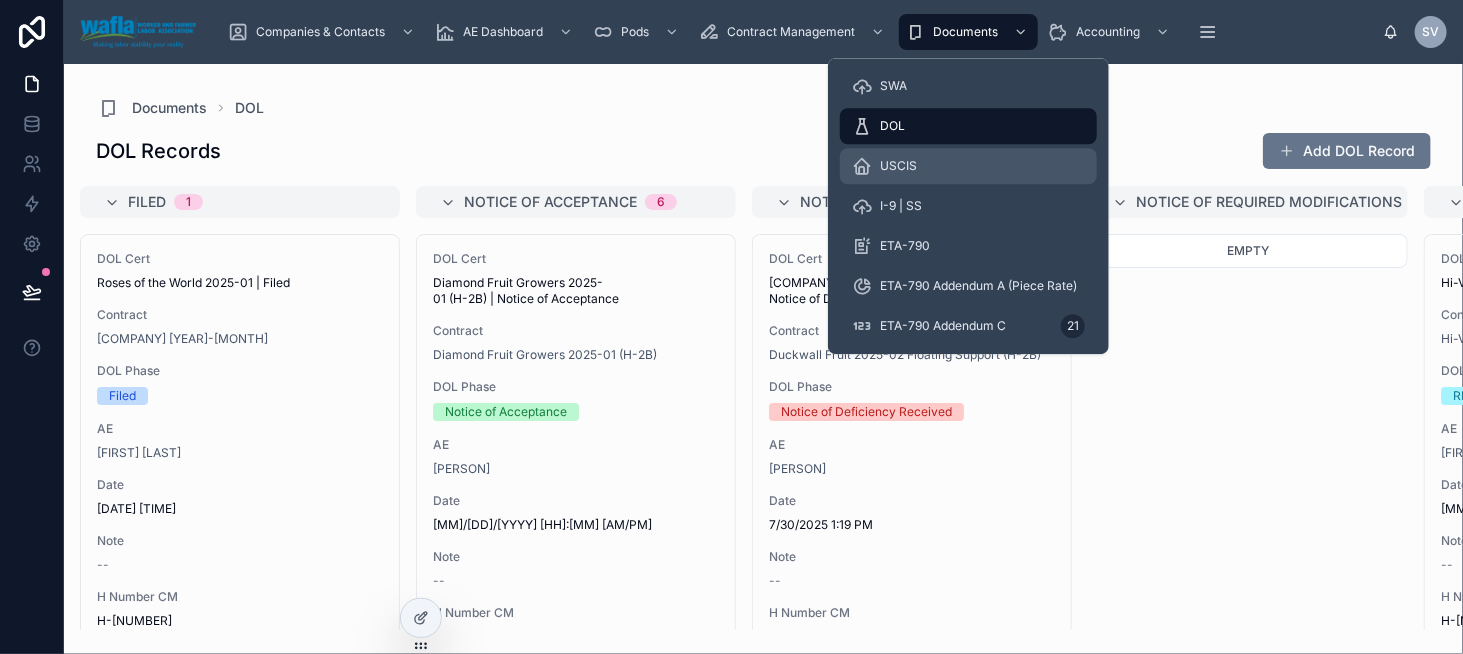 click on "USCIS" at bounding box center (968, 166) 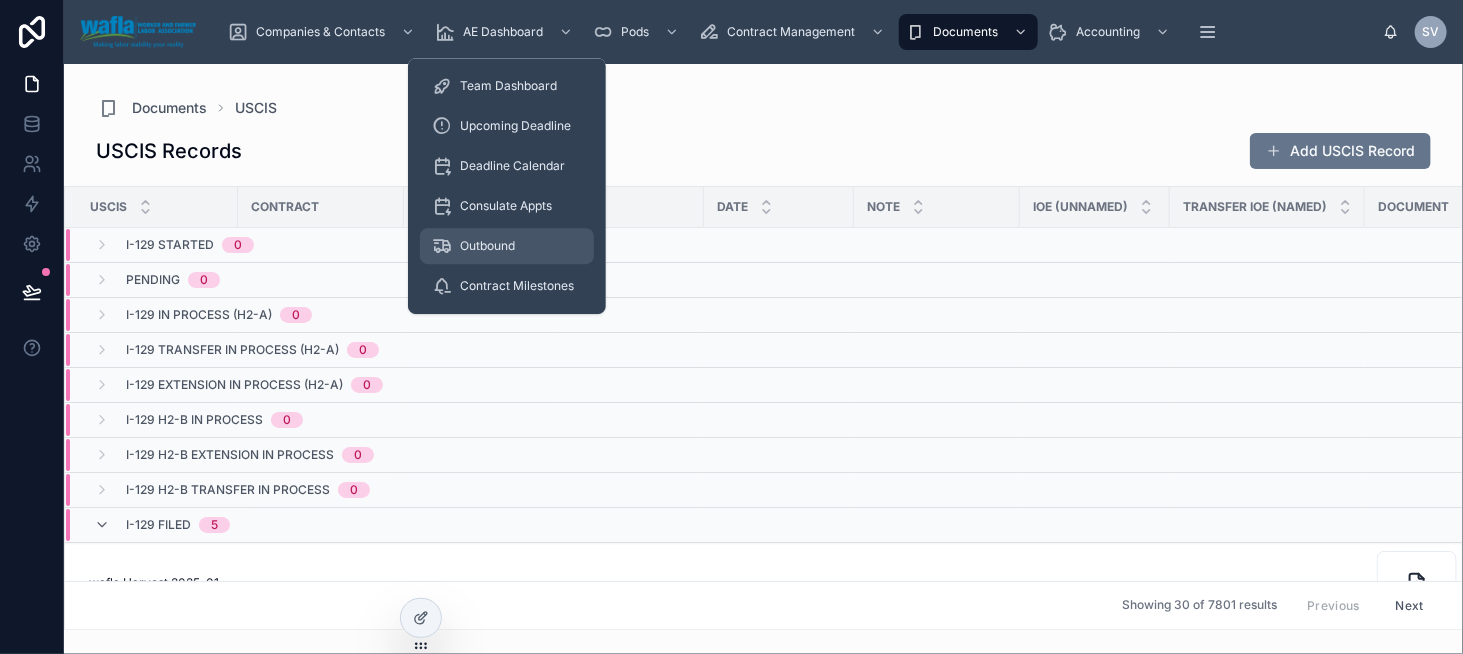click on "Outbound" at bounding box center (487, 246) 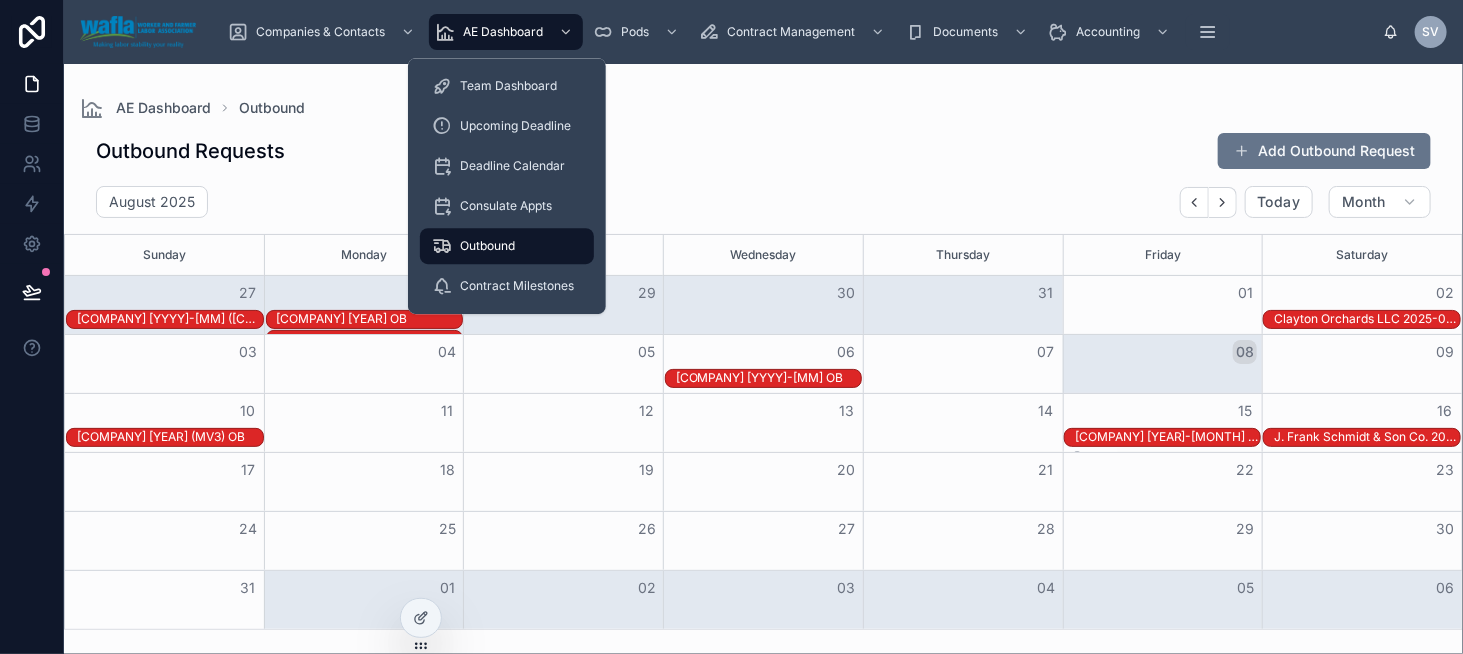 click on "Outbound Requests Add Outbound Request" at bounding box center [763, 151] 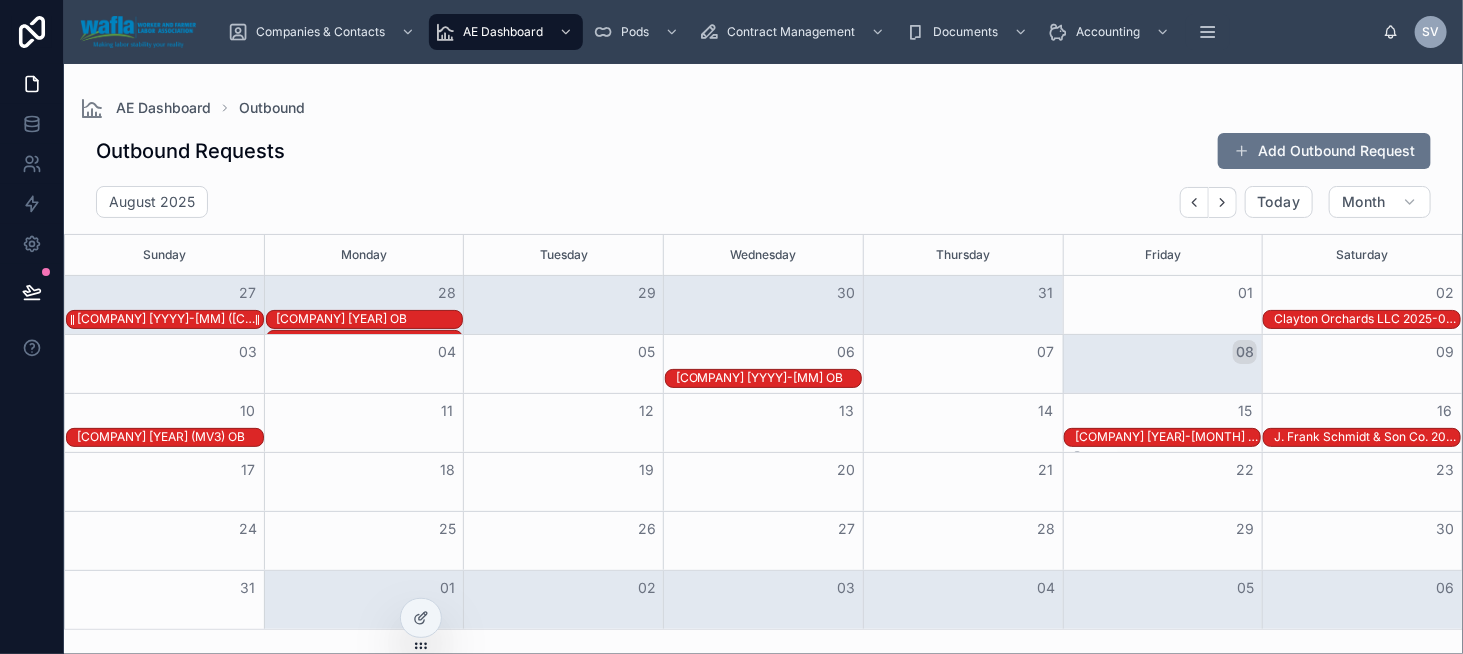 click on "[COMPANY] [YYYY]-[MM] ([CODE]) OB" at bounding box center (170, 319) 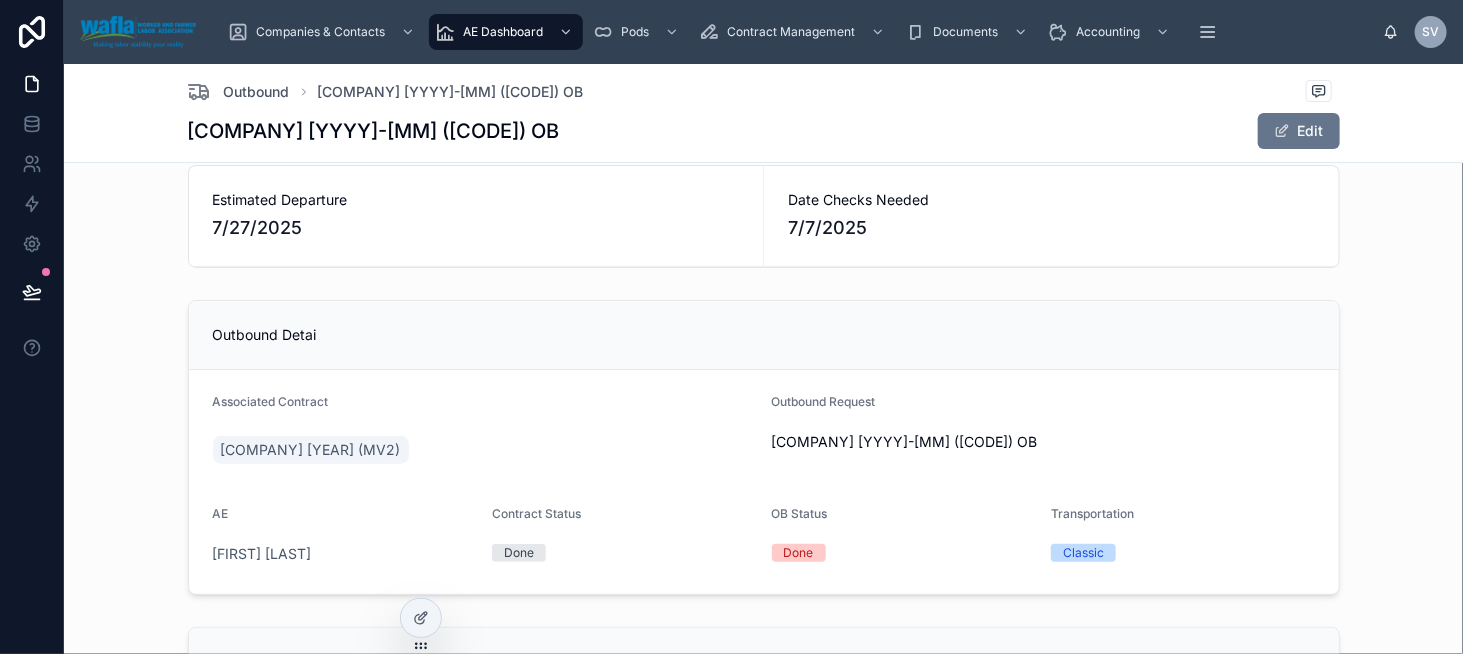 scroll, scrollTop: 0, scrollLeft: 0, axis: both 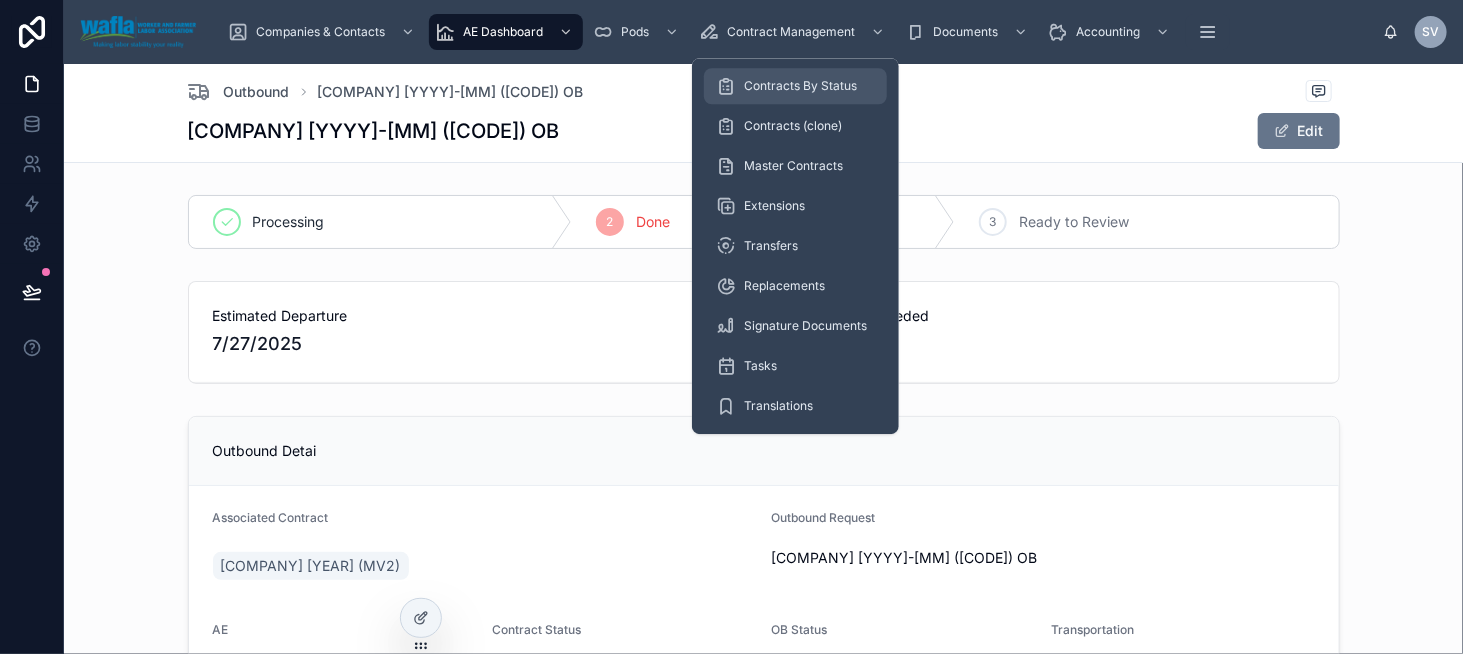 click on "Contracts By Status" at bounding box center (795, 86) 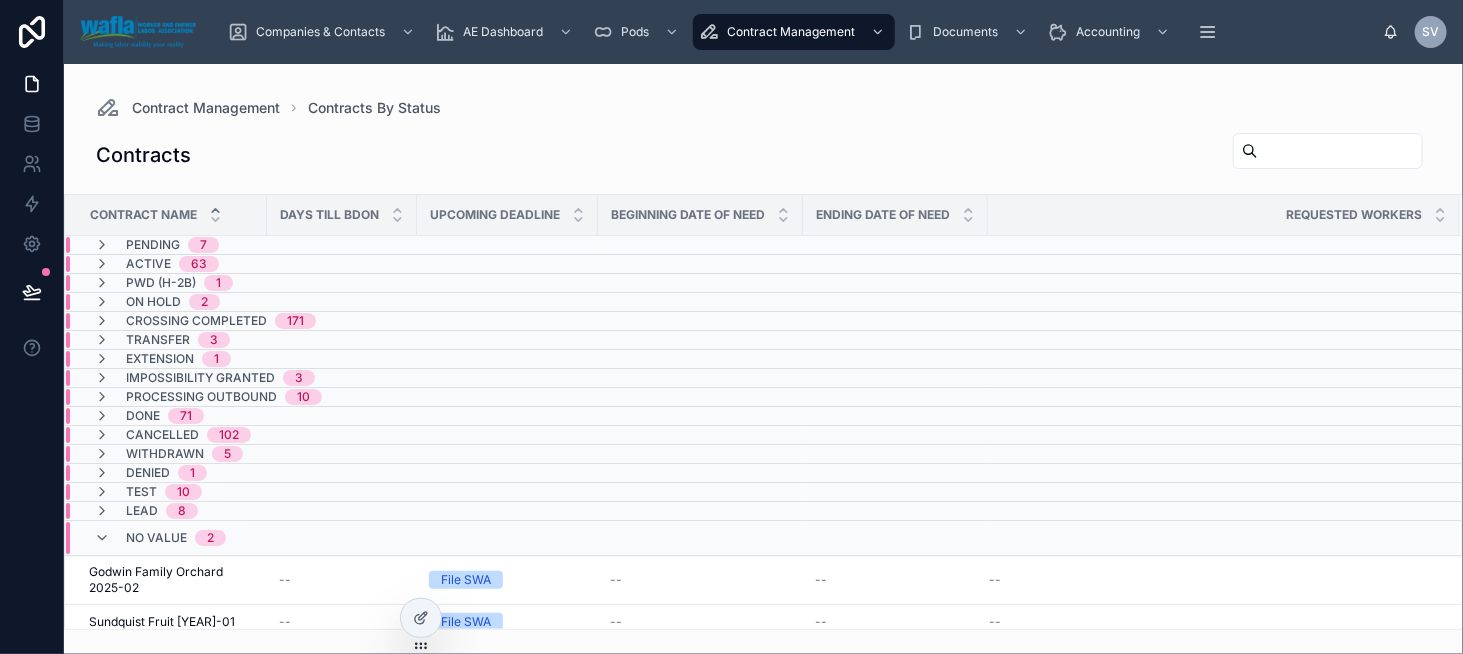 click at bounding box center (1340, 151) 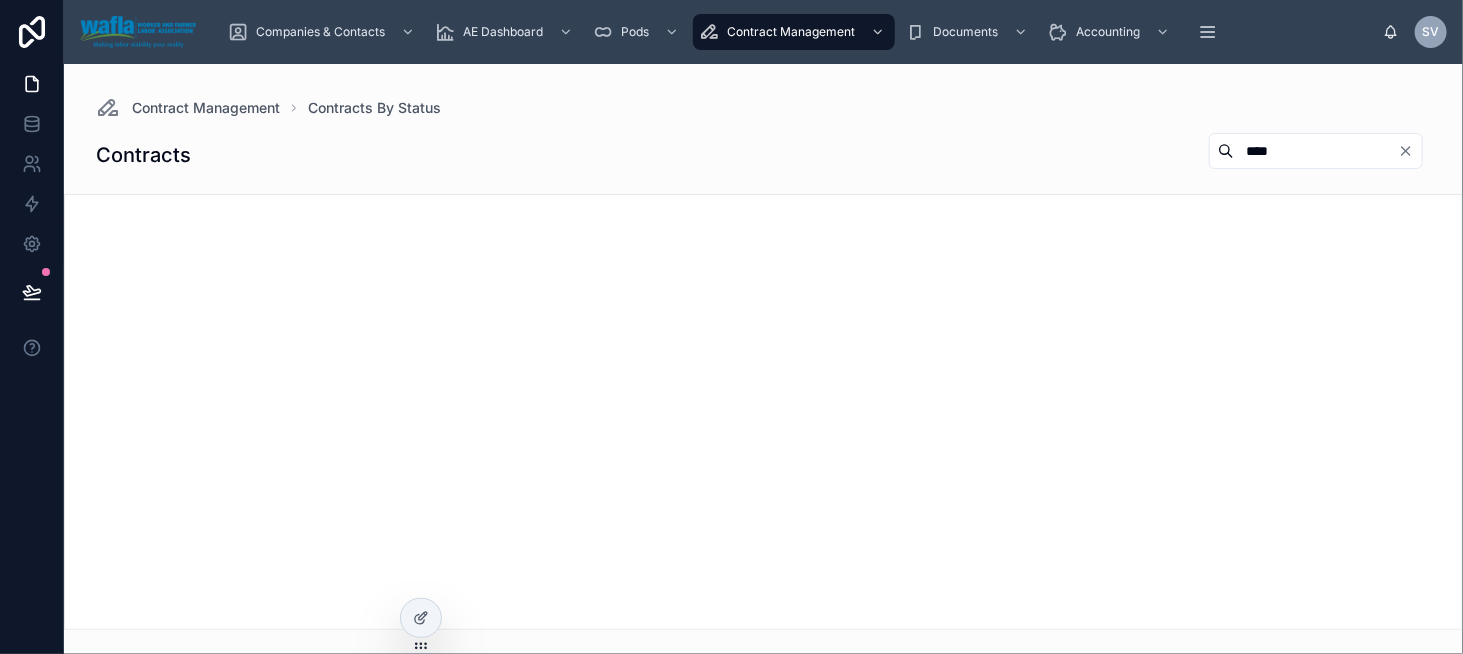 click on "****" at bounding box center (1316, 151) 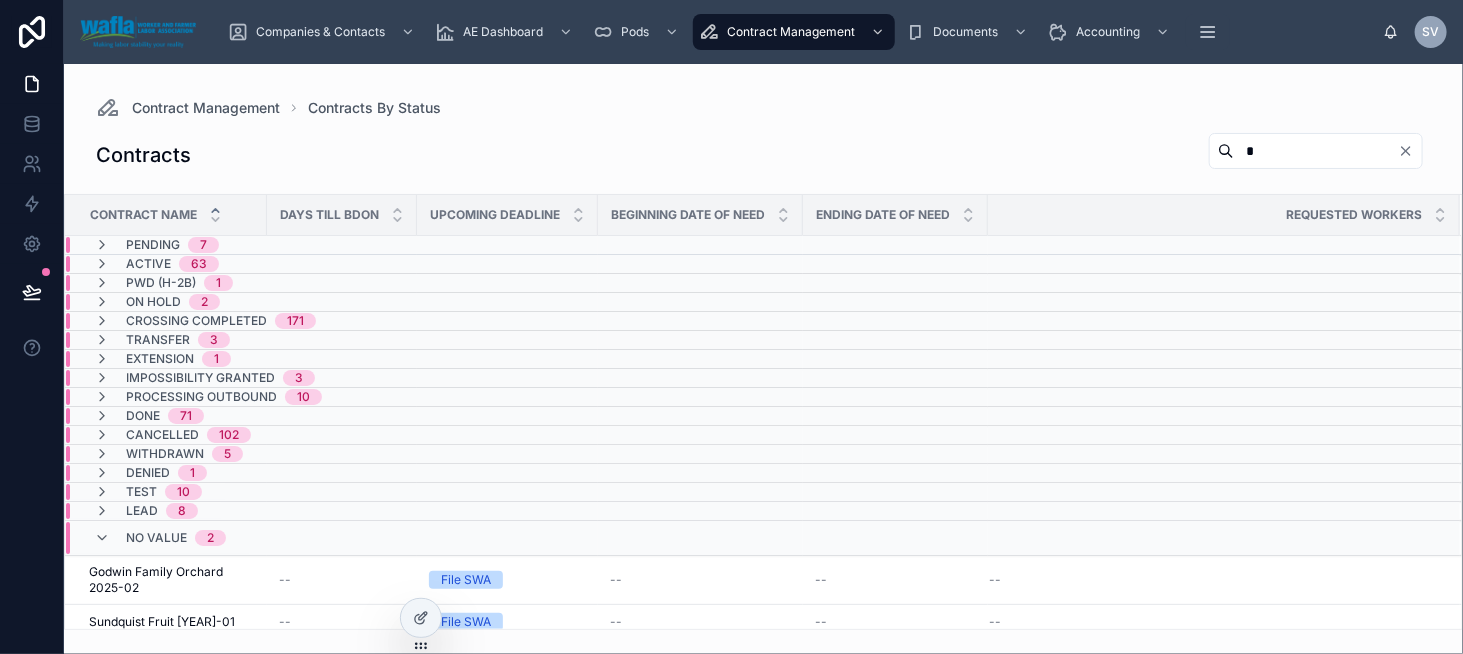 scroll, scrollTop: 1, scrollLeft: 0, axis: vertical 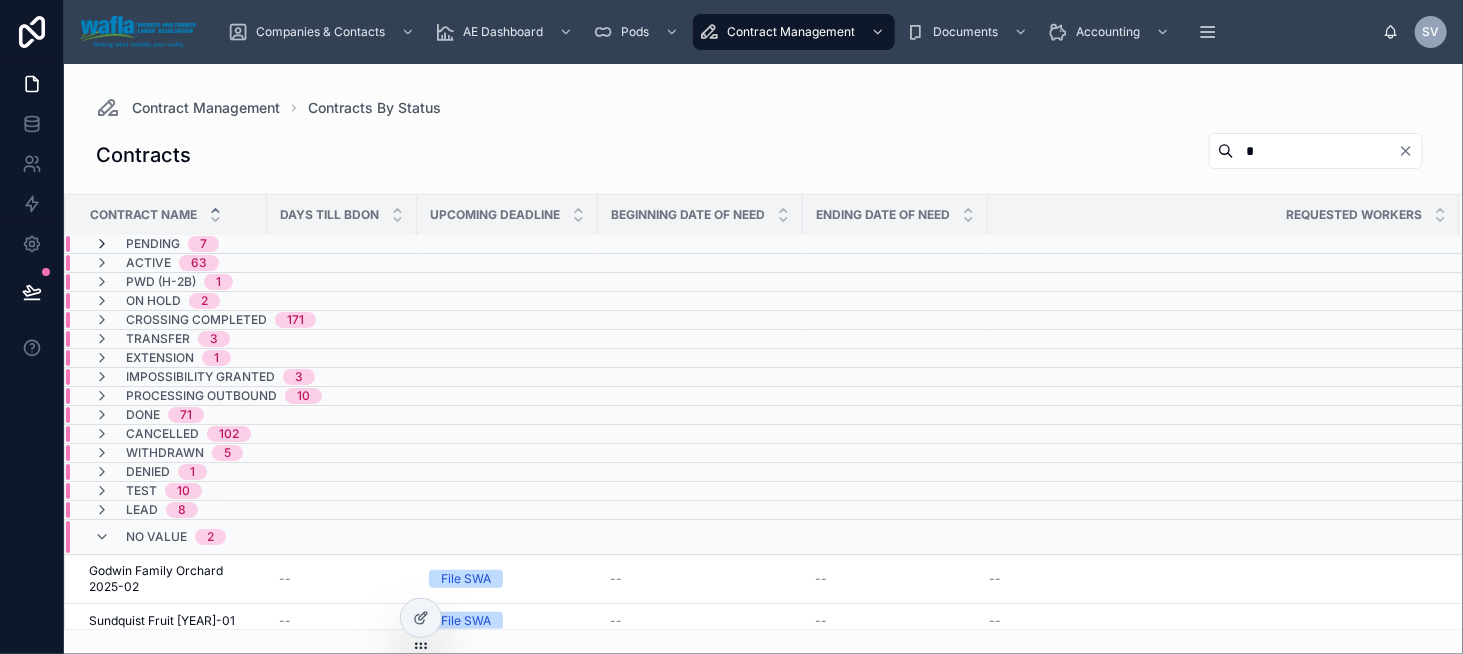 click at bounding box center (102, 245) 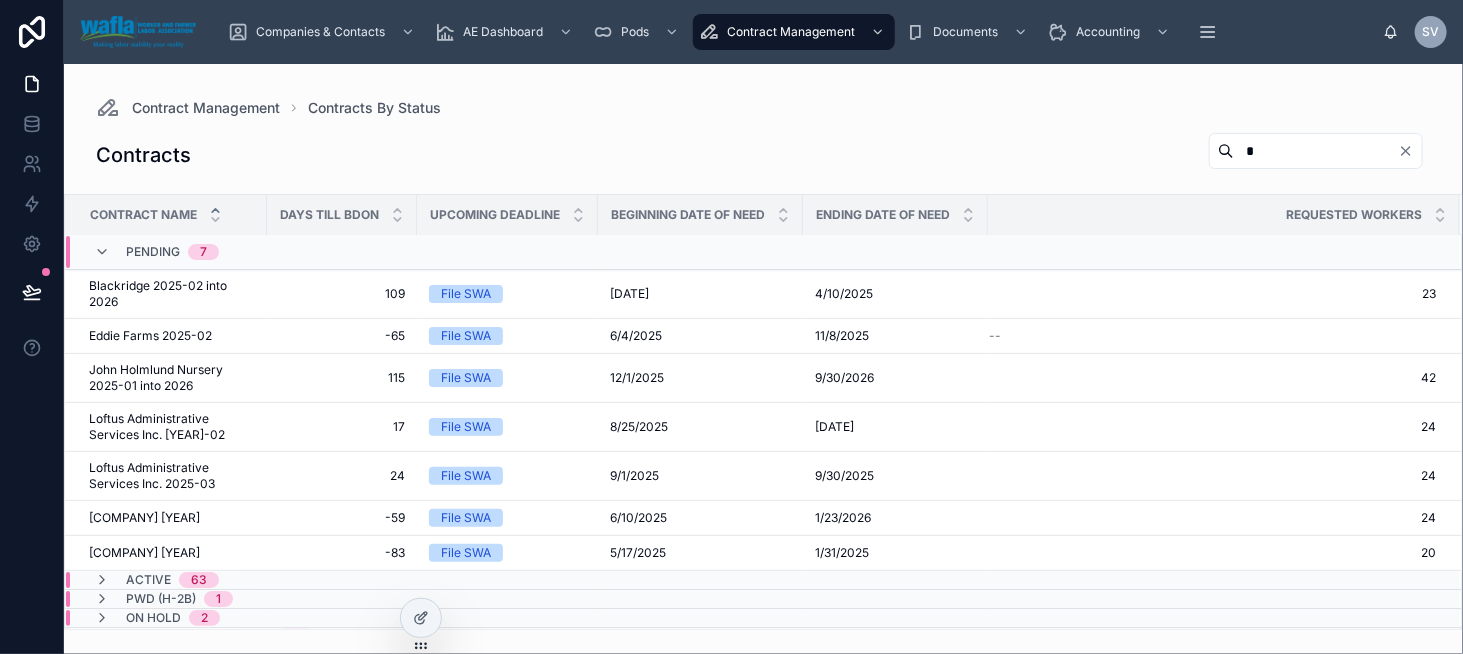 click on "*" at bounding box center [1316, 151] 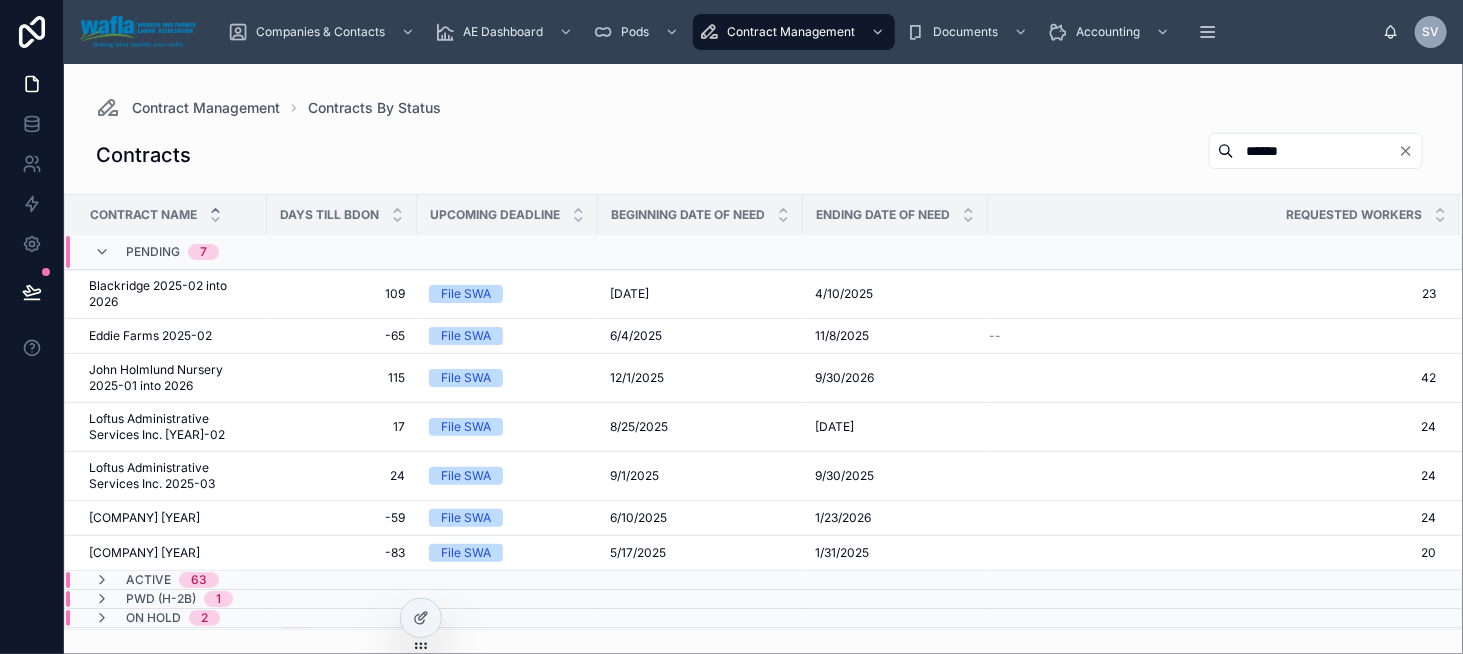type on "******" 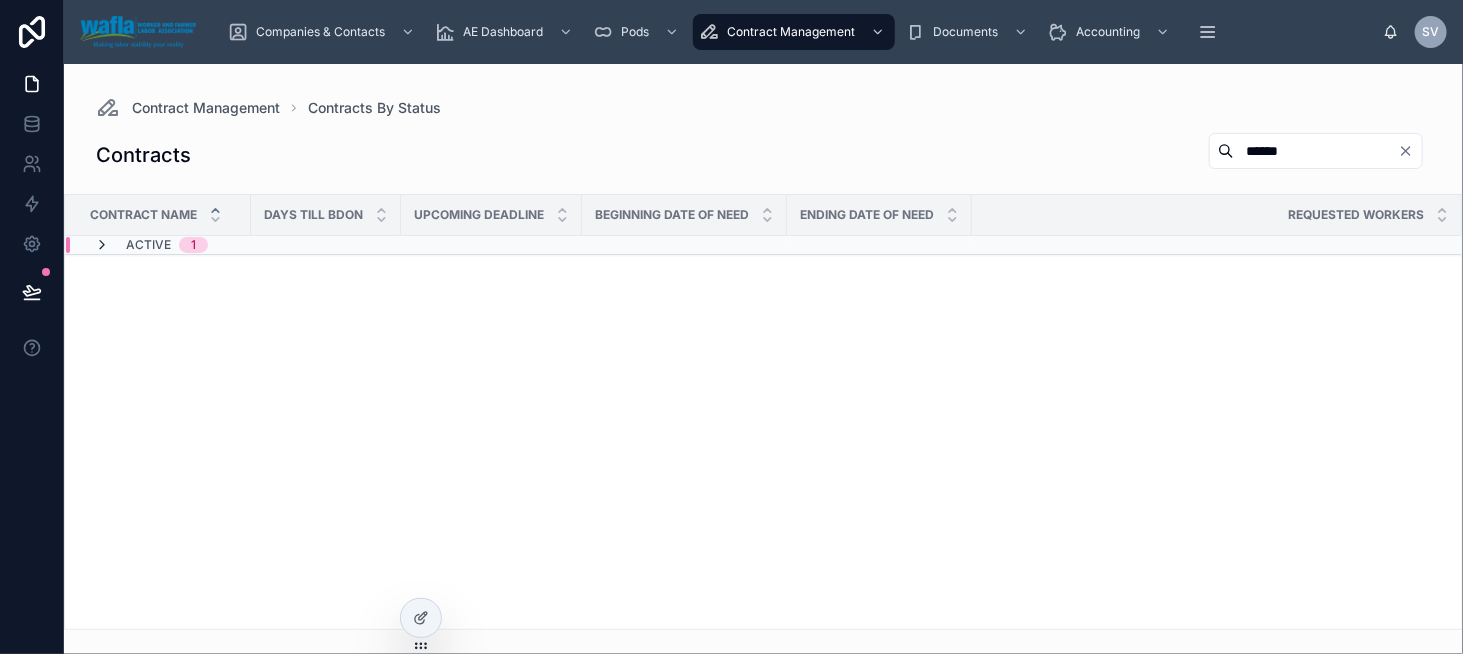 click at bounding box center [102, 245] 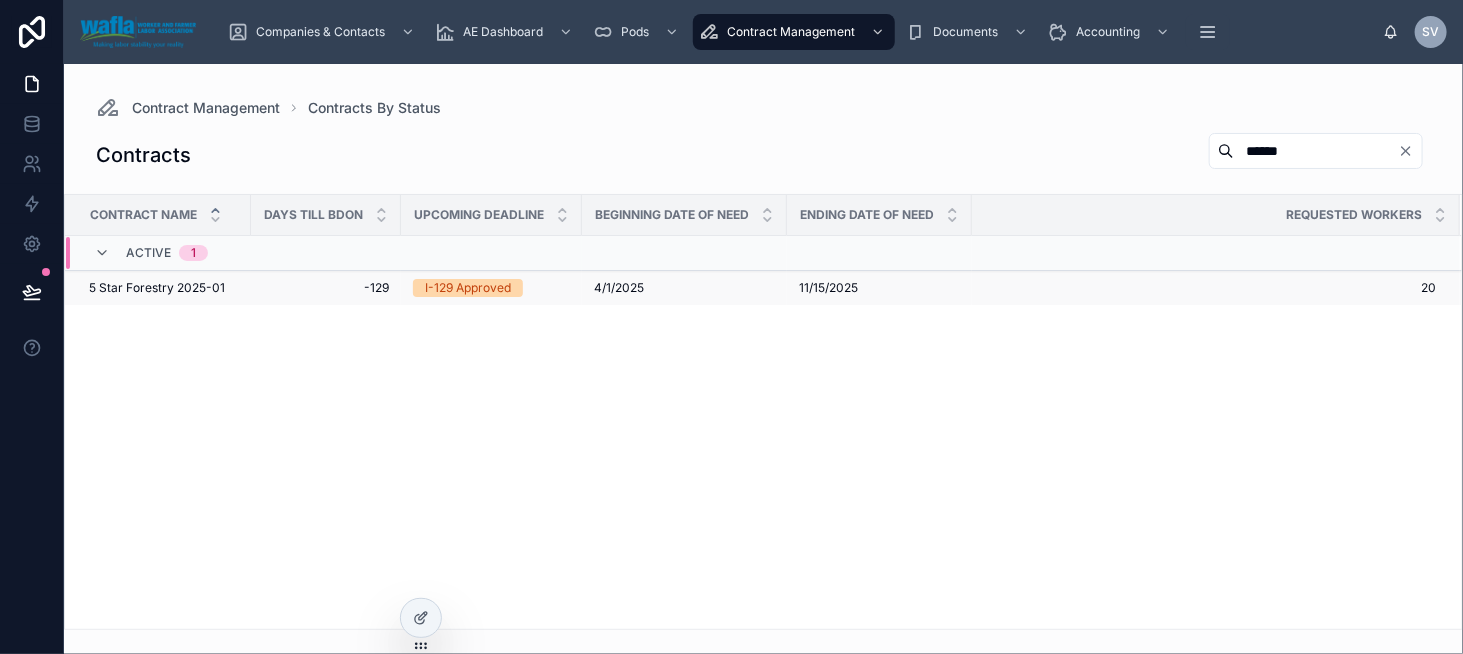 click on "[COMPANY] [YYYY]-[MM] [COMPANY] [YYYY]-[MM]" at bounding box center [158, 288] 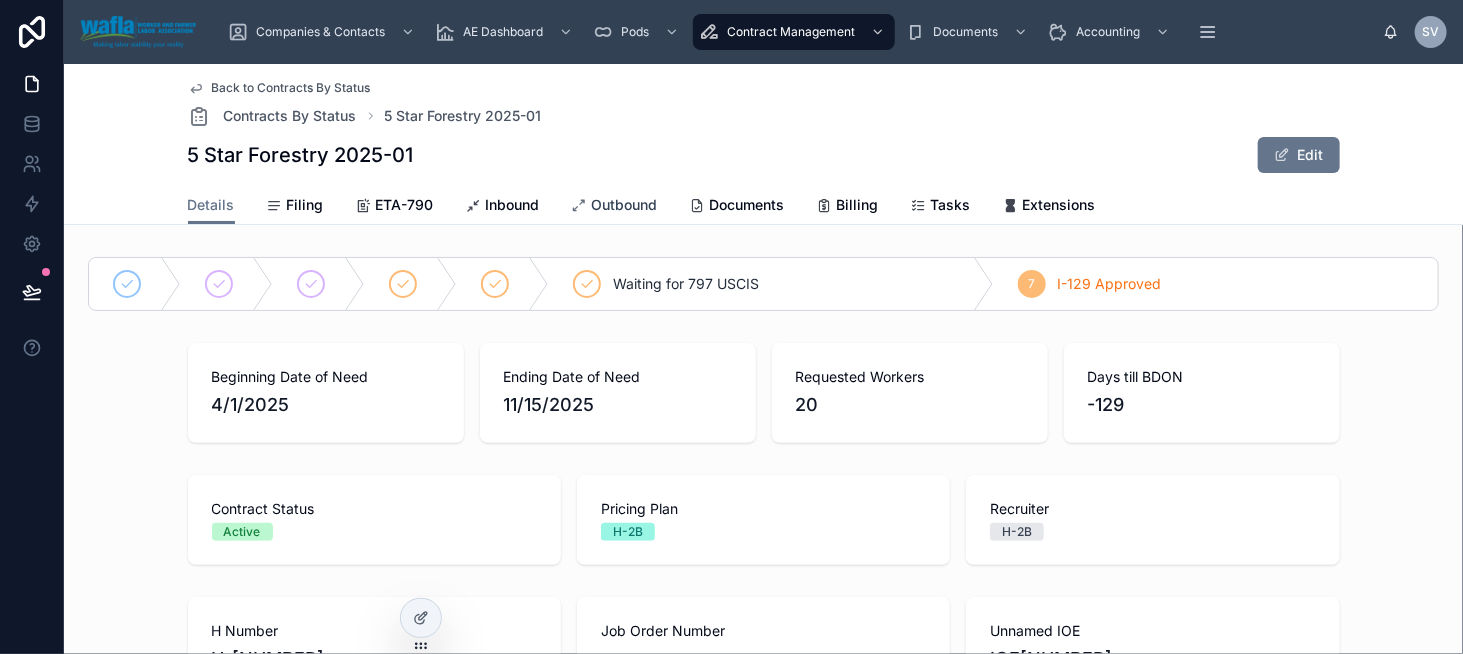 click on "Outbound" at bounding box center [625, 205] 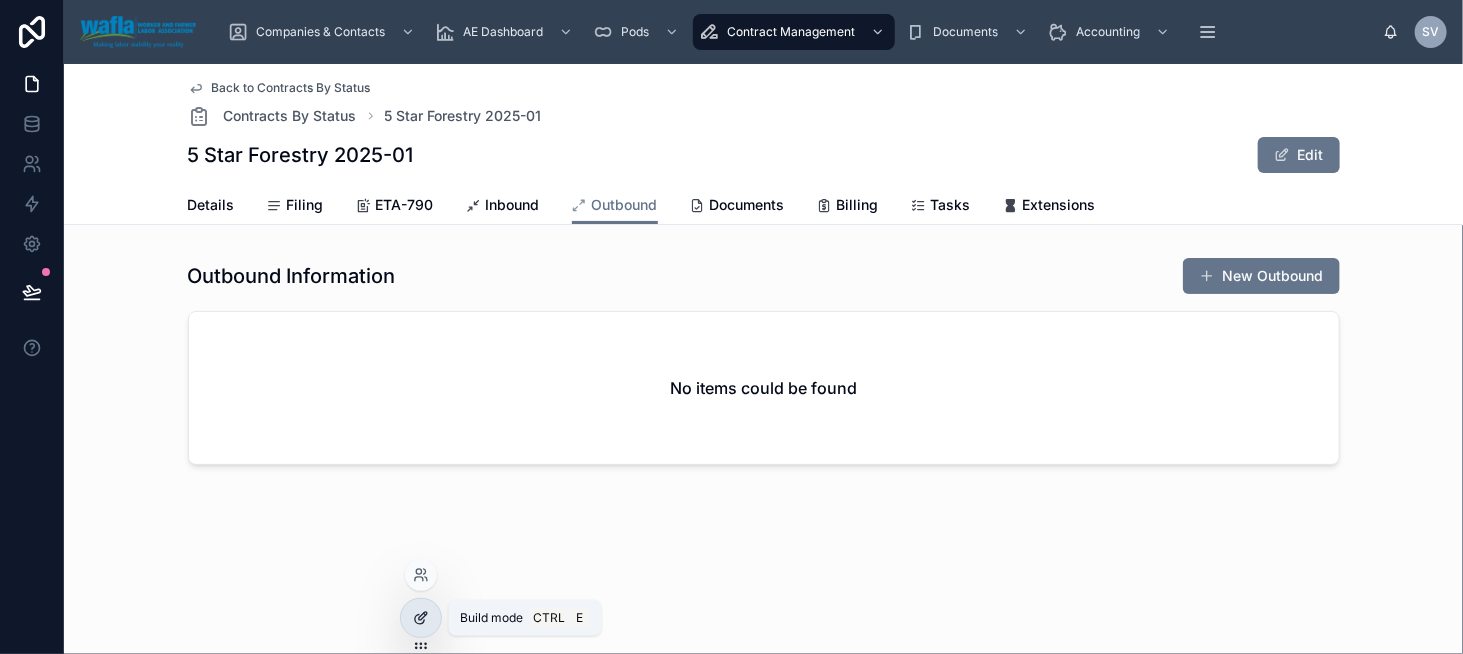 click at bounding box center [421, 618] 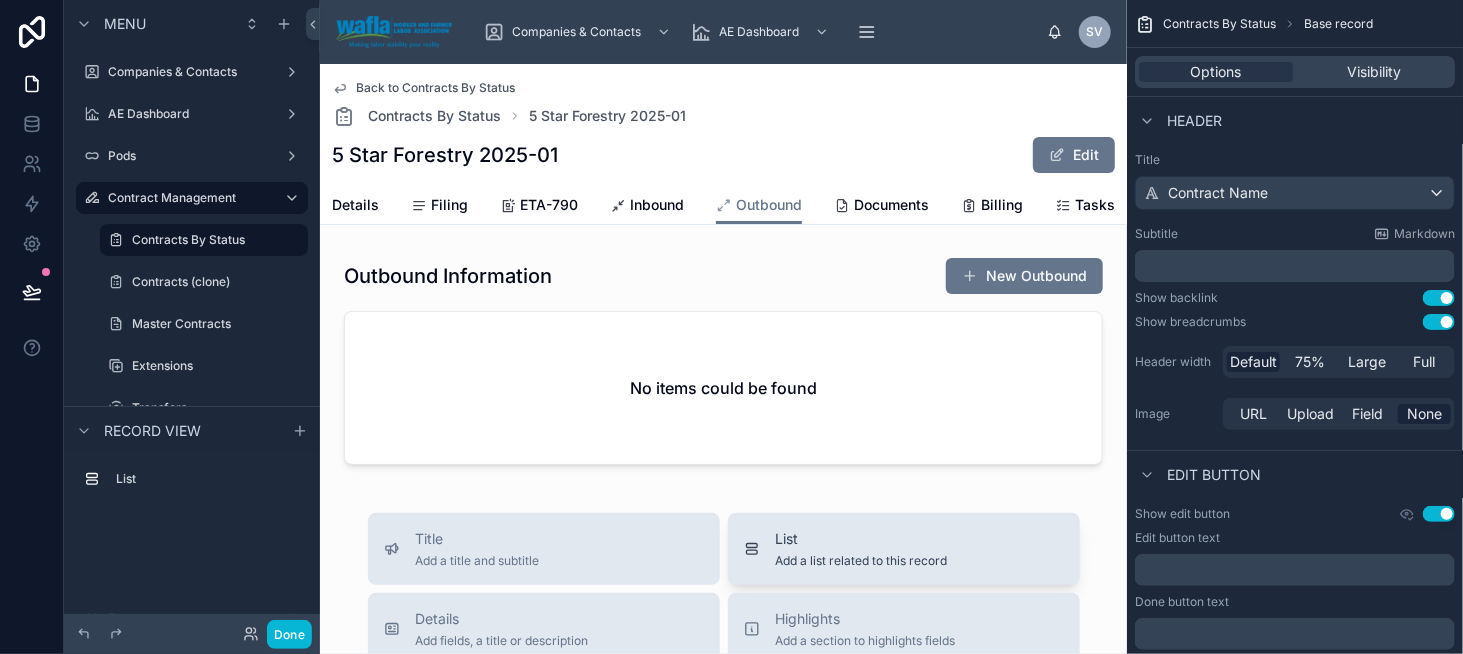 click on "List Add a list related to this record" at bounding box center [904, 549] 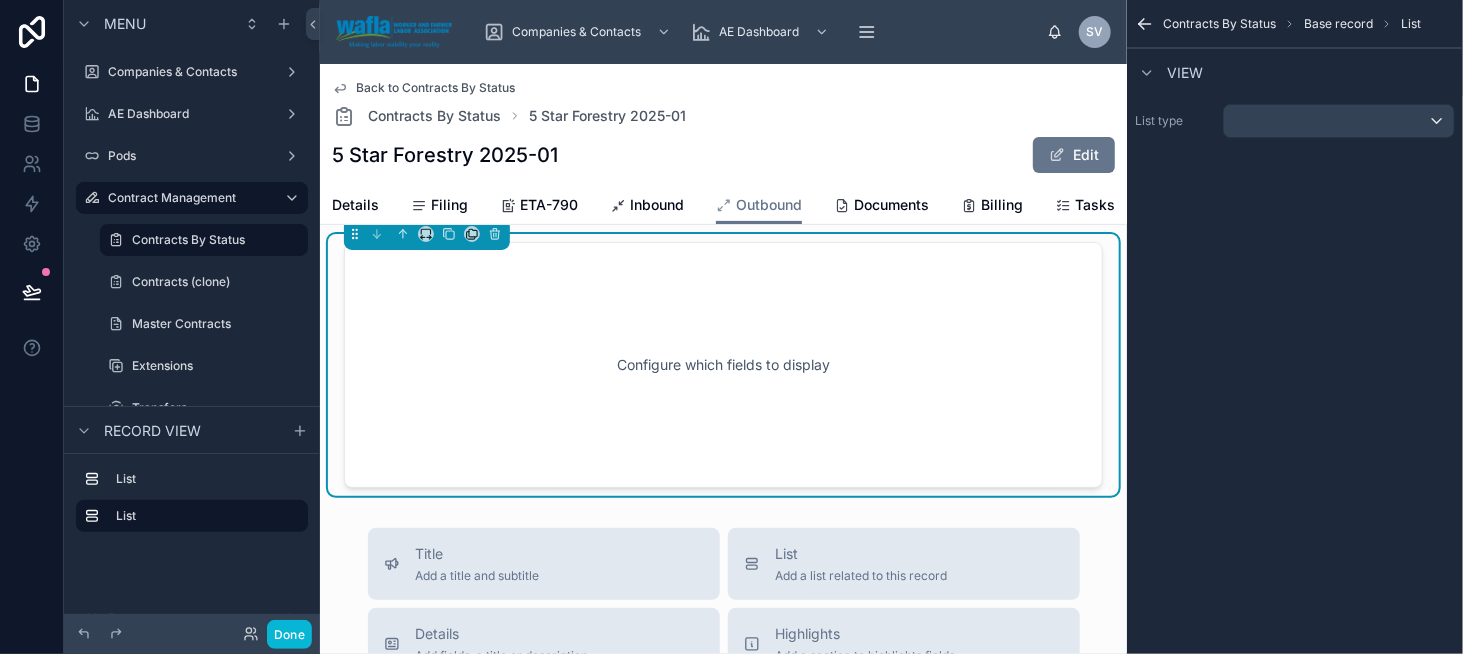 scroll, scrollTop: 282, scrollLeft: 0, axis: vertical 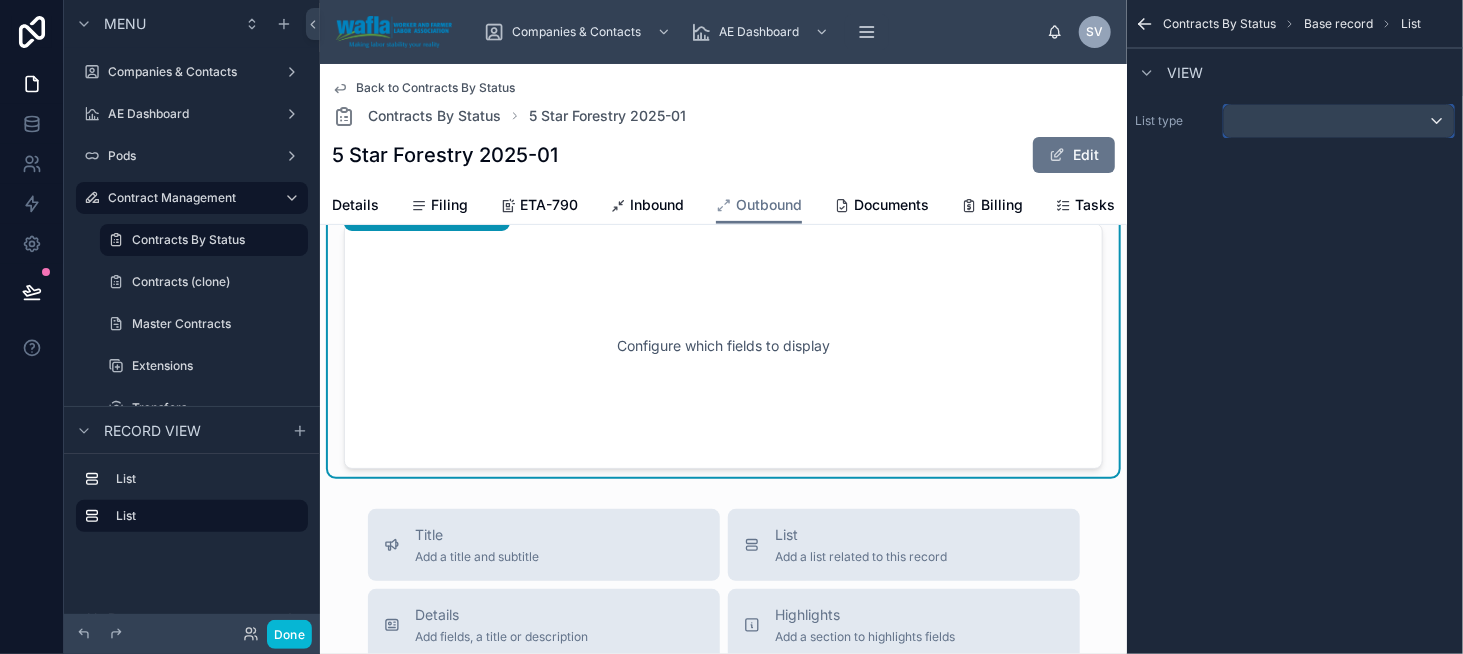 click at bounding box center (1339, 121) 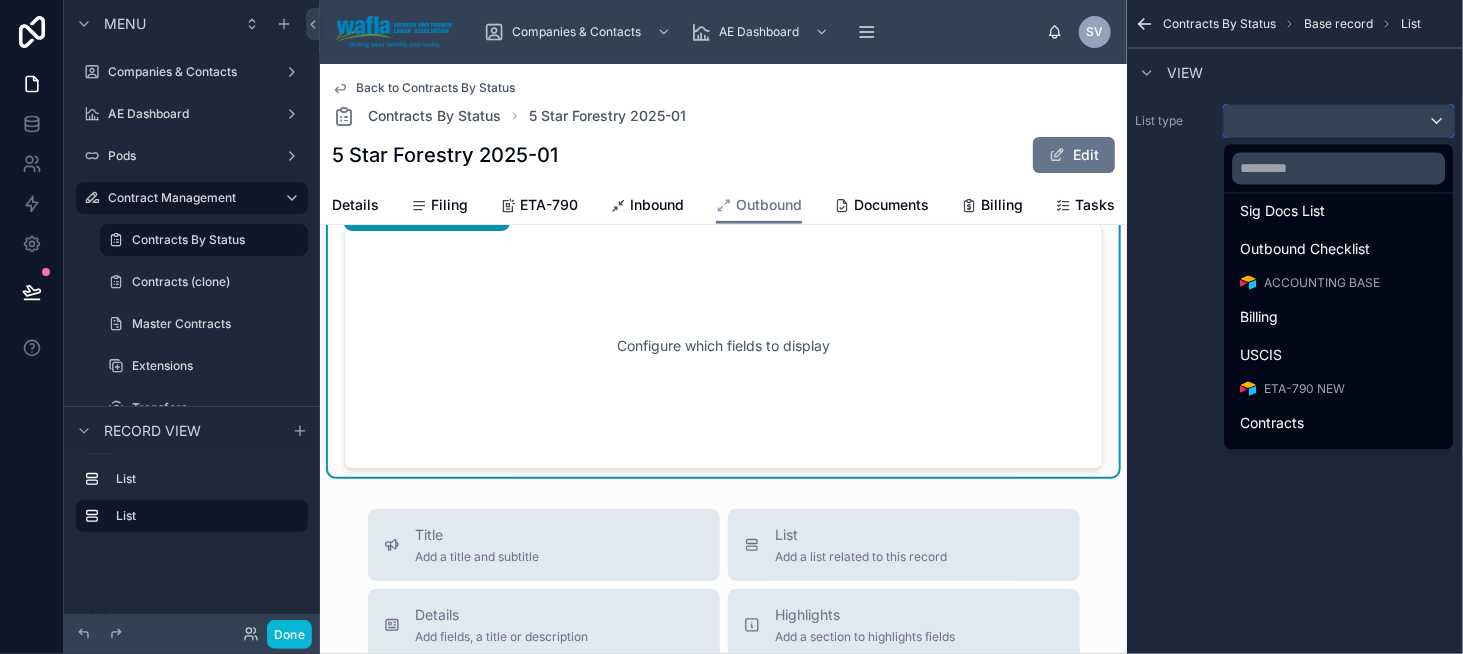 scroll, scrollTop: 1100, scrollLeft: 0, axis: vertical 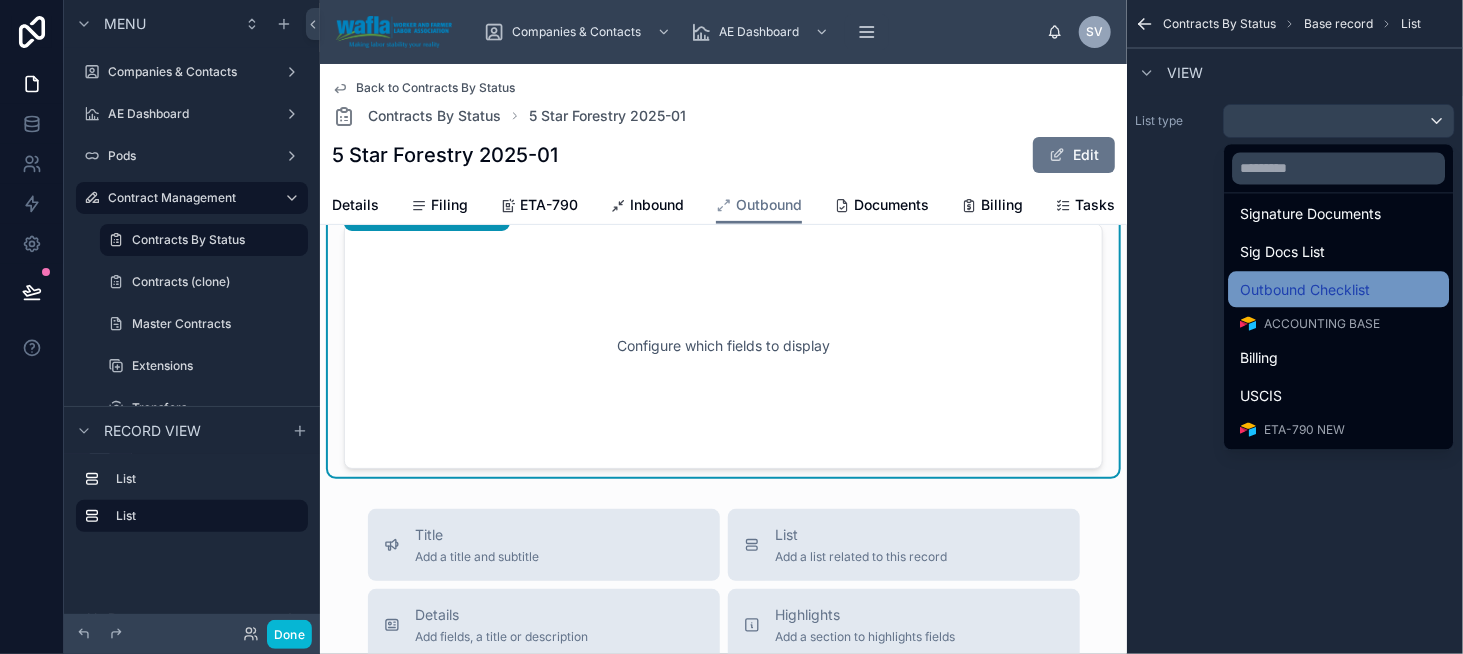 click on "Outbound Checklist" at bounding box center [1305, 289] 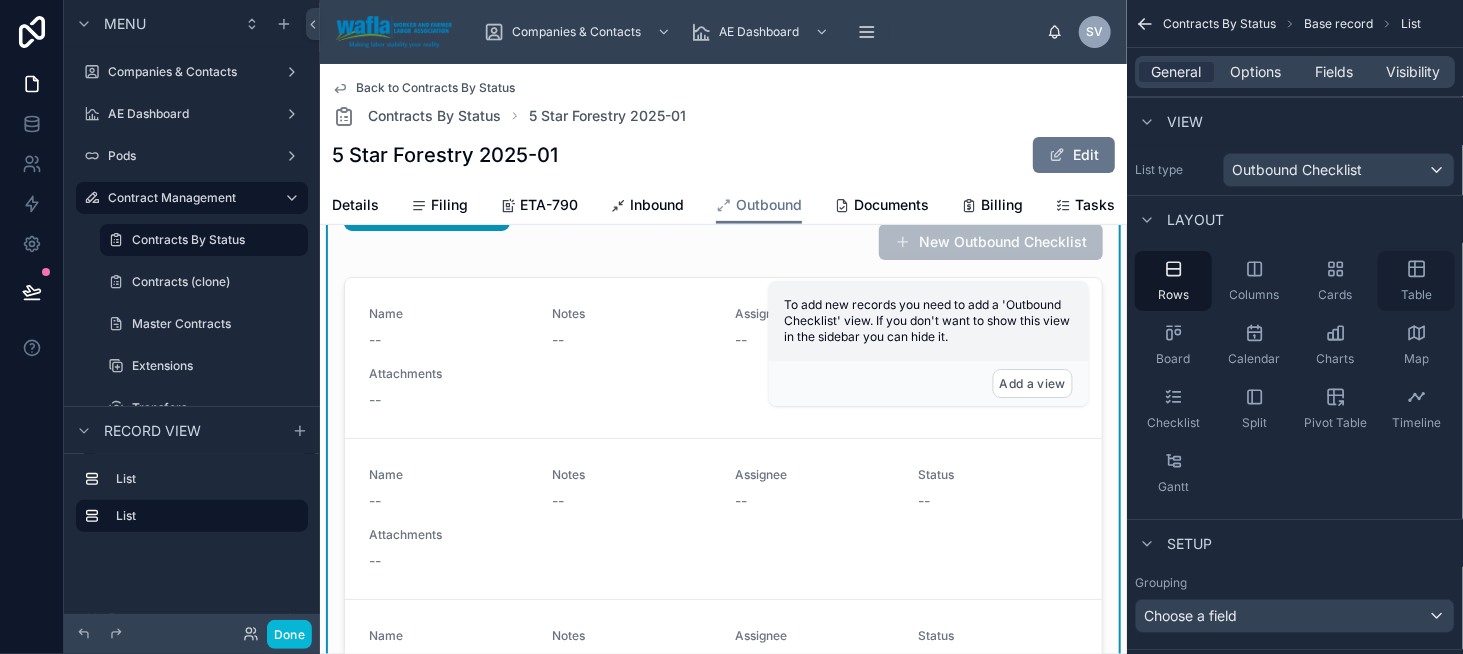 click on "Table" at bounding box center [1416, 281] 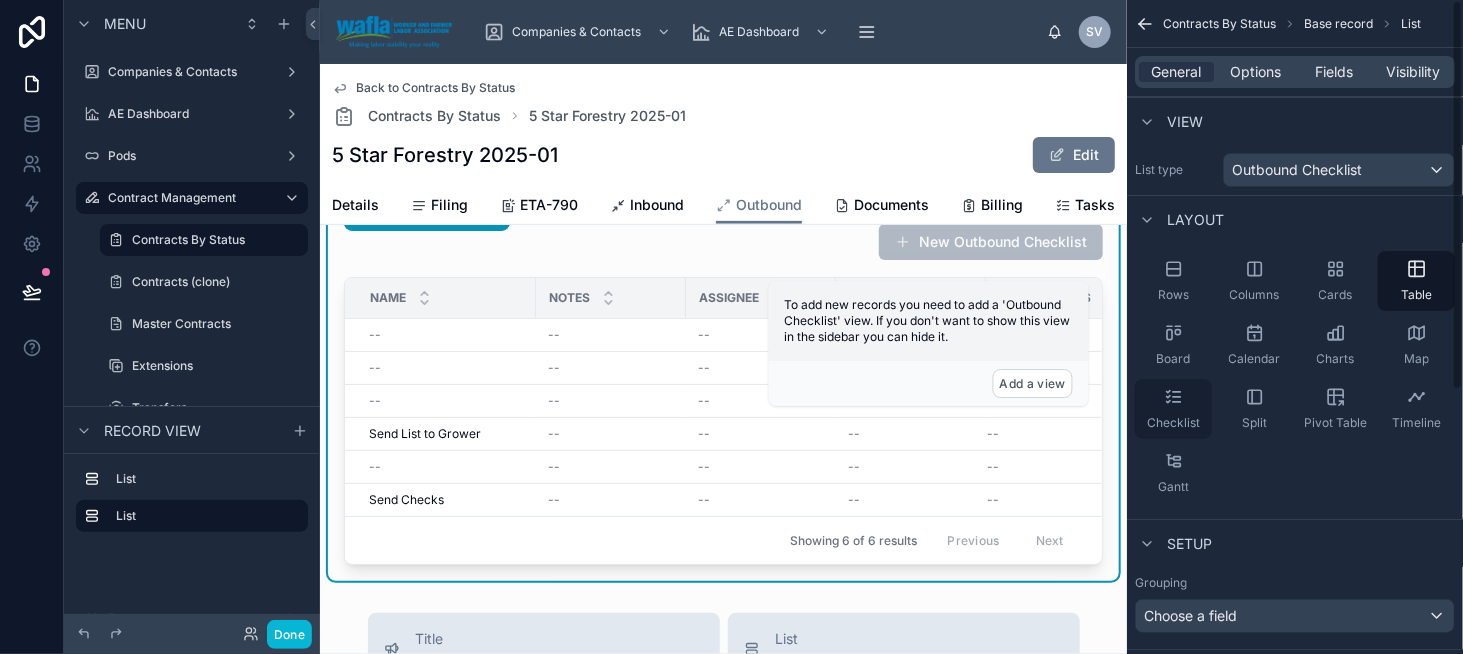 click 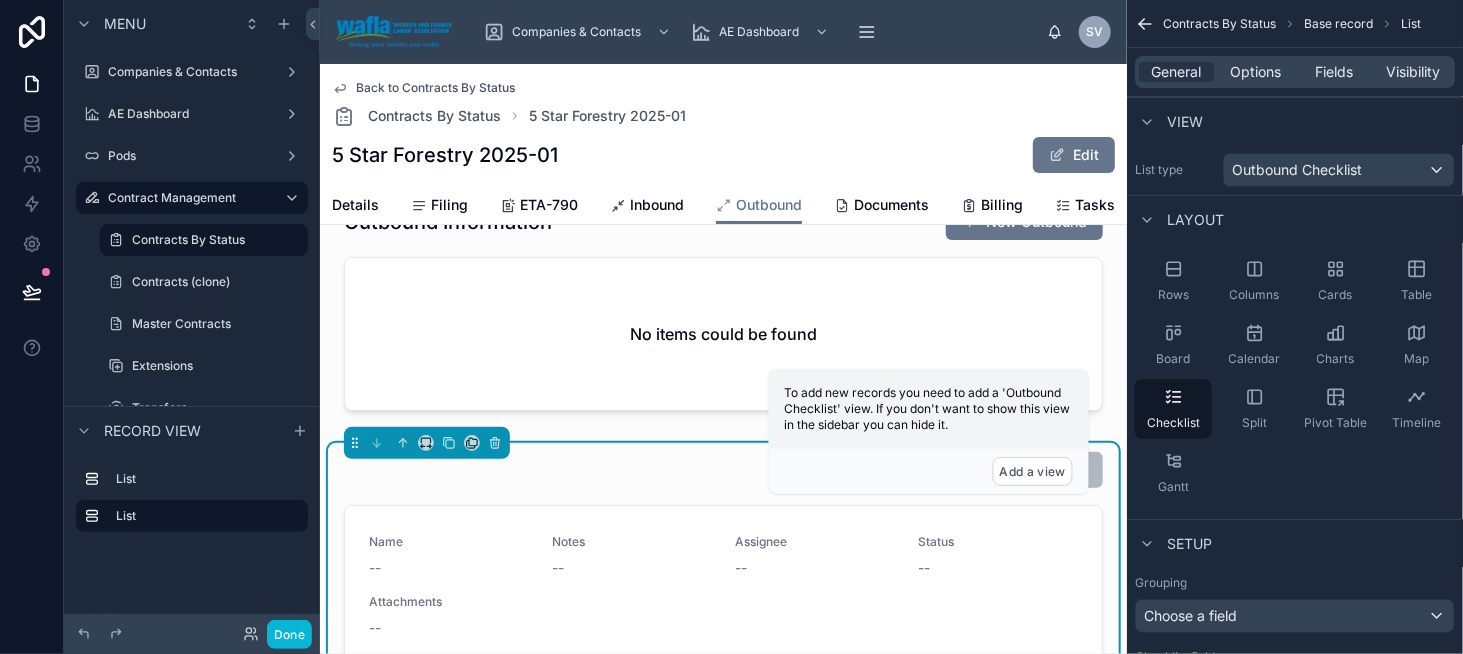 scroll, scrollTop: 0, scrollLeft: 0, axis: both 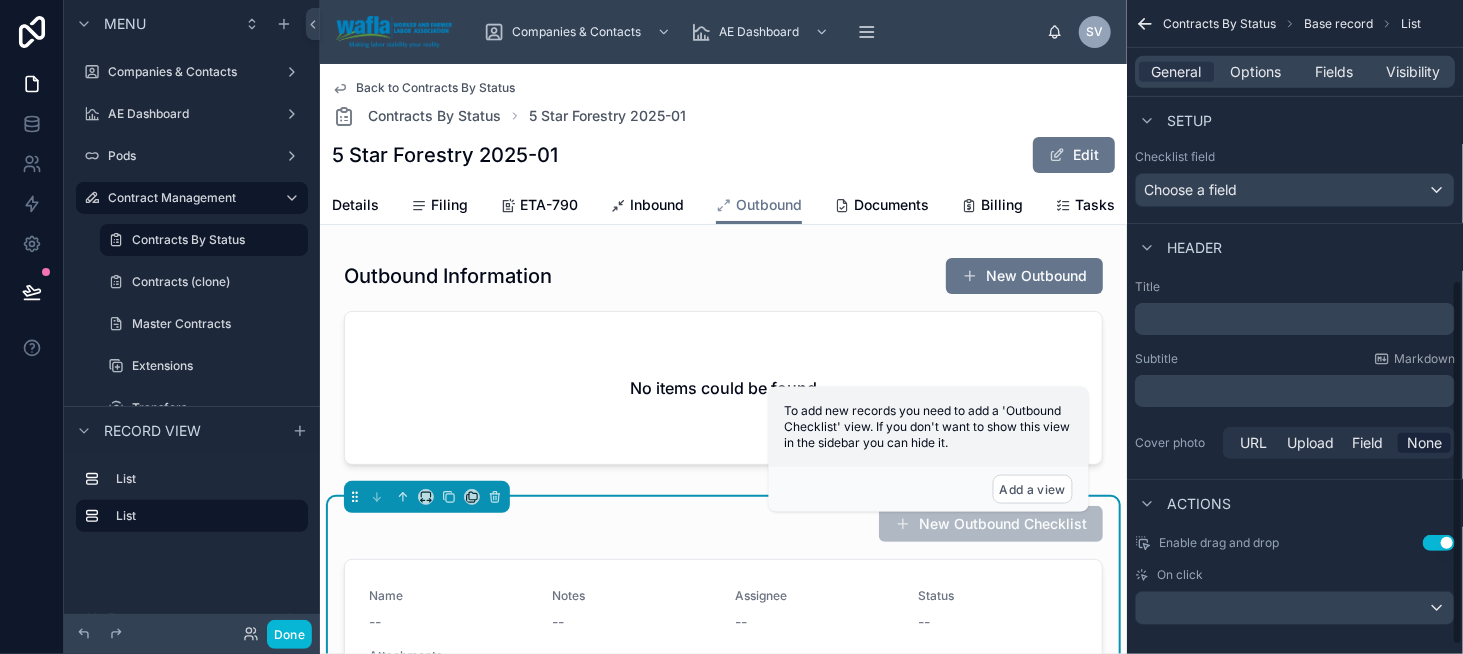 click on "﻿" at bounding box center (1297, 391) 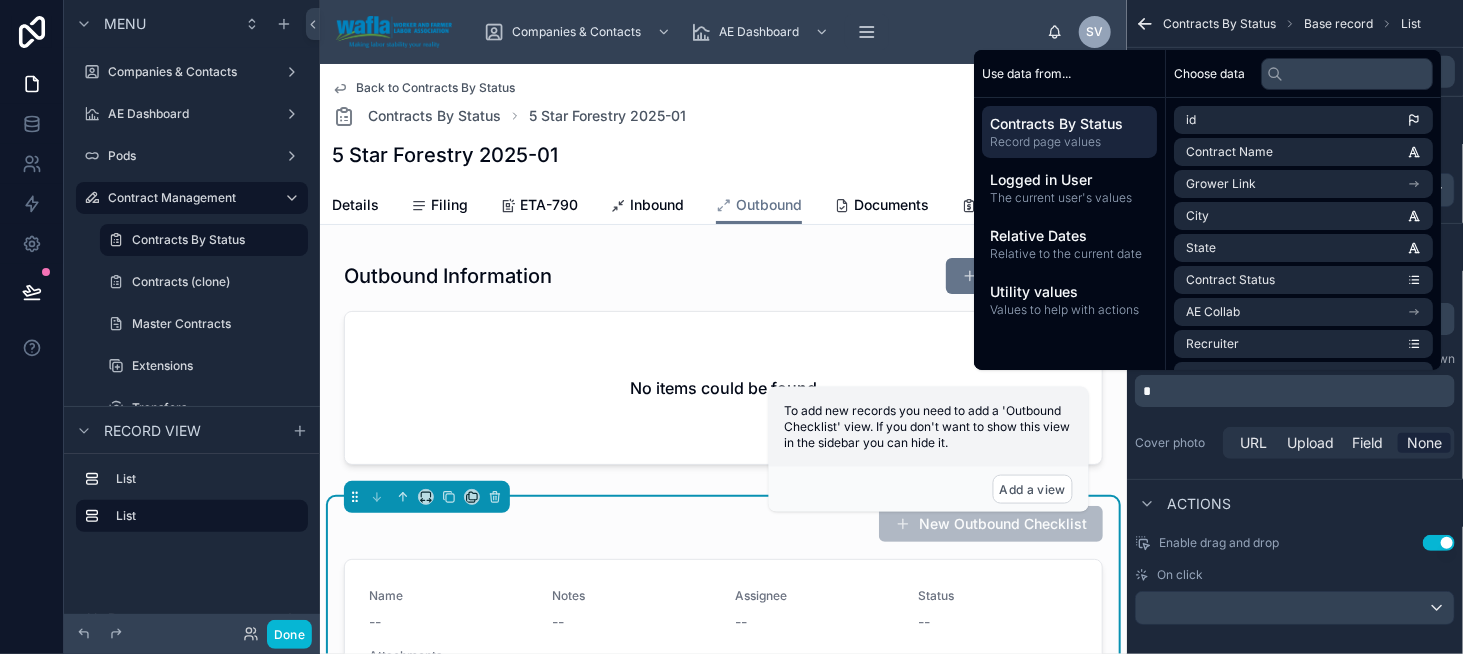 type 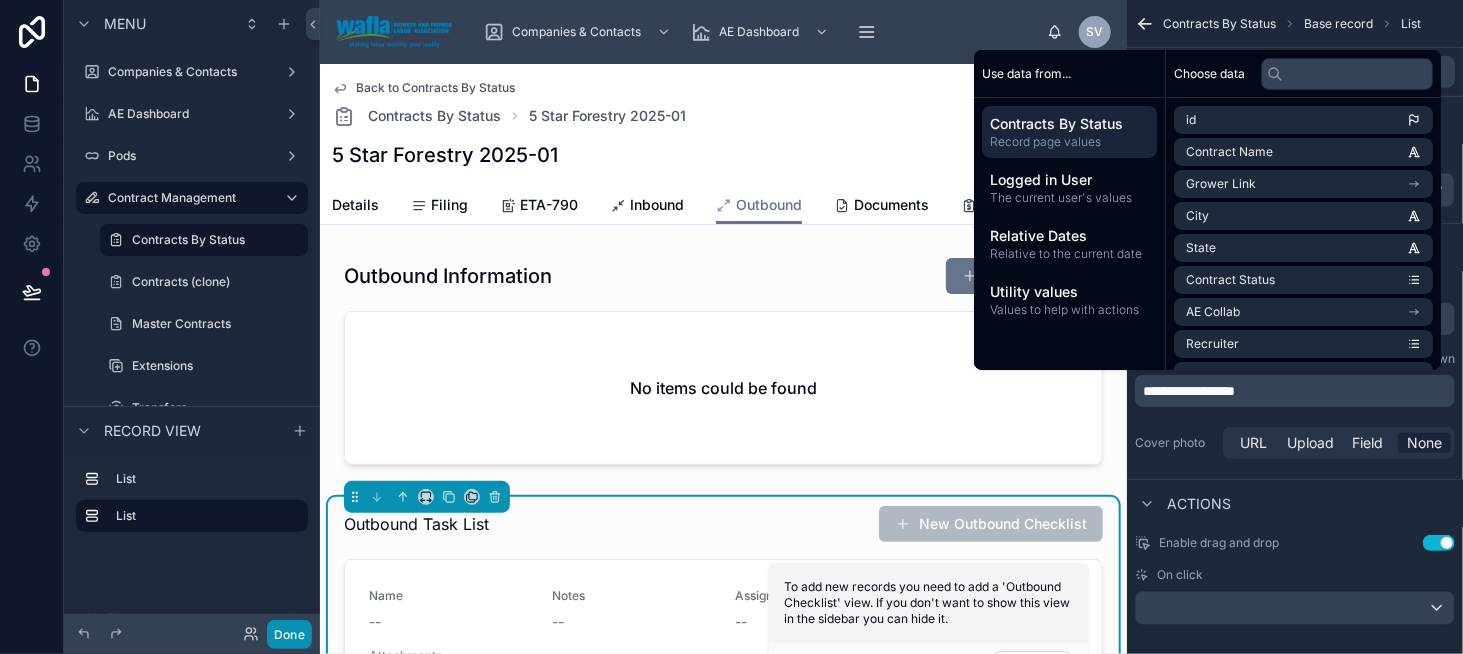 click on "Done" at bounding box center (289, 634) 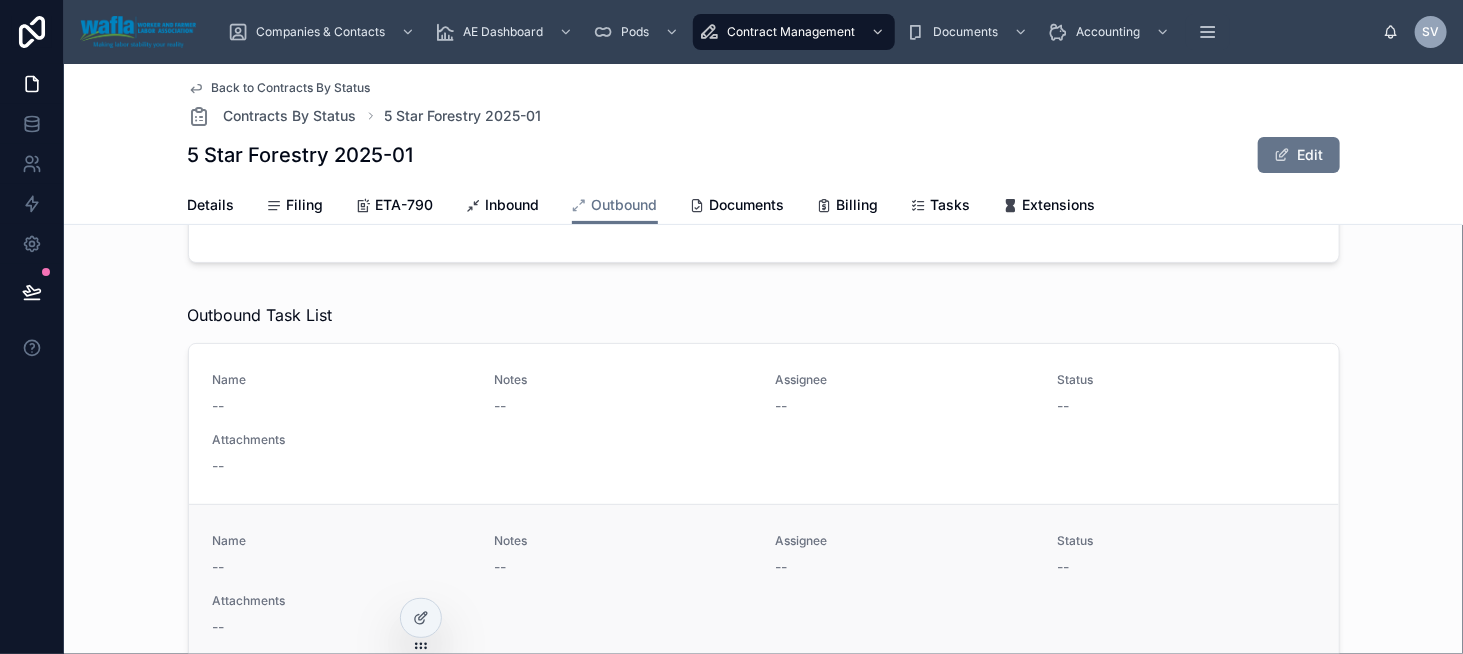 scroll, scrollTop: 200, scrollLeft: 0, axis: vertical 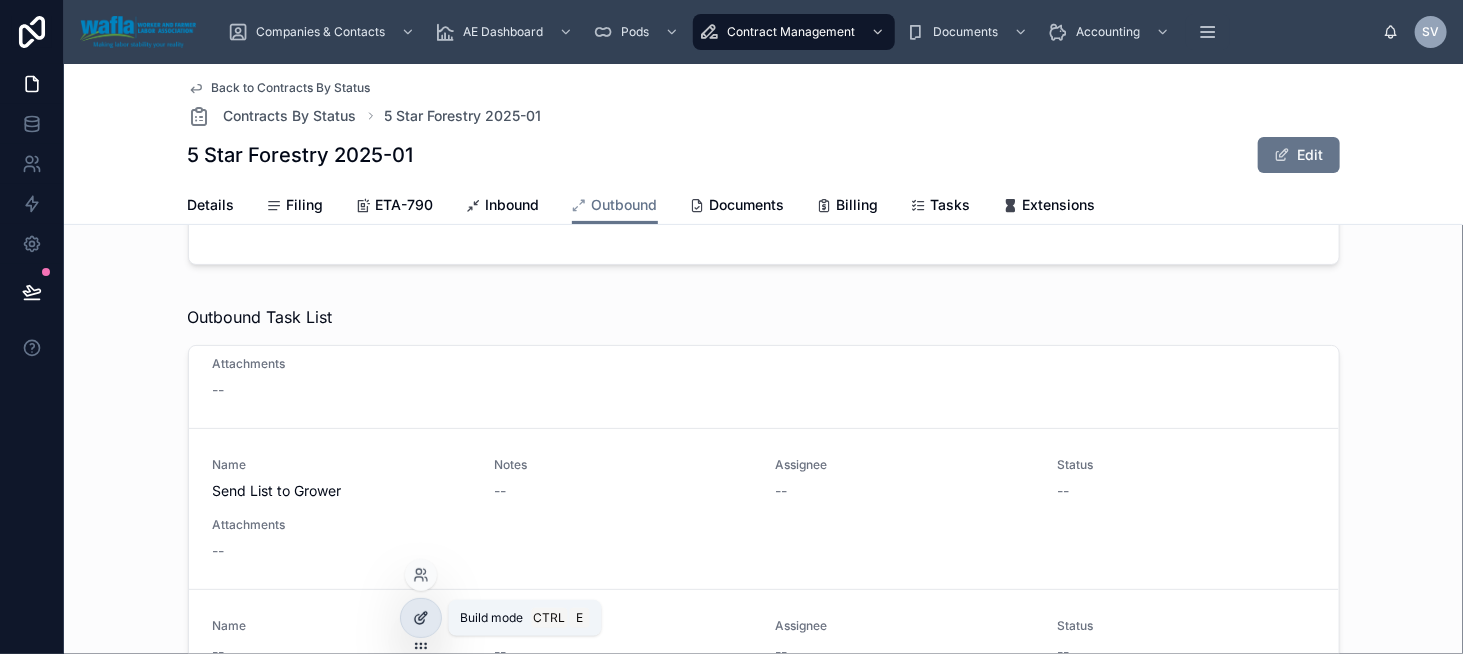 click at bounding box center (421, 618) 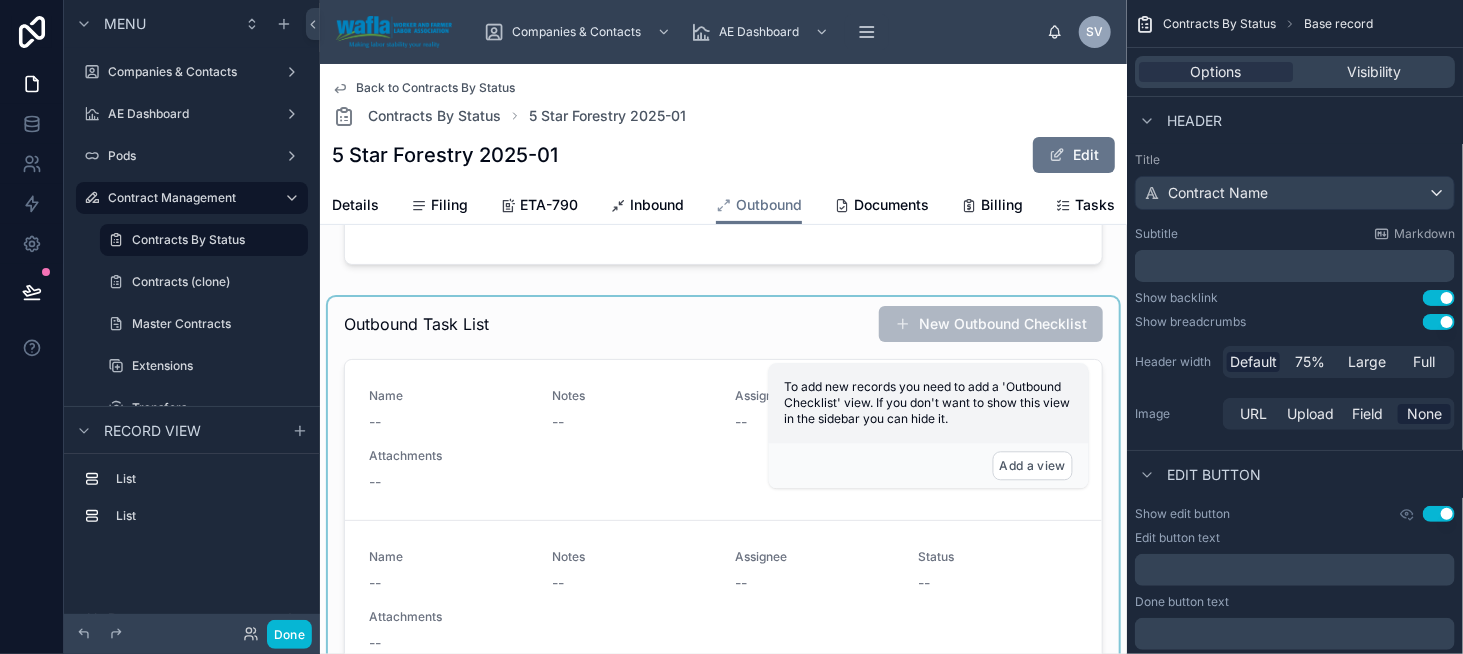 click at bounding box center [723, 581] 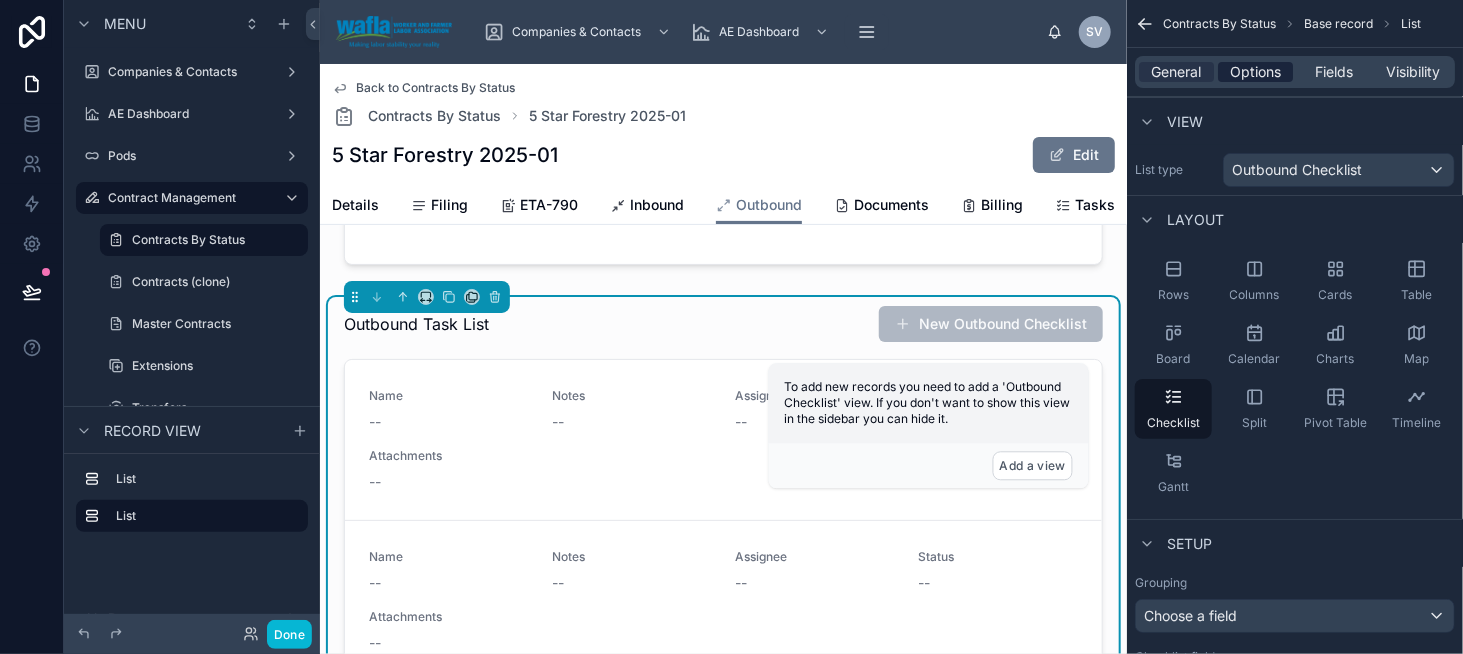 click on "Options" at bounding box center [1255, 72] 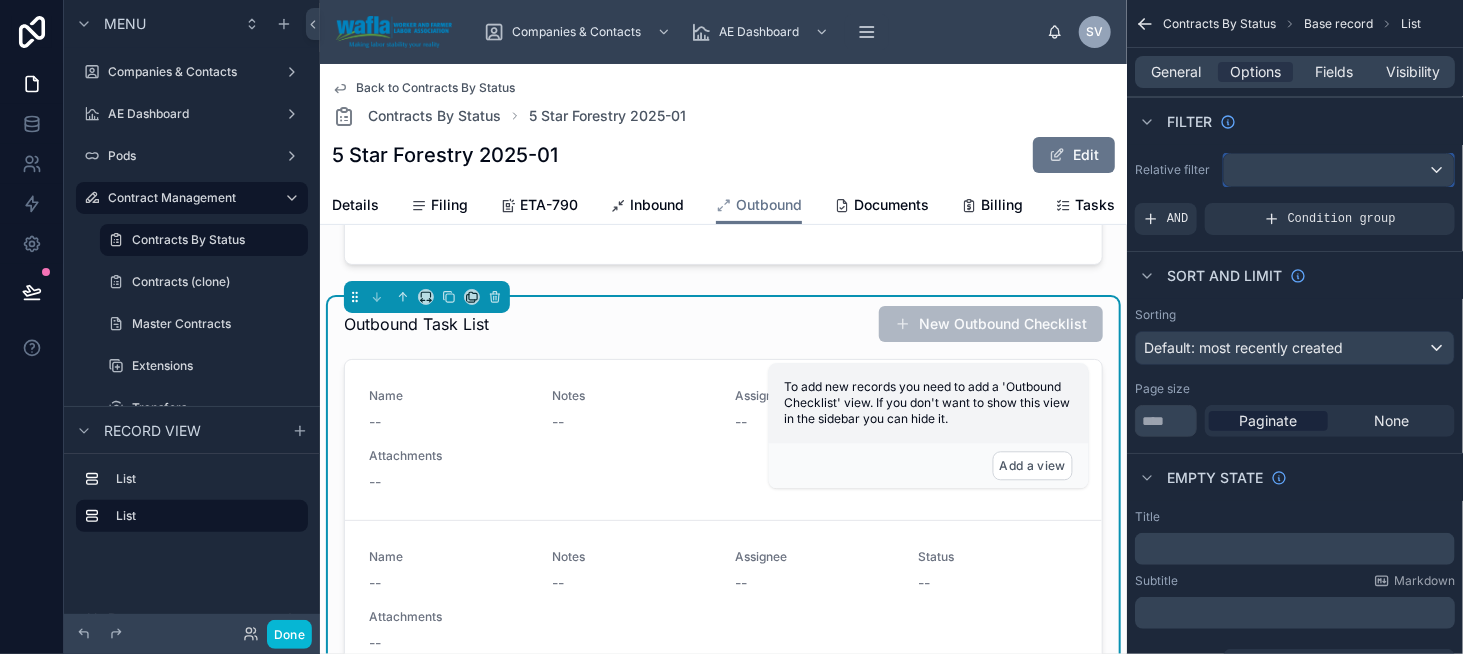 click at bounding box center [1339, 170] 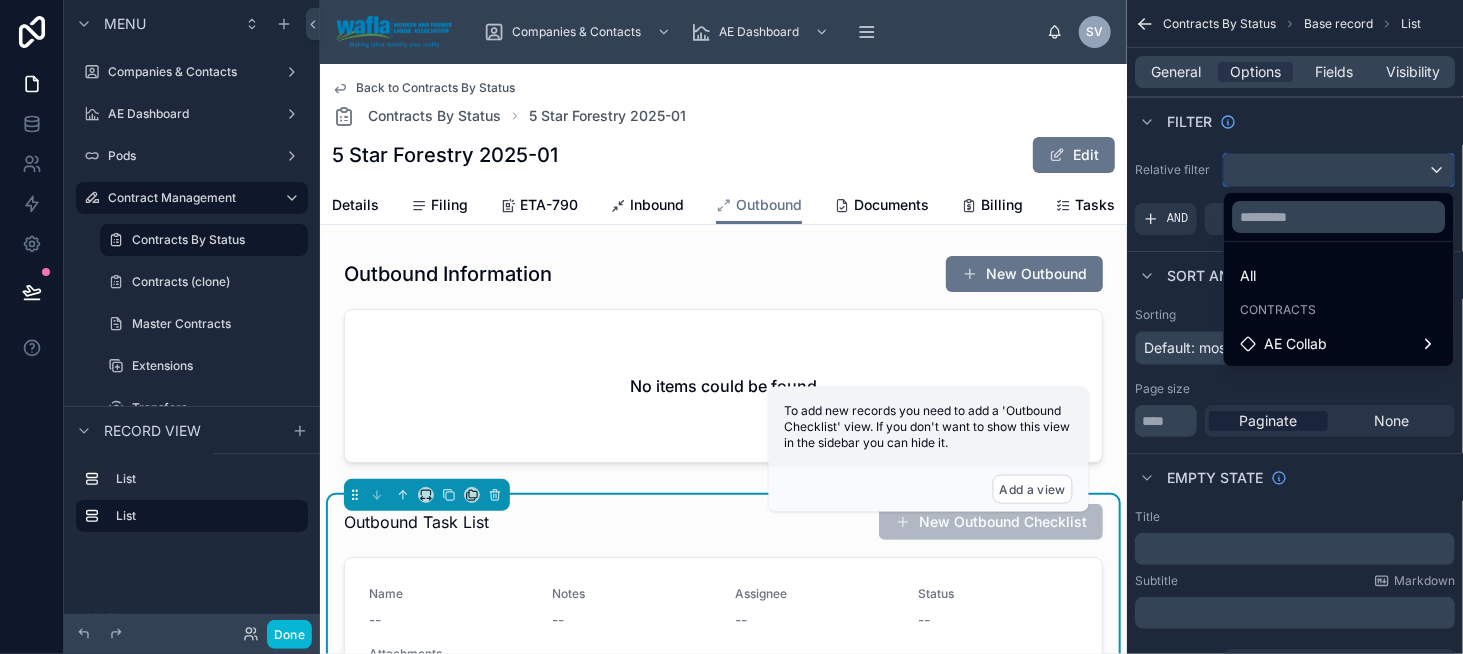 scroll, scrollTop: 0, scrollLeft: 0, axis: both 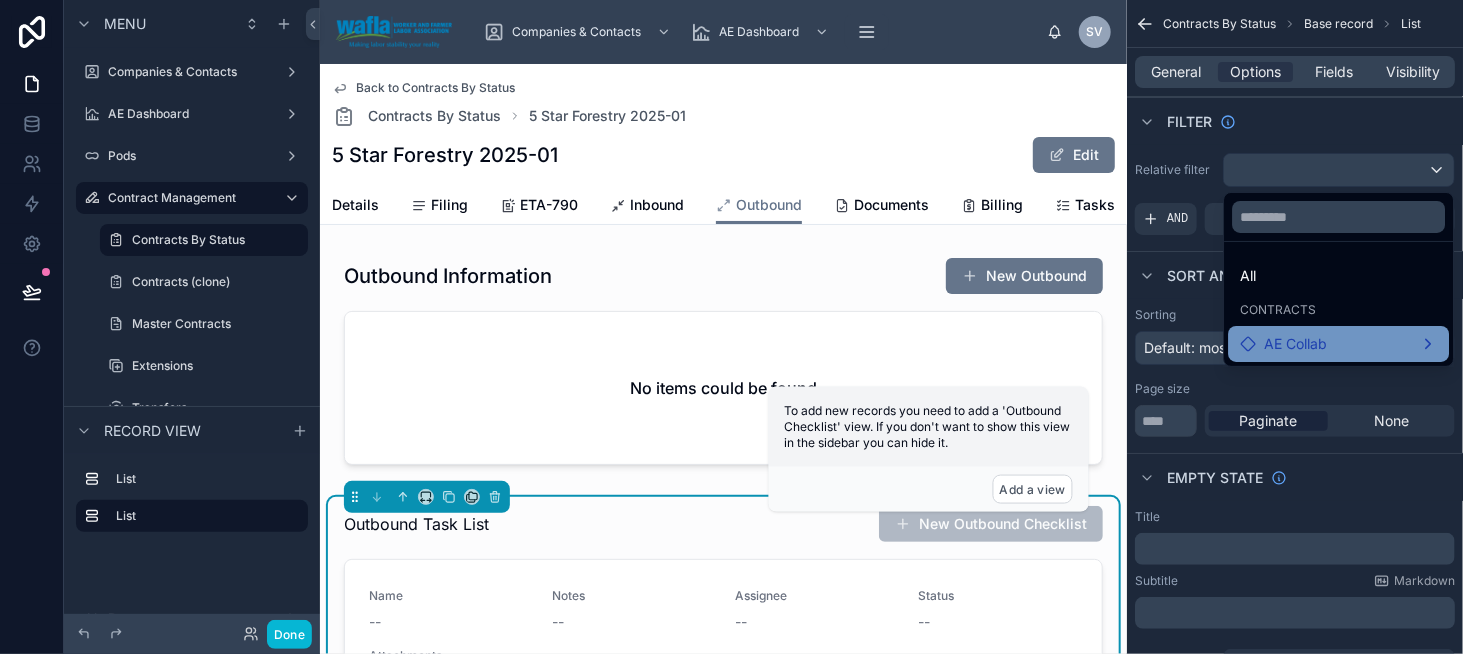 click on "AE Collab" at bounding box center [1295, 344] 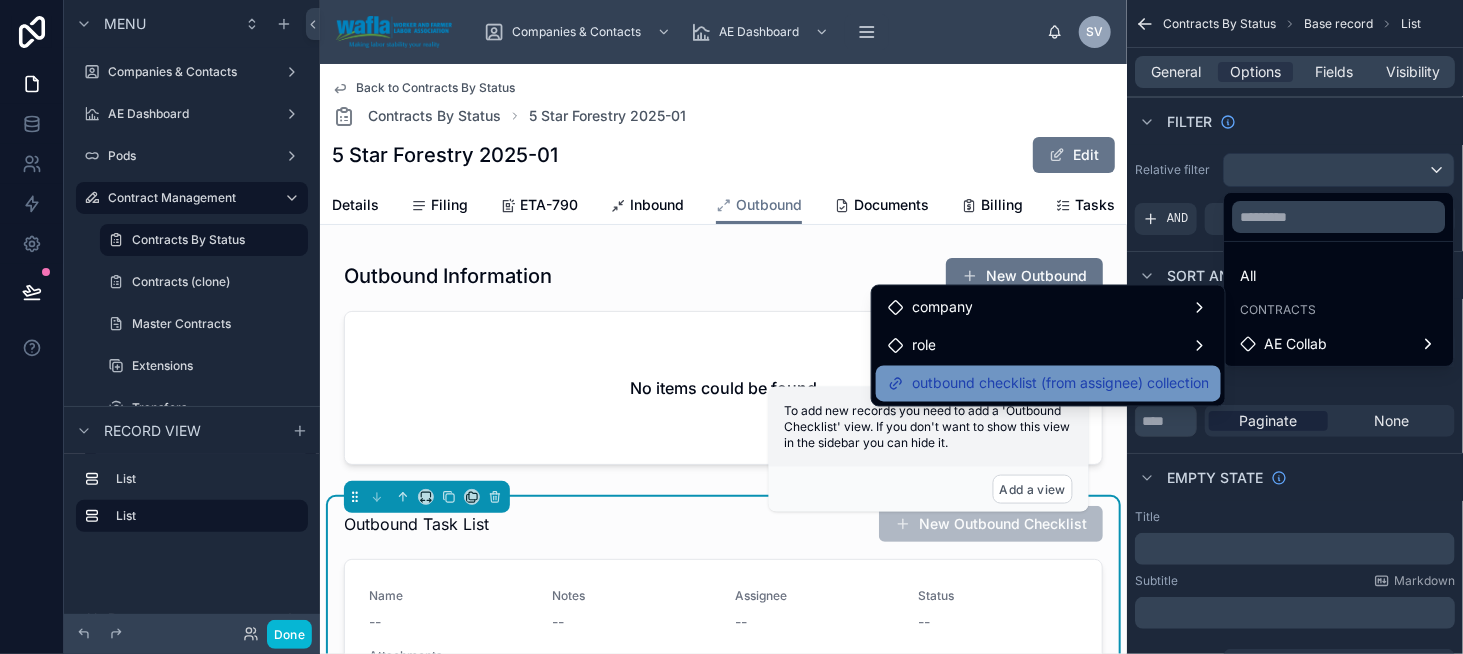 click on "outbound checklist (from assignee) collection" at bounding box center [1048, 384] 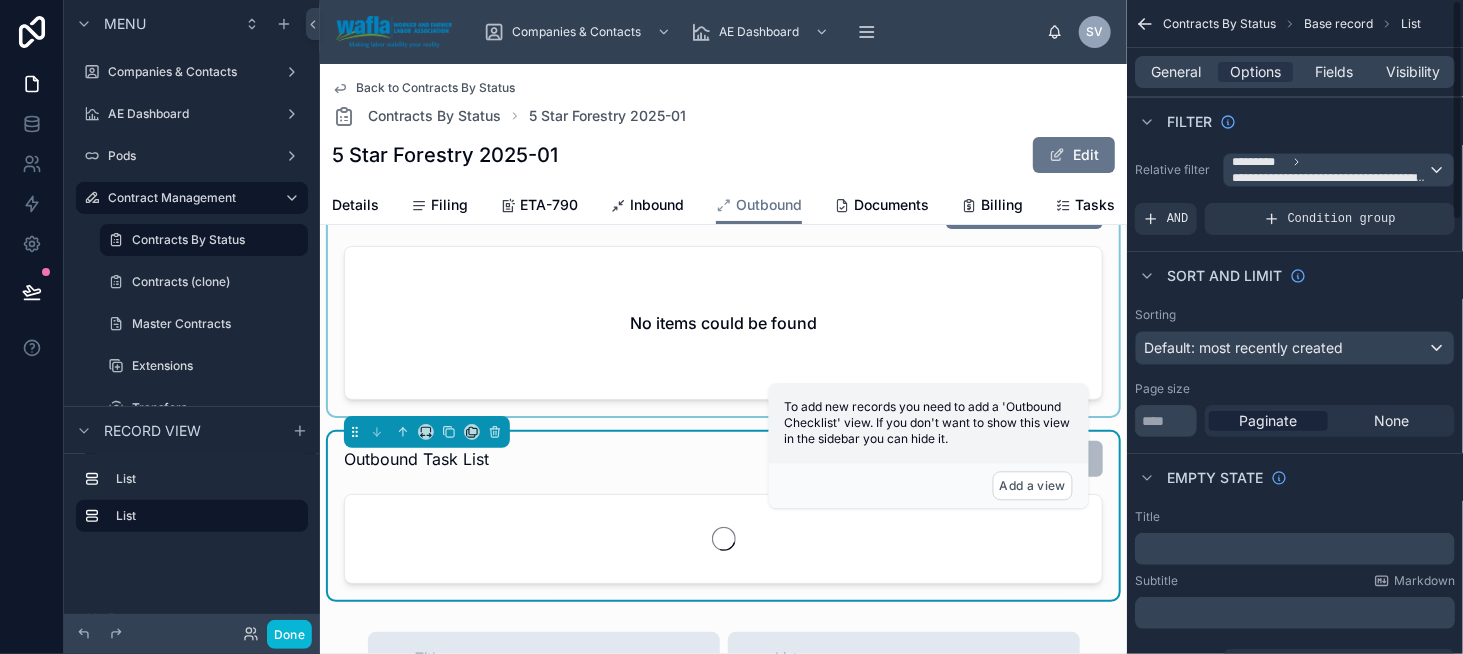 scroll, scrollTop: 200, scrollLeft: 0, axis: vertical 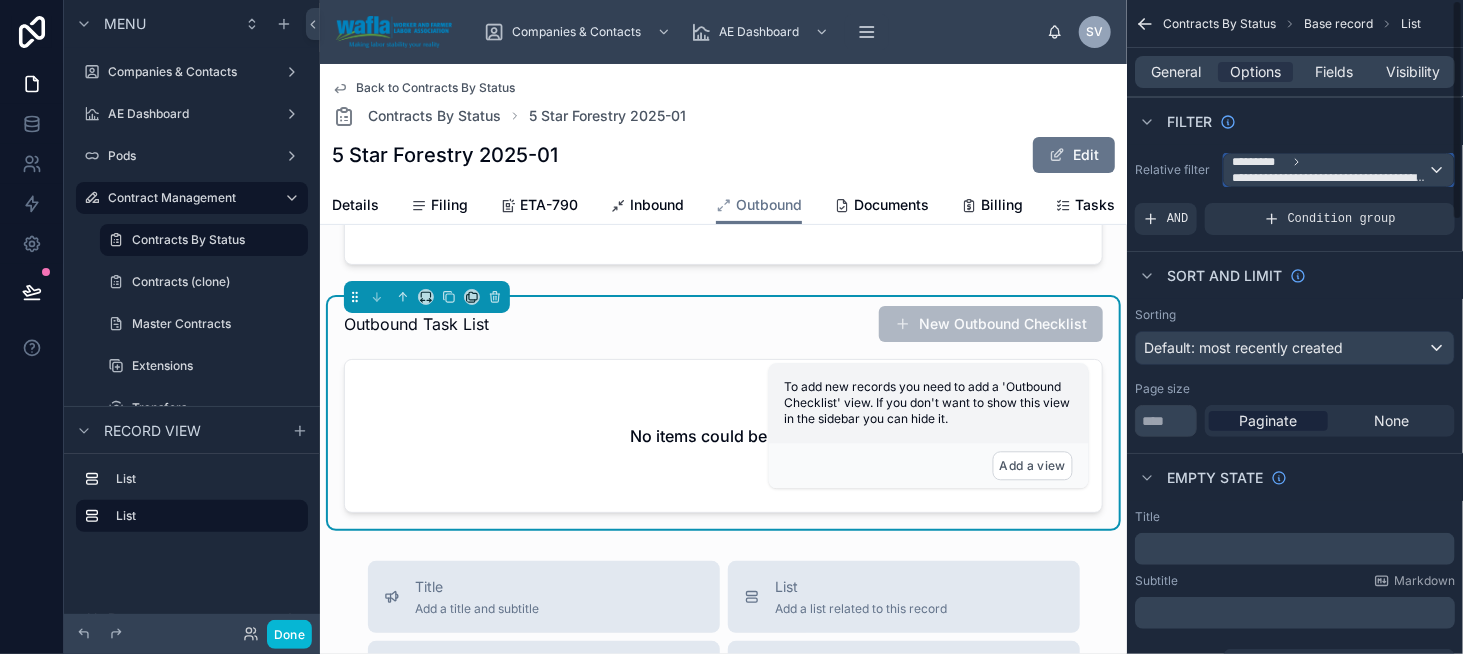 click on "**********" at bounding box center (1330, 178) 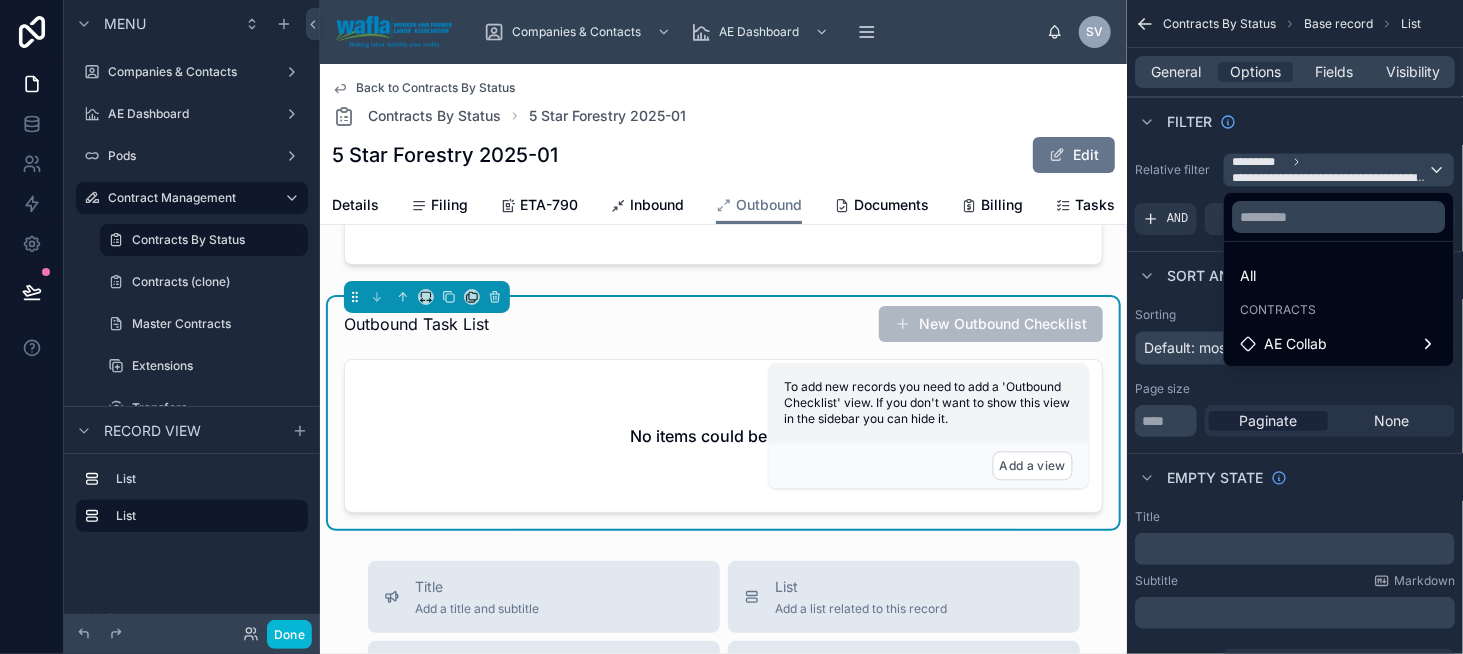 click at bounding box center [731, 327] 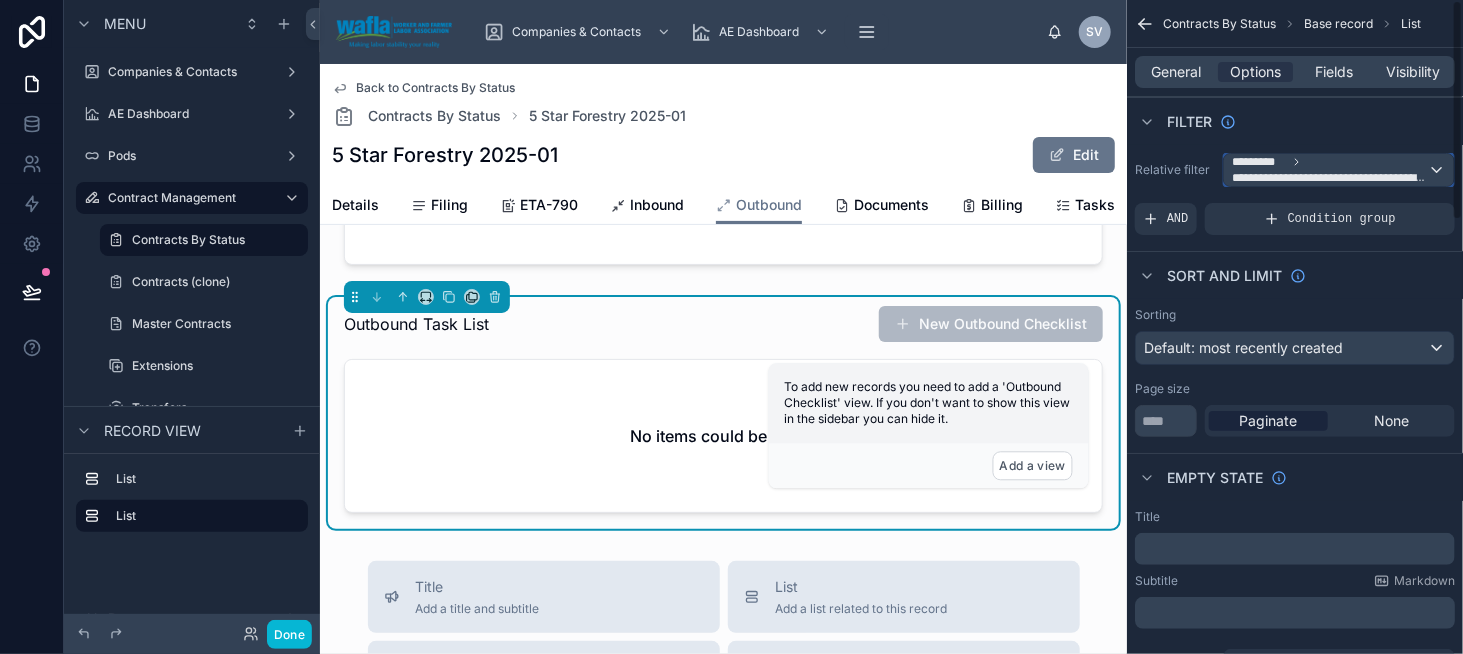 click on "**********" at bounding box center (1330, 178) 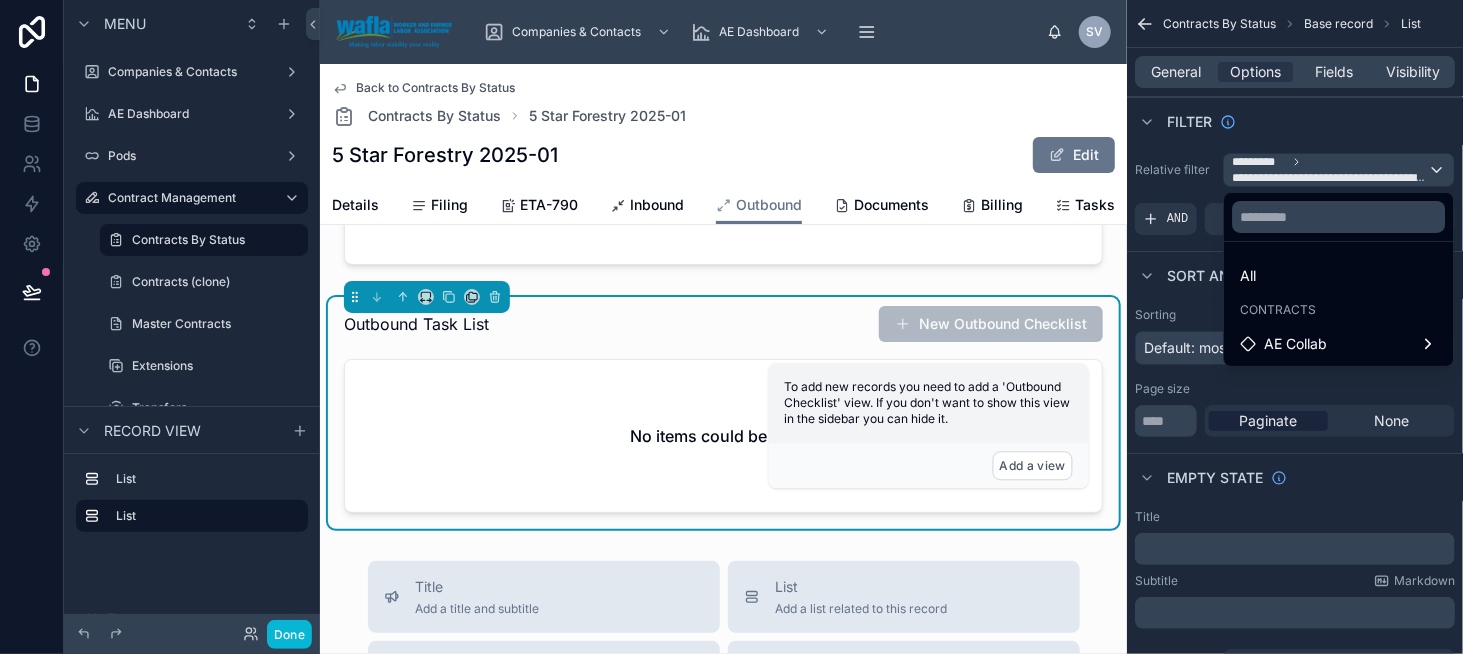 click at bounding box center (731, 327) 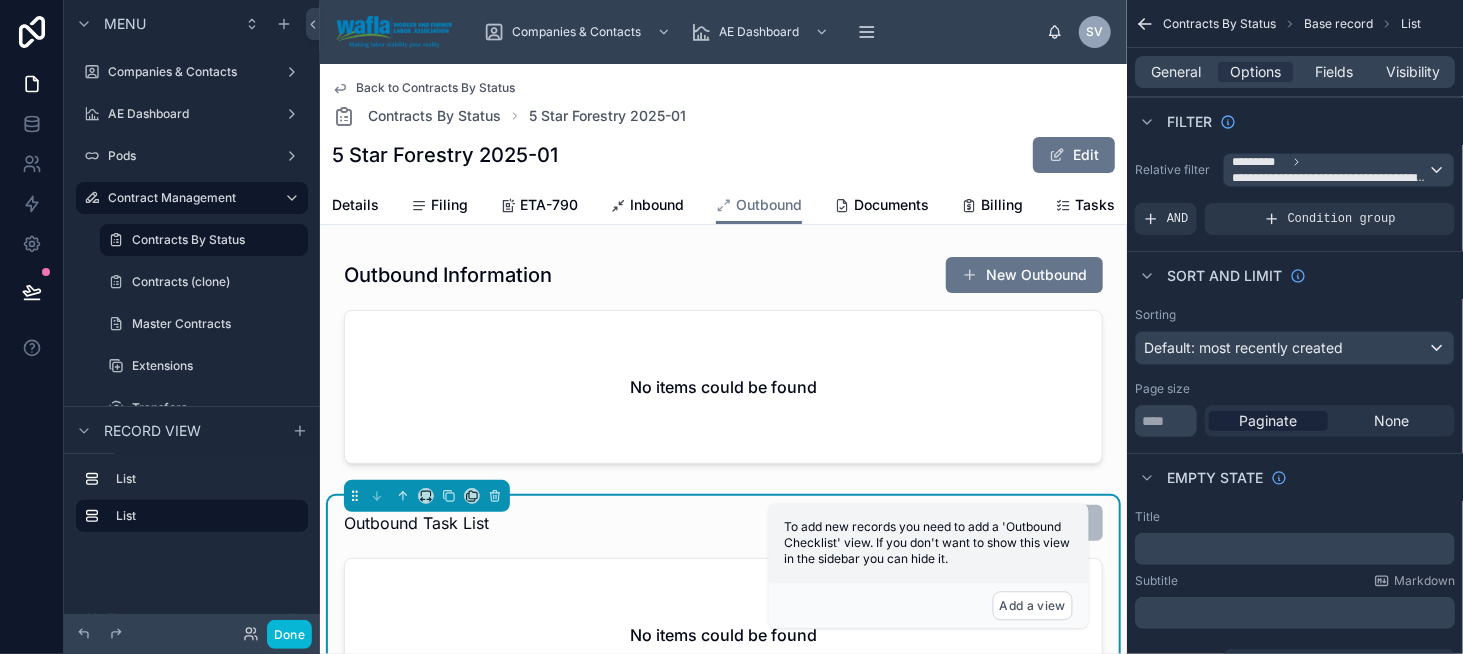 scroll, scrollTop: 0, scrollLeft: 0, axis: both 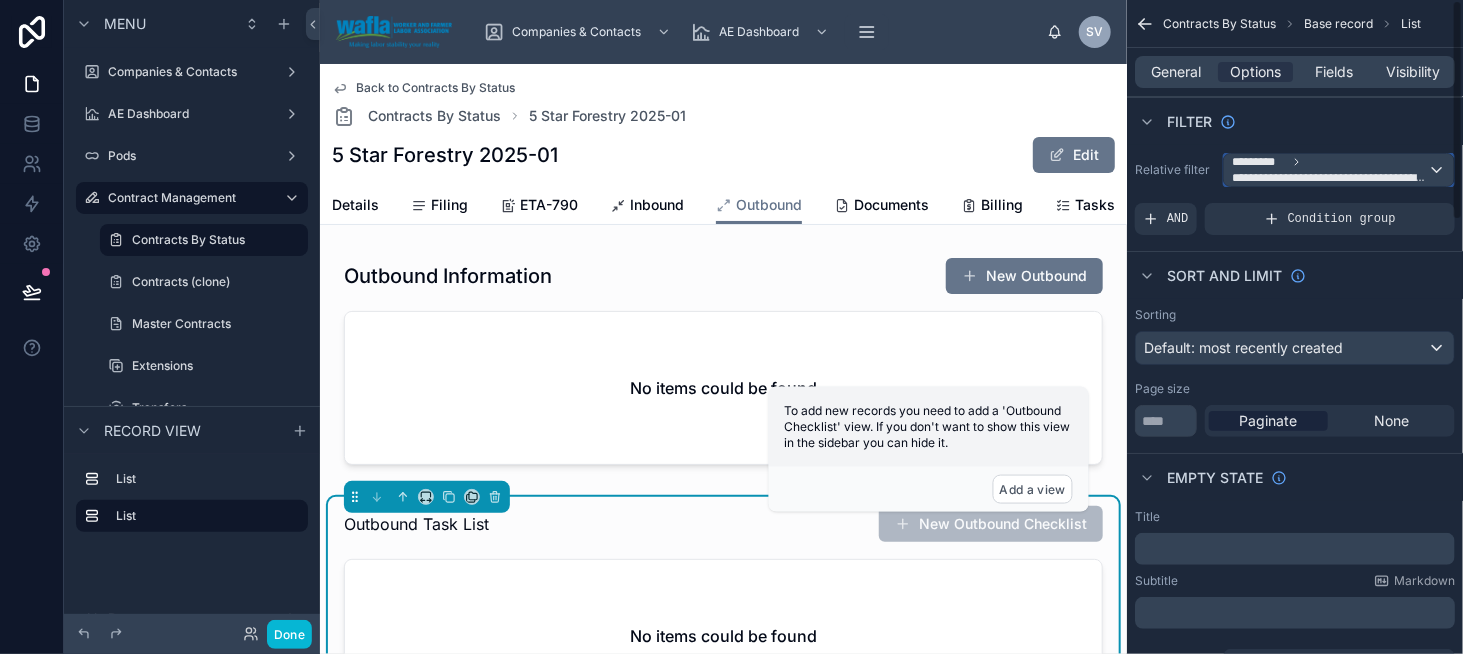 click on "**********" at bounding box center (1330, 178) 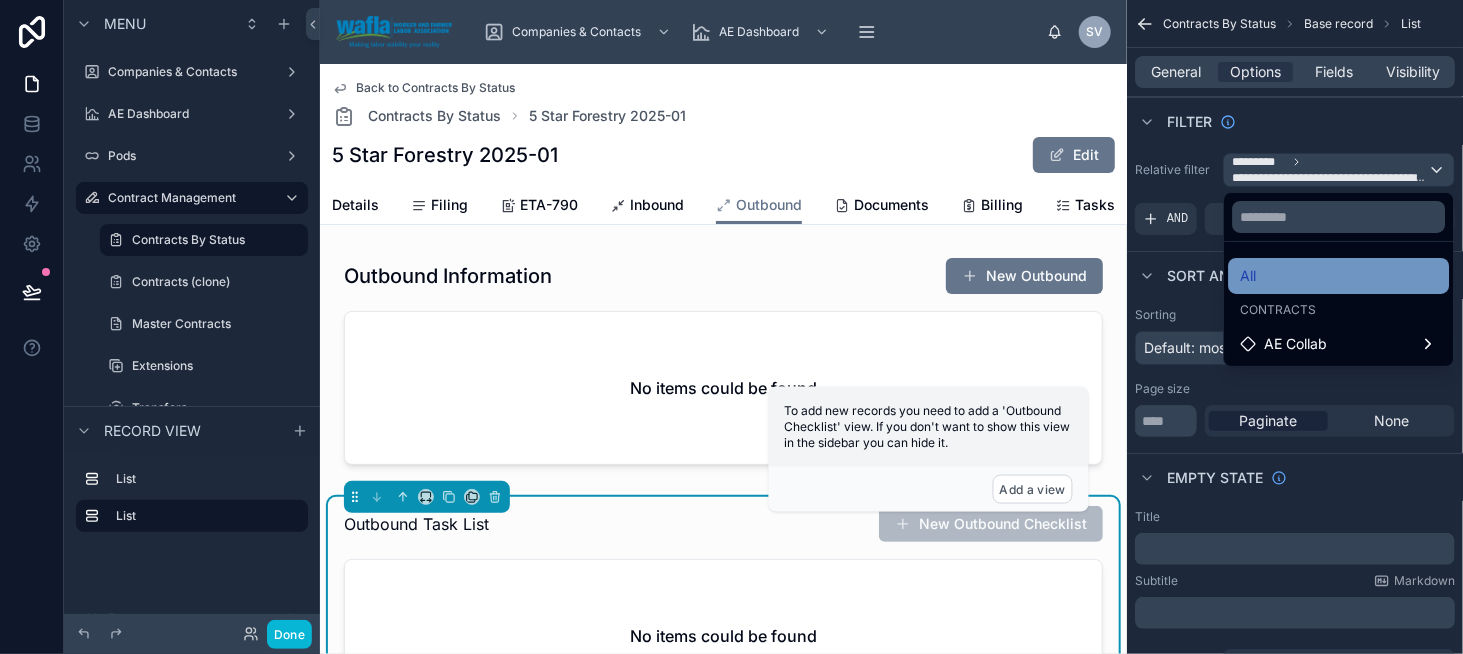 click on "All" at bounding box center (1338, 276) 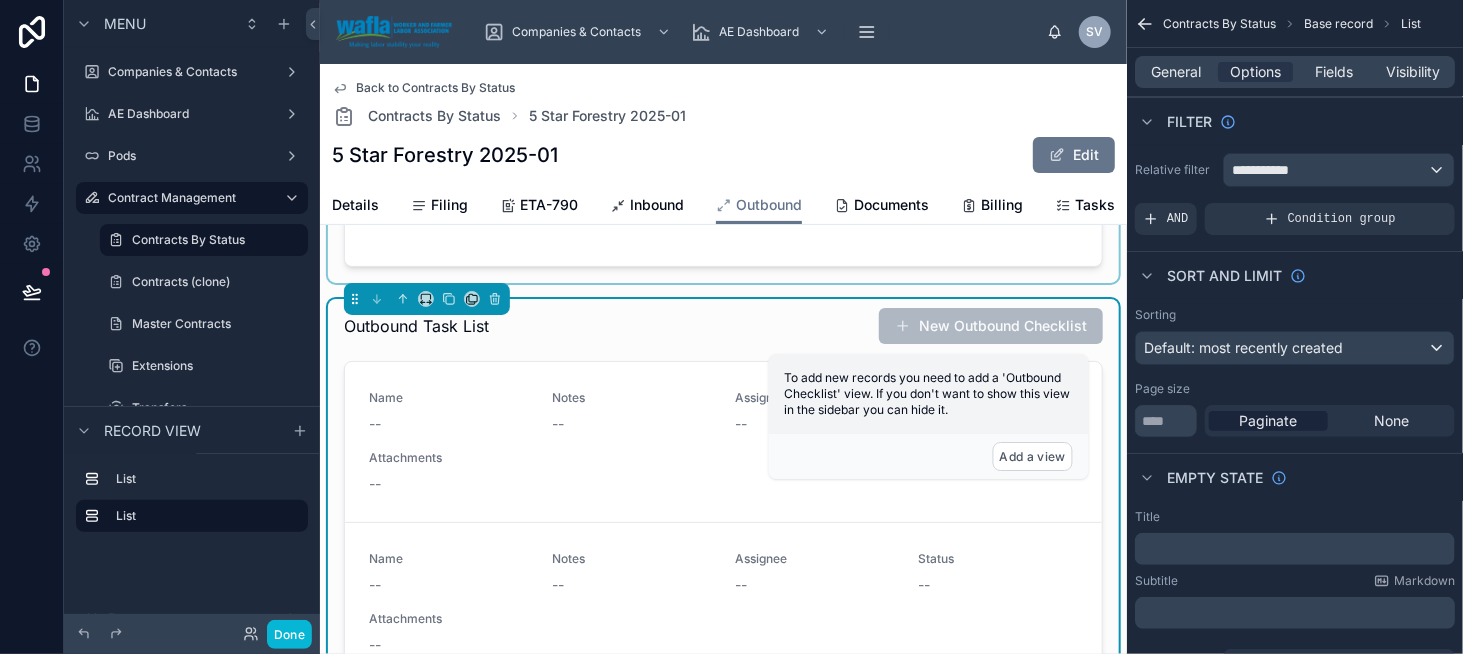 scroll, scrollTop: 200, scrollLeft: 0, axis: vertical 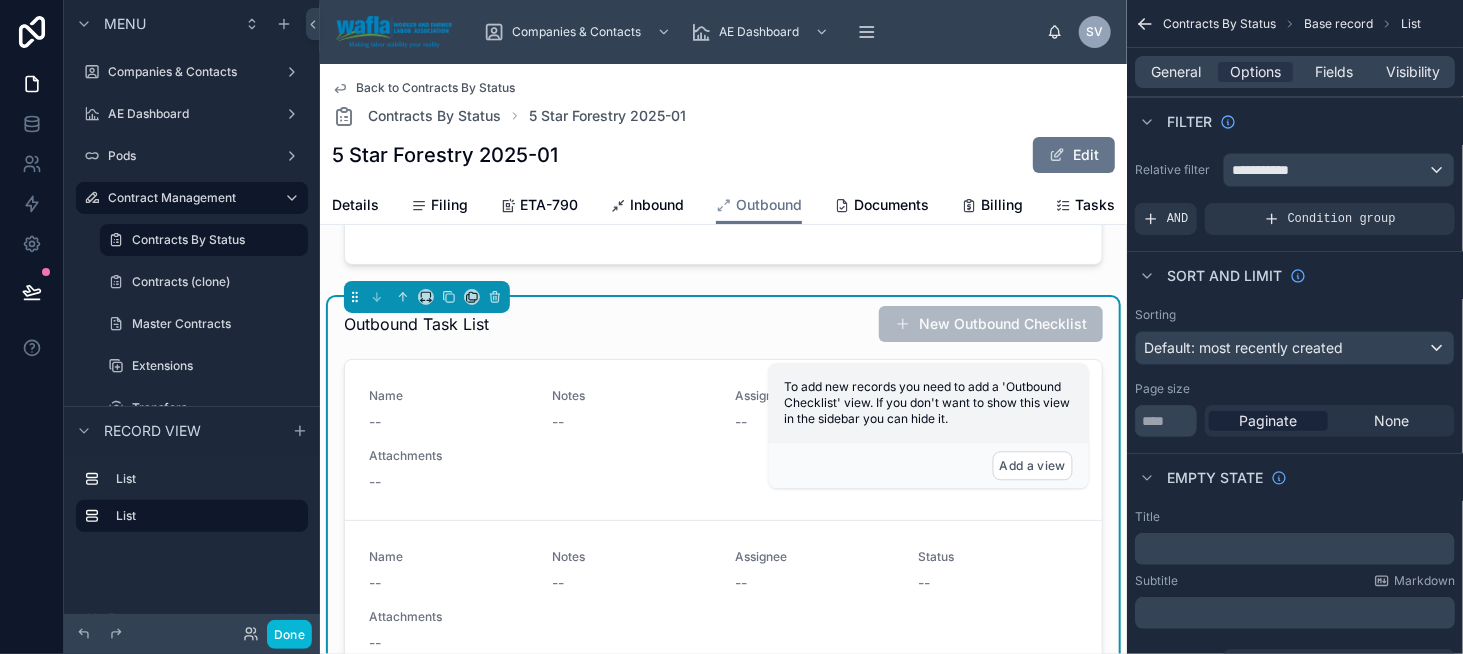 click on "Outbound Task List New Outbound Checklist" at bounding box center [723, 324] 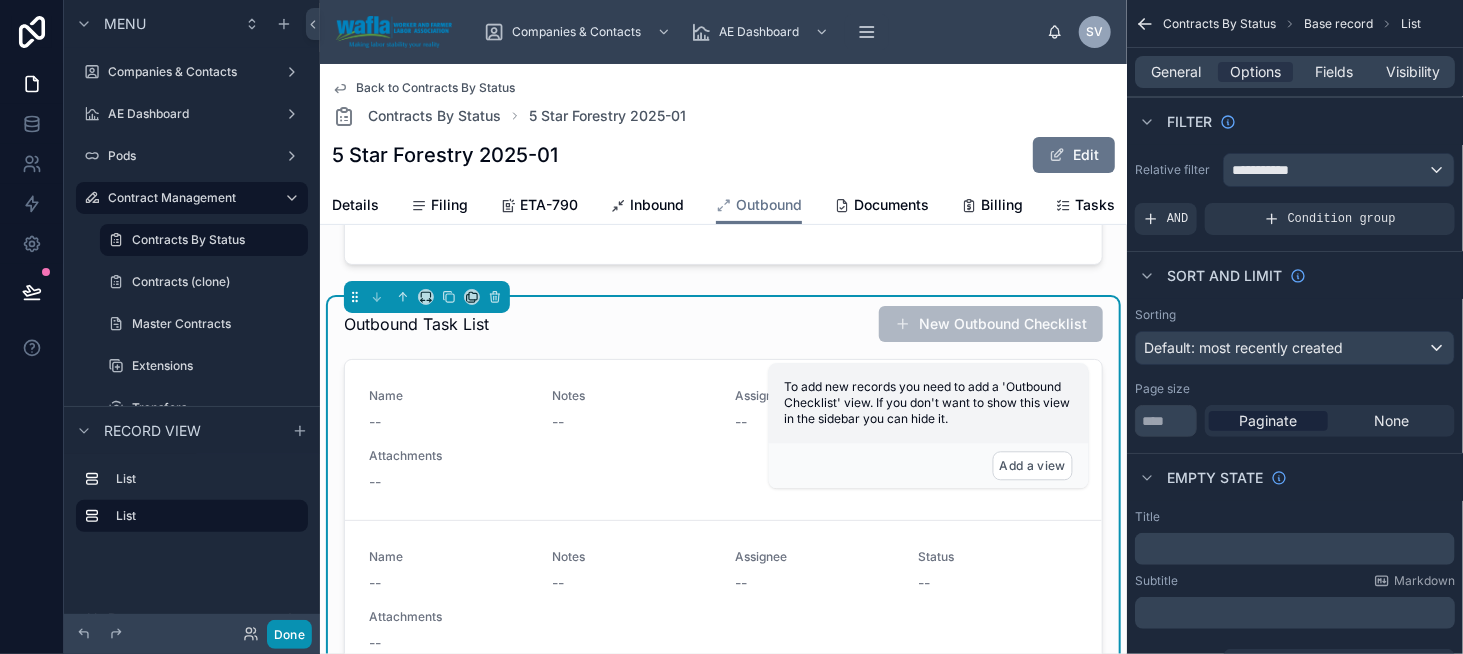 click on "Done" at bounding box center (289, 634) 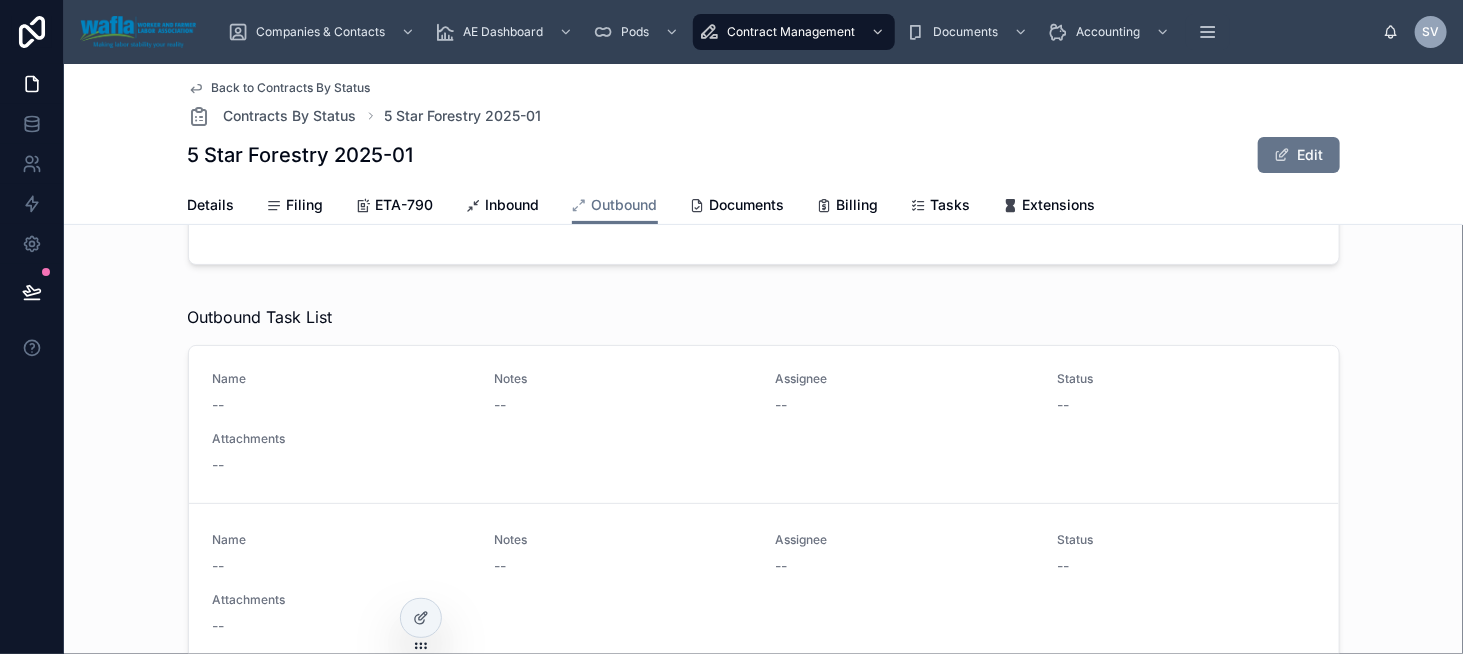 scroll, scrollTop: 0, scrollLeft: 0, axis: both 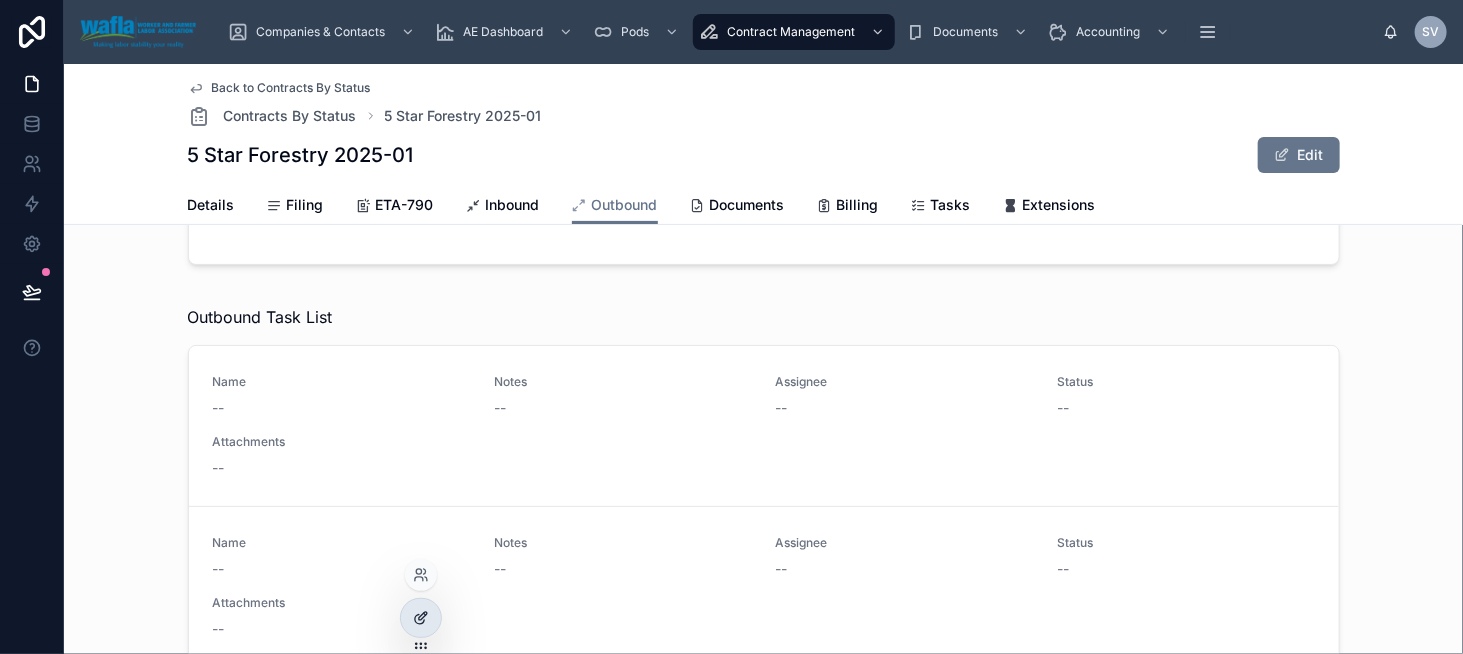 click 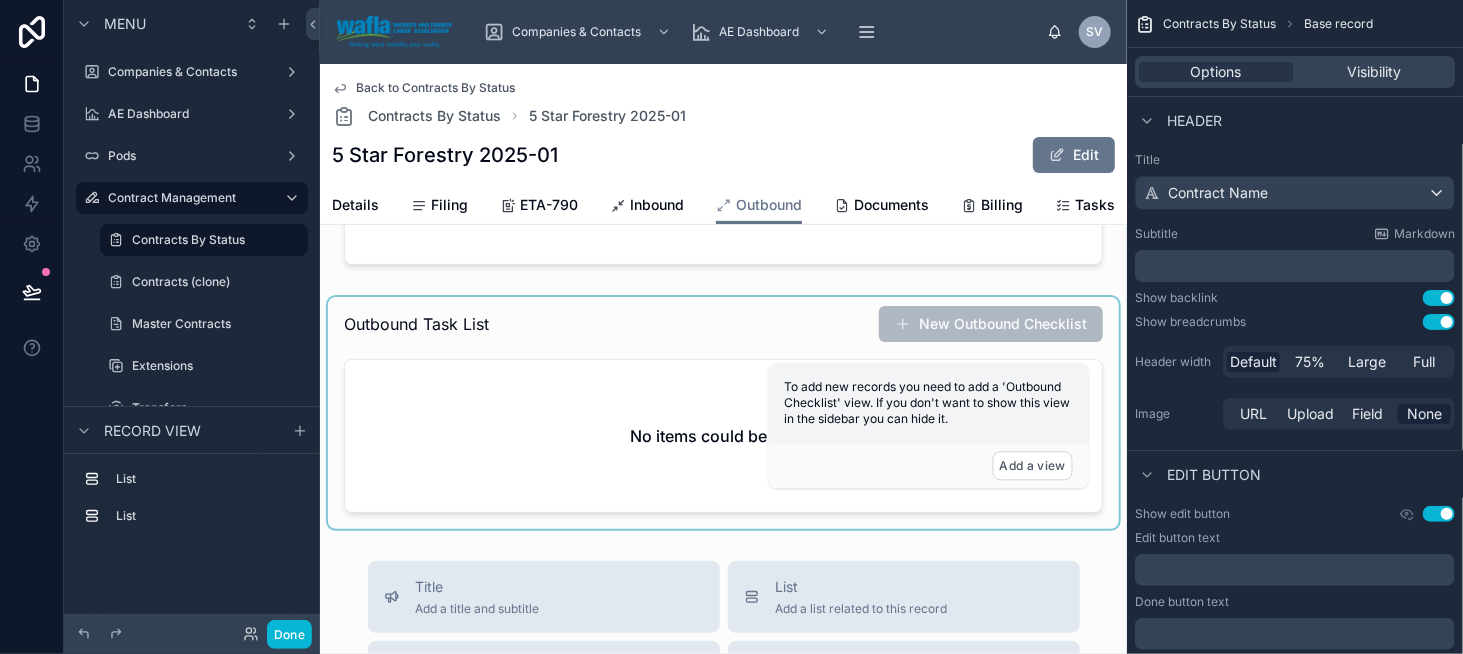 click at bounding box center [723, 413] 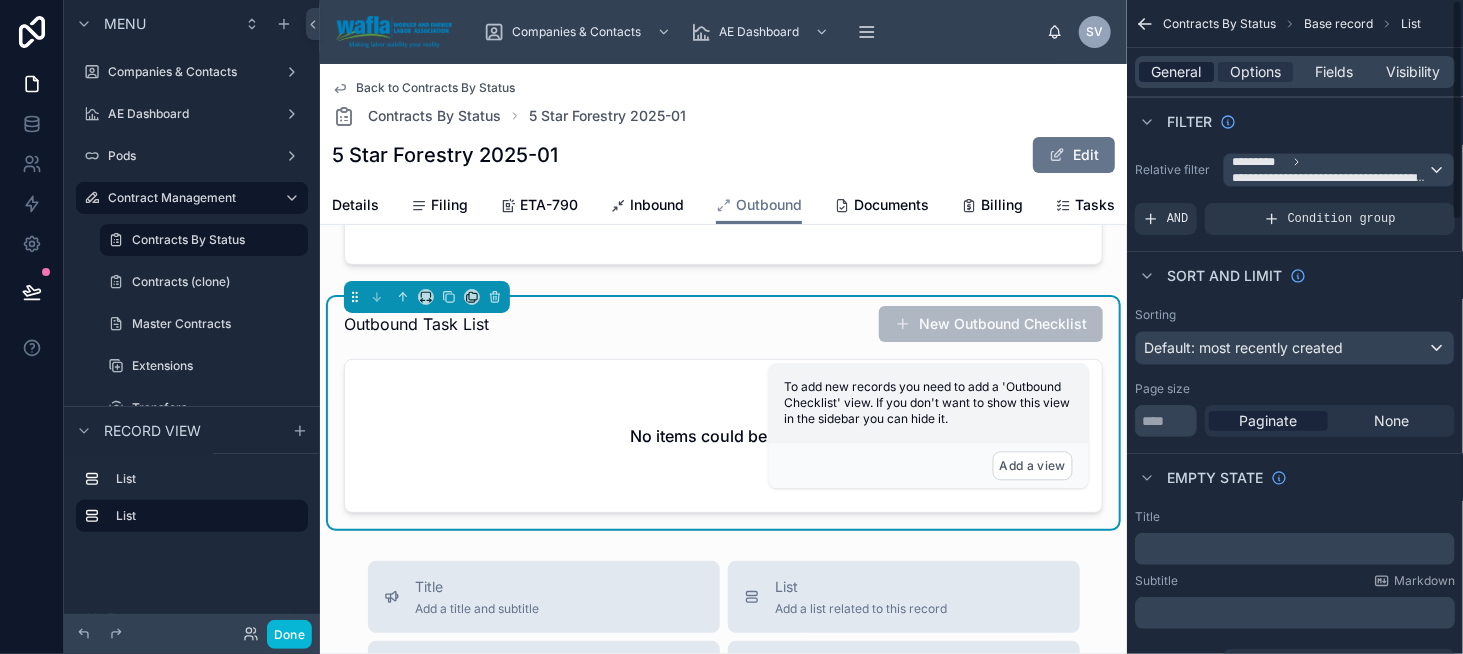 click on "General" at bounding box center [1177, 72] 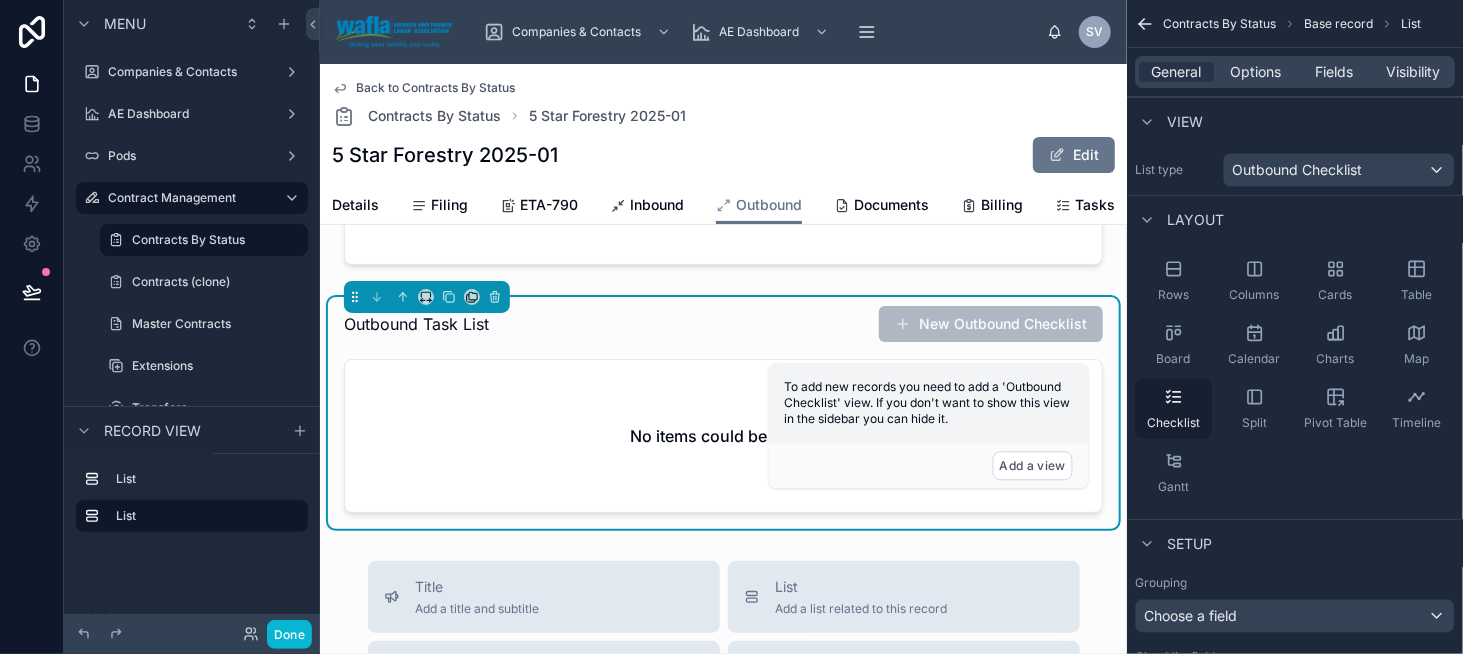 click 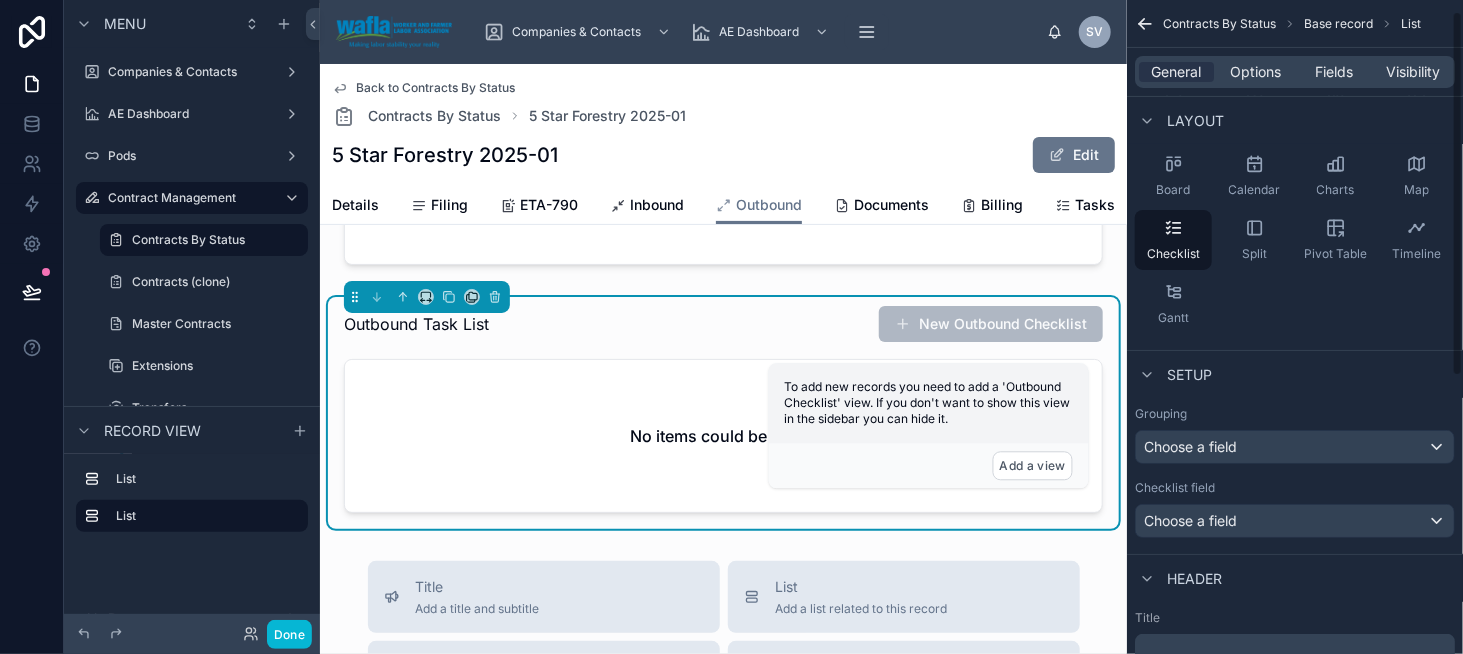 scroll, scrollTop: 200, scrollLeft: 0, axis: vertical 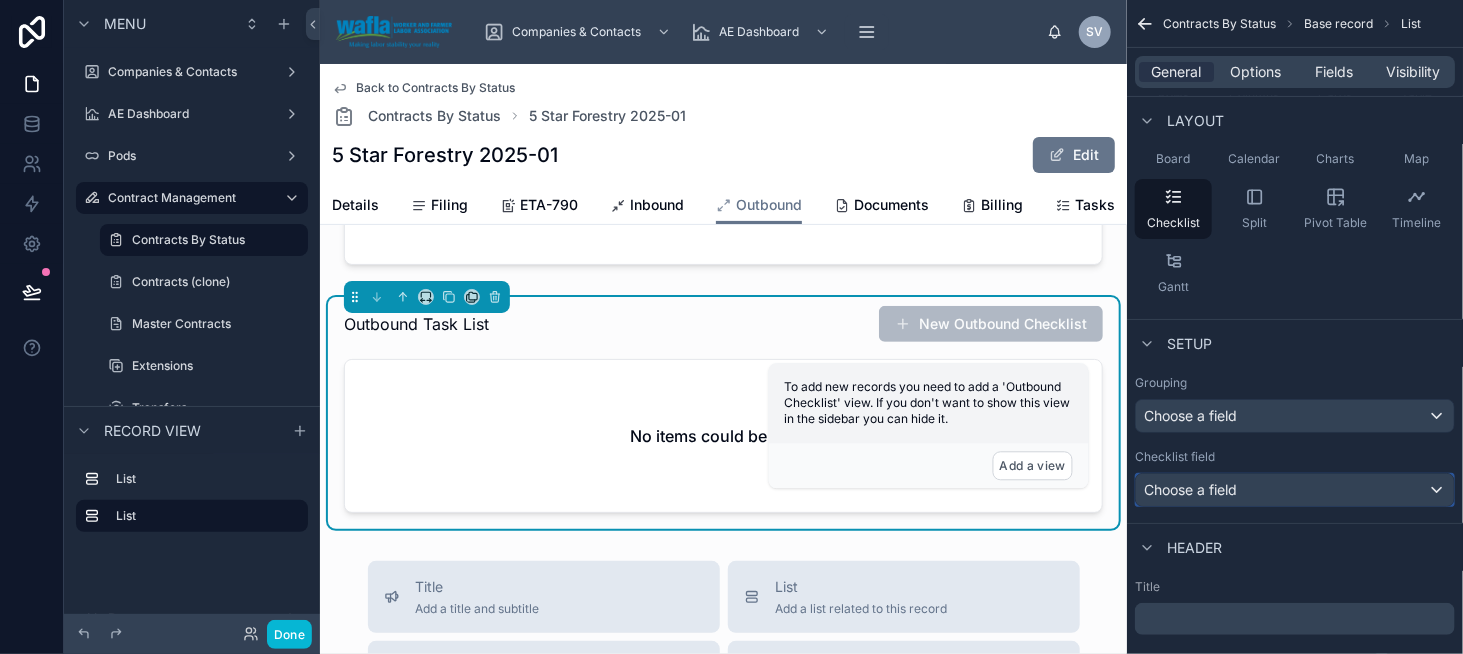 click on "Choose a field" at bounding box center [1190, 489] 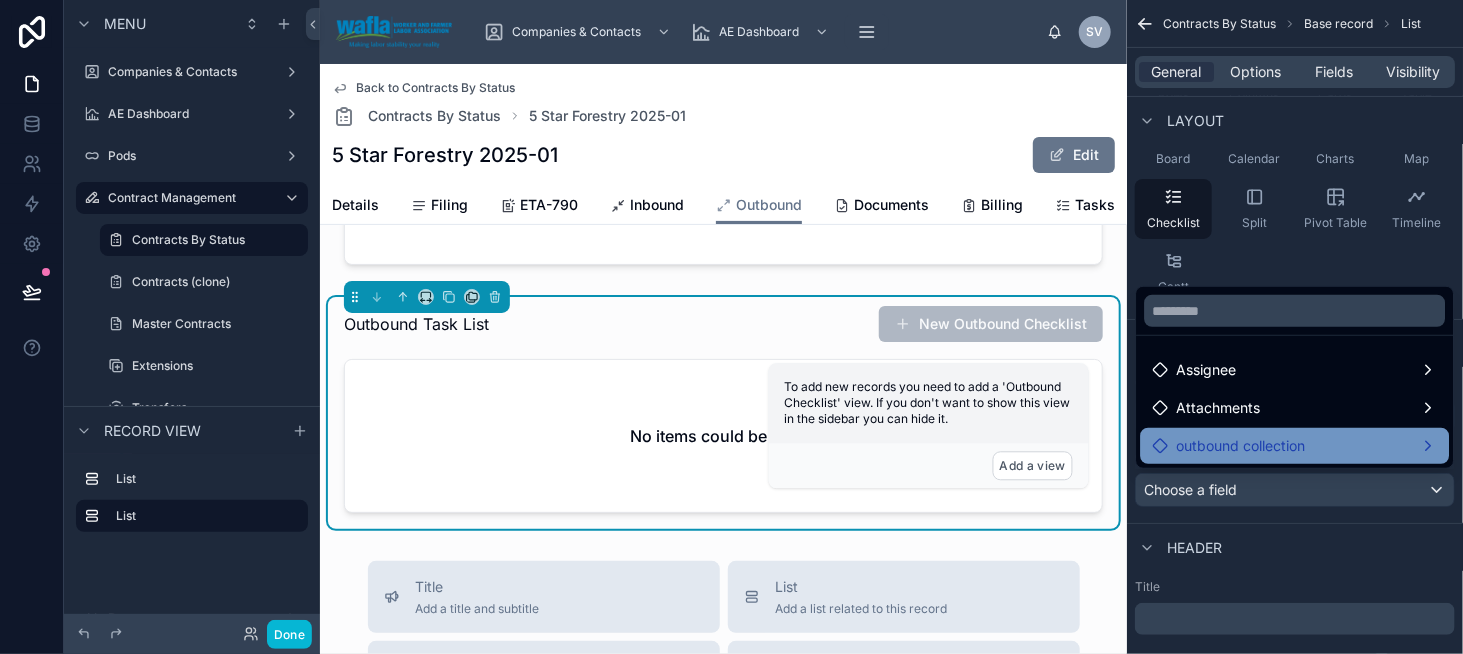 click on "outbound collection" at bounding box center (1240, 446) 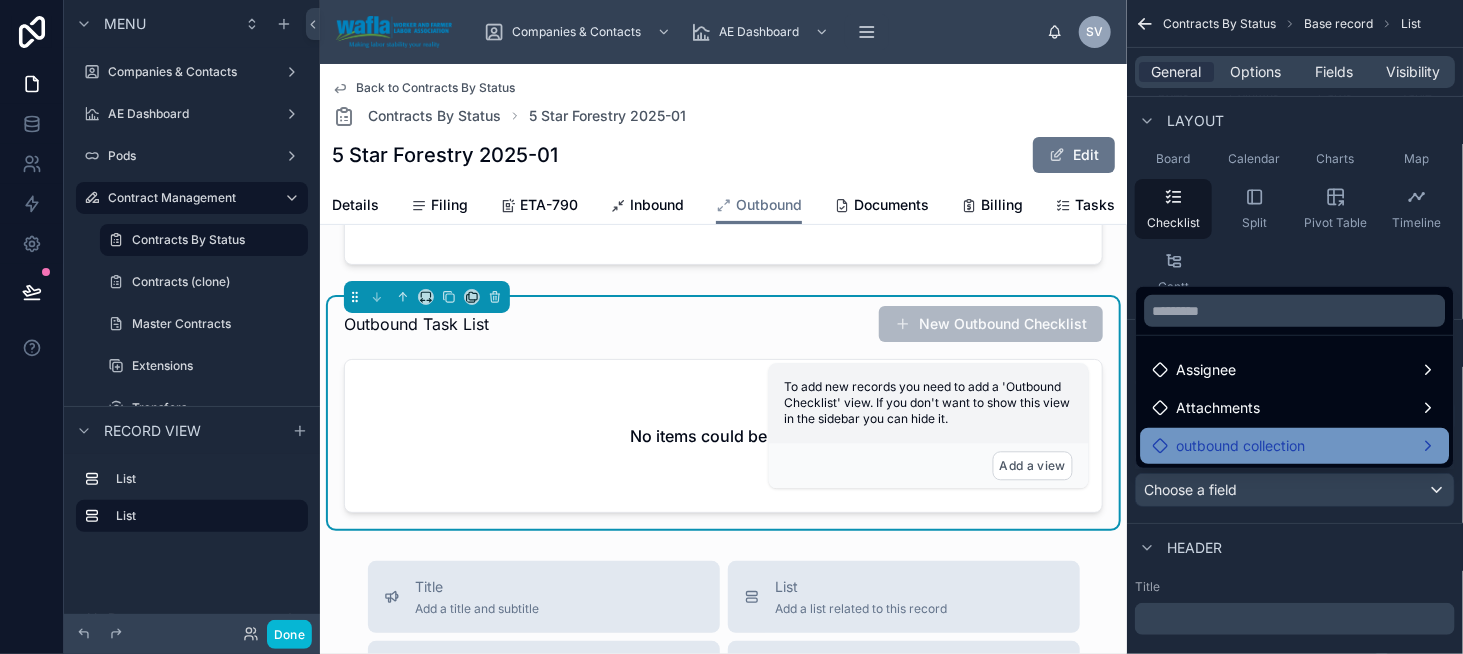 click on "outbound collection" at bounding box center (1294, 446) 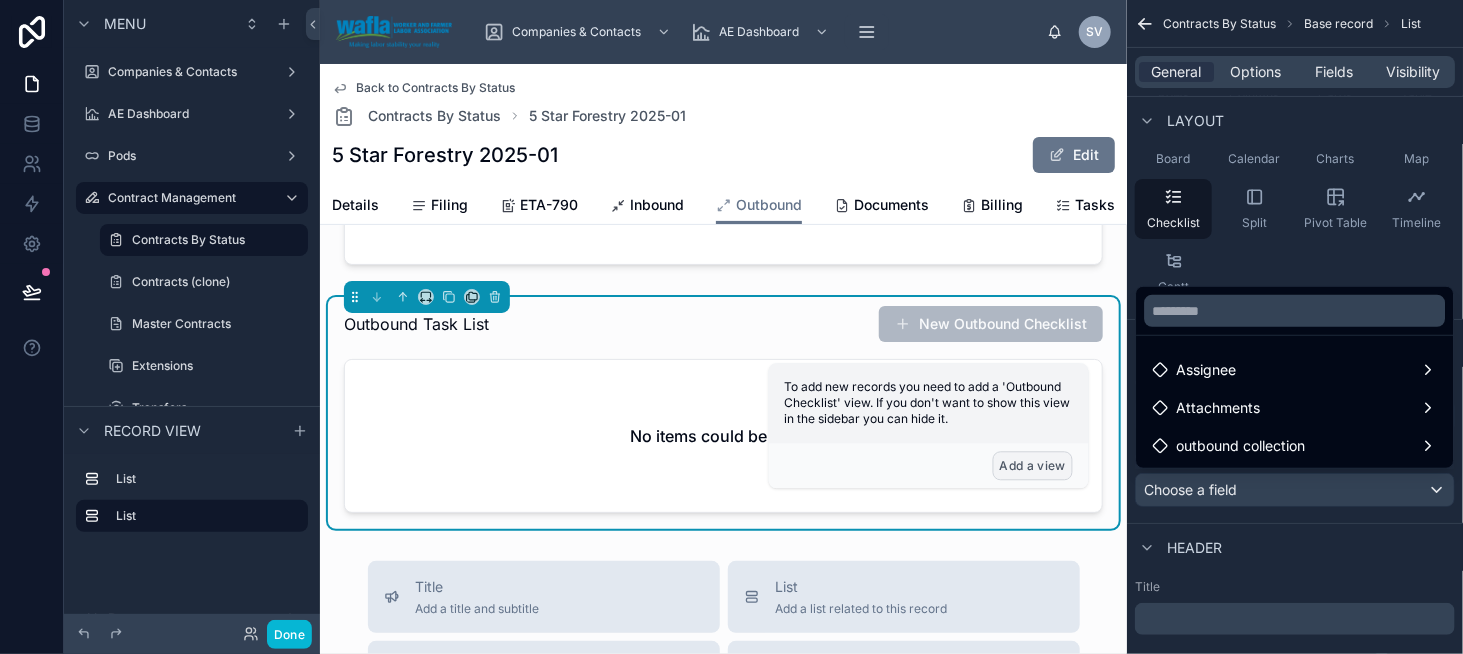 click on "Add a view" at bounding box center [1033, 465] 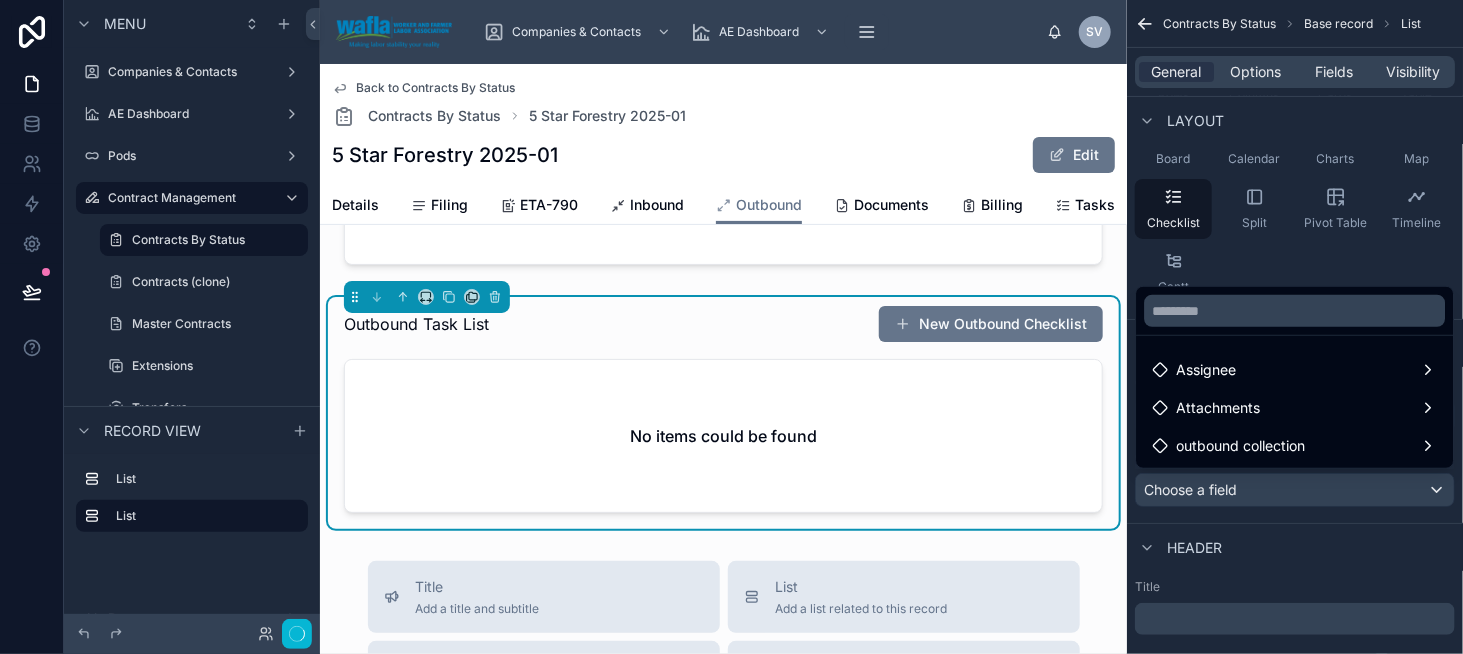 click on "No items could be found" at bounding box center [723, 436] 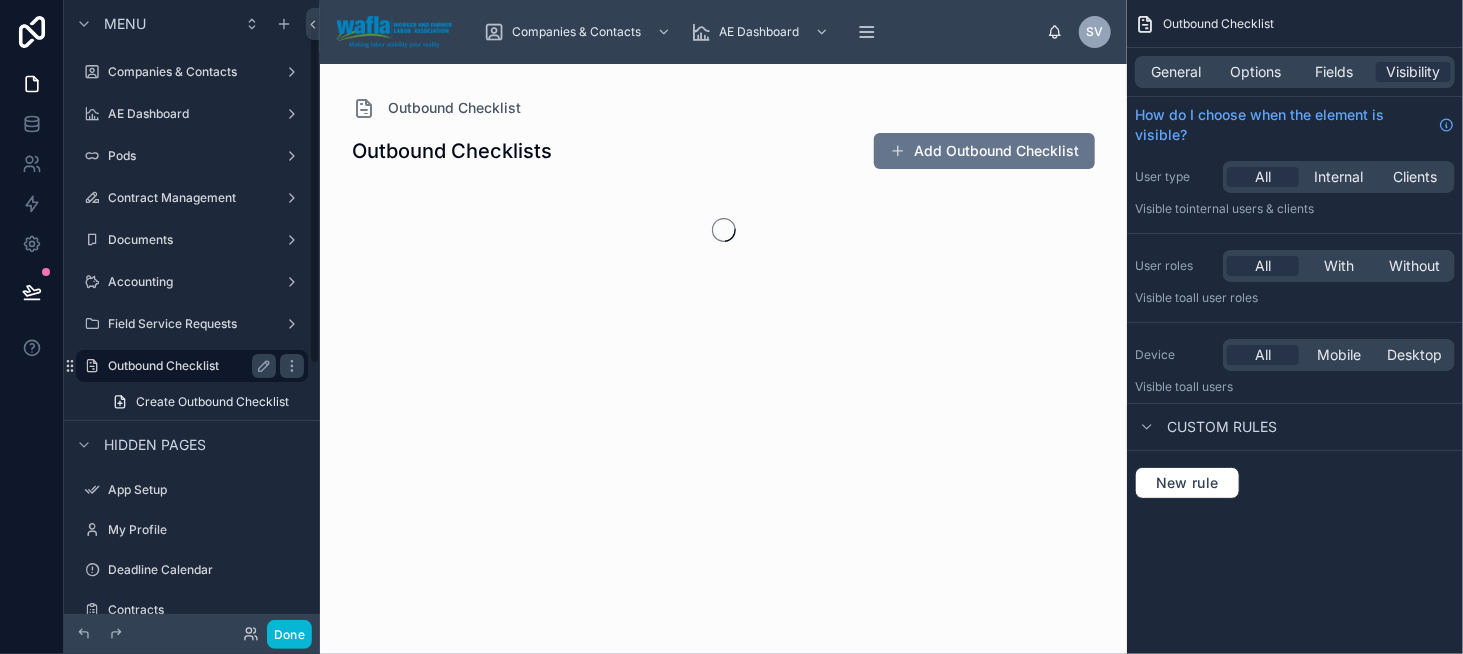 scroll, scrollTop: 29, scrollLeft: 0, axis: vertical 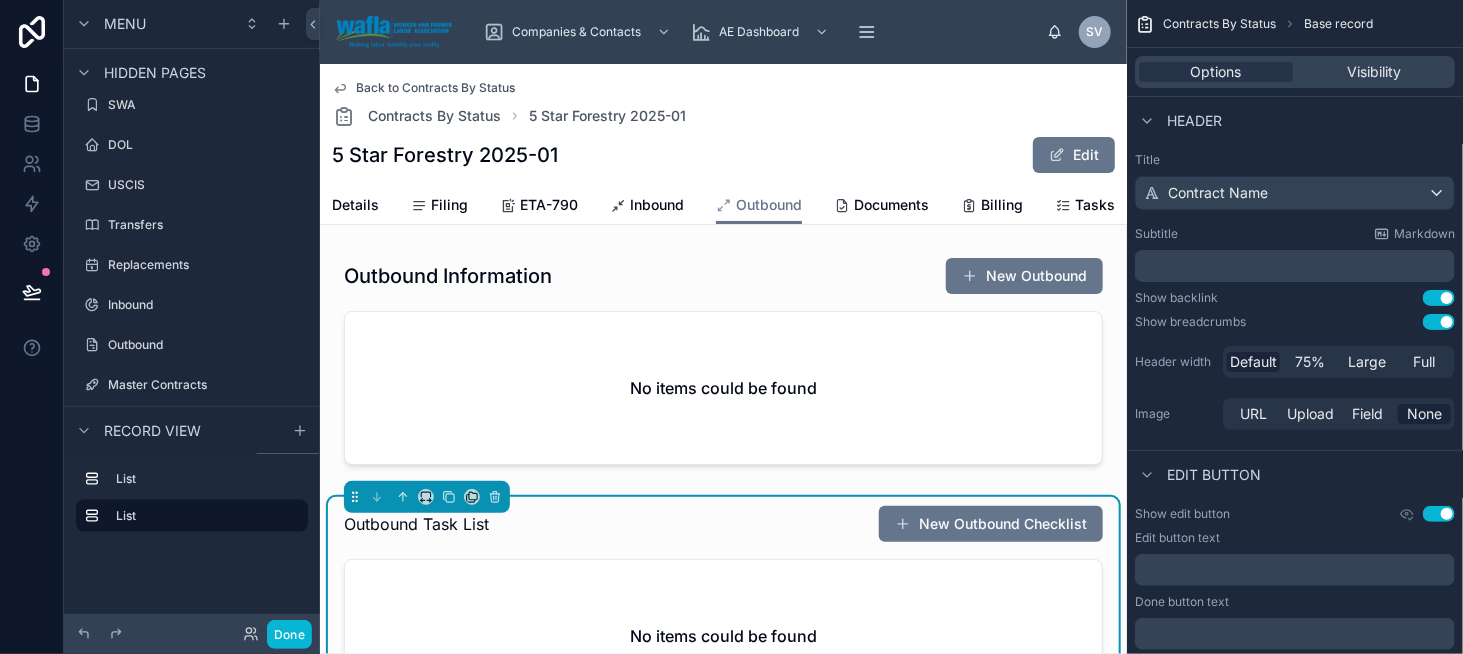 click on "Outbound Task List New Outbound Checklist" at bounding box center [723, 524] 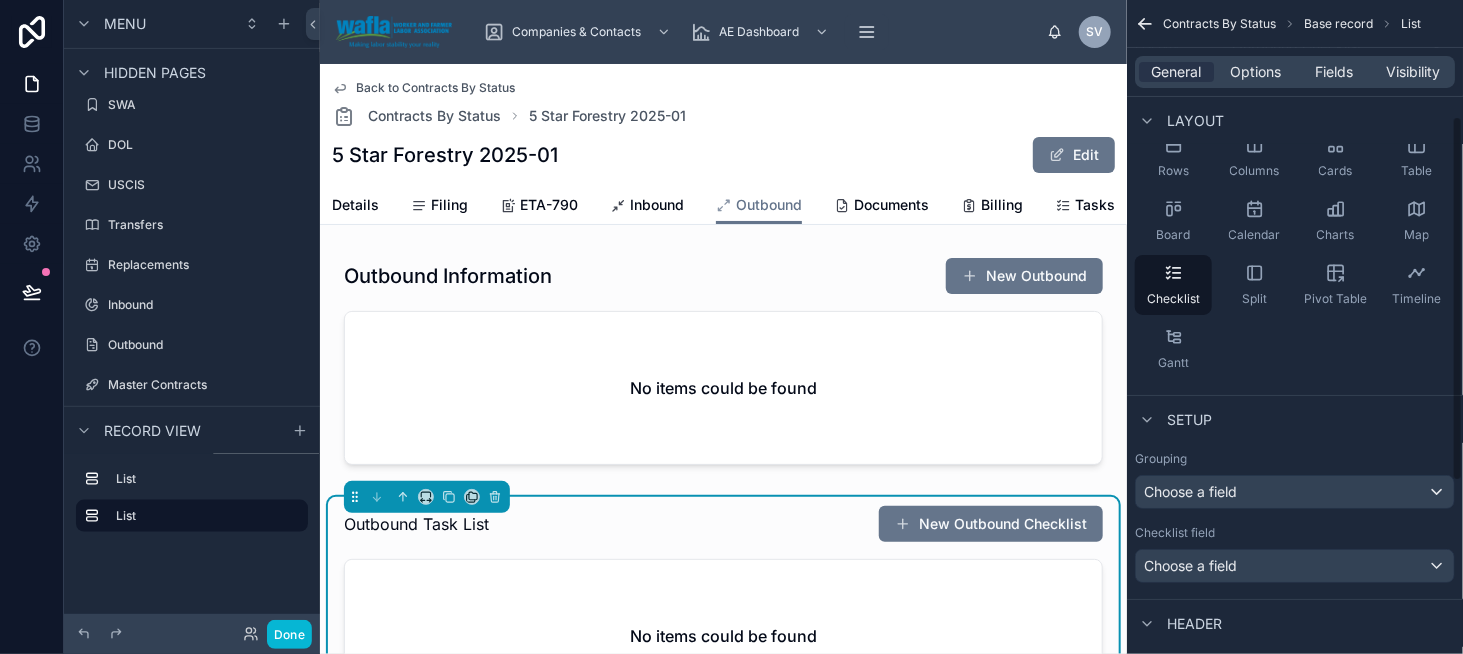 scroll, scrollTop: 300, scrollLeft: 0, axis: vertical 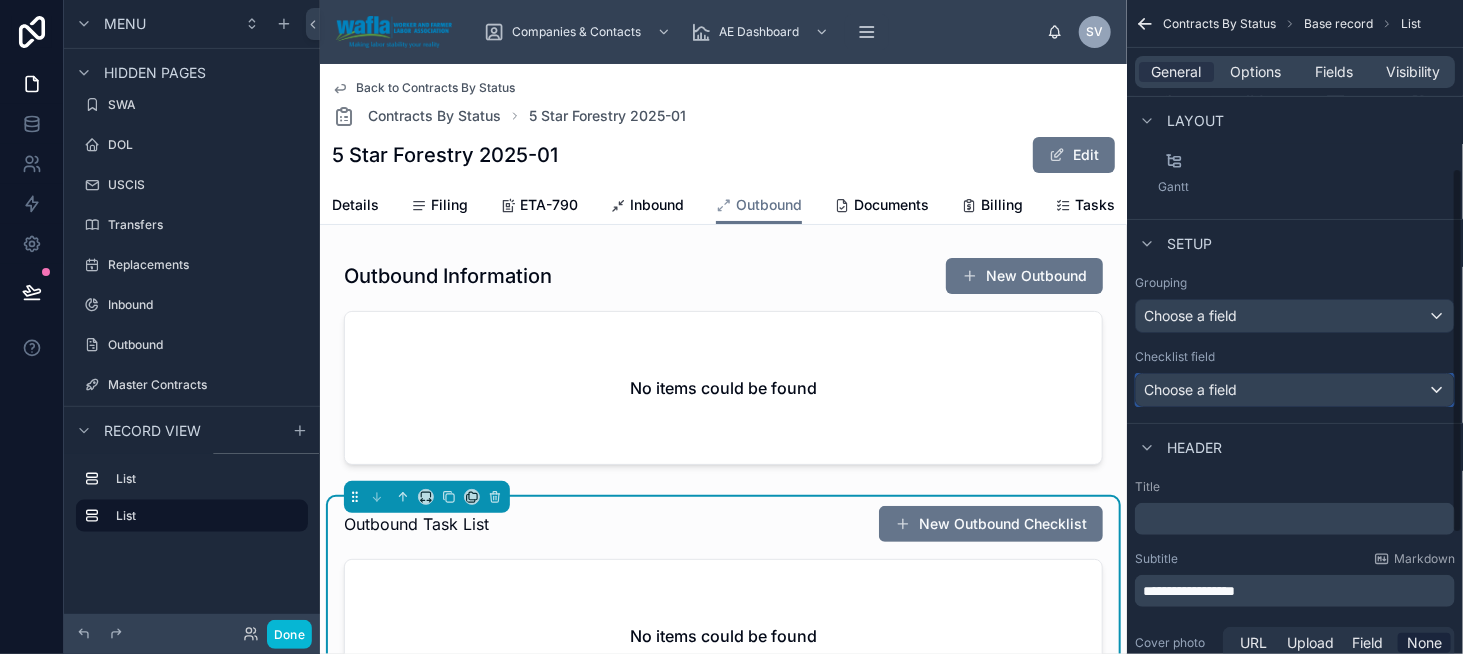click on "Choose a field" at bounding box center [1190, 389] 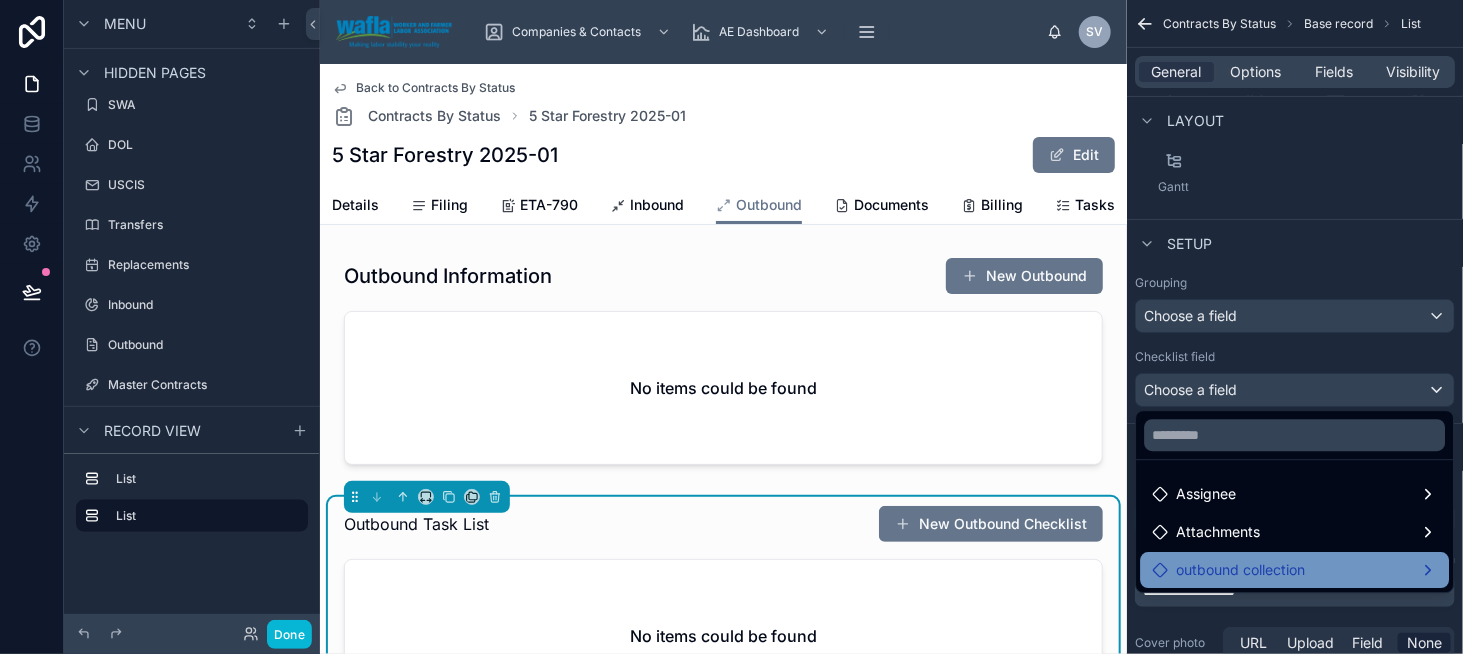 click on "outbound collection" at bounding box center [1240, 570] 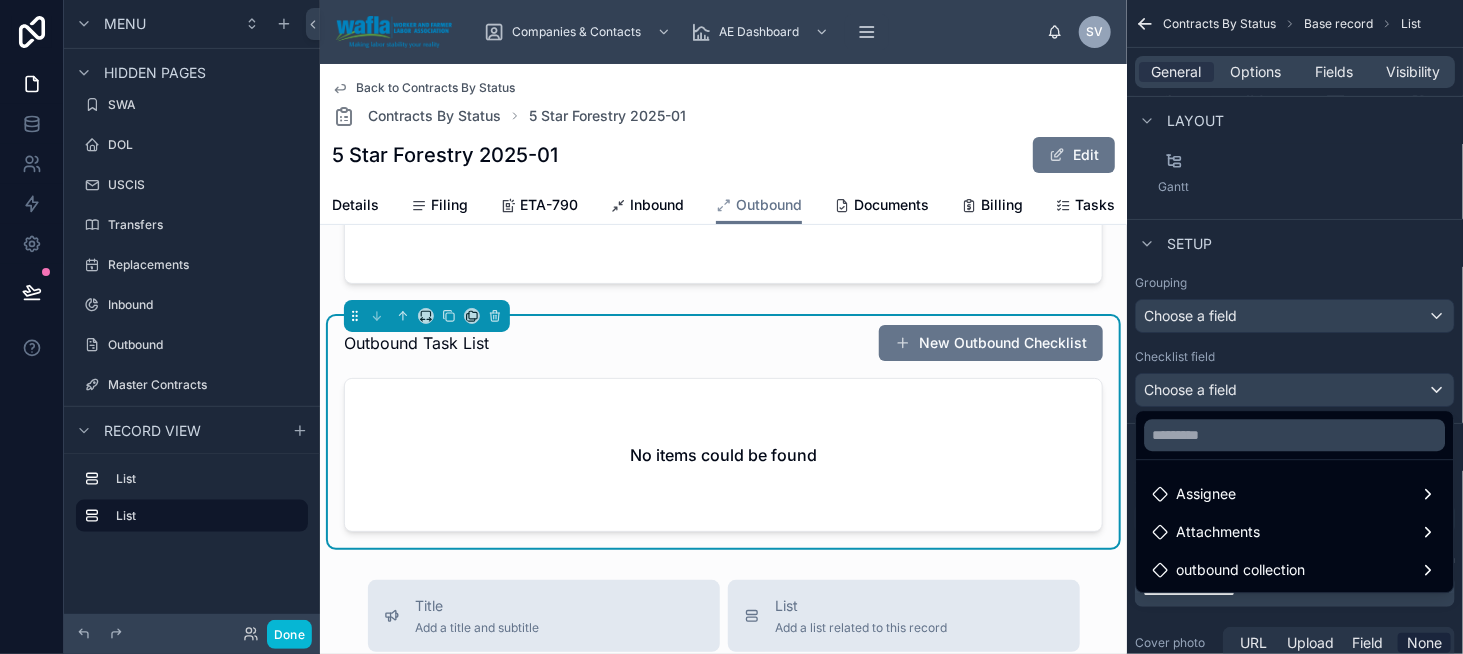 scroll, scrollTop: 200, scrollLeft: 0, axis: vertical 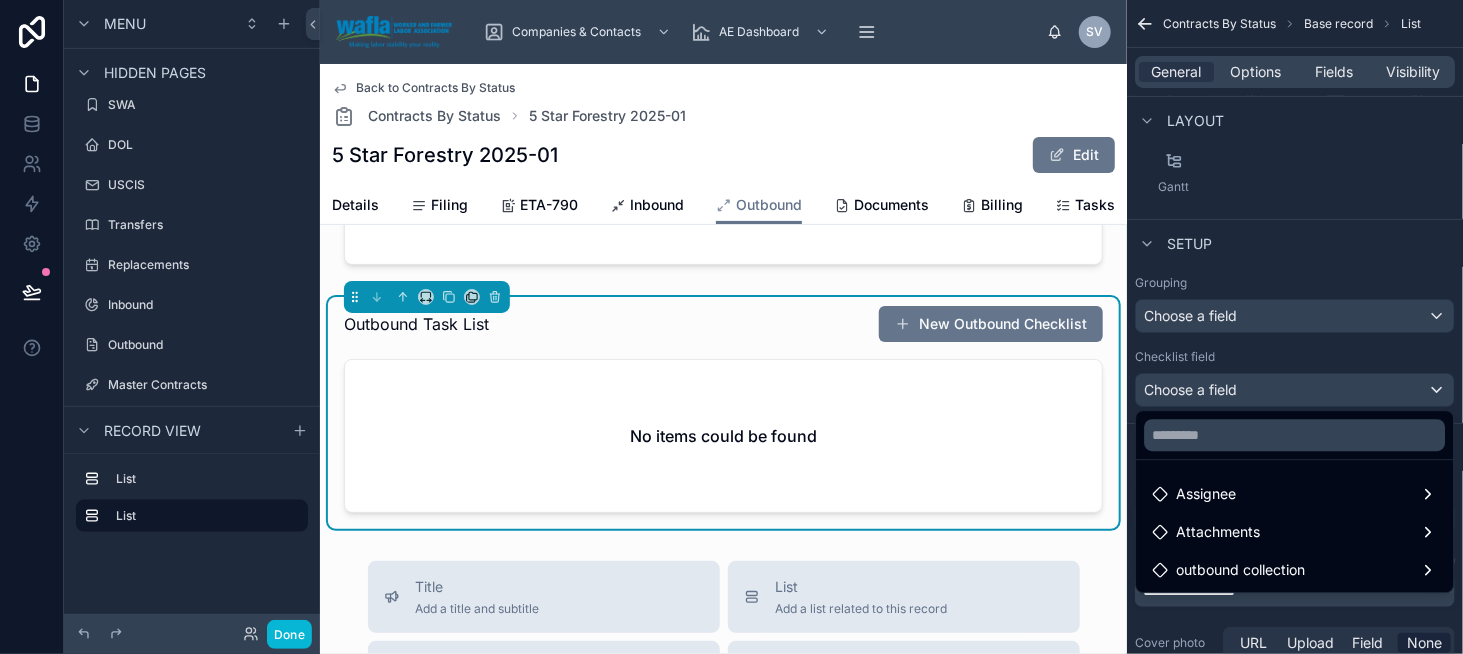click on "No items could be found" at bounding box center (723, 436) 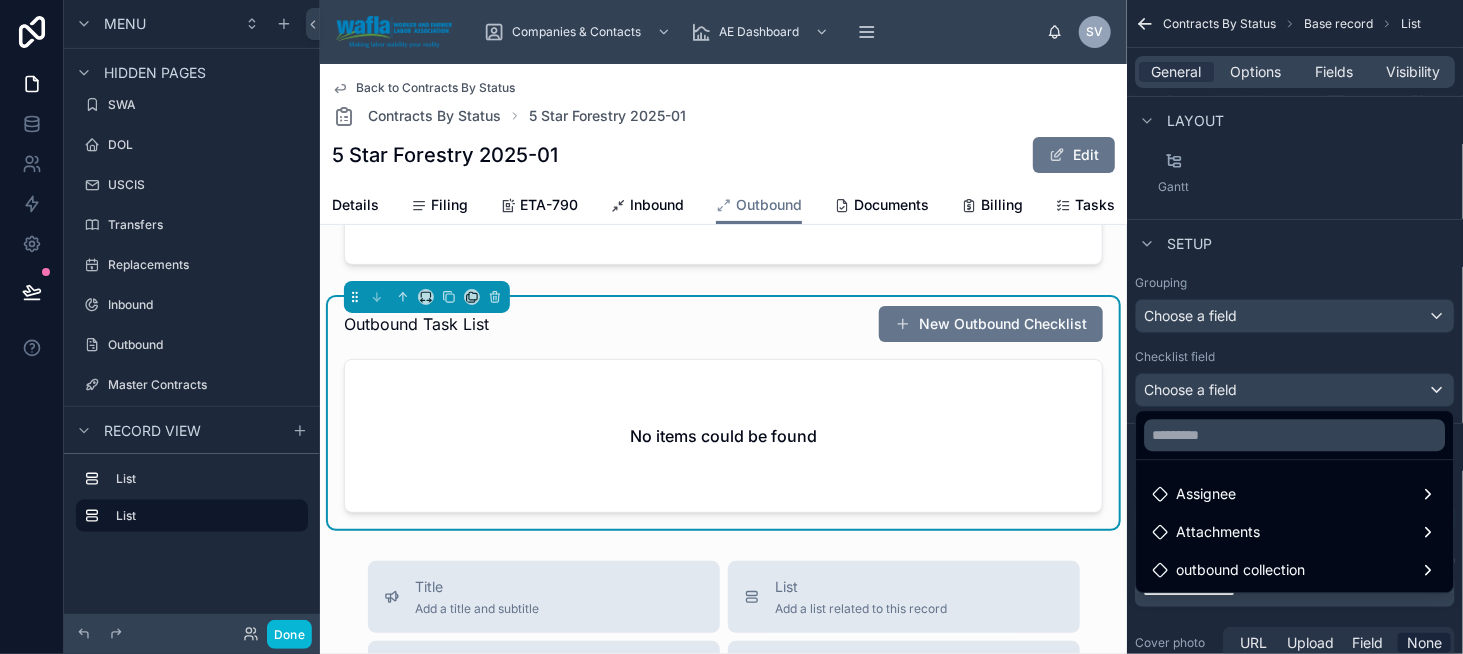 click at bounding box center [731, 327] 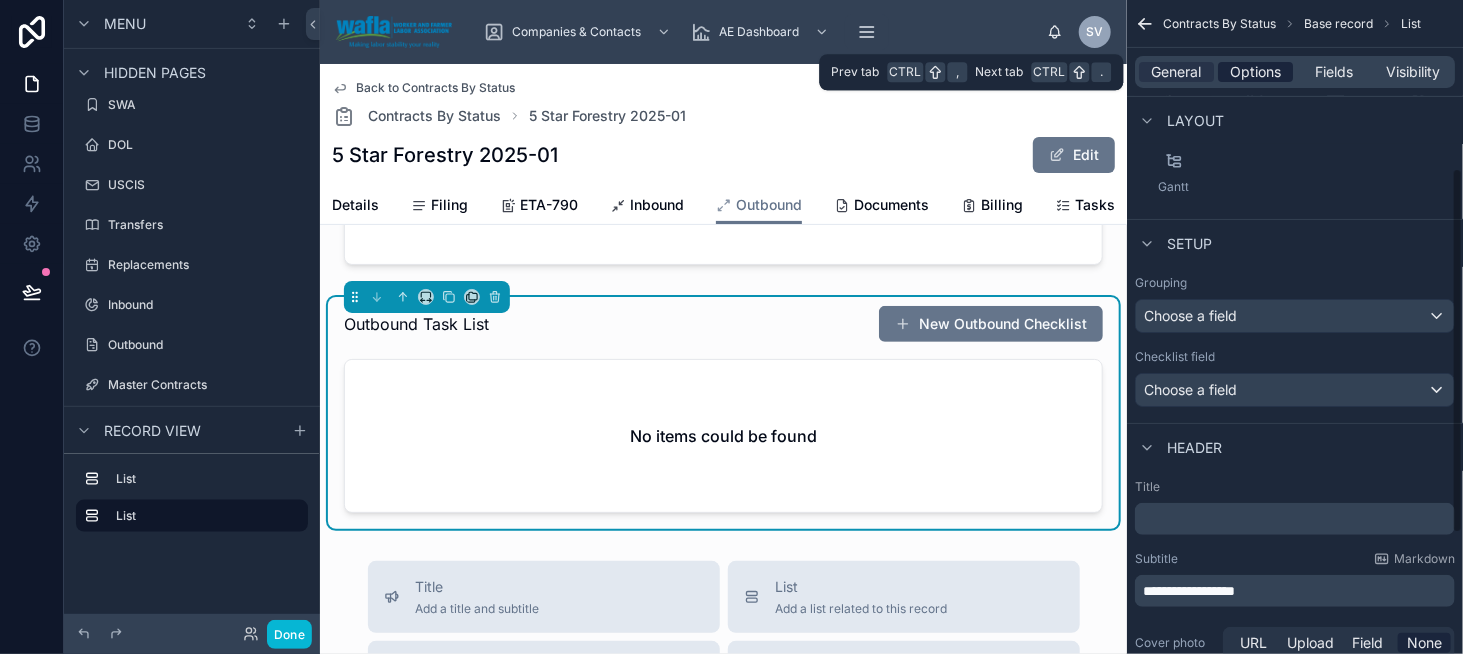 click on "Options" at bounding box center [1255, 72] 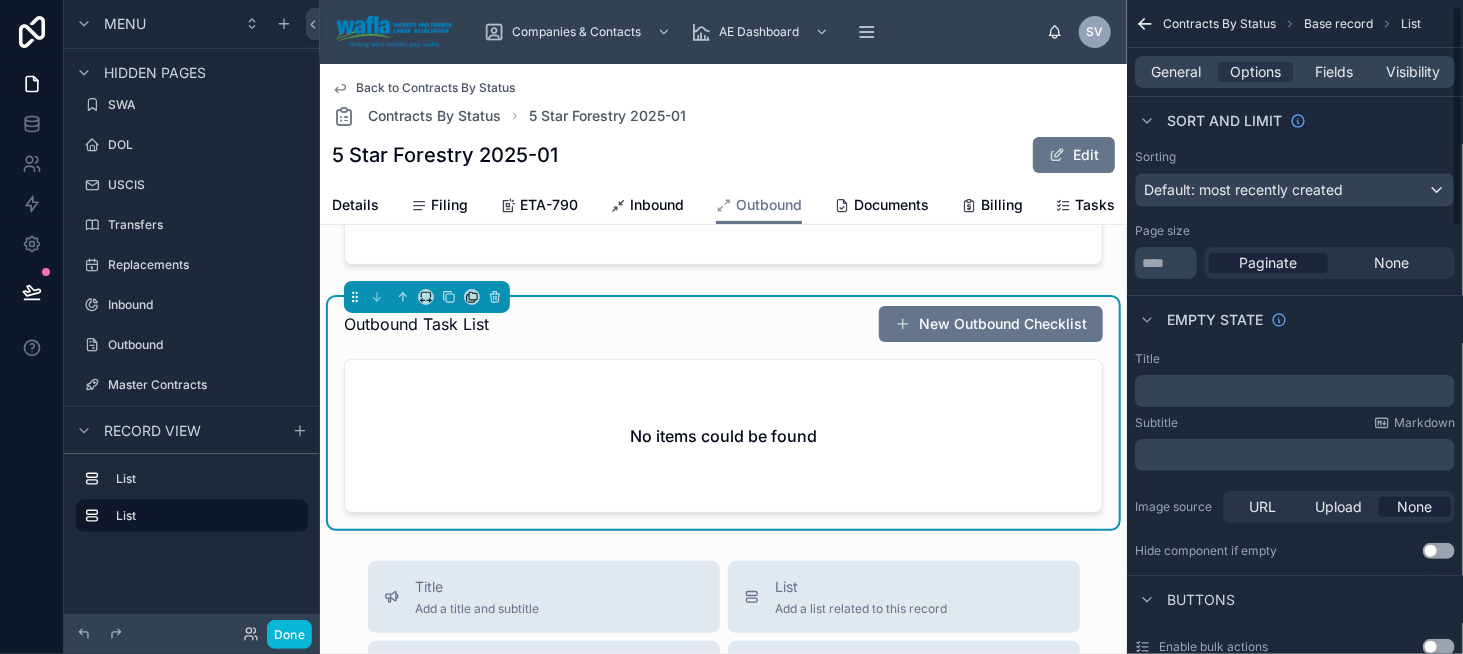 scroll, scrollTop: 0, scrollLeft: 0, axis: both 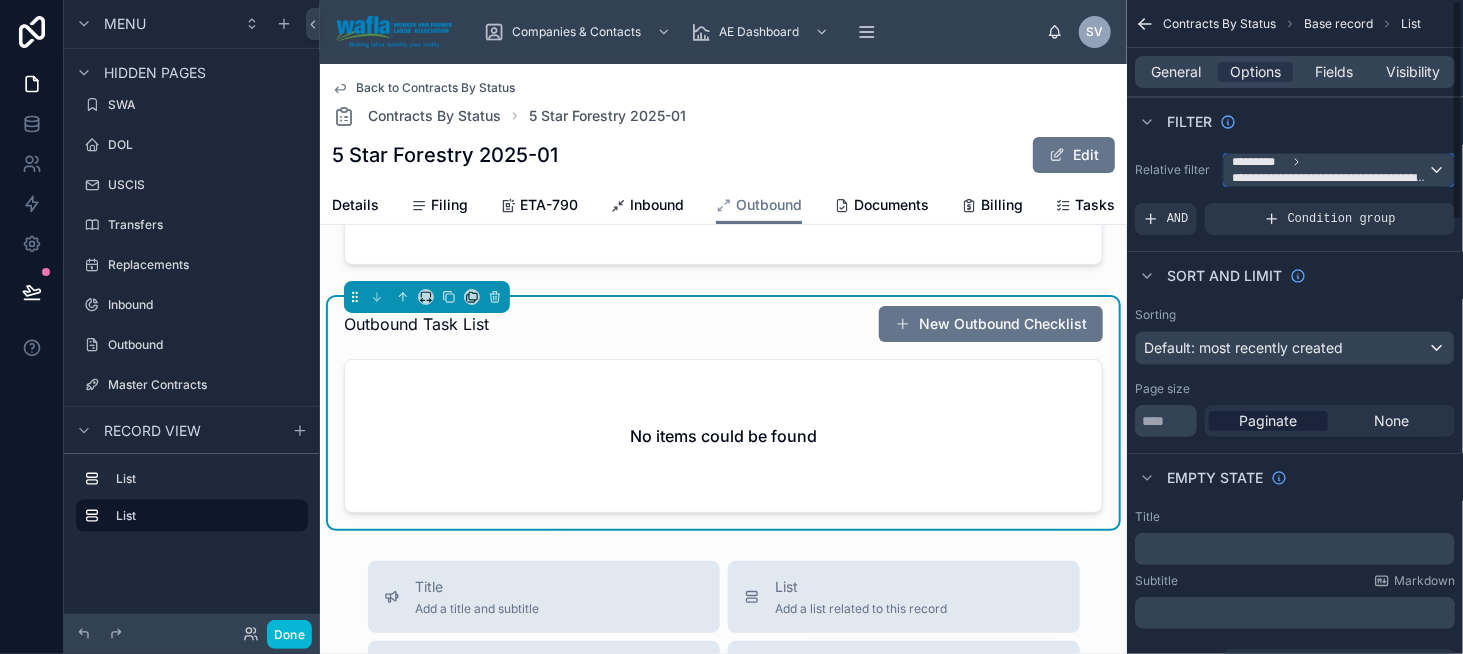 click on "**********" at bounding box center [1330, 178] 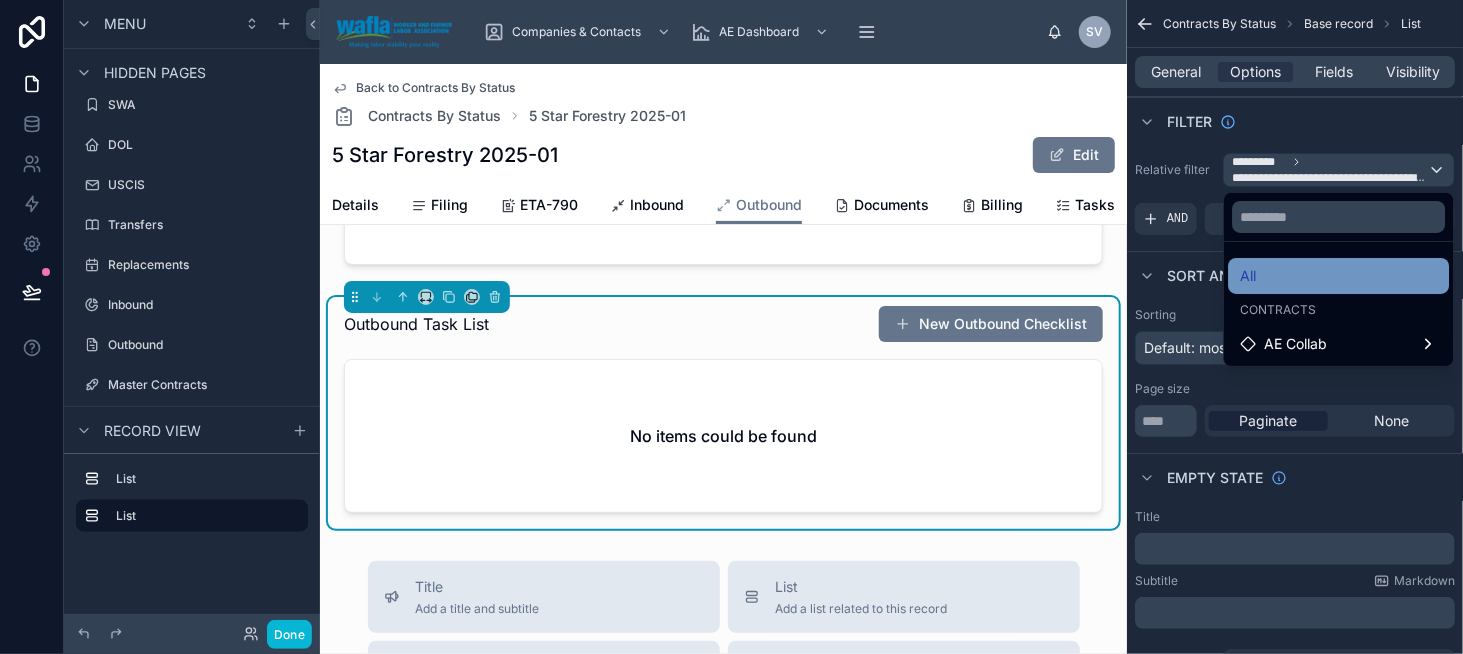 click on "All" at bounding box center [1338, 276] 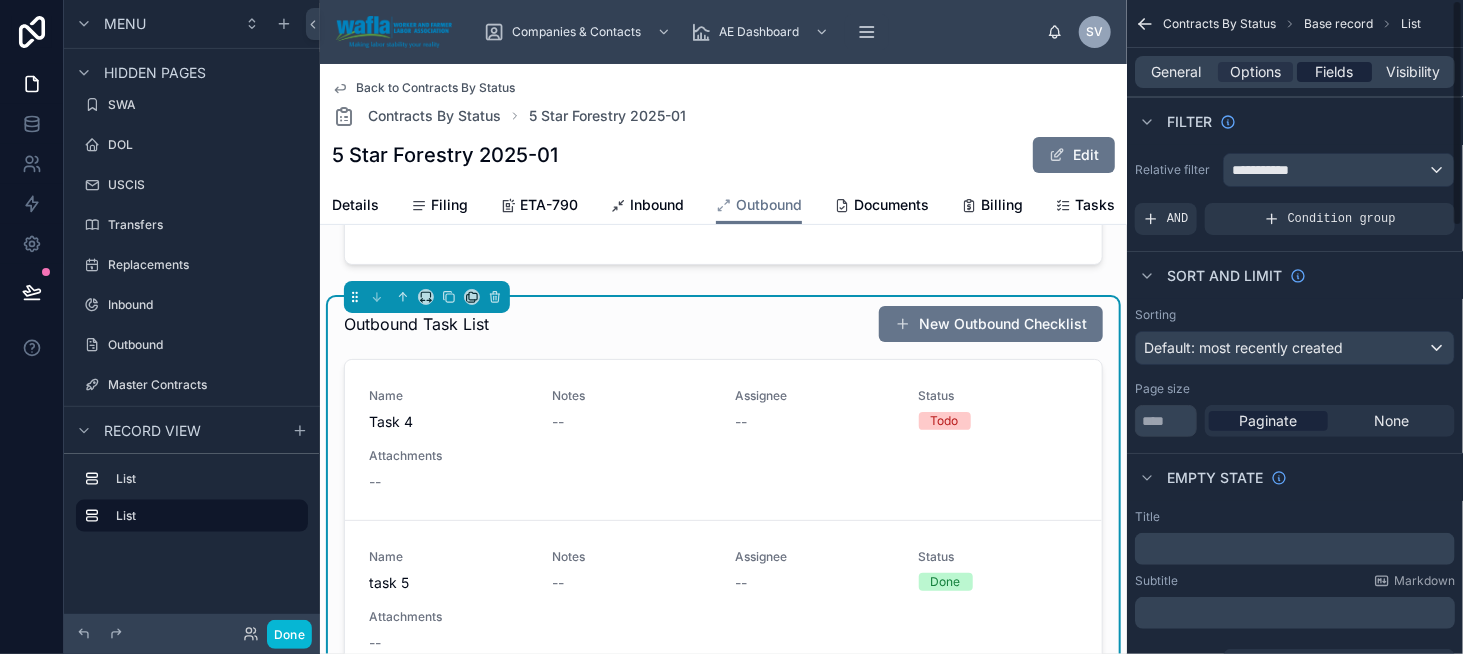 click on "Fields" at bounding box center [1335, 72] 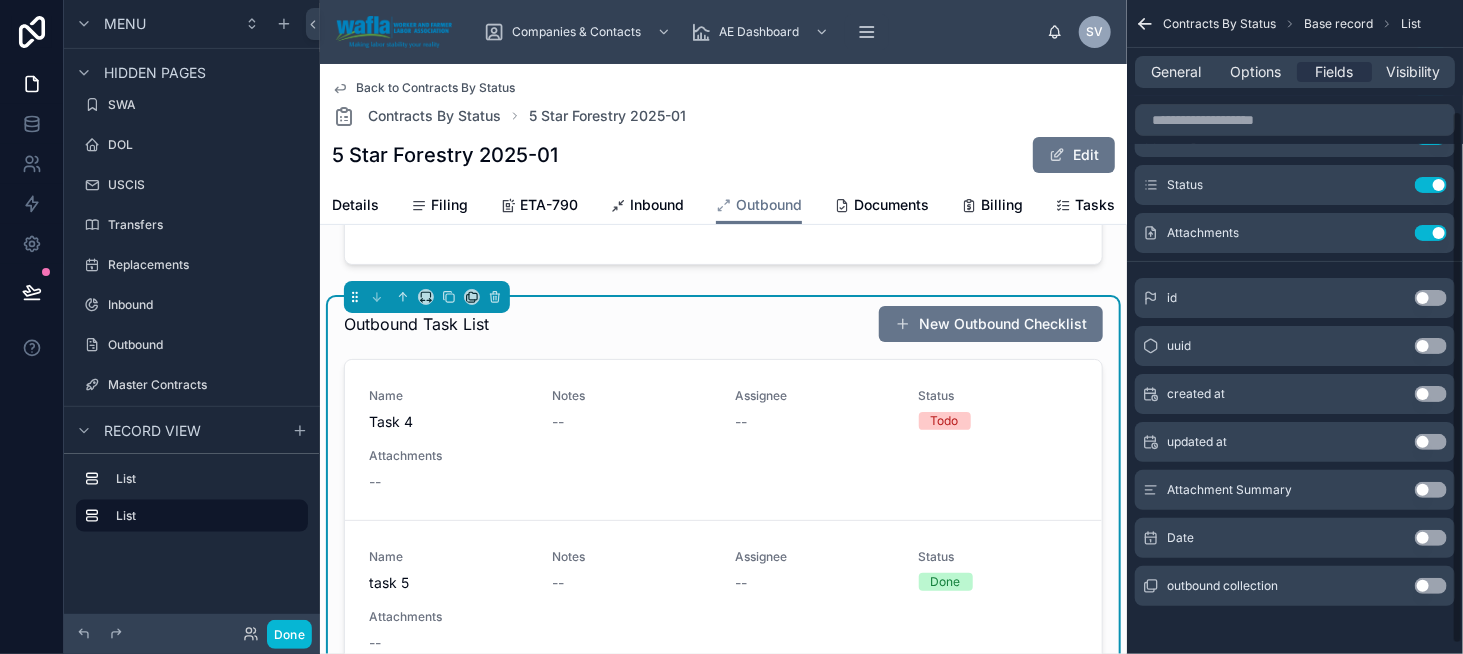 scroll, scrollTop: 147, scrollLeft: 0, axis: vertical 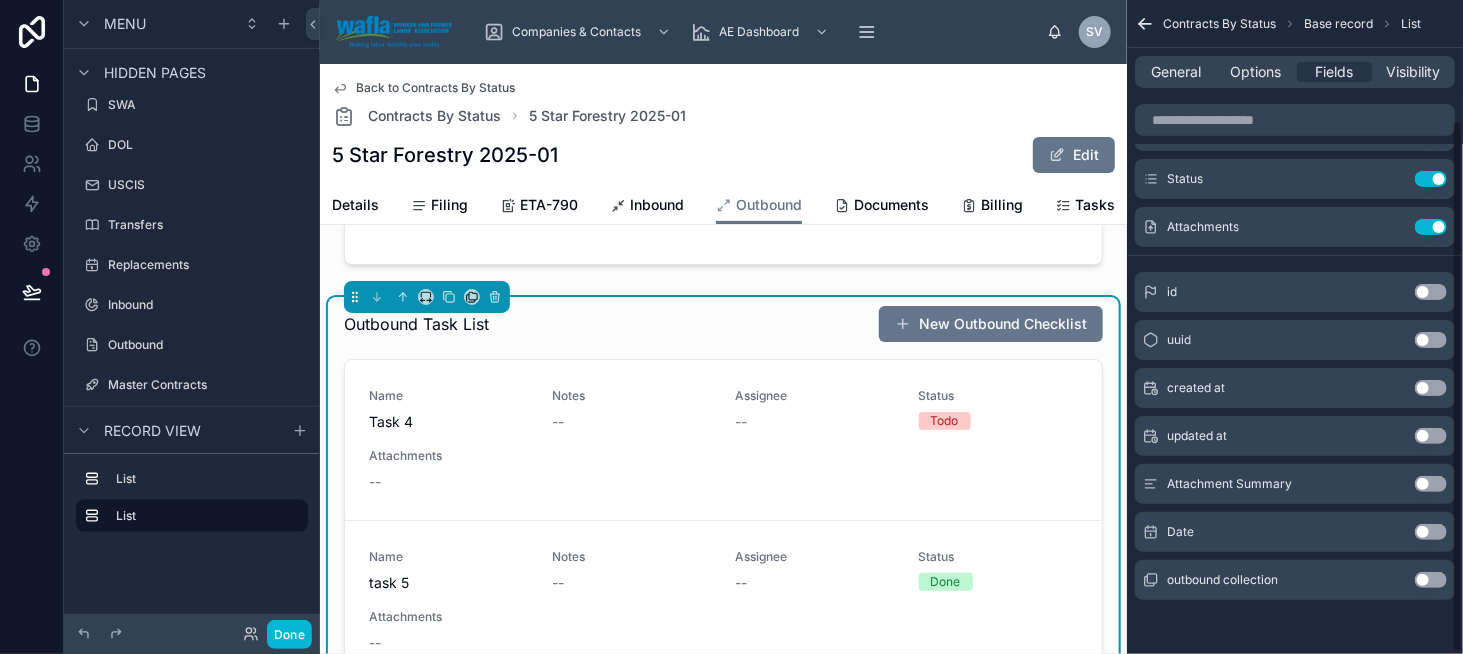 click on "Use setting" at bounding box center [1431, 532] 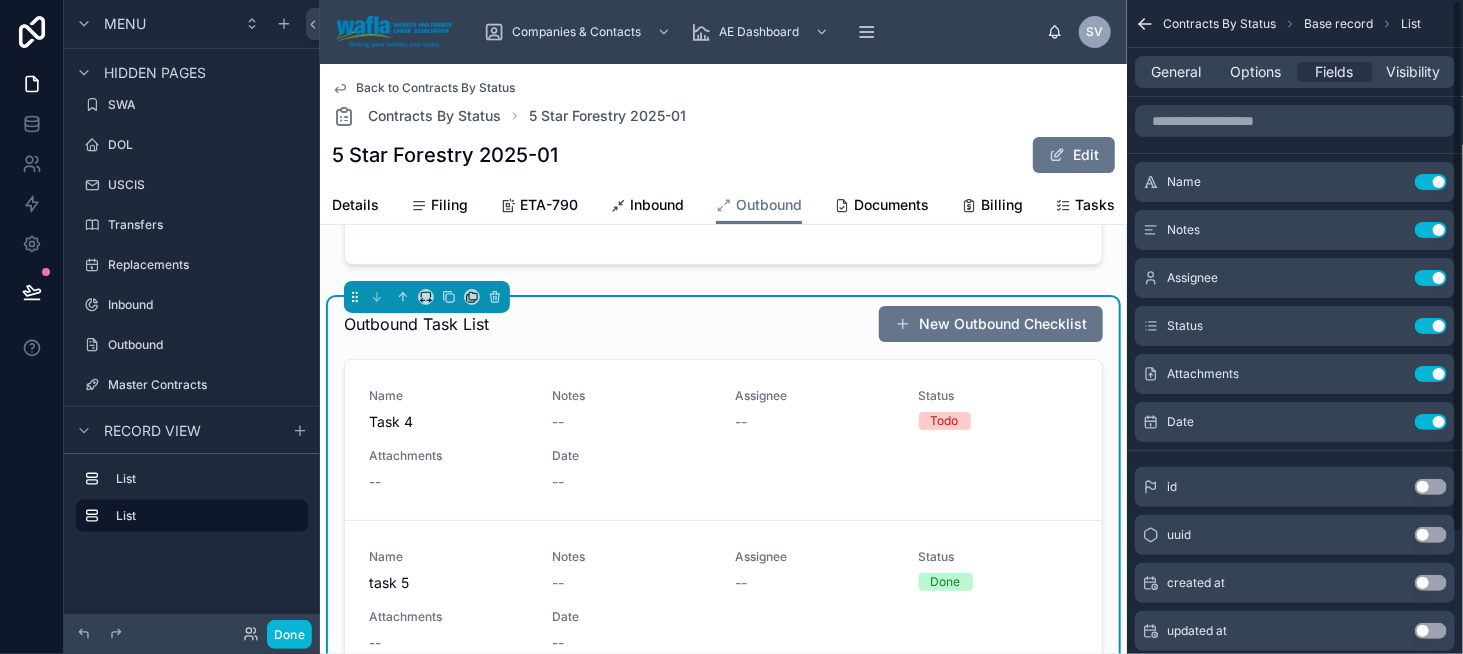 scroll, scrollTop: 0, scrollLeft: 0, axis: both 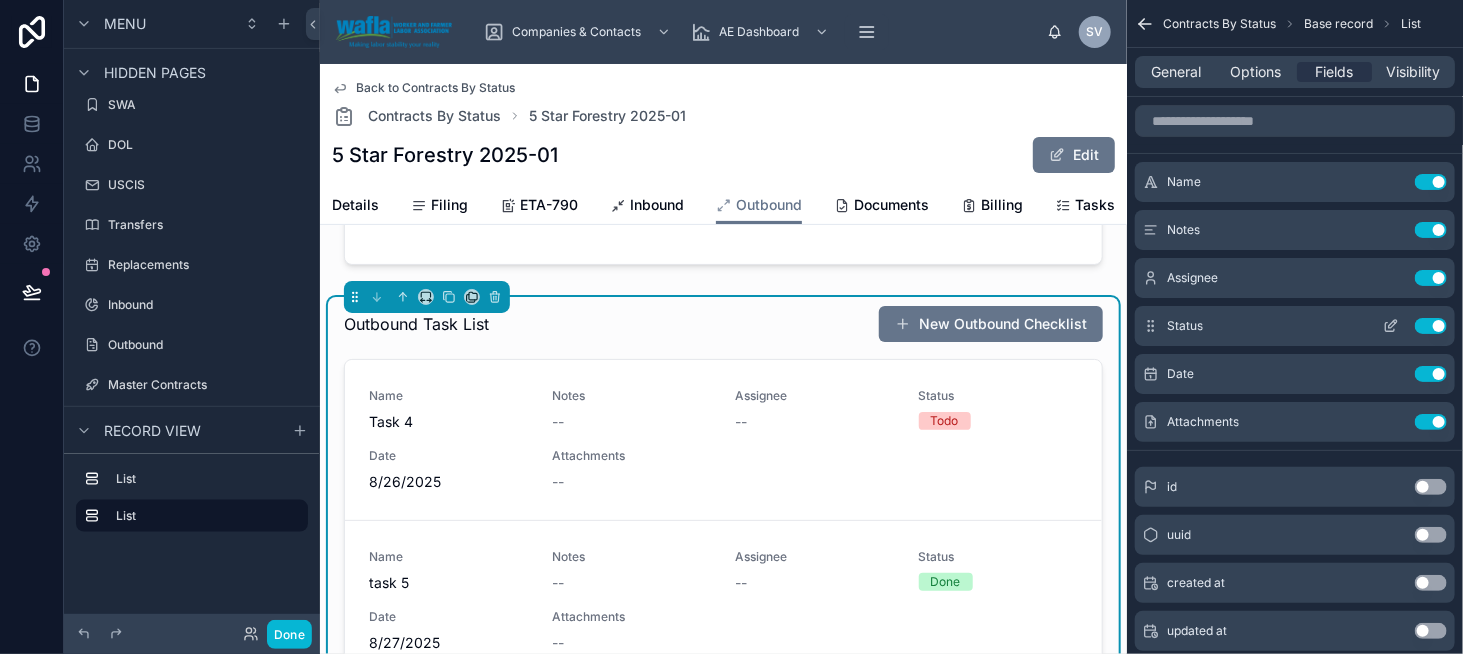 click on "Use setting" at bounding box center [1431, 326] 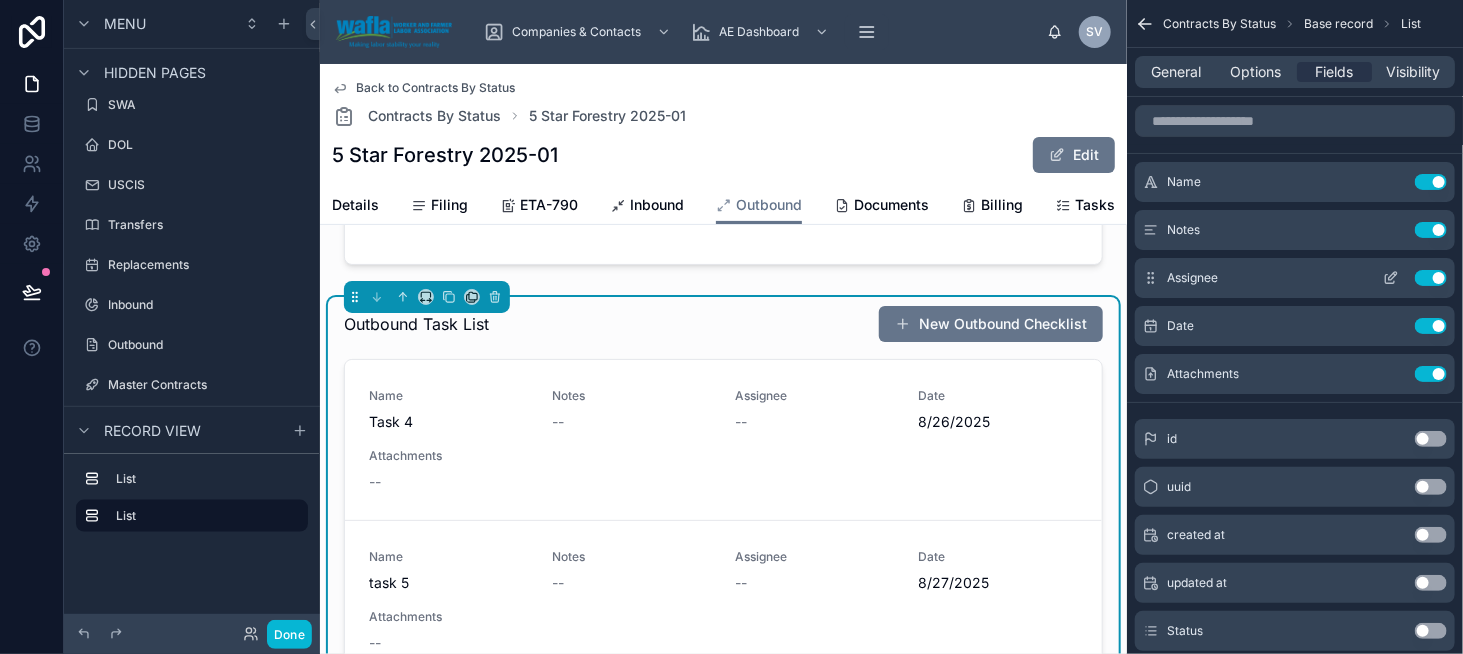 click on "Use setting" at bounding box center [1431, 278] 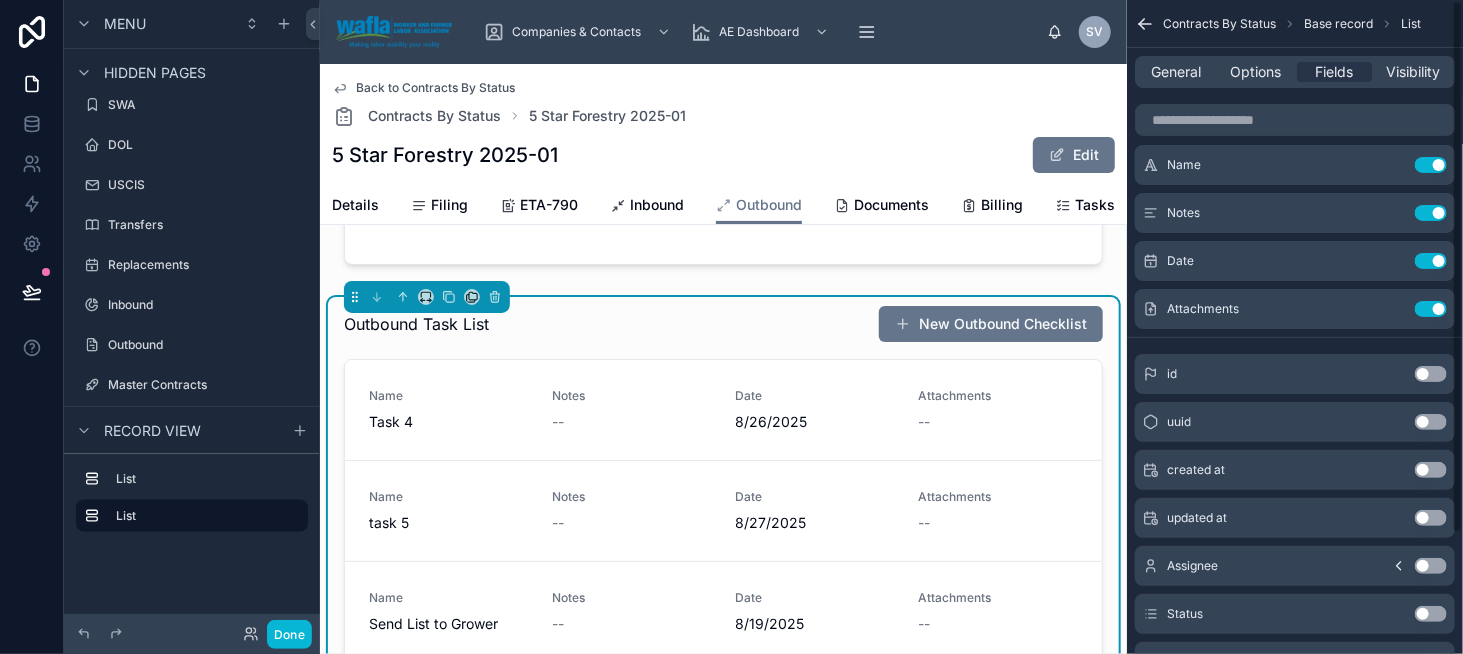 scroll, scrollTop: 0, scrollLeft: 0, axis: both 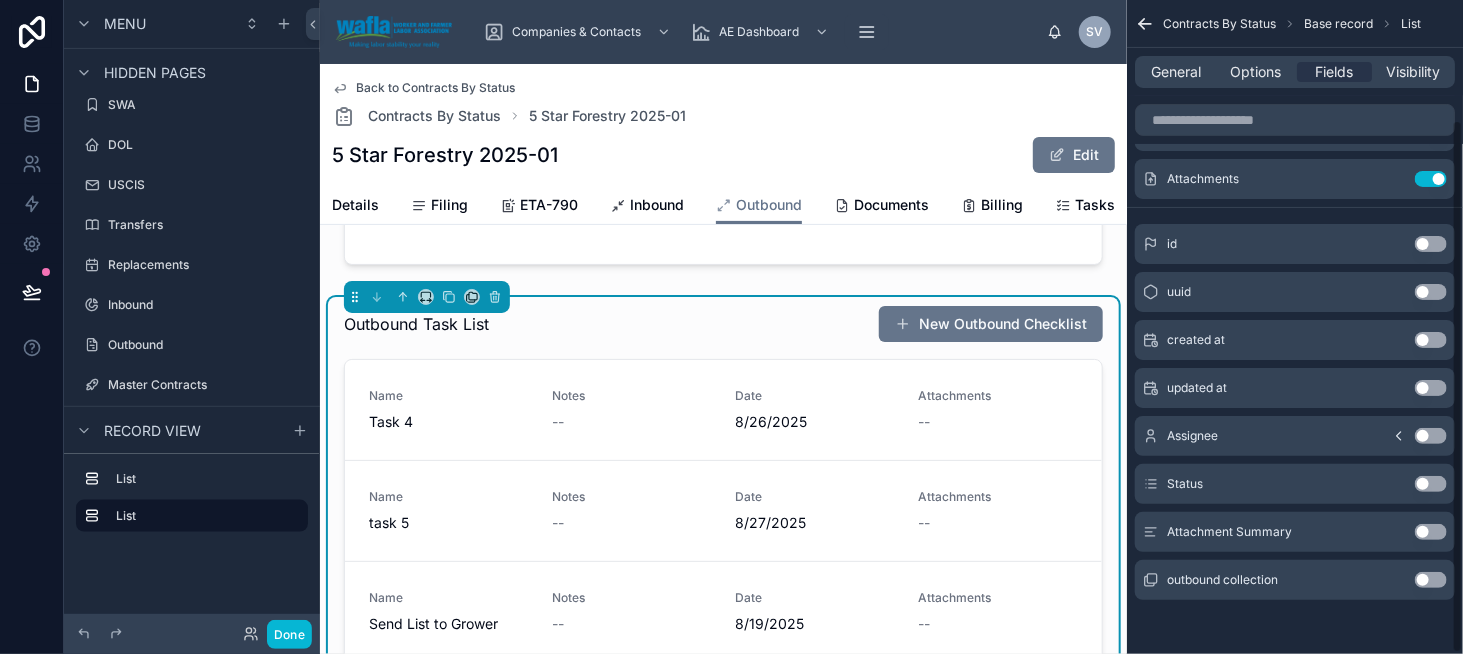 click on "Use setting" at bounding box center (1431, 484) 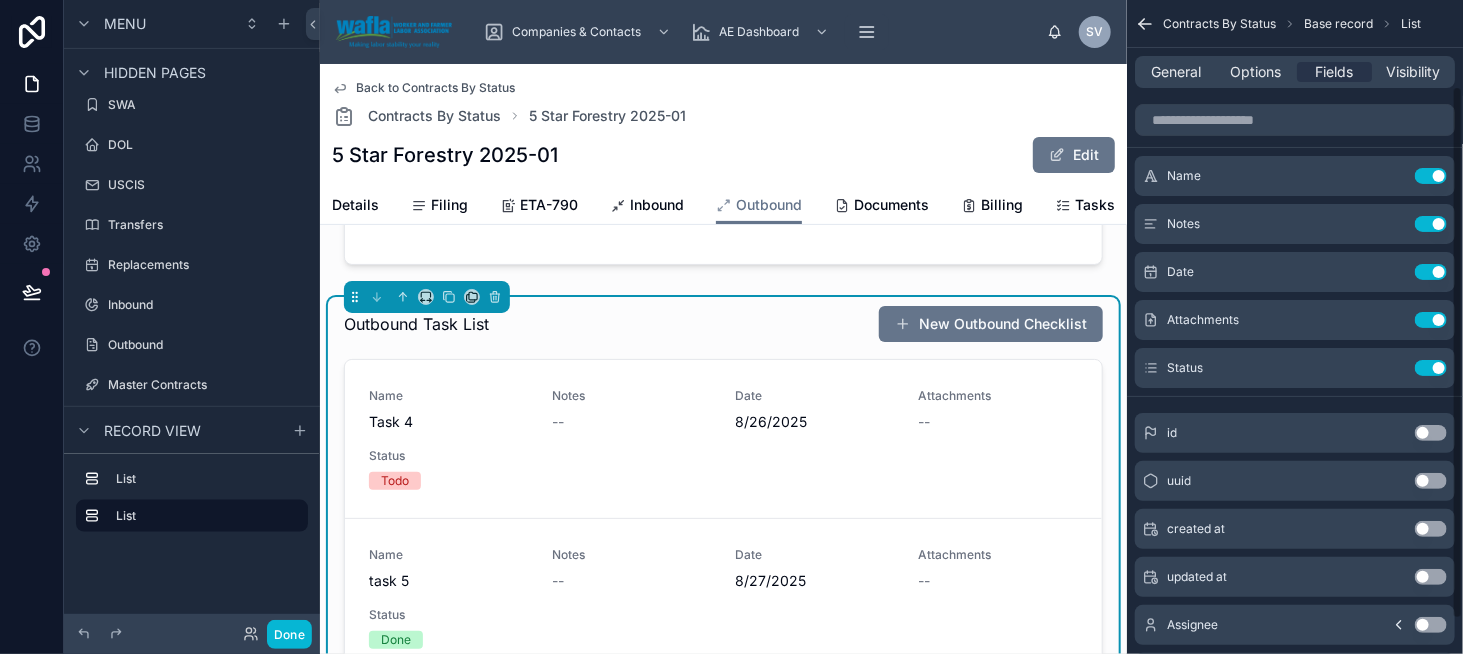 scroll, scrollTop: 0, scrollLeft: 0, axis: both 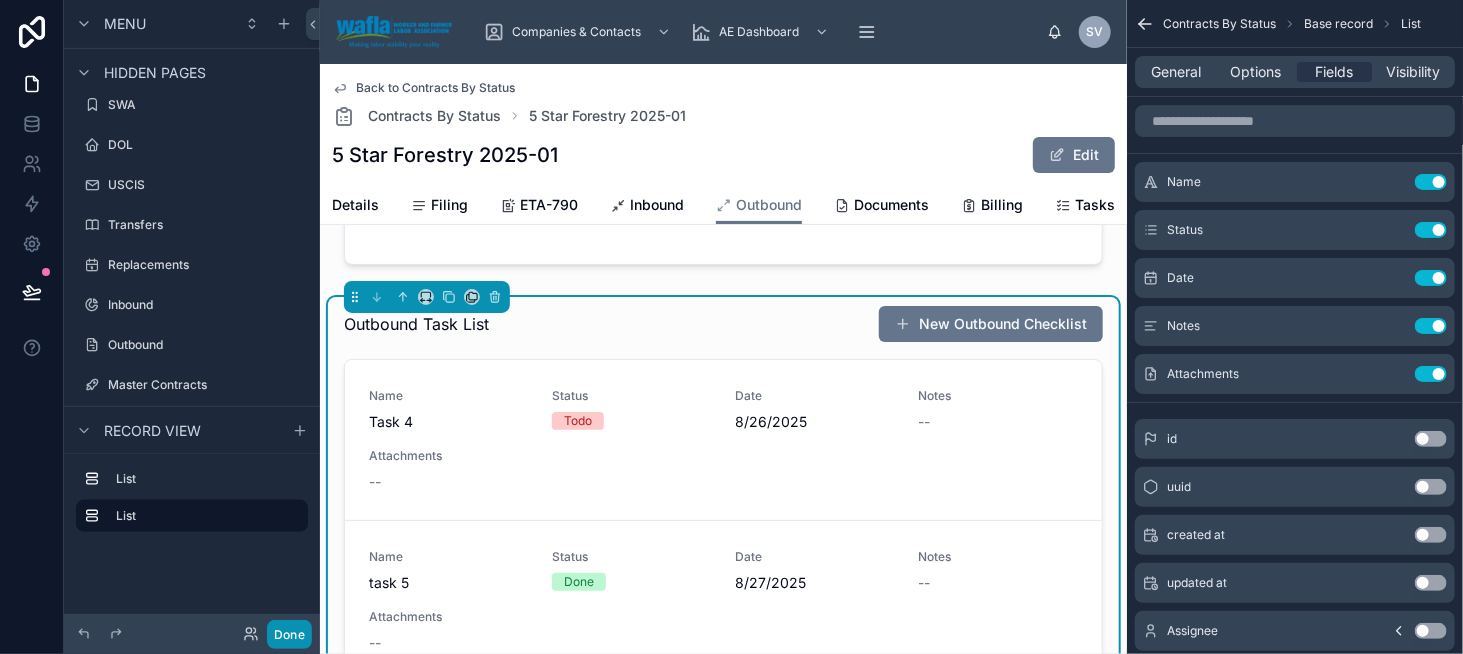 click on "Done" at bounding box center [289, 634] 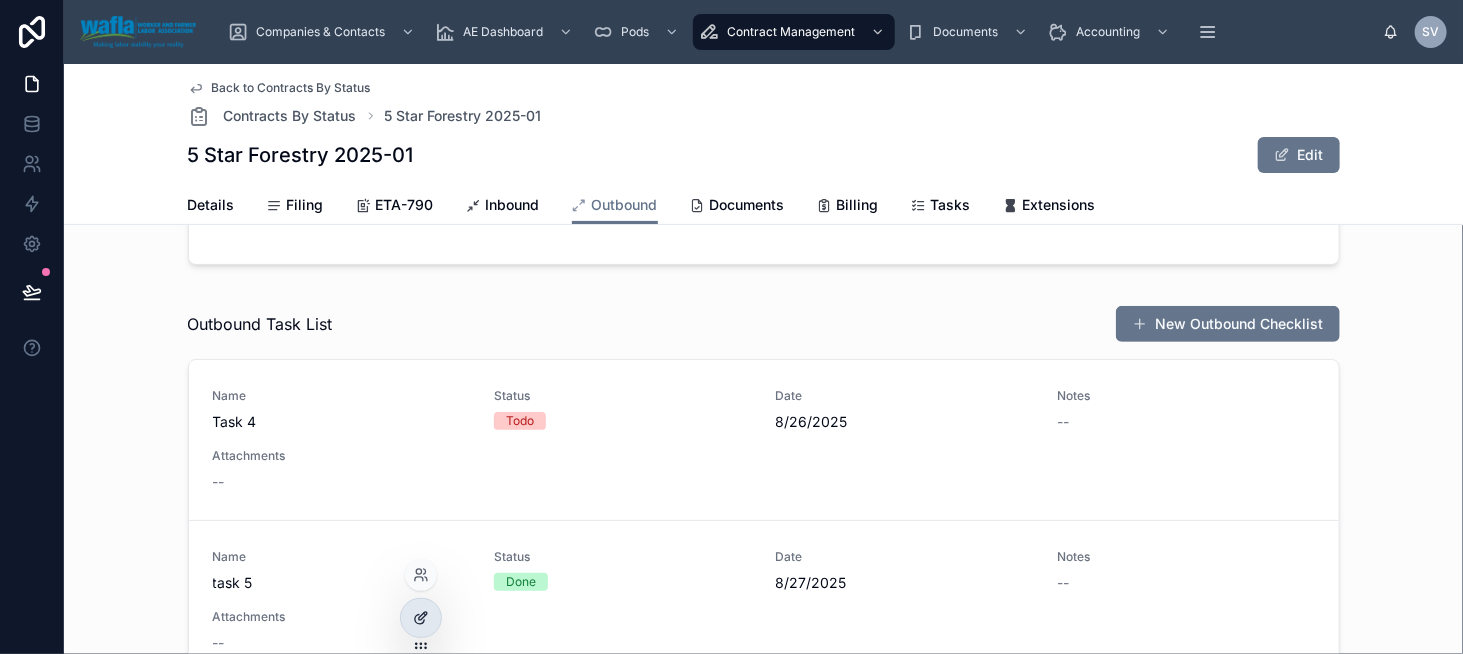 click at bounding box center (421, 618) 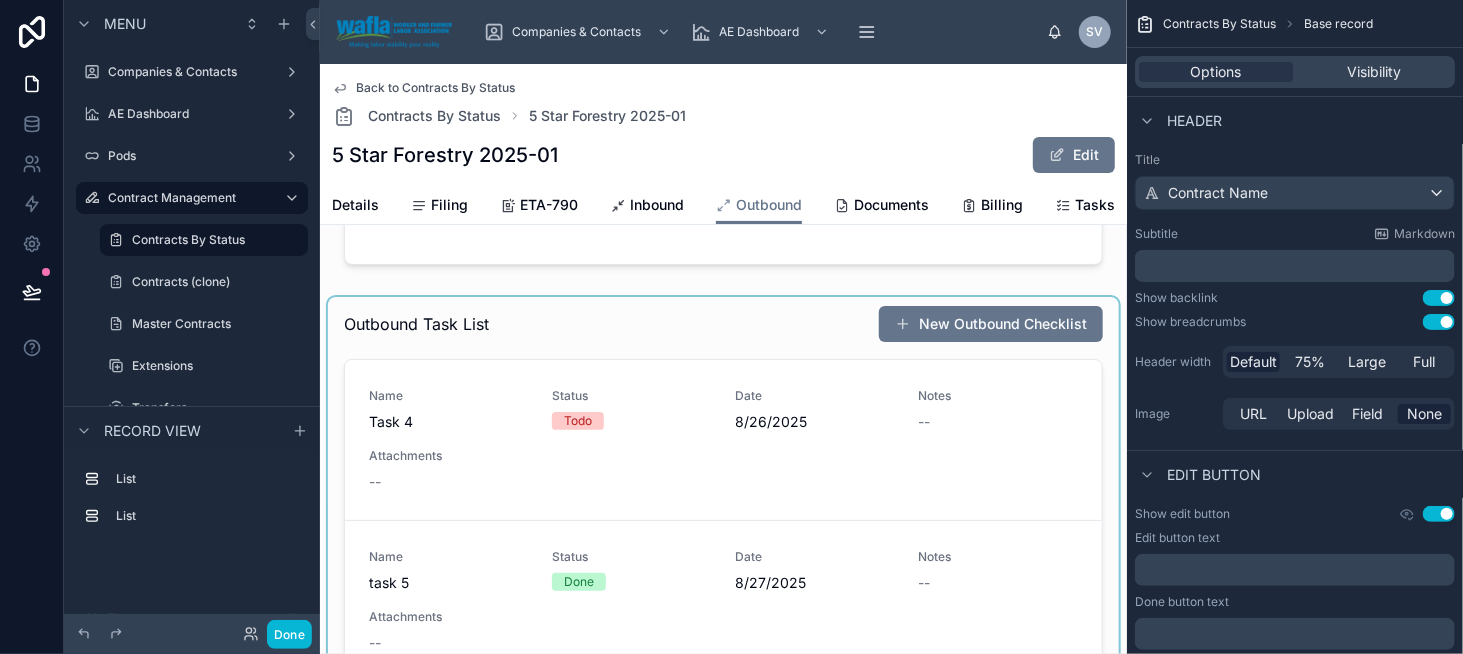 click at bounding box center [723, 581] 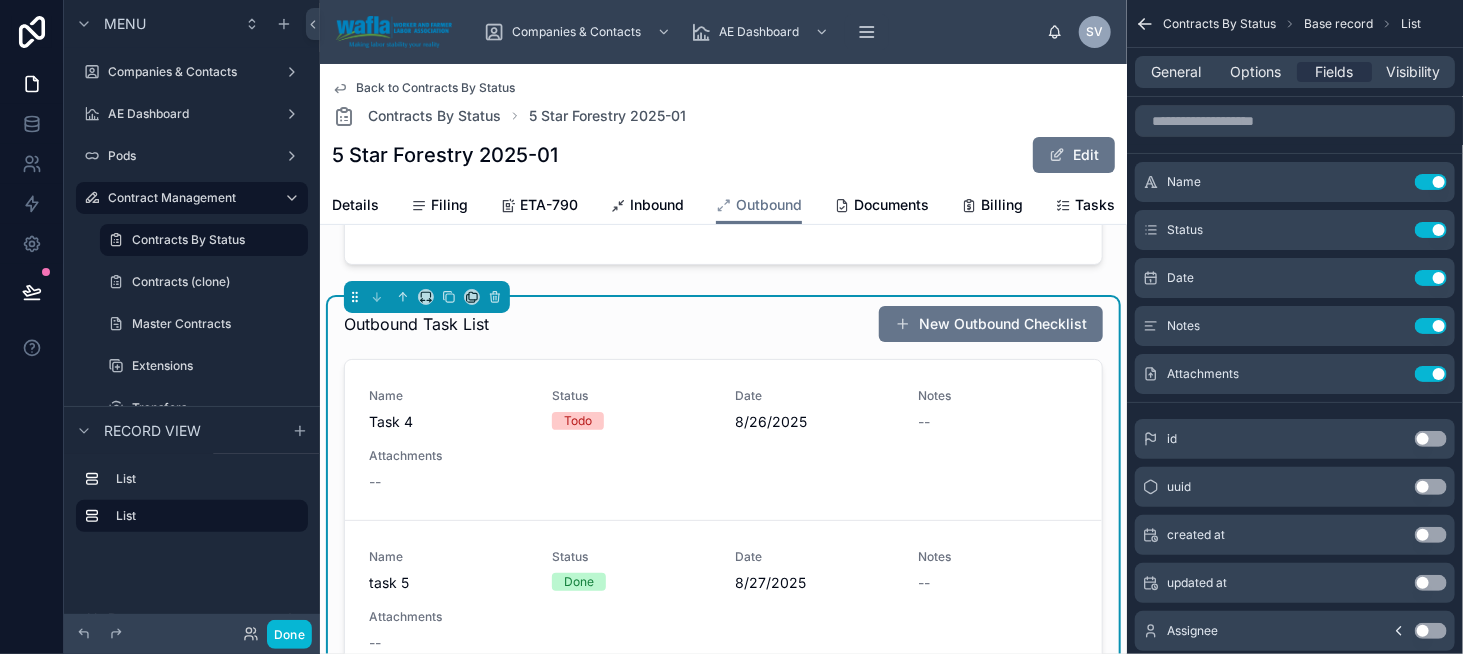 click on "Outbound Task List New Outbound Checklist" at bounding box center (723, 324) 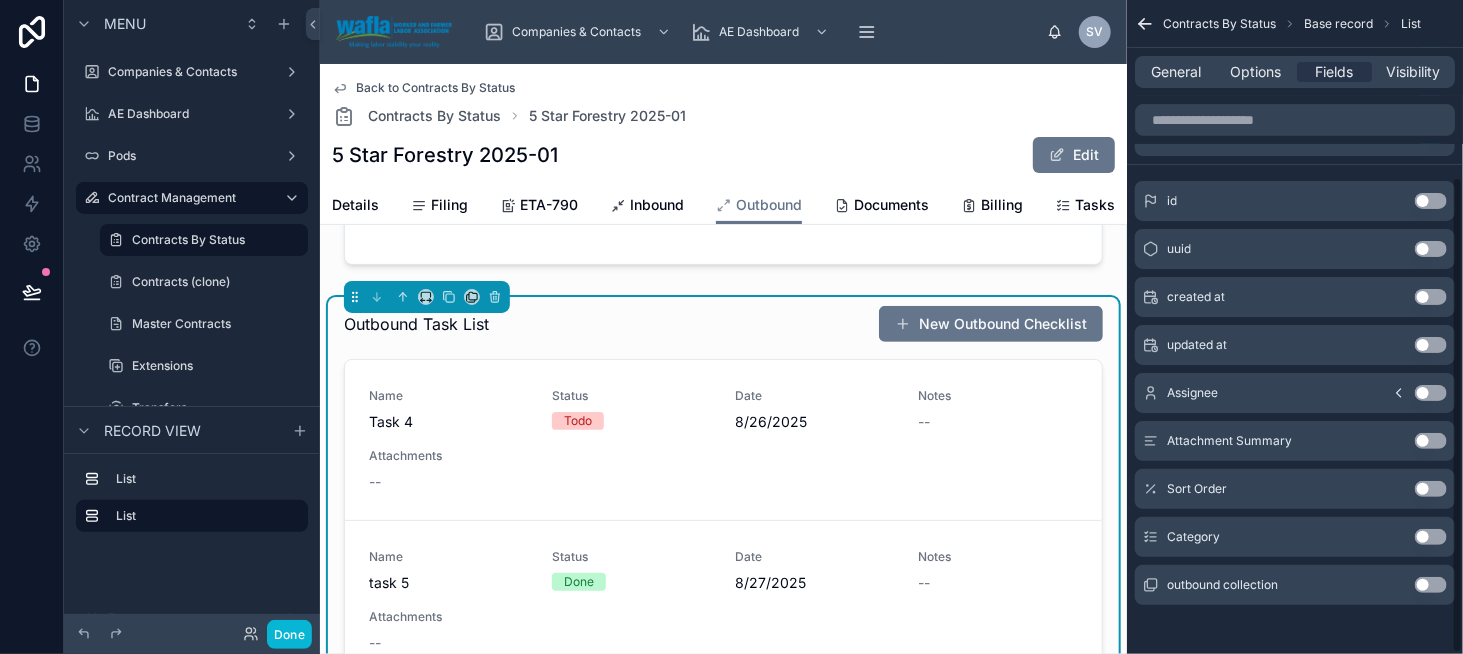 scroll, scrollTop: 243, scrollLeft: 0, axis: vertical 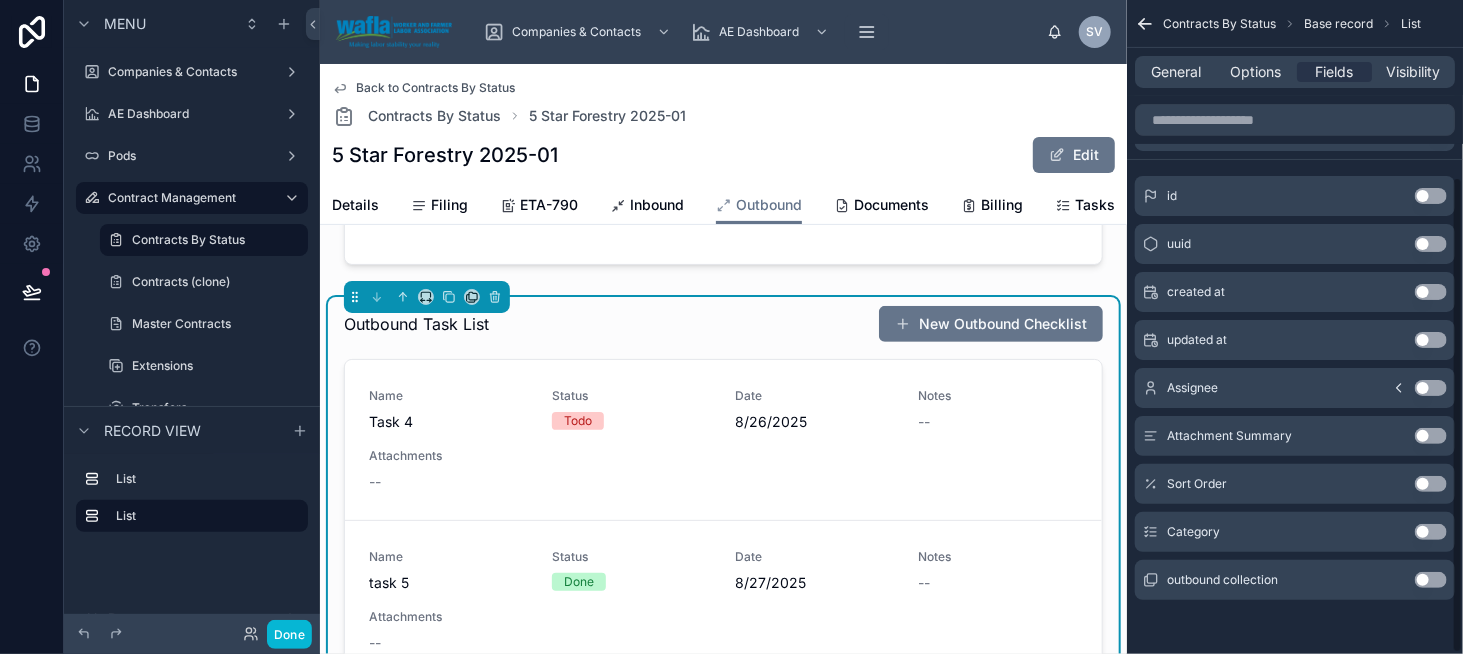 click on "Use setting" at bounding box center [1431, 532] 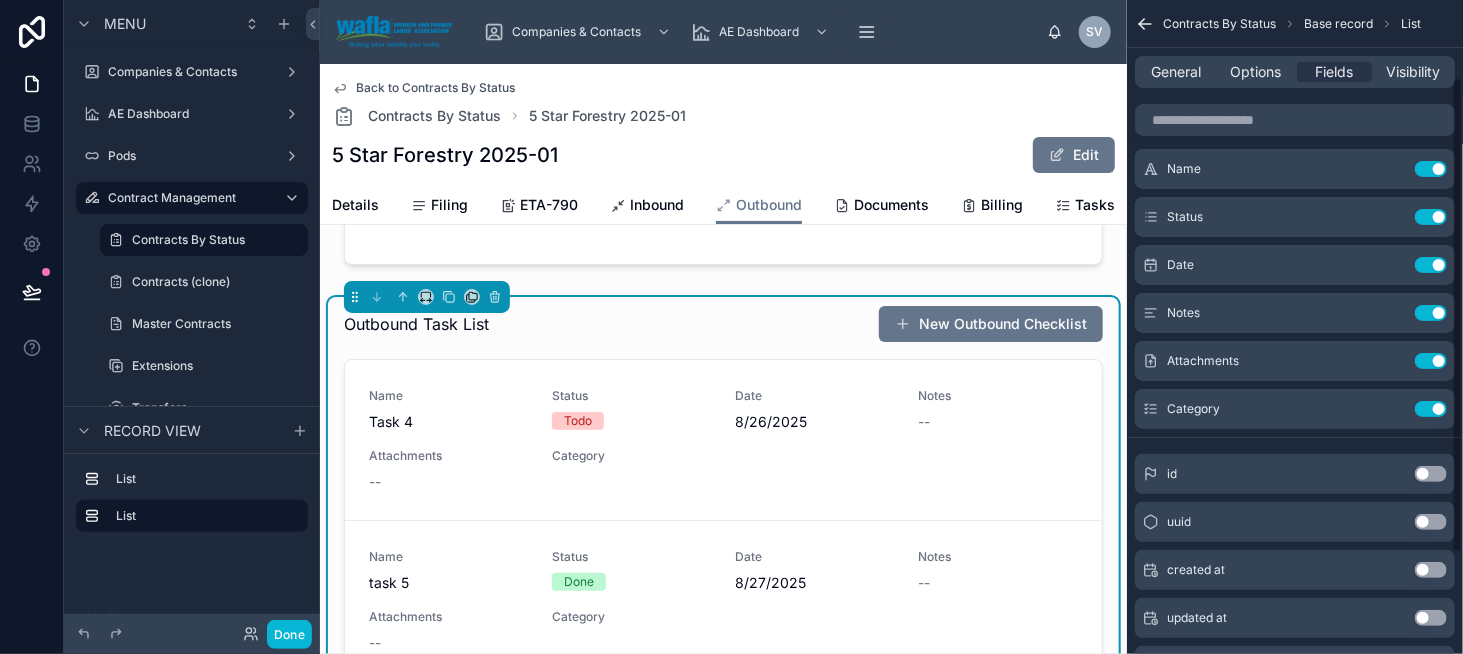scroll, scrollTop: 0, scrollLeft: 0, axis: both 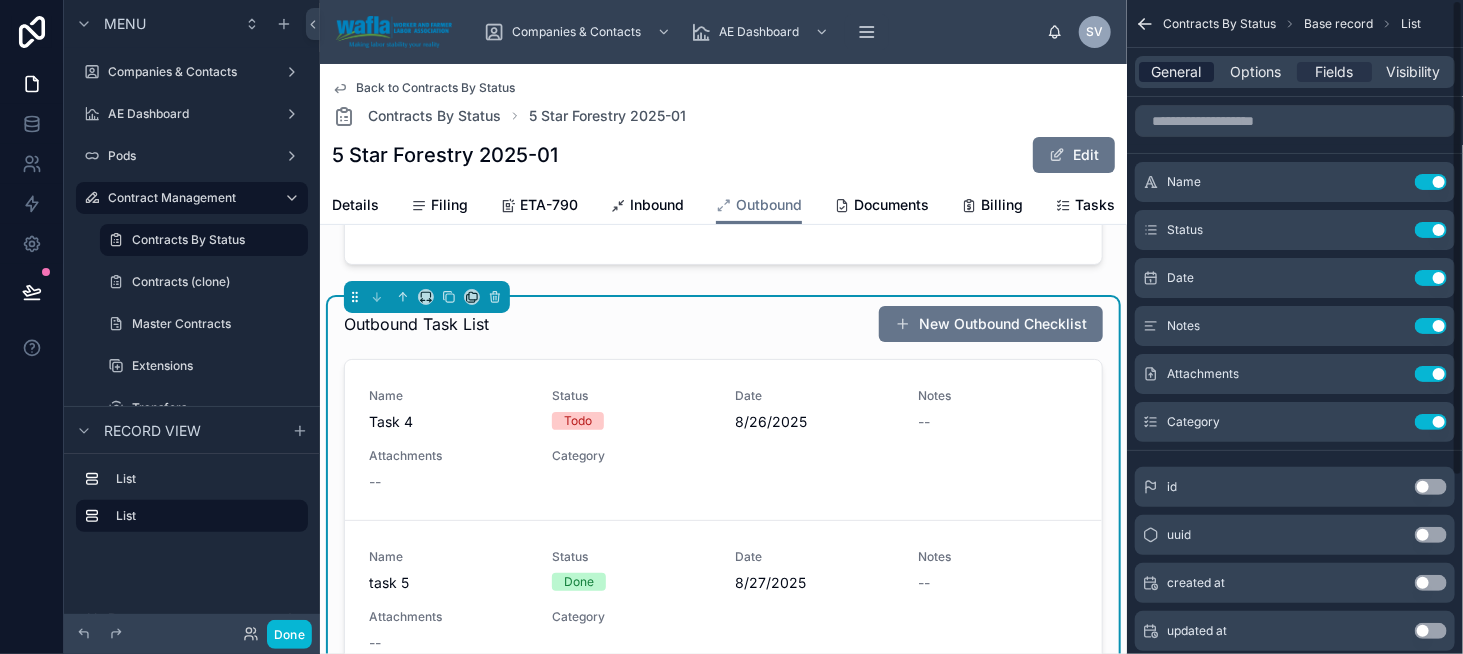 click on "General" at bounding box center [1177, 72] 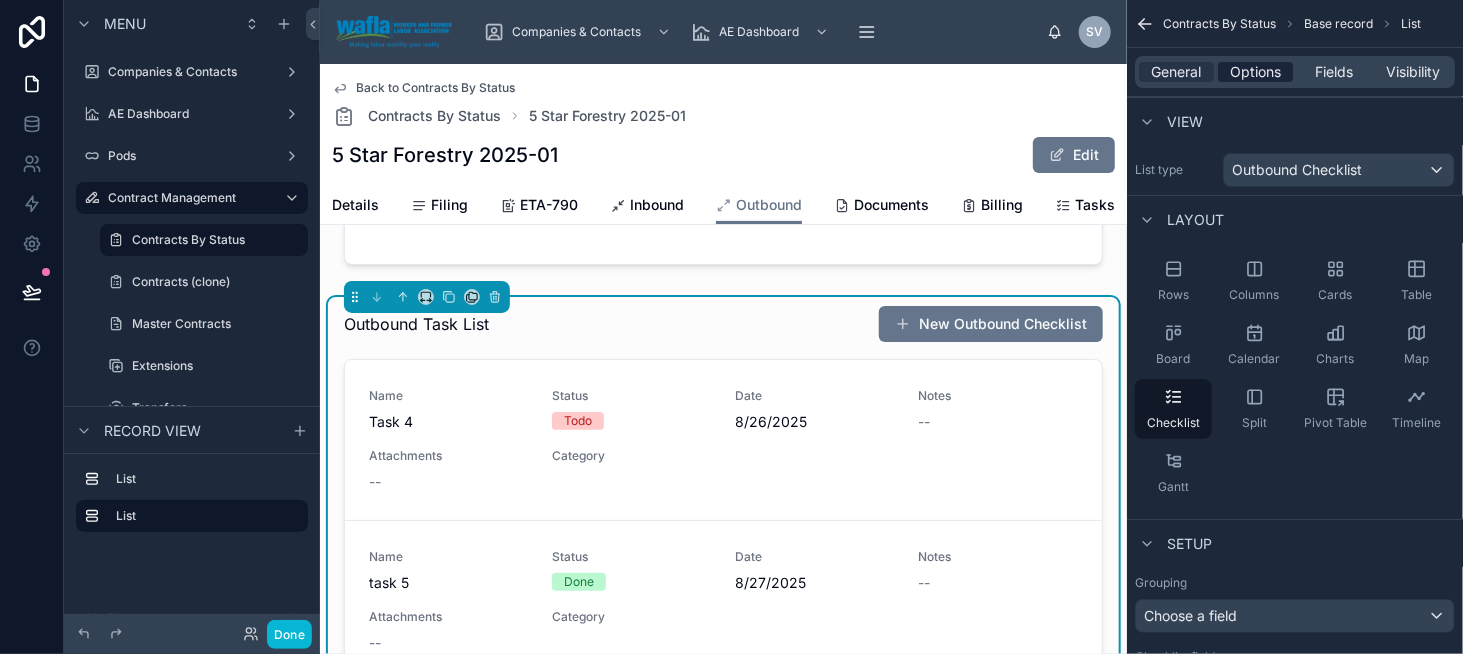 click on "Options" at bounding box center (1255, 72) 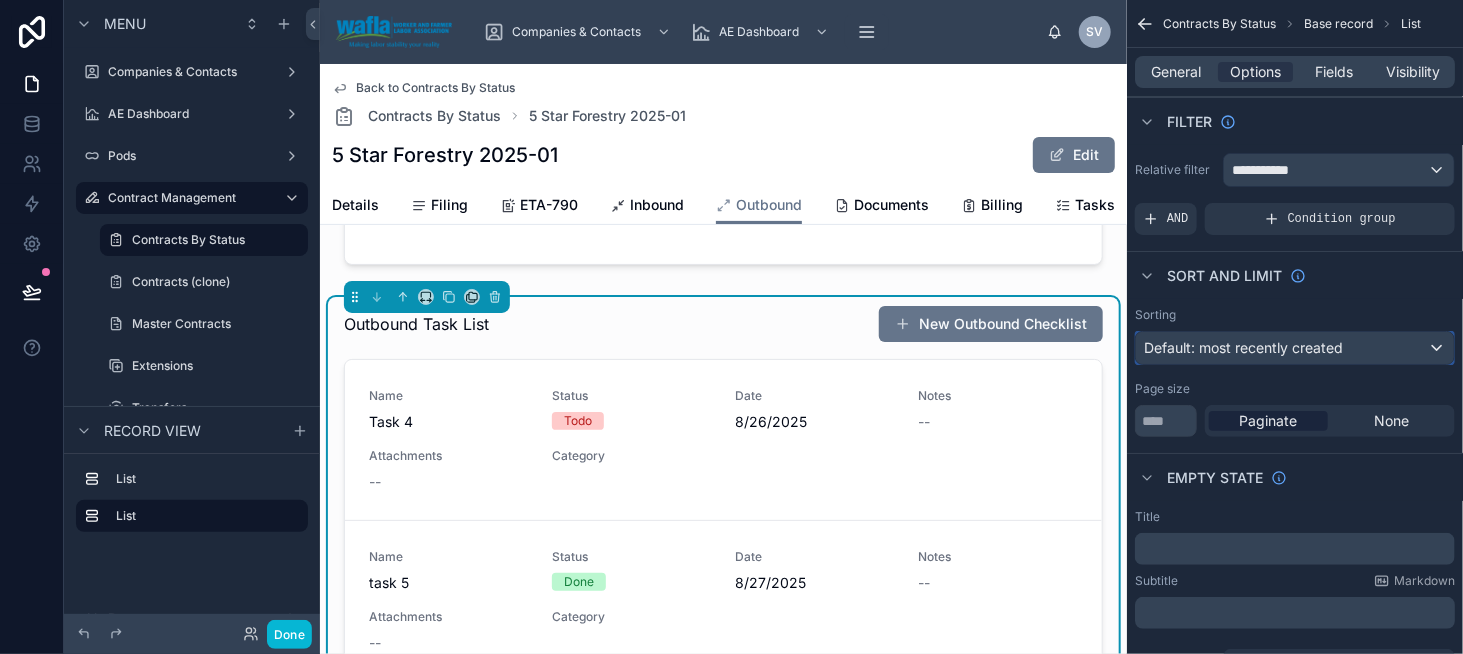 click on "Default: most recently created" at bounding box center (1243, 347) 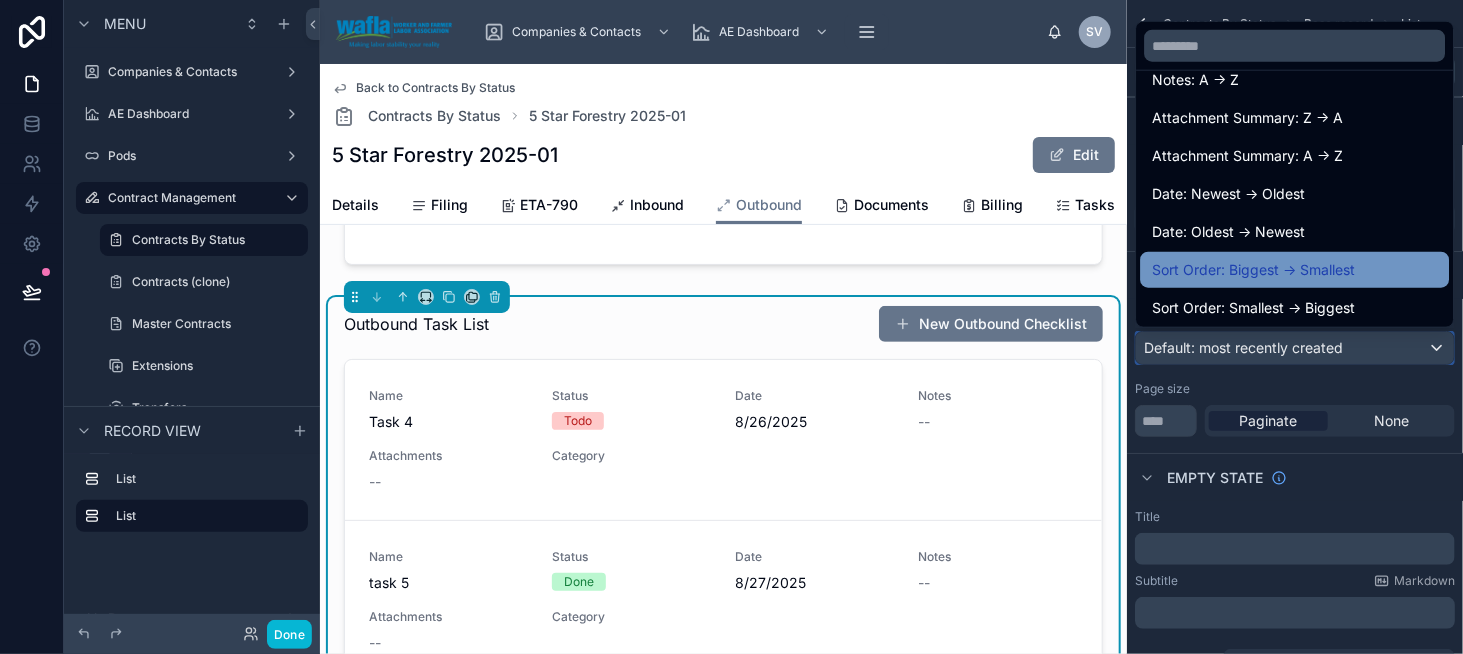 scroll, scrollTop: 332, scrollLeft: 0, axis: vertical 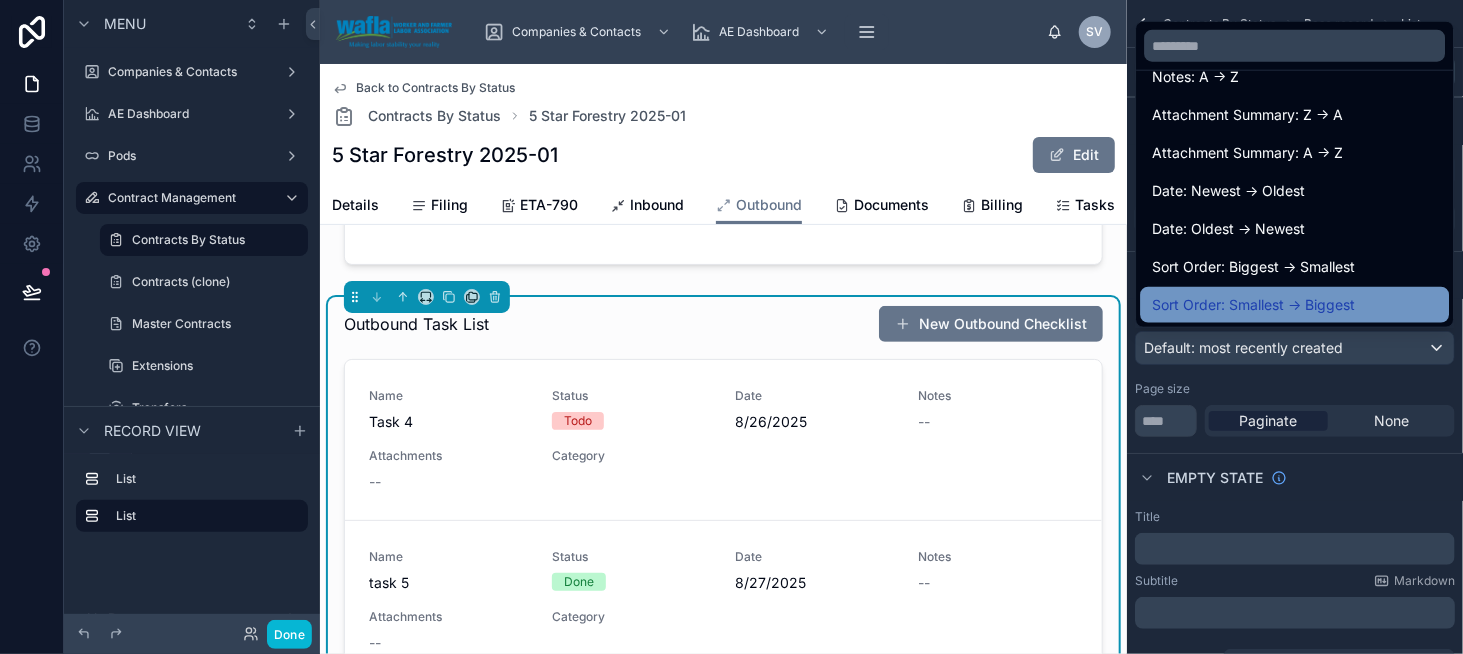 click on "Sort Order: Smallest -> Biggest" at bounding box center [1253, 305] 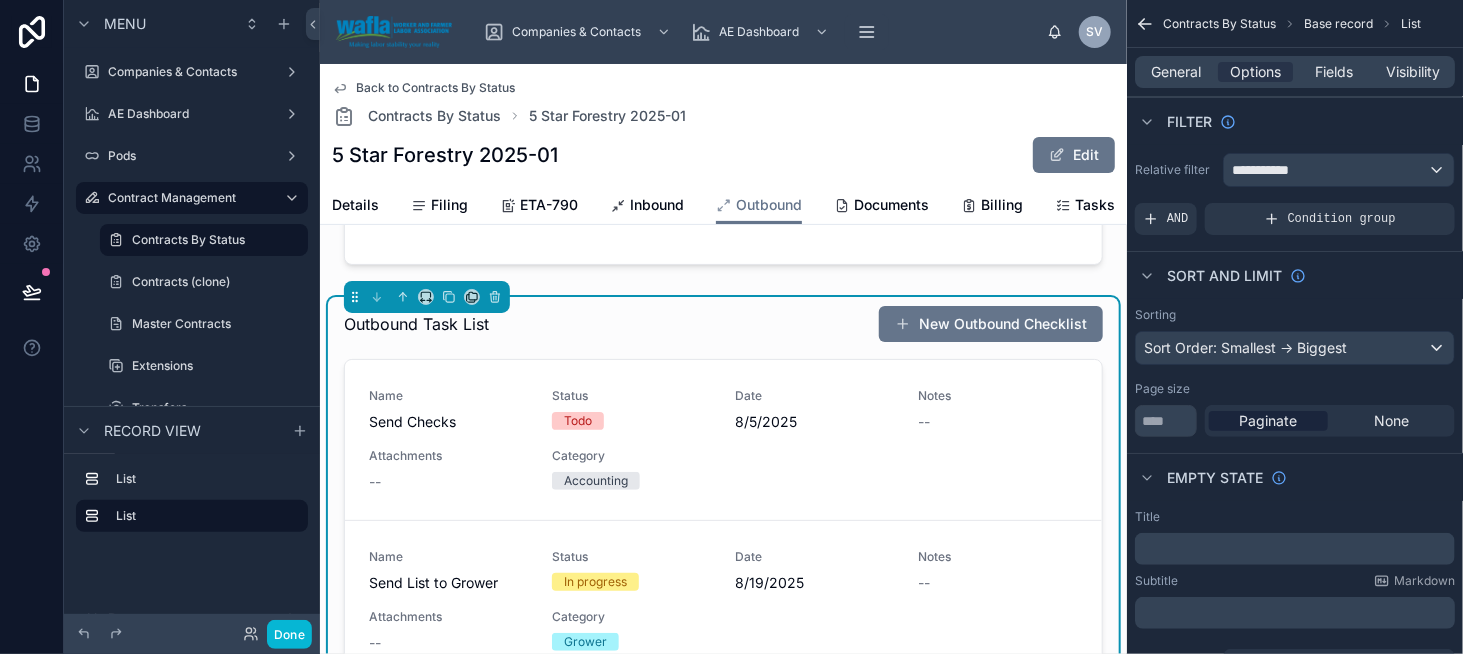 click on "Outbound Task List New Outbound Checklist" at bounding box center (723, 324) 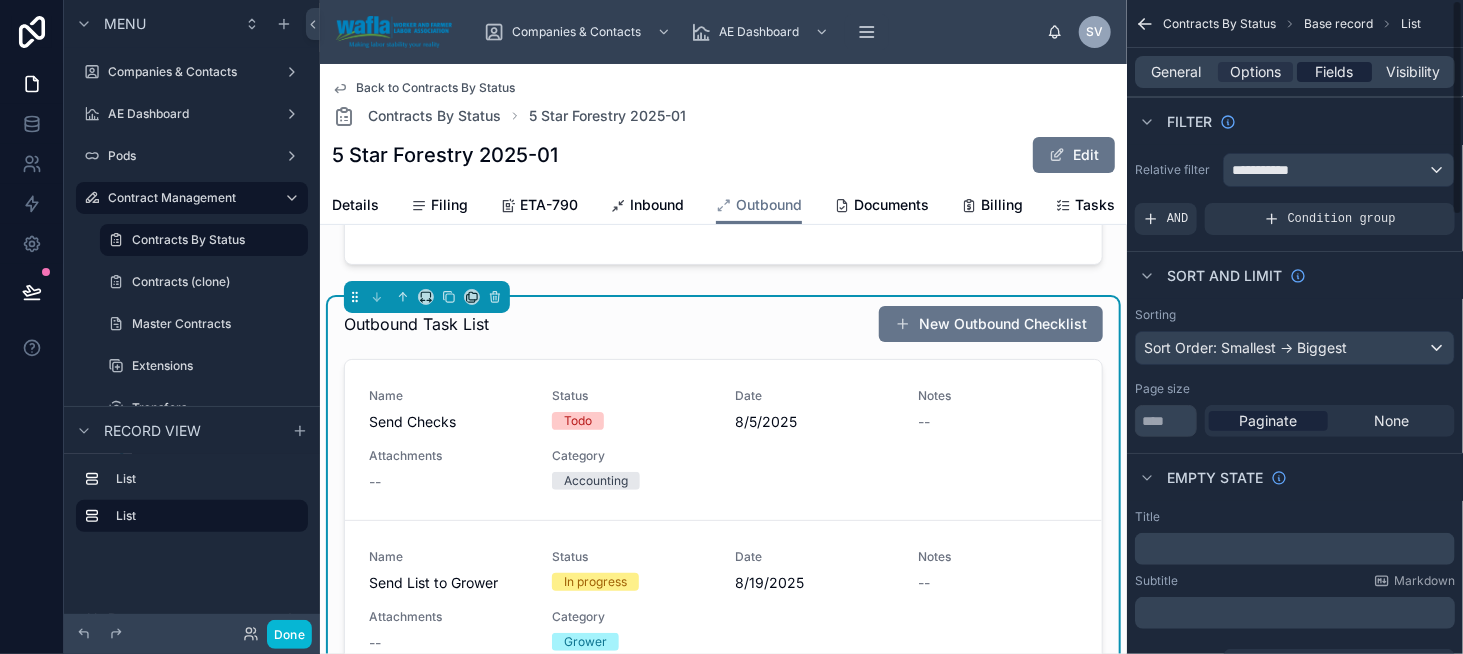 click on "Fields" at bounding box center (1335, 72) 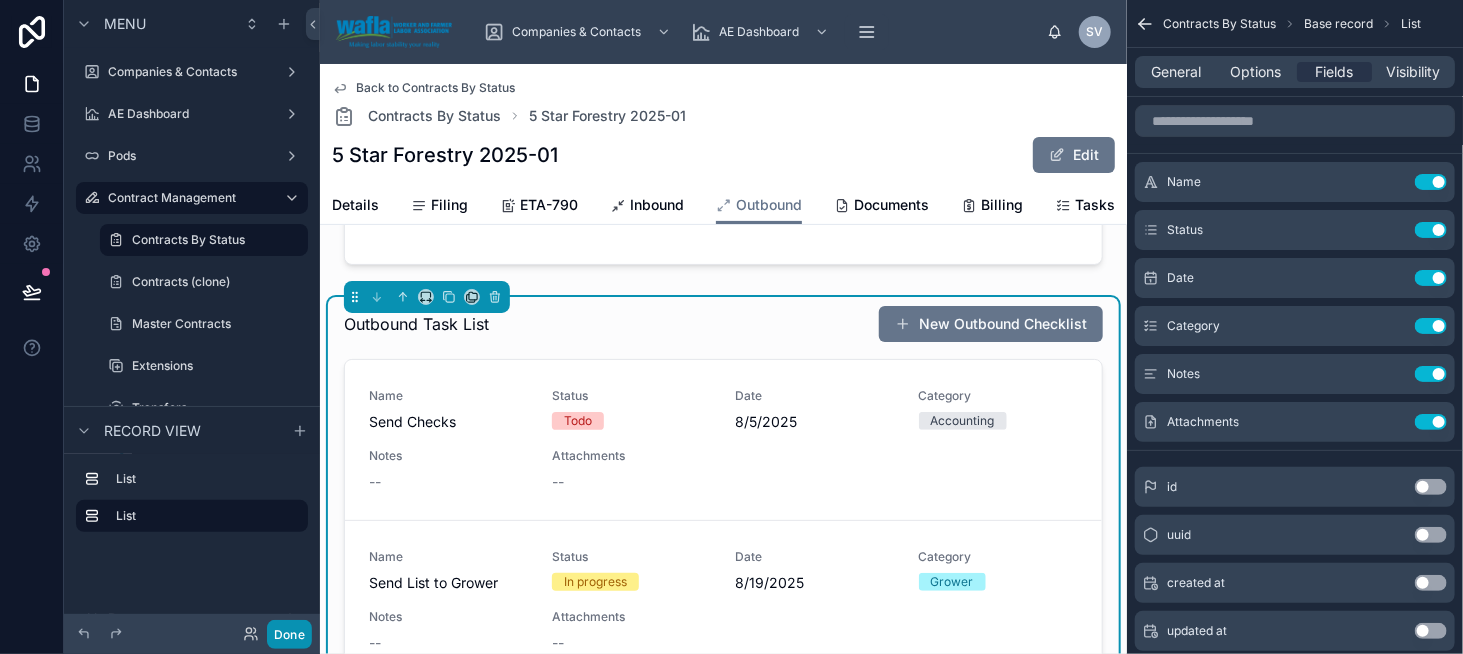 click on "Done" at bounding box center (289, 634) 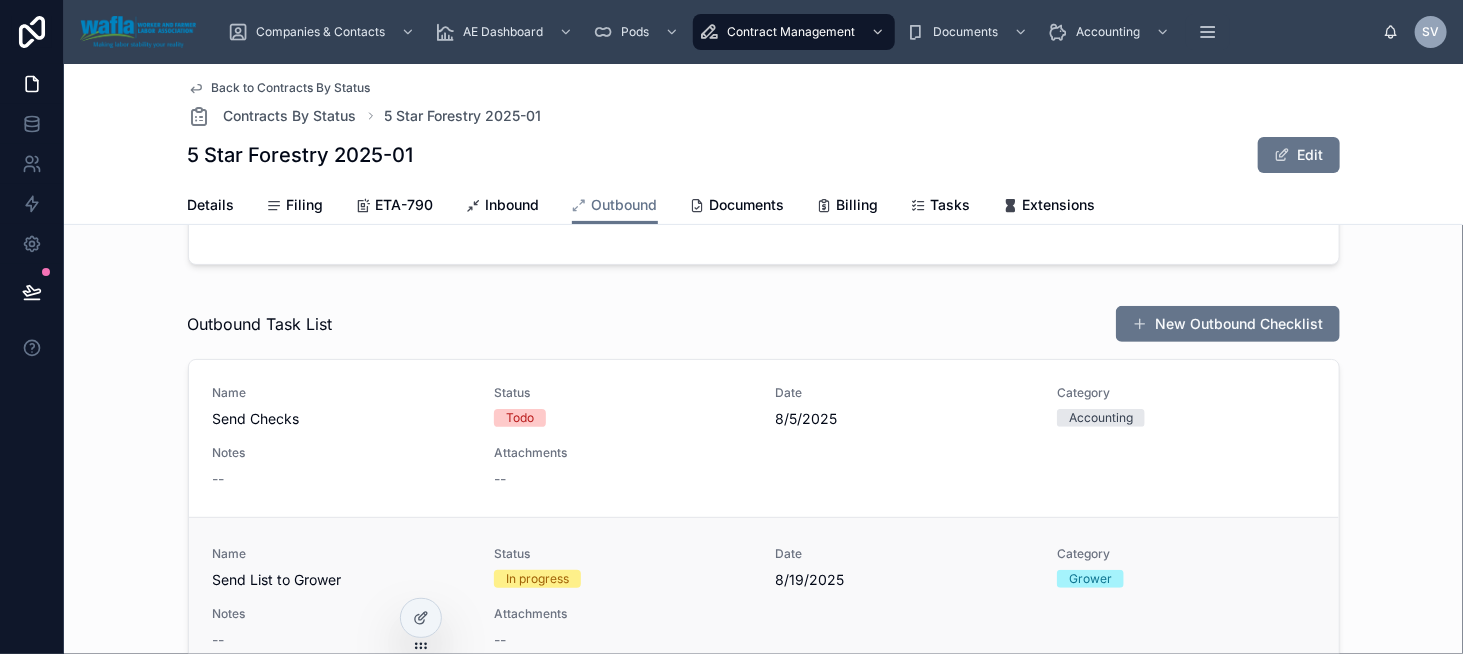 scroll, scrollTop: 0, scrollLeft: 0, axis: both 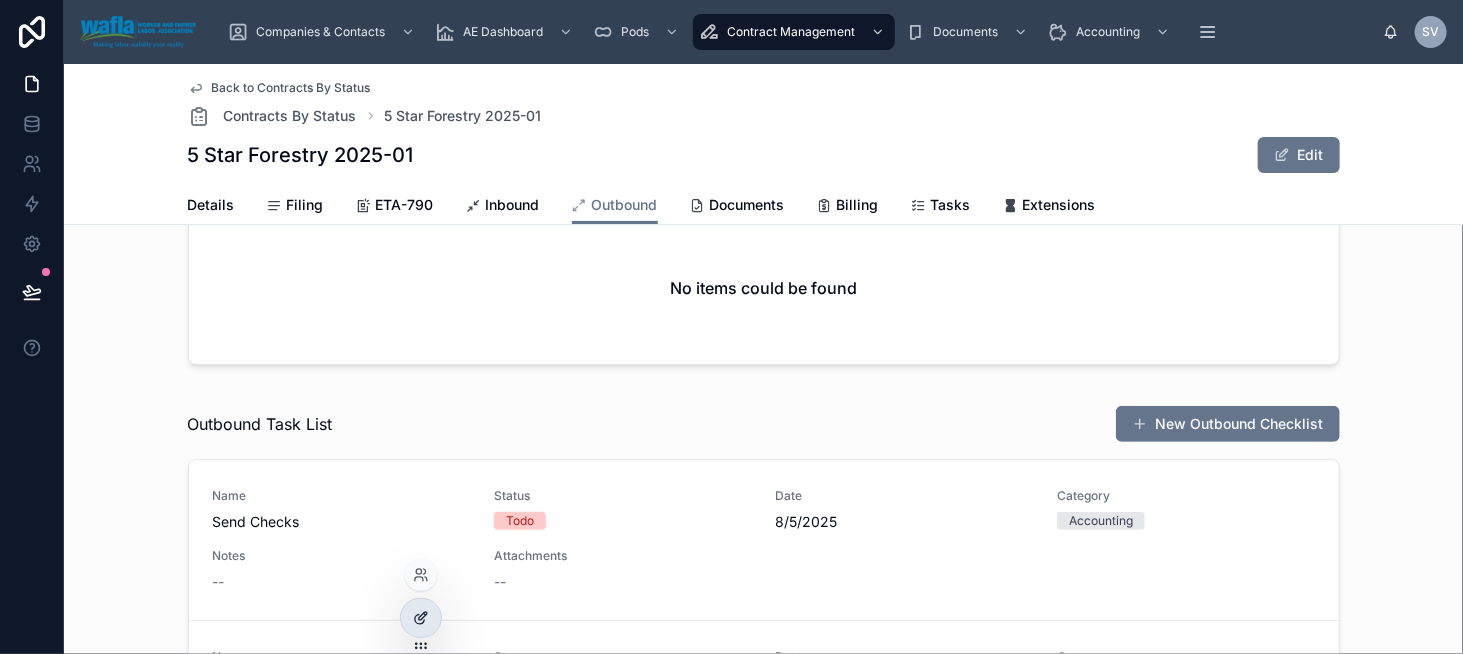 click at bounding box center [421, 618] 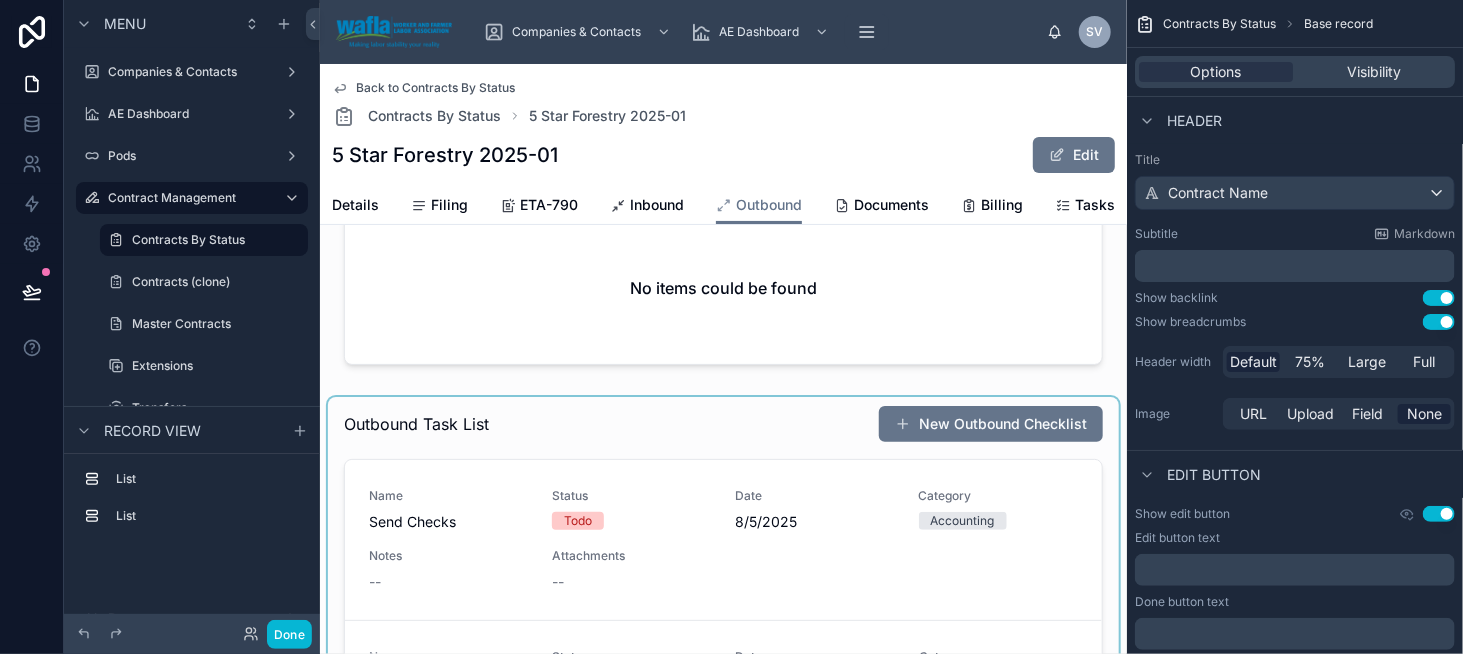 click at bounding box center (723, 681) 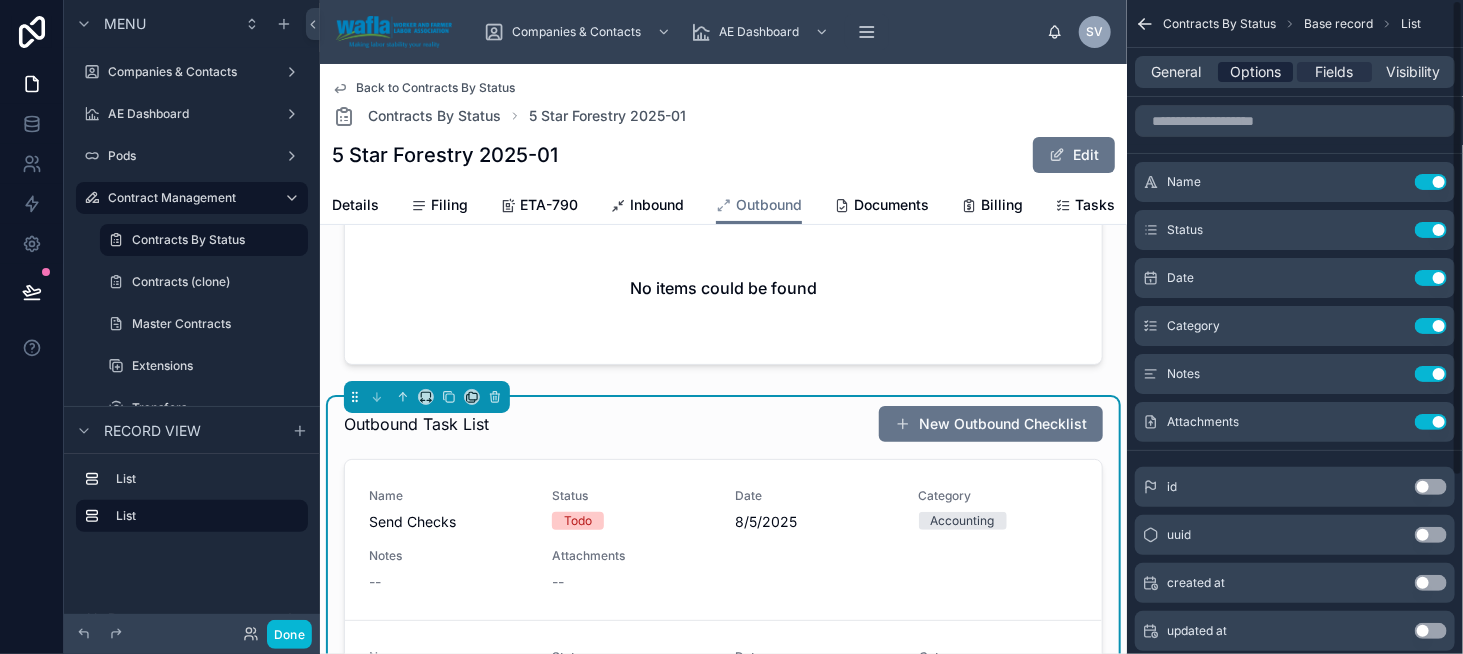 click on "Options" at bounding box center (1255, 72) 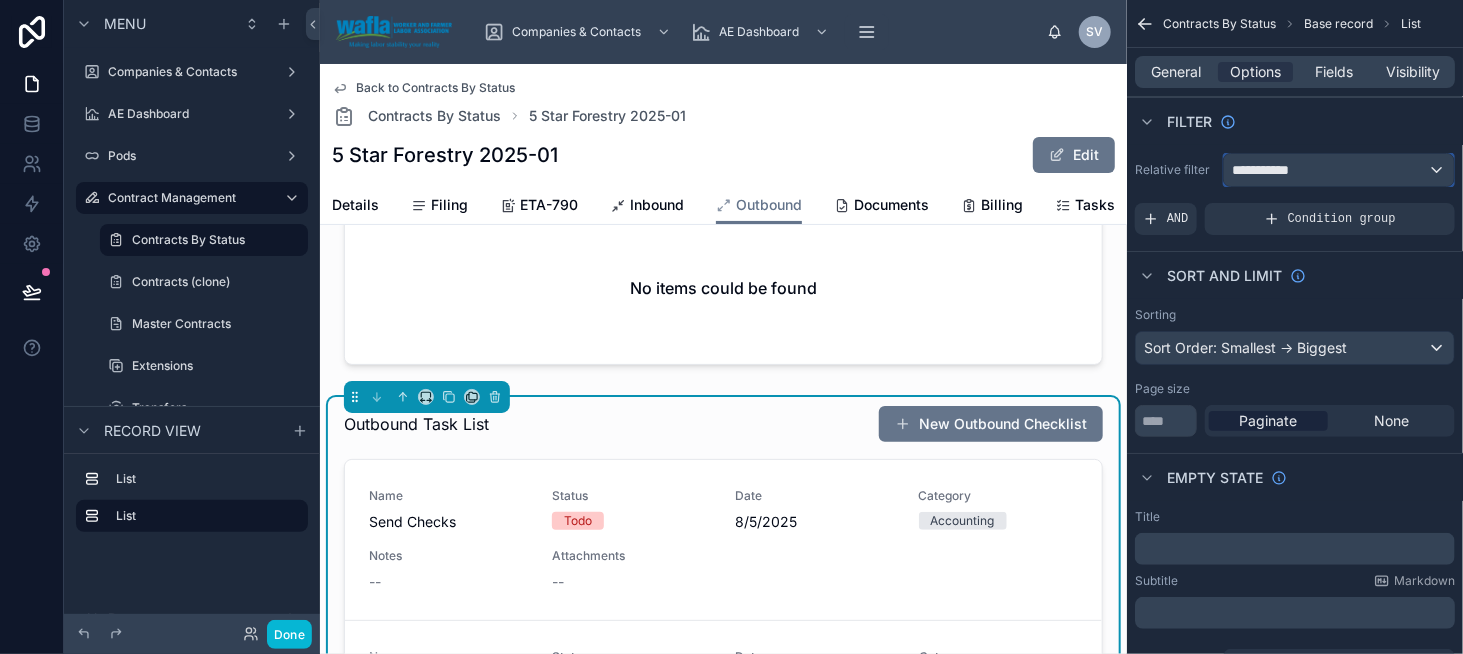 click on "**********" at bounding box center [1269, 170] 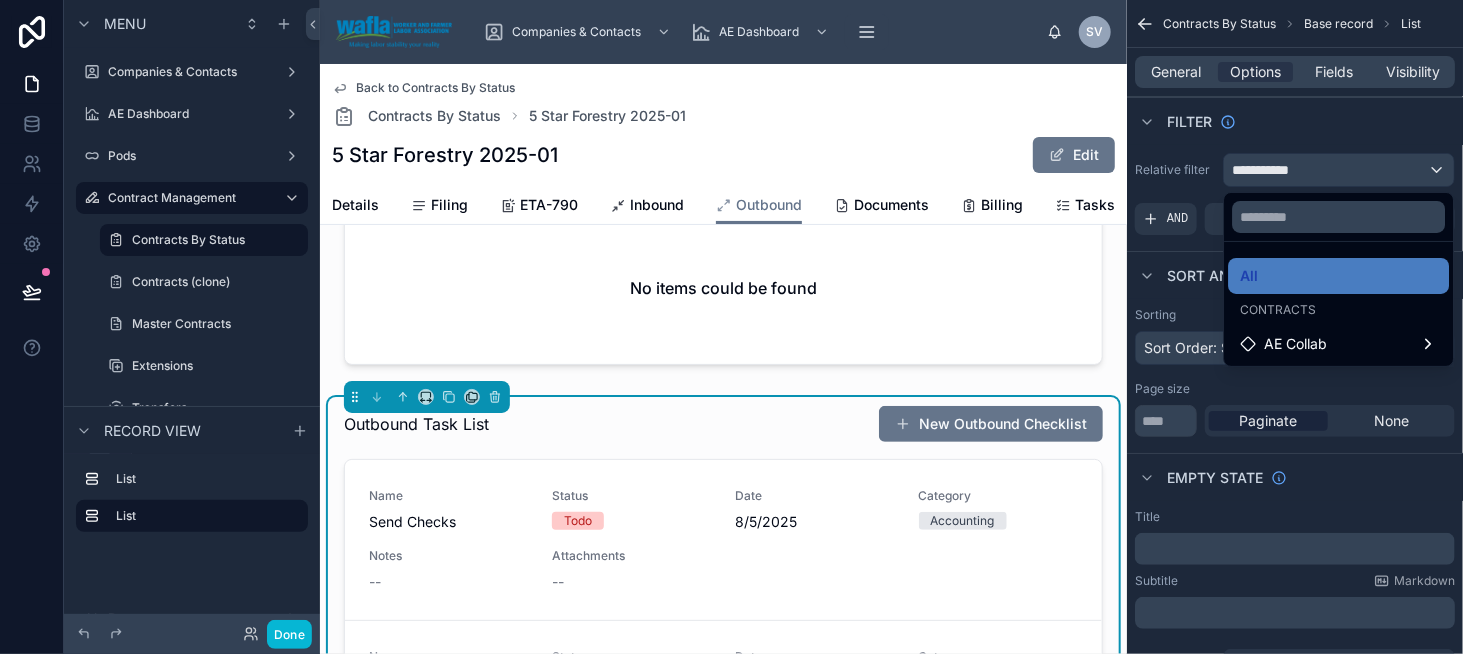 click at bounding box center [731, 327] 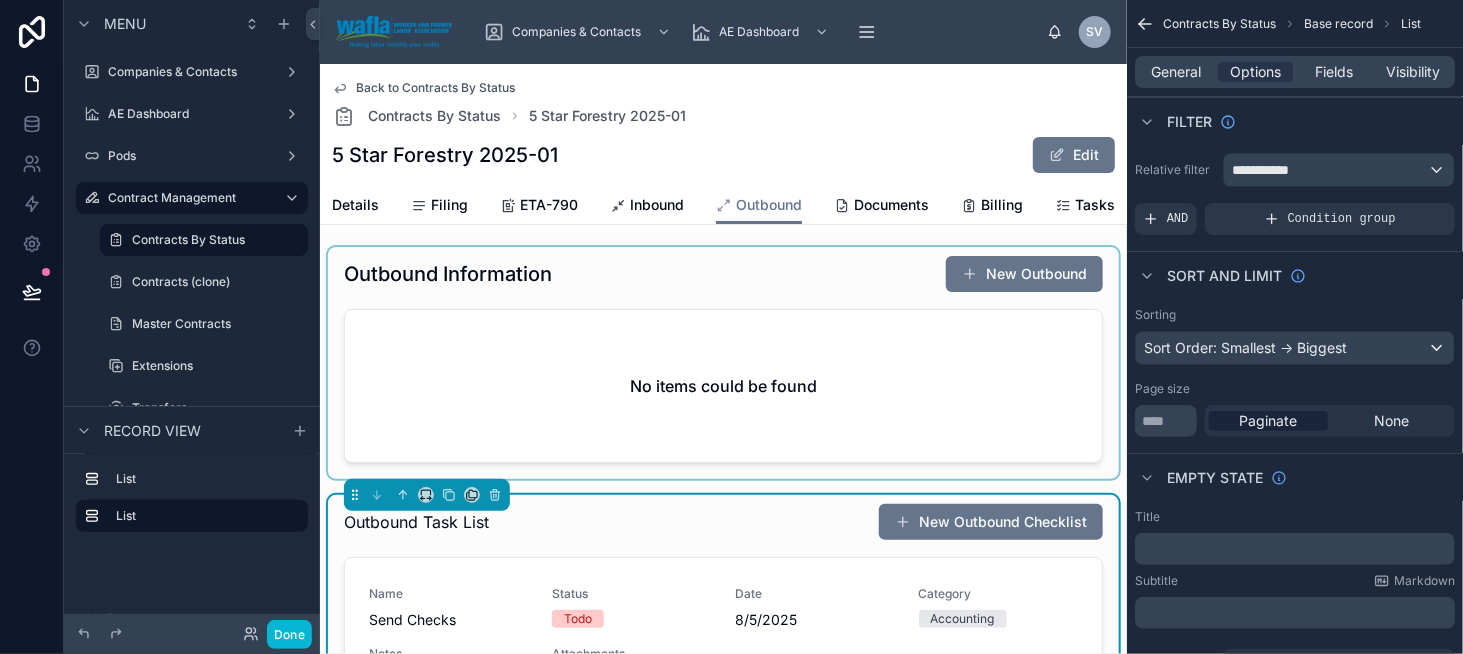 scroll, scrollTop: 0, scrollLeft: 0, axis: both 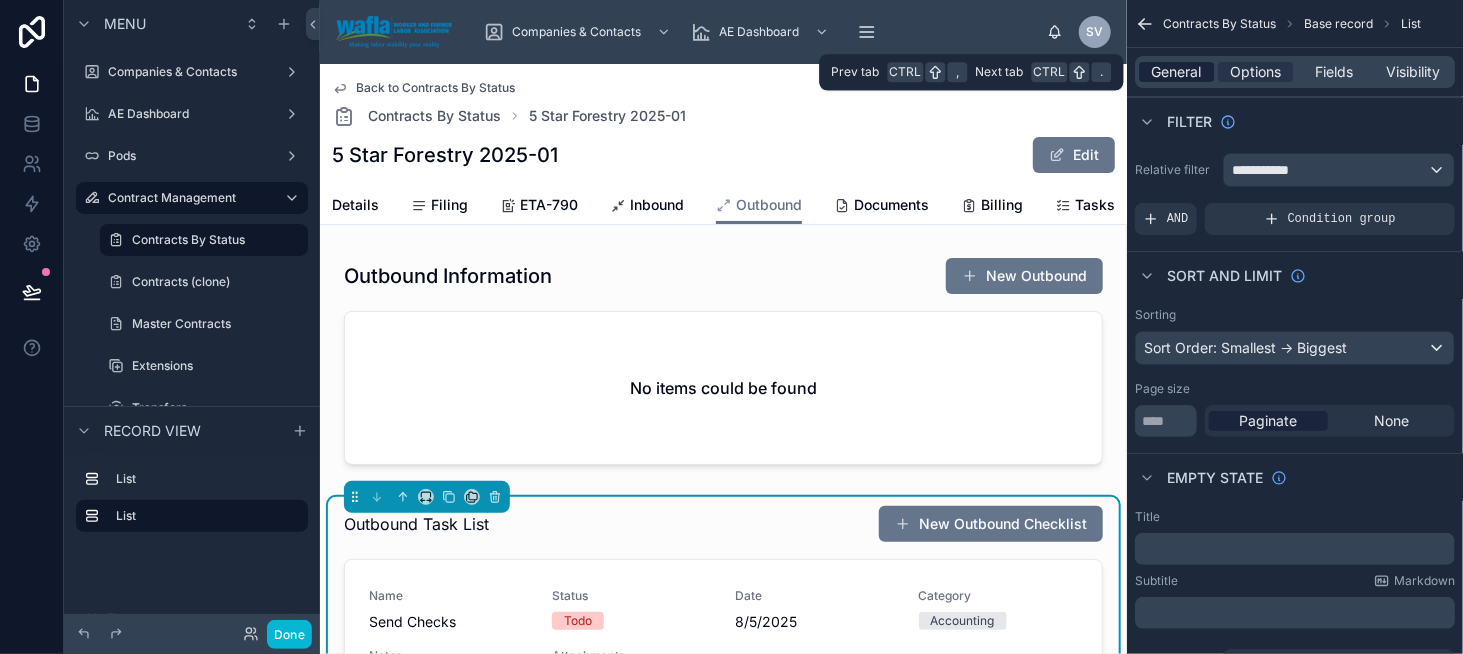 click on "General" at bounding box center [1177, 72] 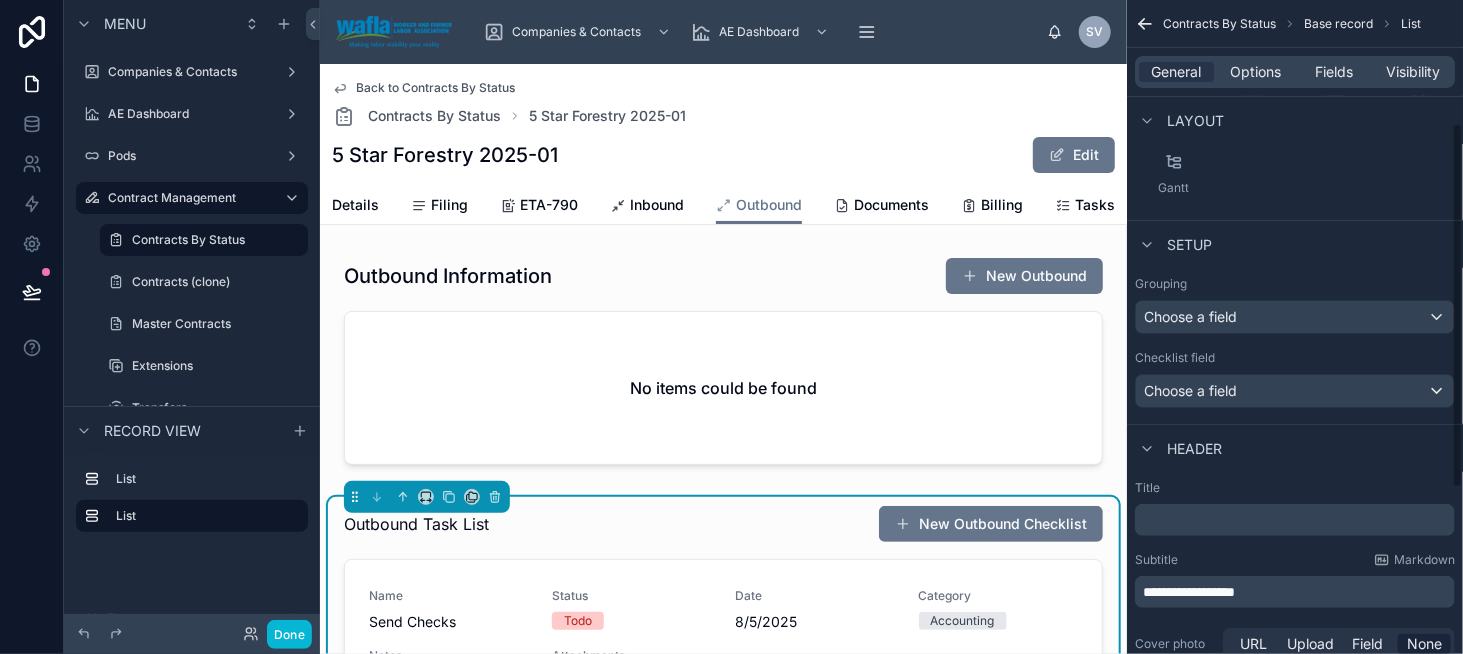 scroll, scrollTop: 300, scrollLeft: 0, axis: vertical 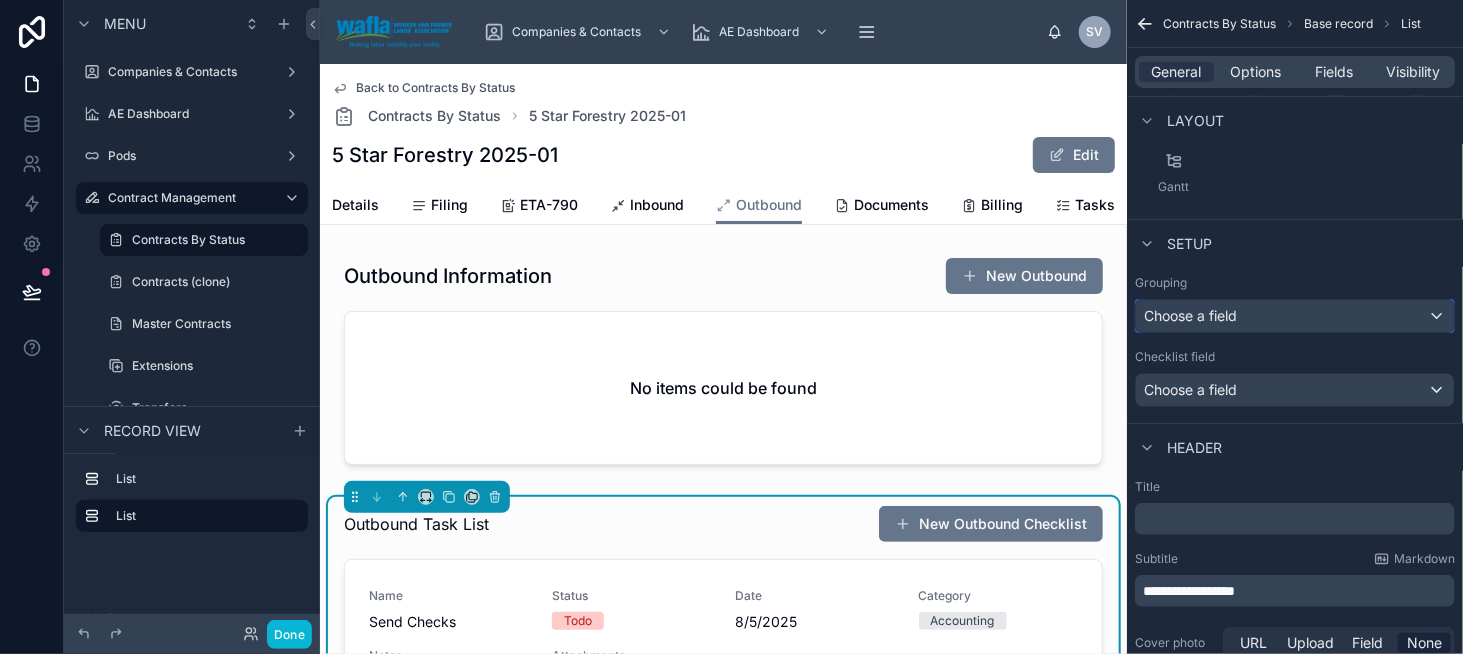 click on "Choose a field" at bounding box center [1190, 315] 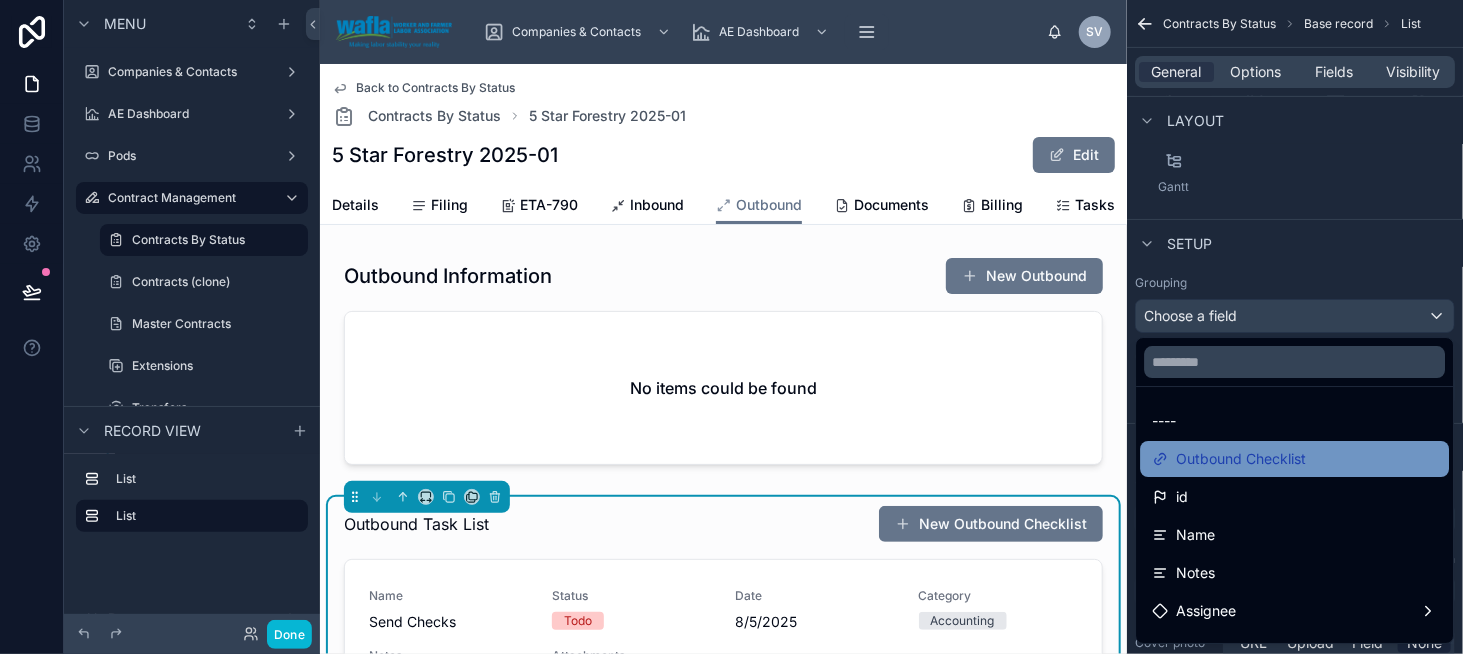 click on "Outbound Checklist" at bounding box center [1241, 459] 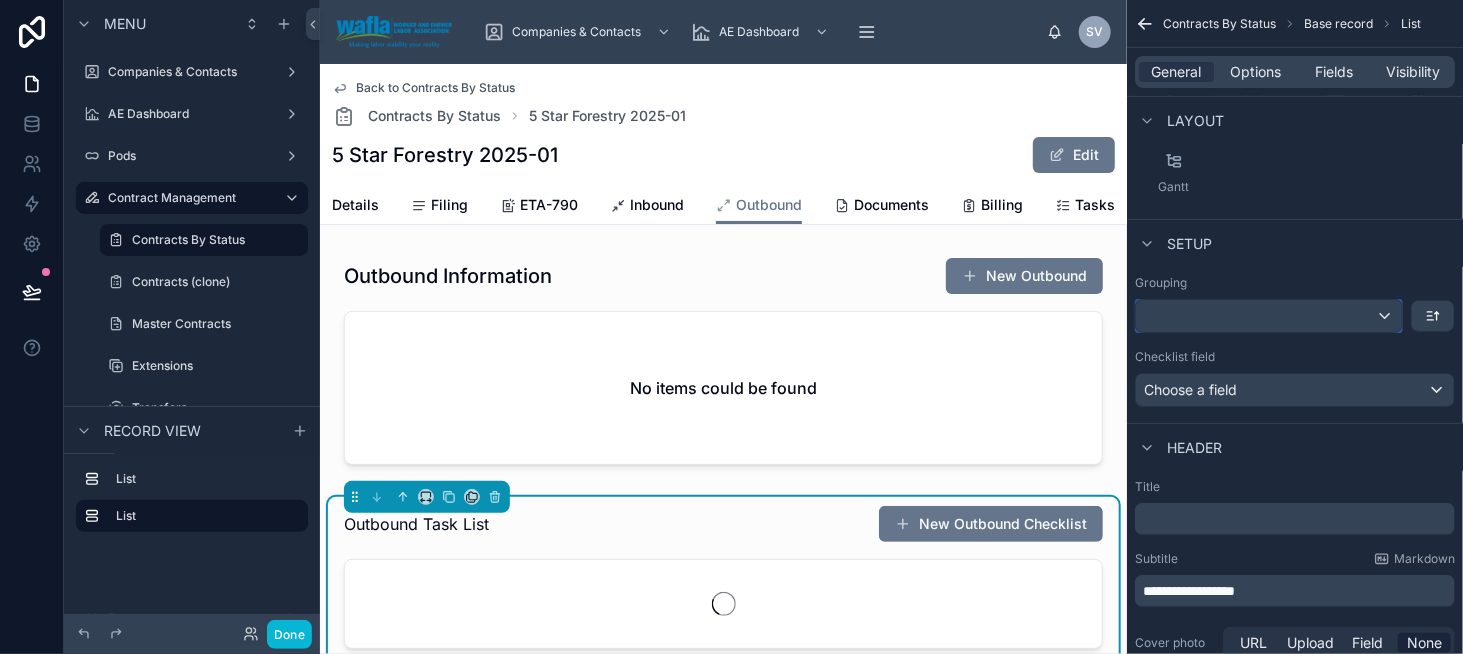 click at bounding box center [1269, 316] 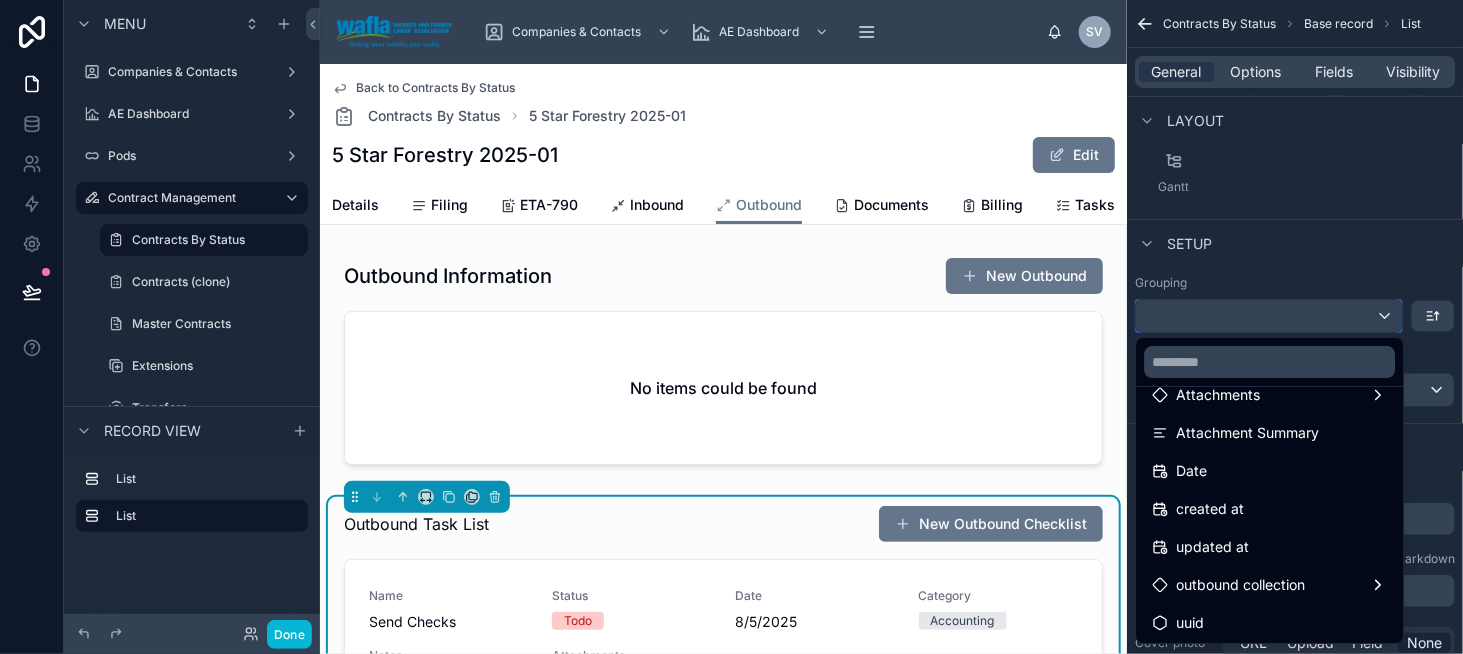 scroll, scrollTop: 294, scrollLeft: 0, axis: vertical 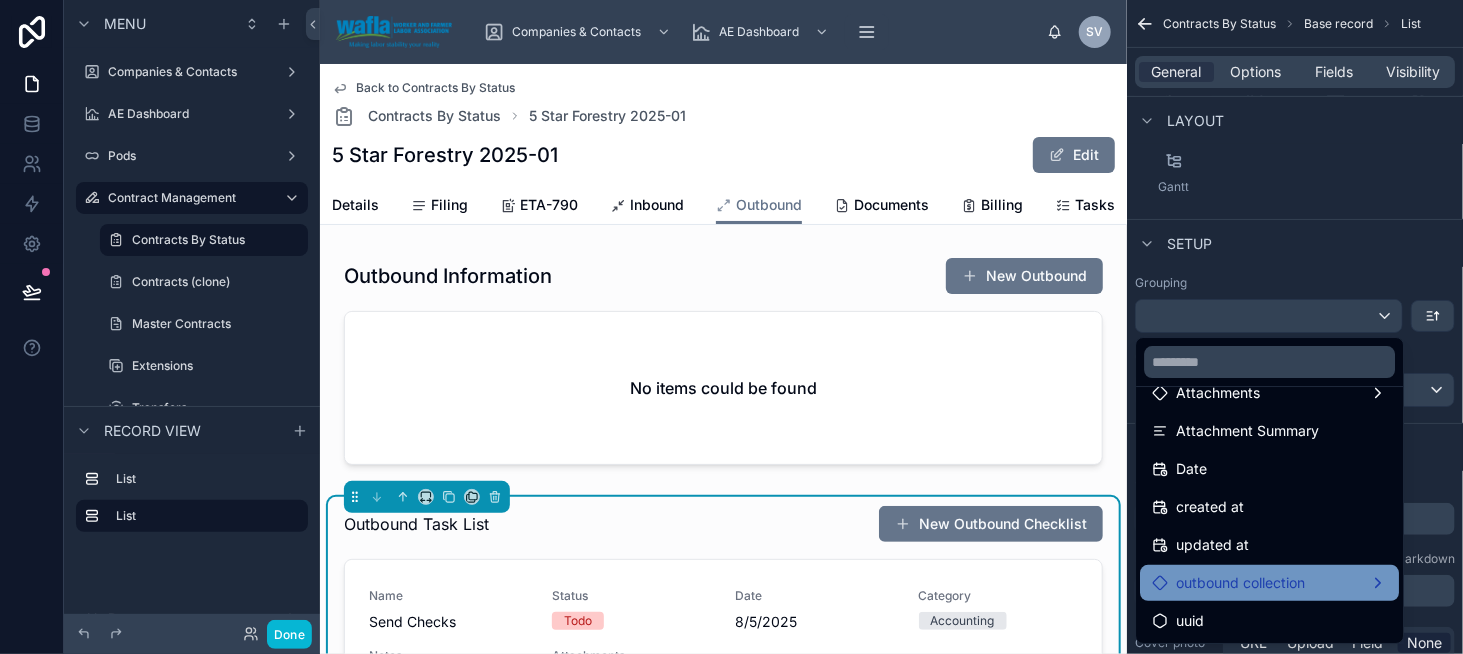 click on "outbound collection" at bounding box center [1240, 583] 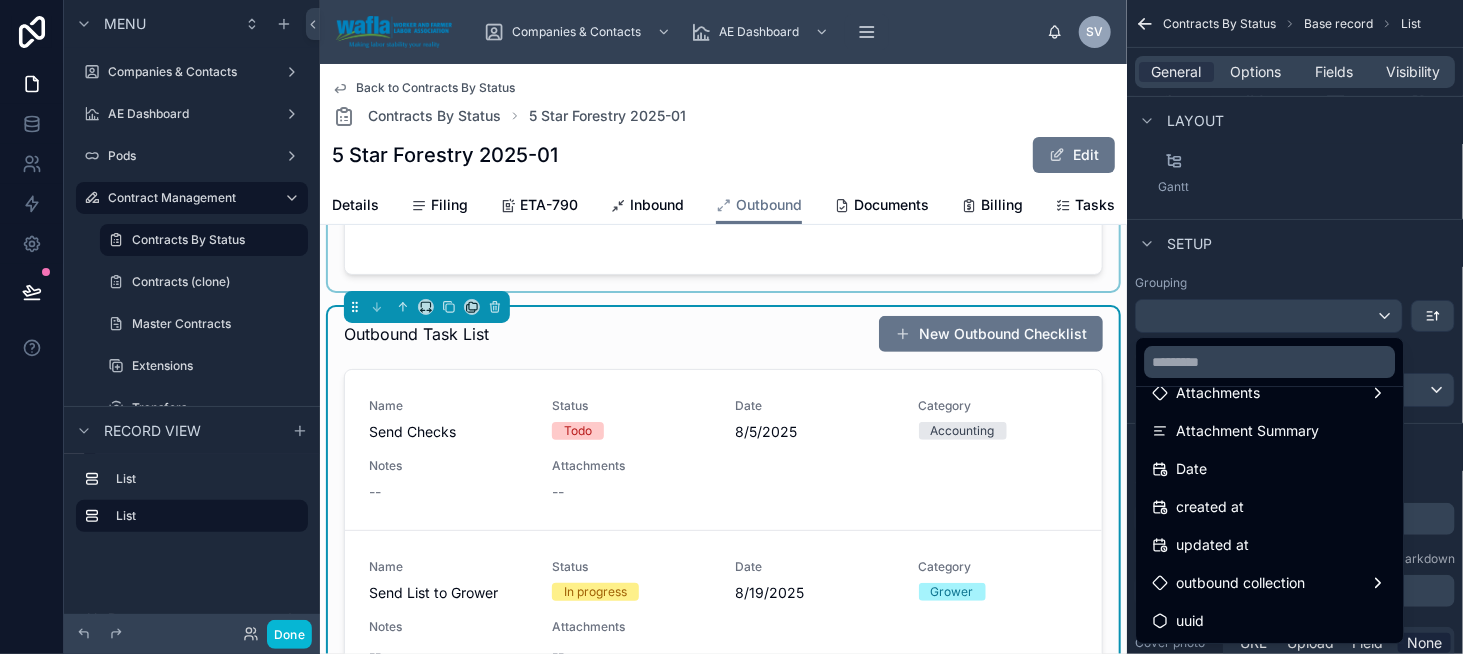 scroll, scrollTop: 200, scrollLeft: 0, axis: vertical 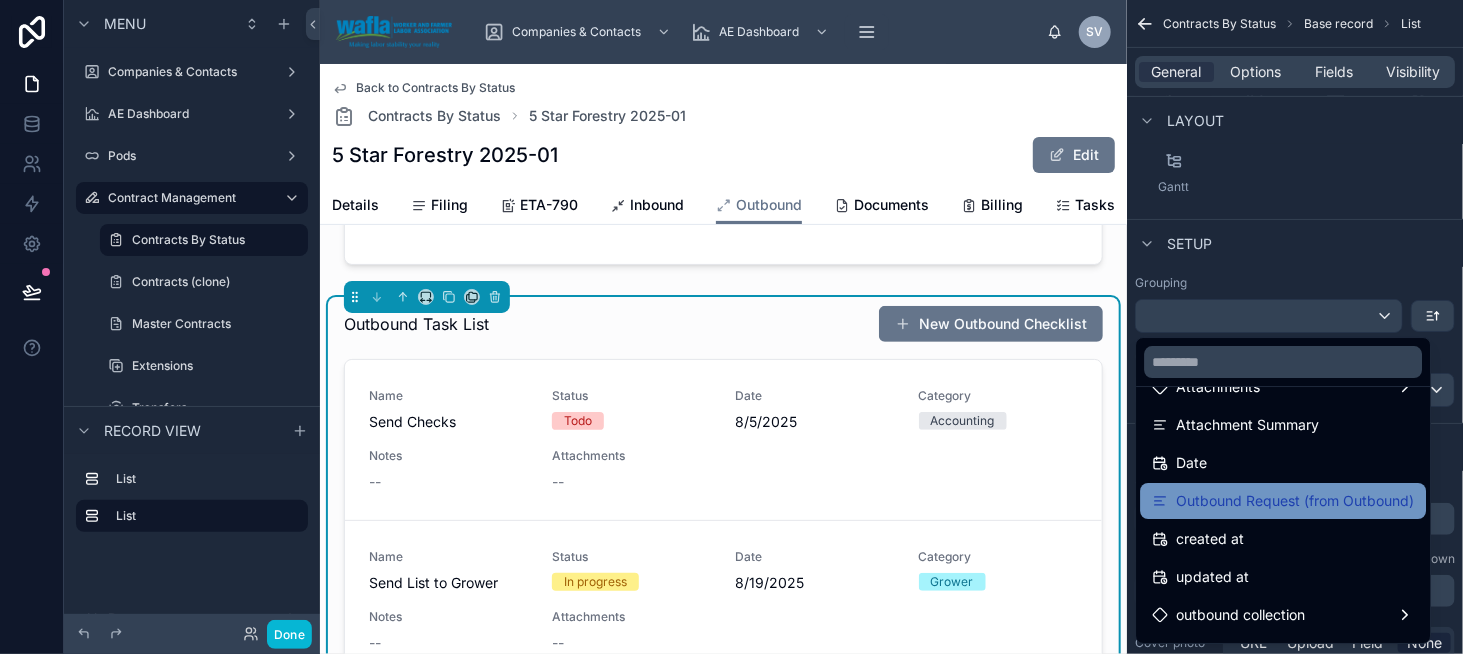 click on "Outbound Request (from Outbound)" at bounding box center (1283, 501) 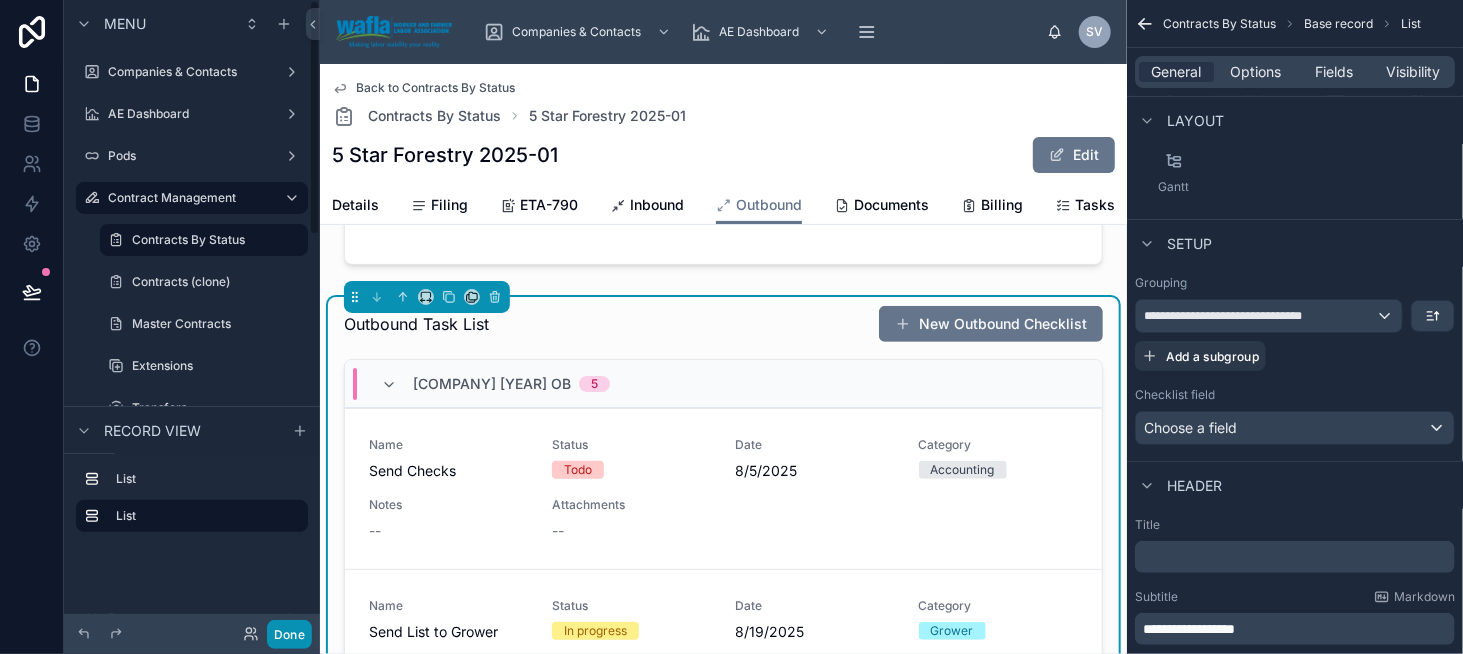 click on "Done" at bounding box center [289, 634] 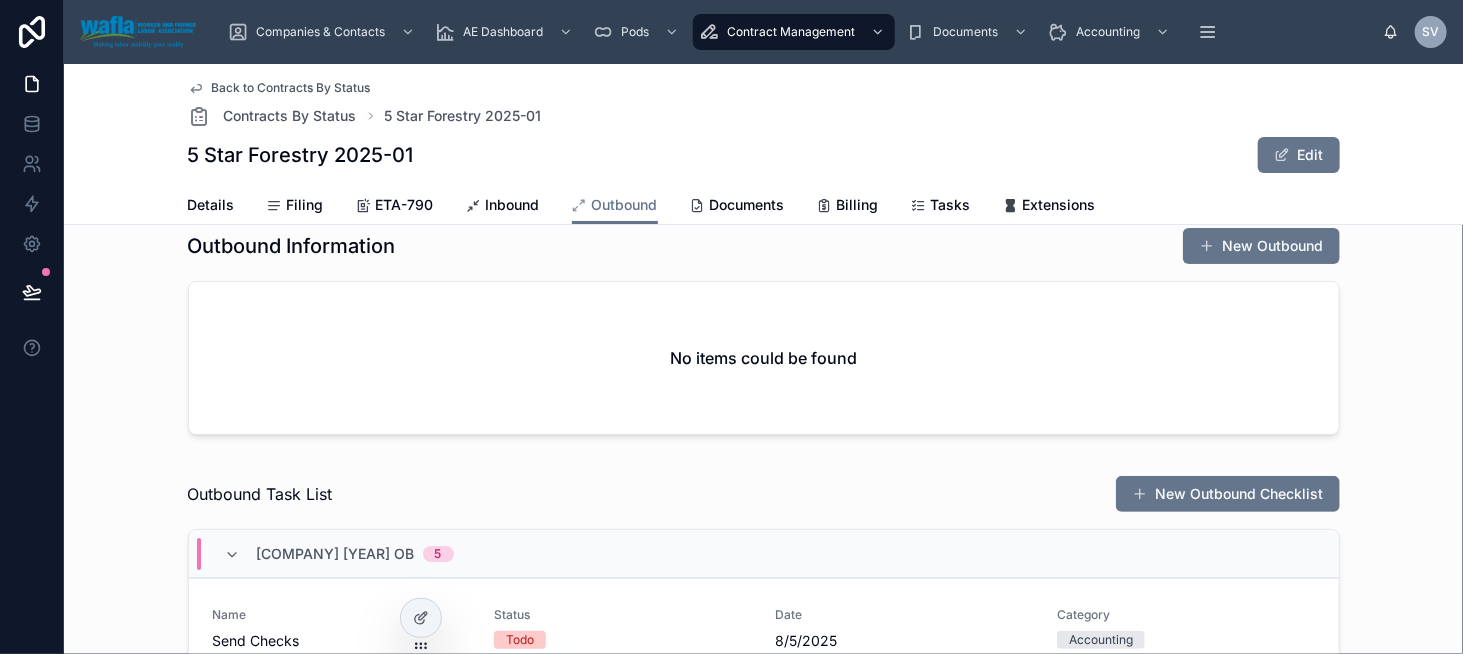 scroll, scrollTop: 0, scrollLeft: 0, axis: both 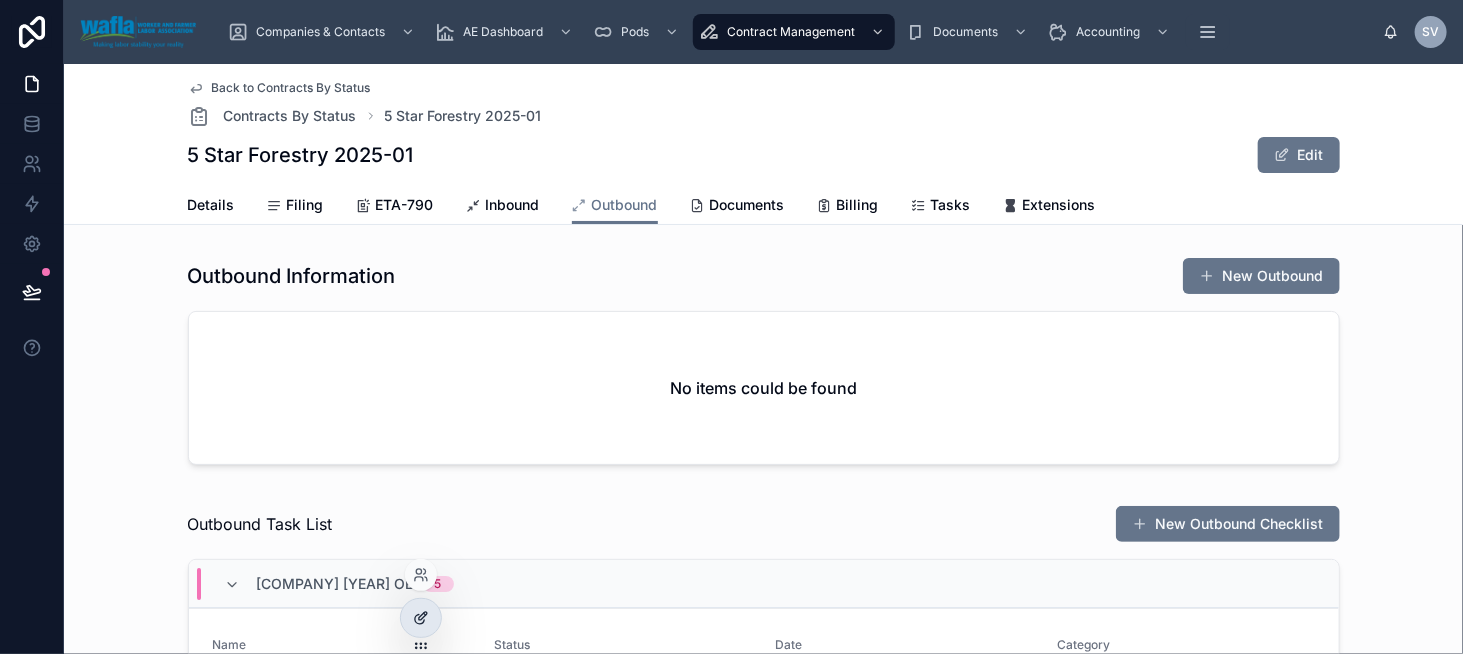 click 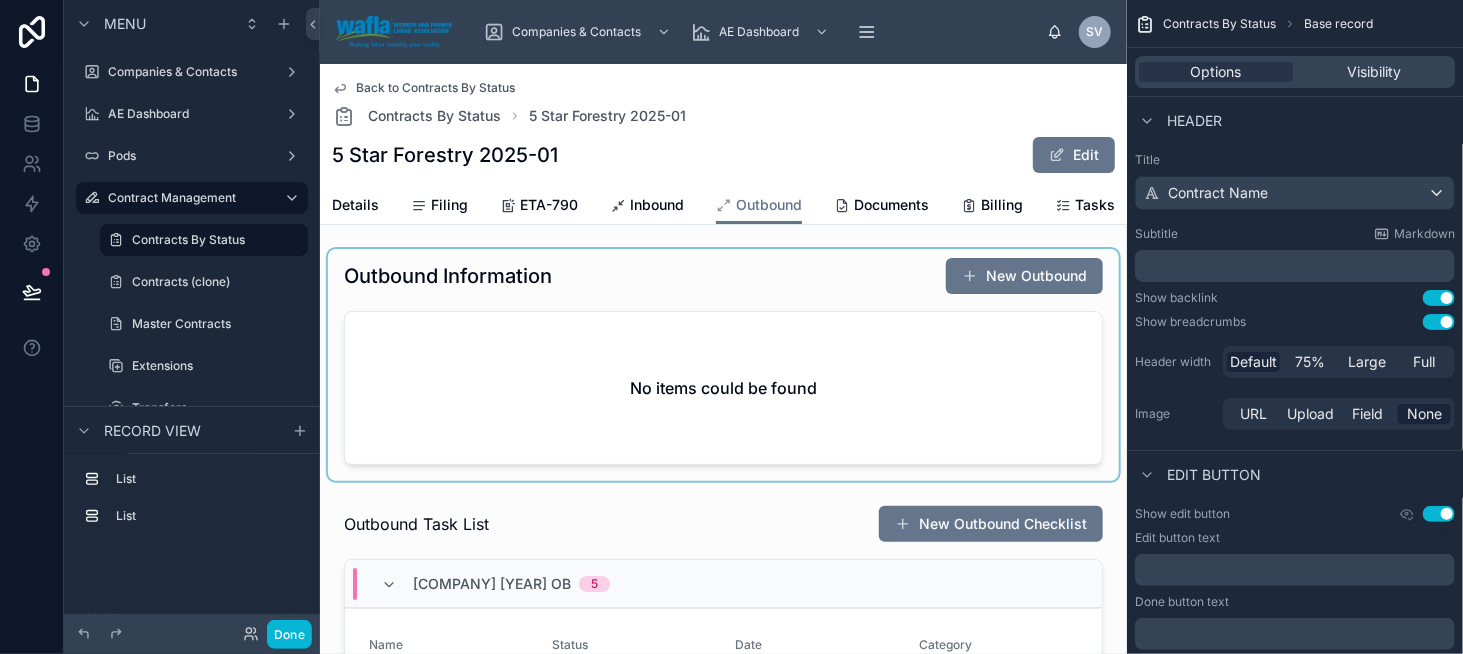 click at bounding box center (723, 365) 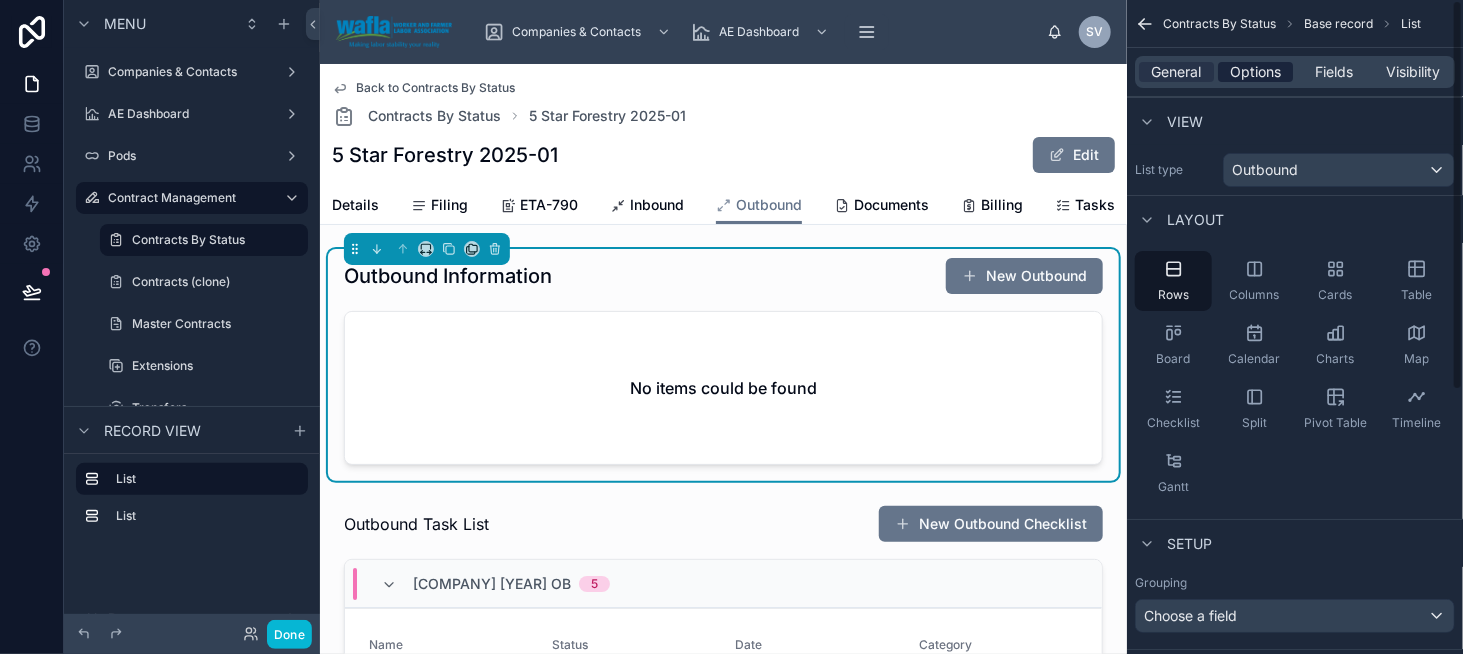 click on "Options" at bounding box center [1255, 72] 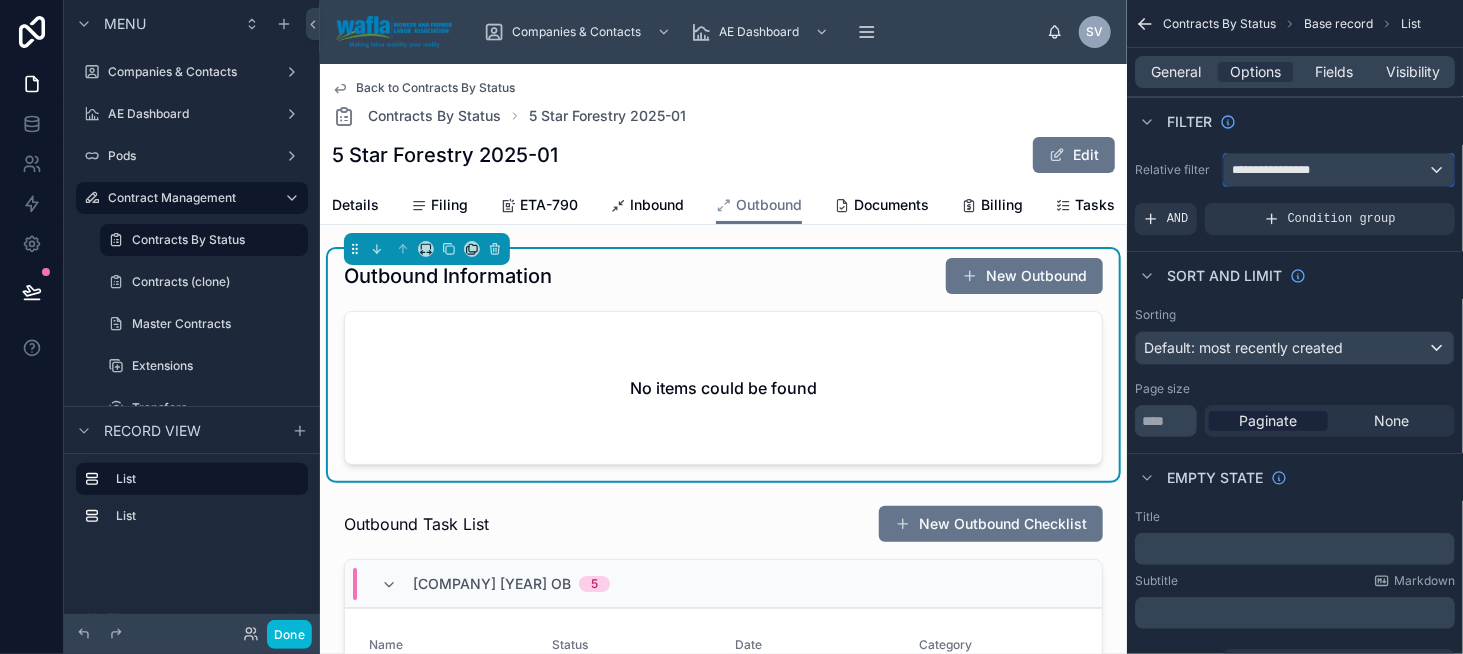 click on "**********" at bounding box center [1285, 170] 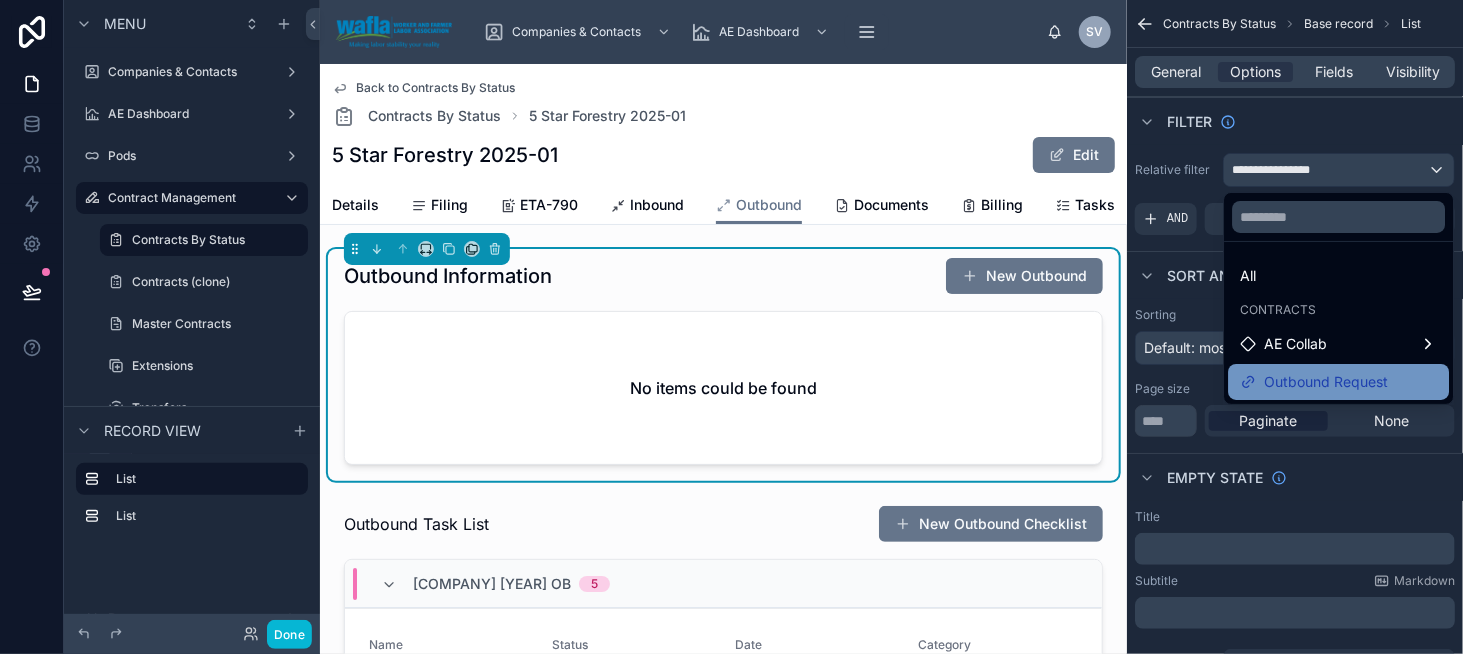click on "Outbound Request" at bounding box center (1326, 382) 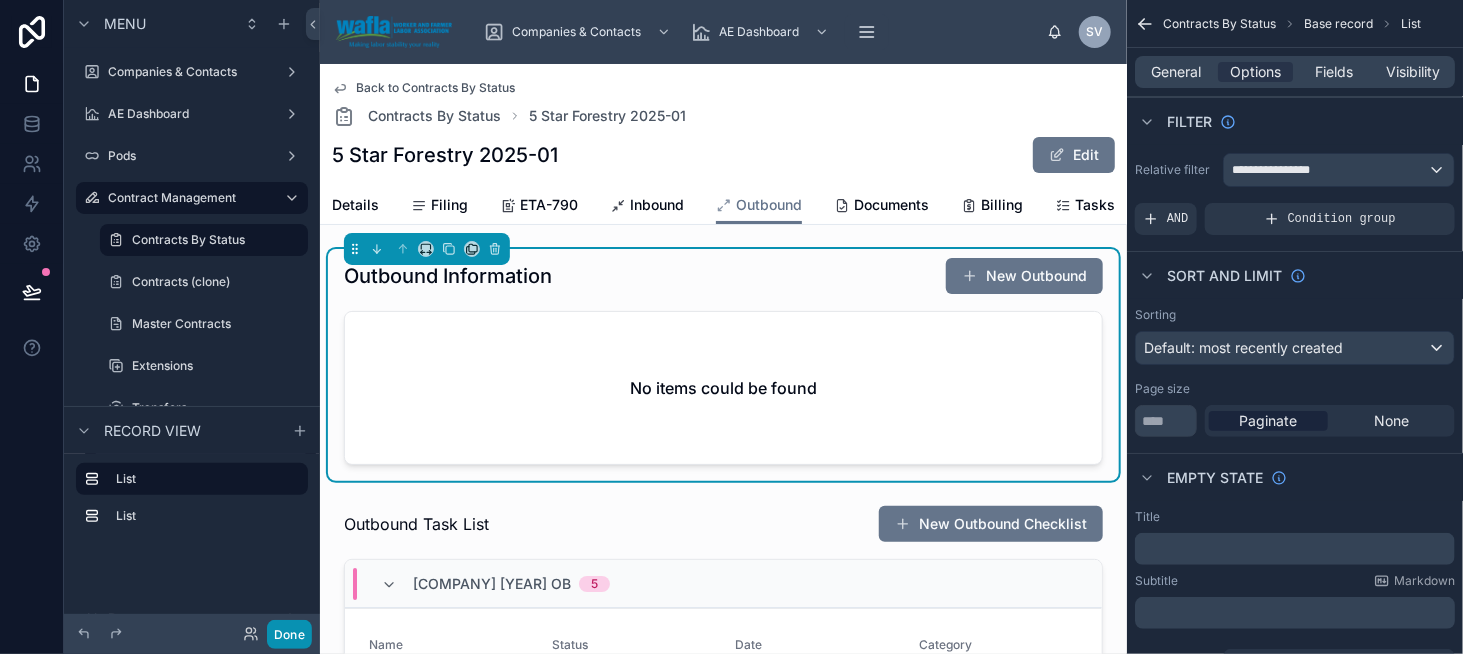 click on "Done" at bounding box center (289, 634) 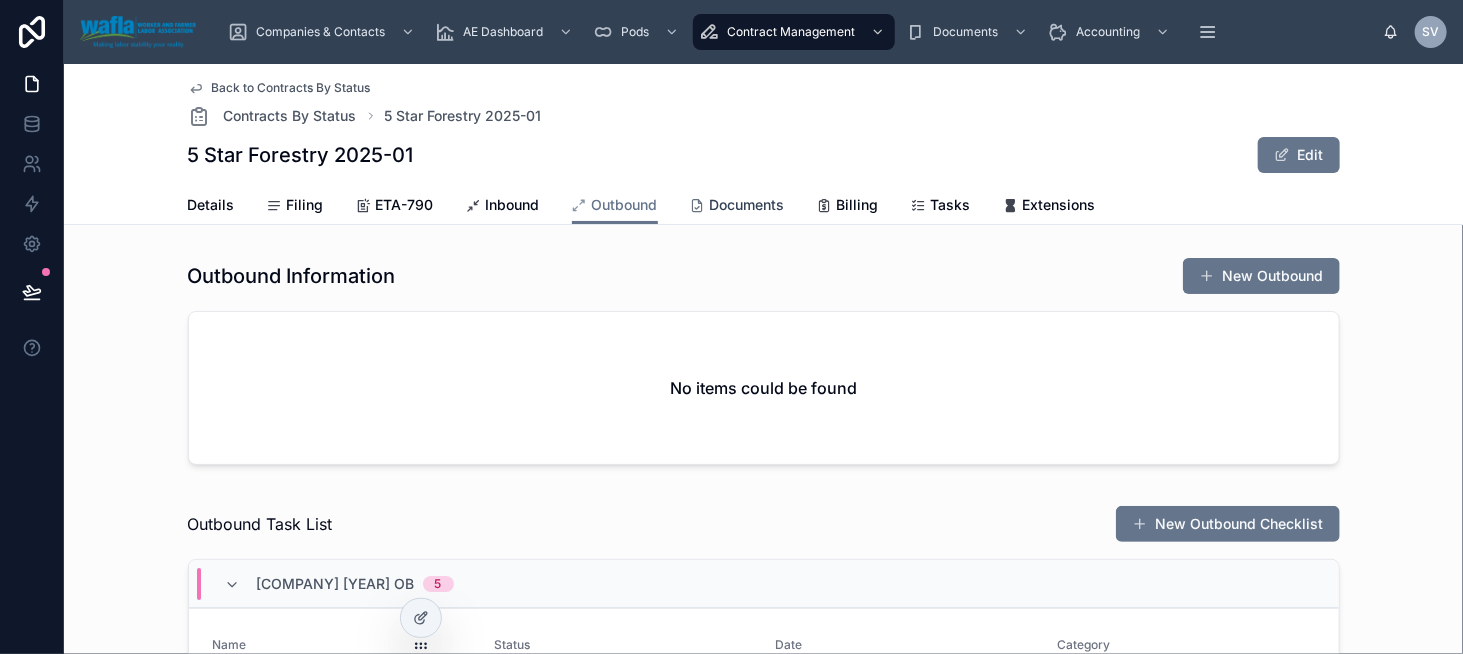 click on "Documents" at bounding box center (747, 205) 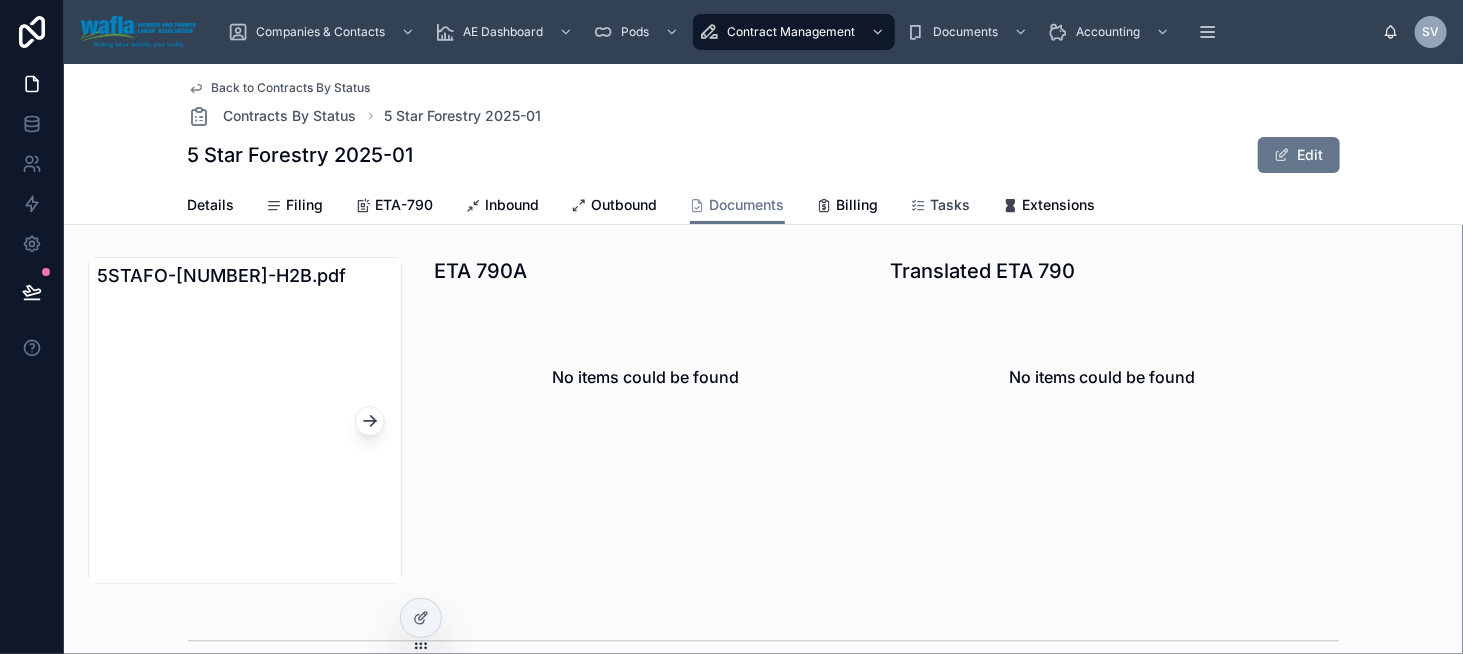 click on "Tasks" at bounding box center (941, 207) 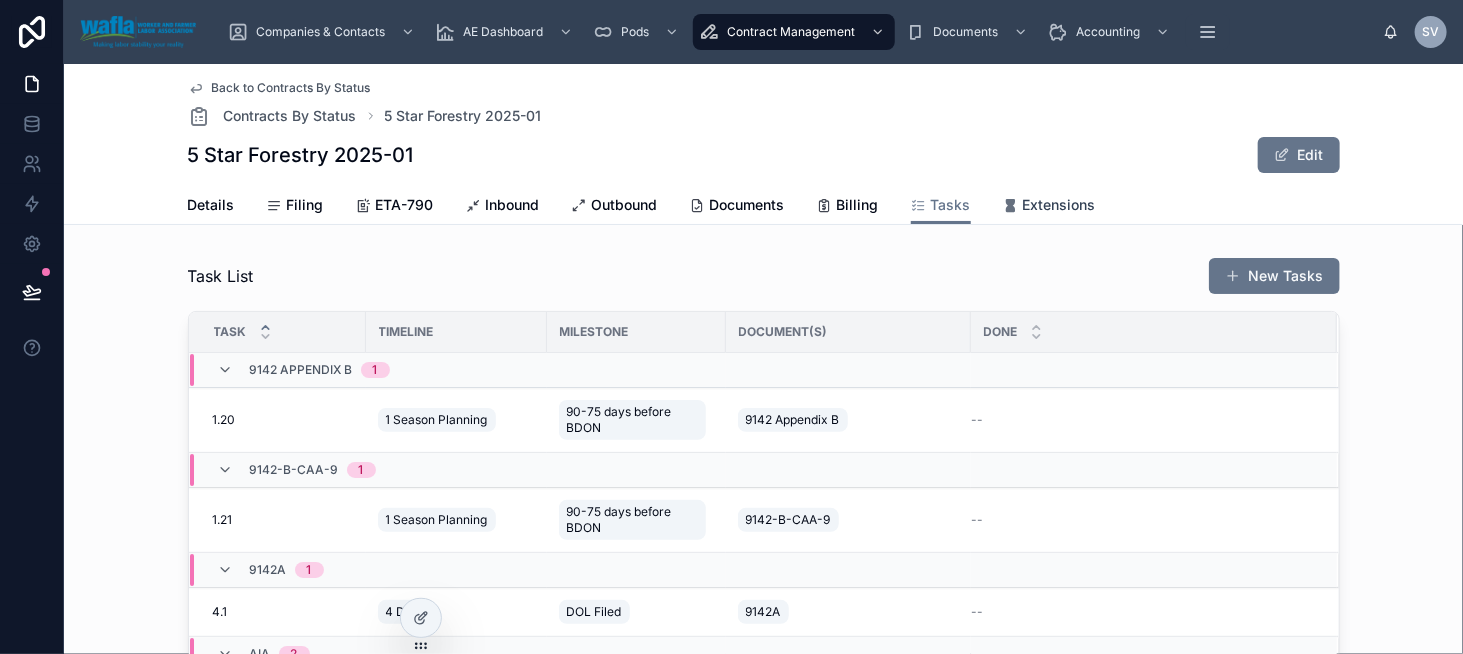 click on "Extensions" at bounding box center (1059, 205) 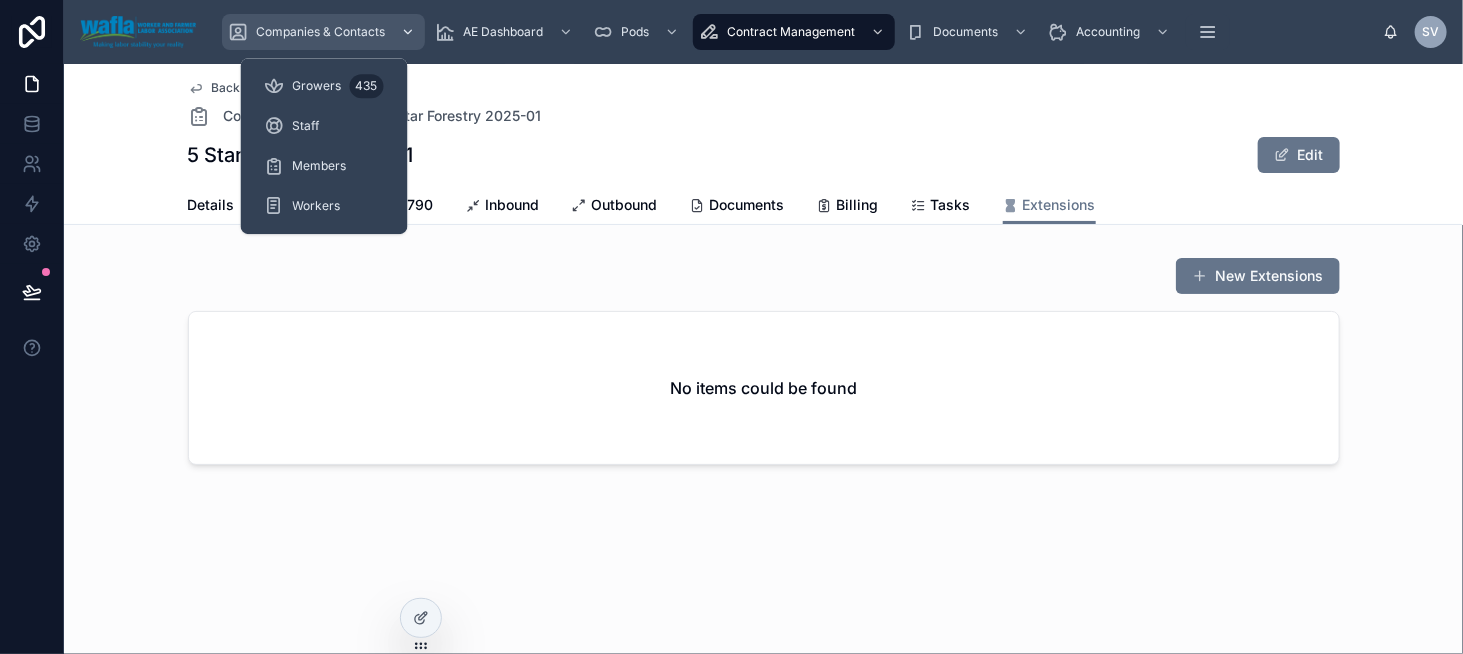 click on "Companies & Contacts" at bounding box center (323, 32) 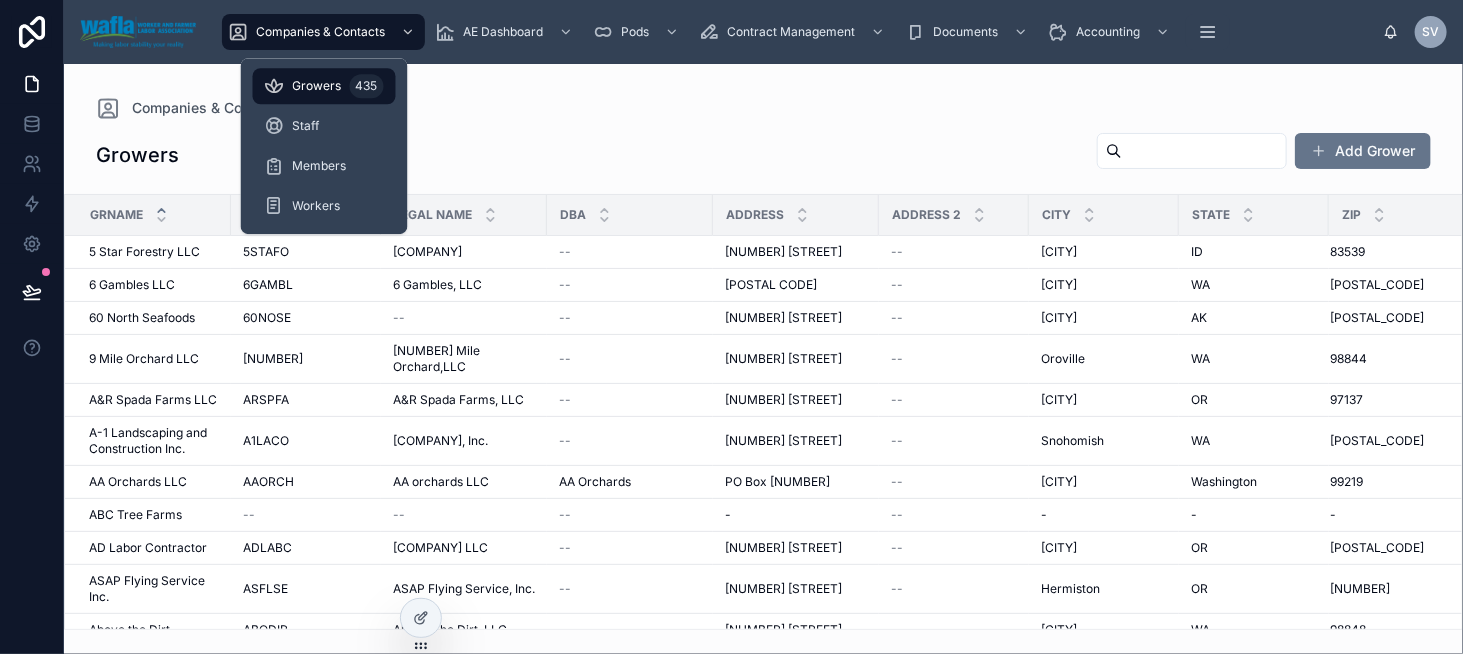 click on "Growers [NUMBER]" at bounding box center [324, 86] 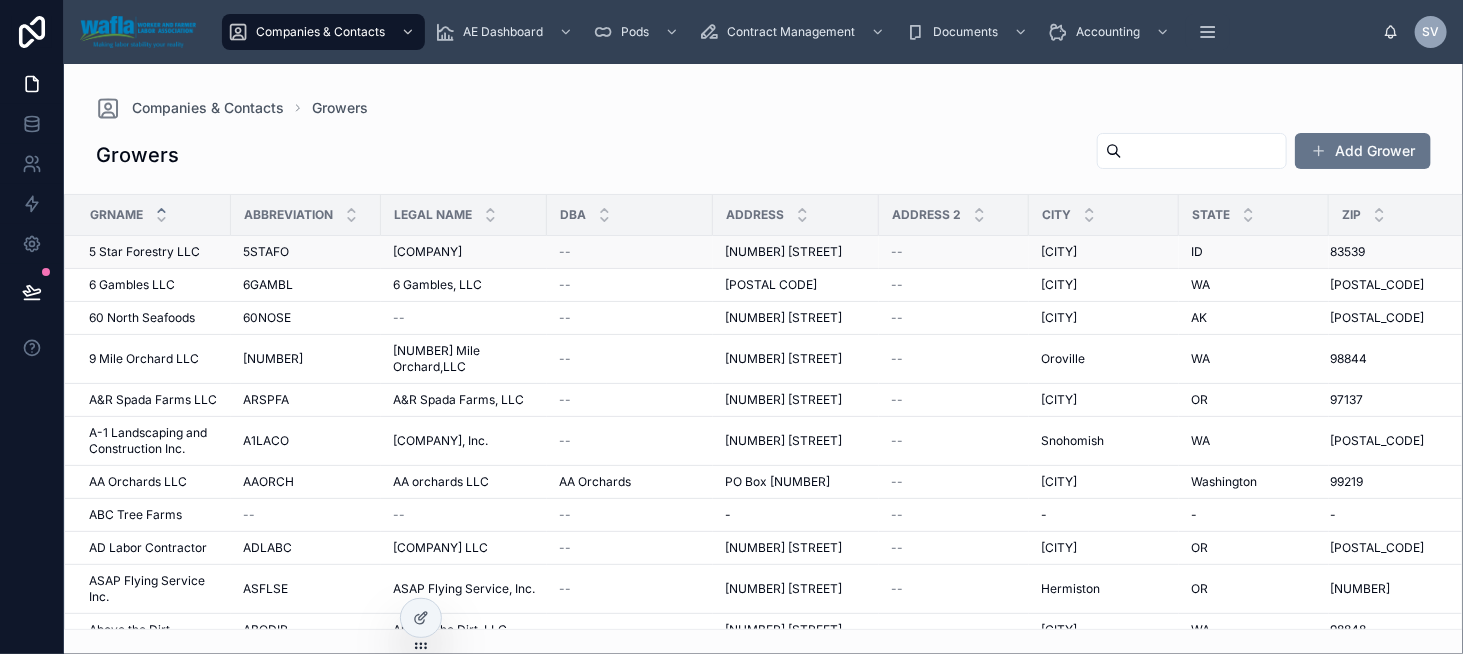 click on "5 Star Forestry LLC 5 Star Forestry LLC" at bounding box center (148, 252) 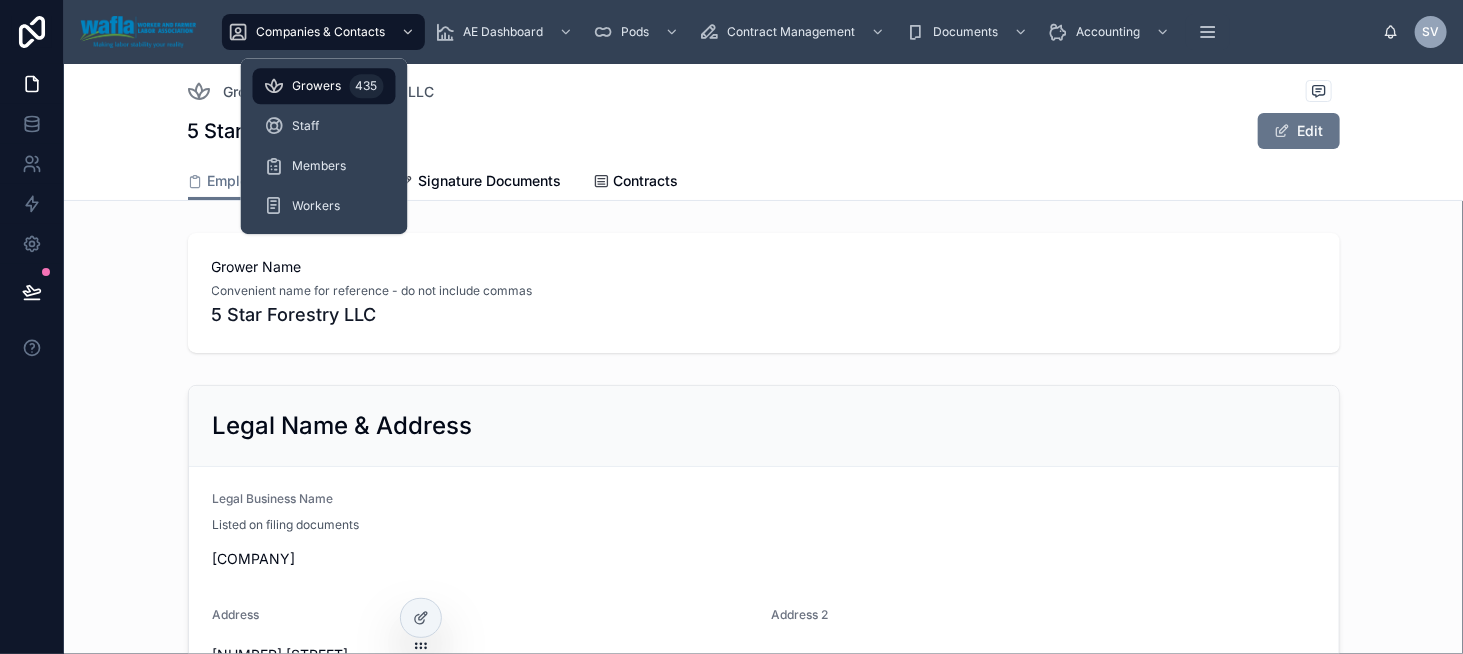 click on "Growers" at bounding box center (317, 86) 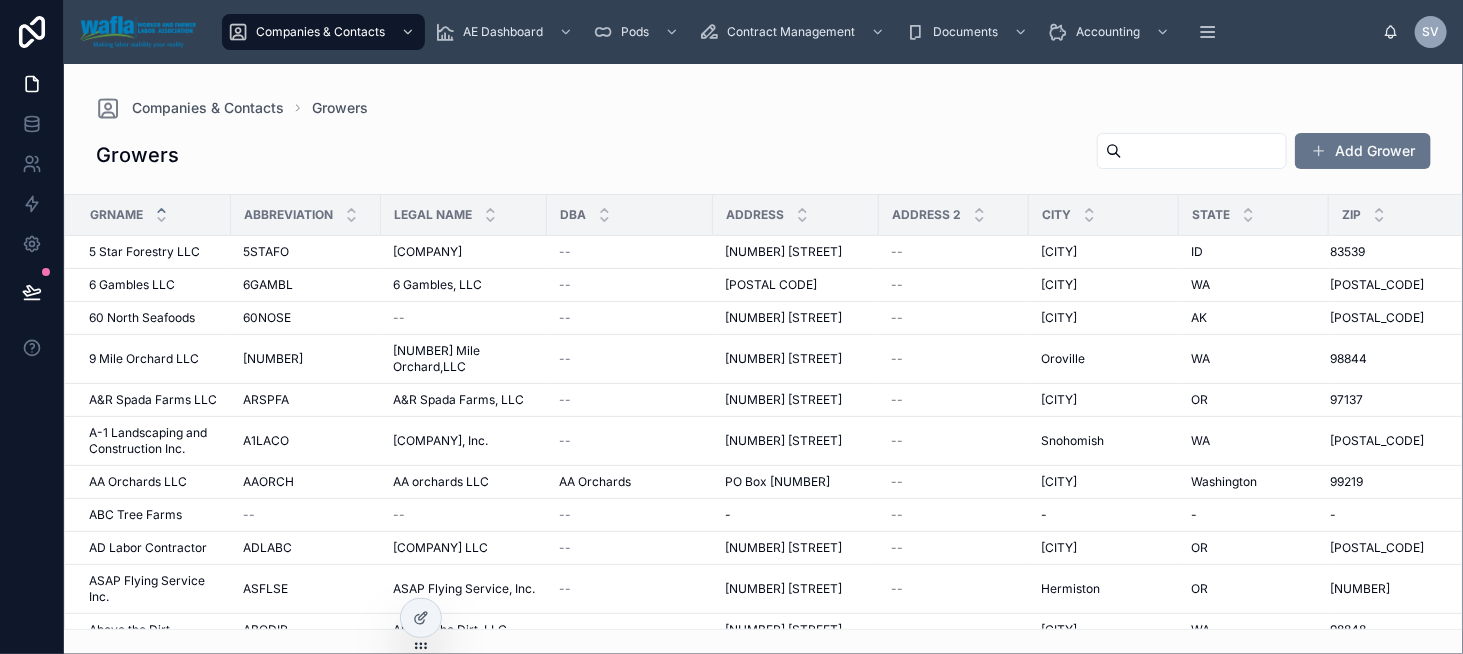 click on "Growers Add Grower" at bounding box center [763, 155] 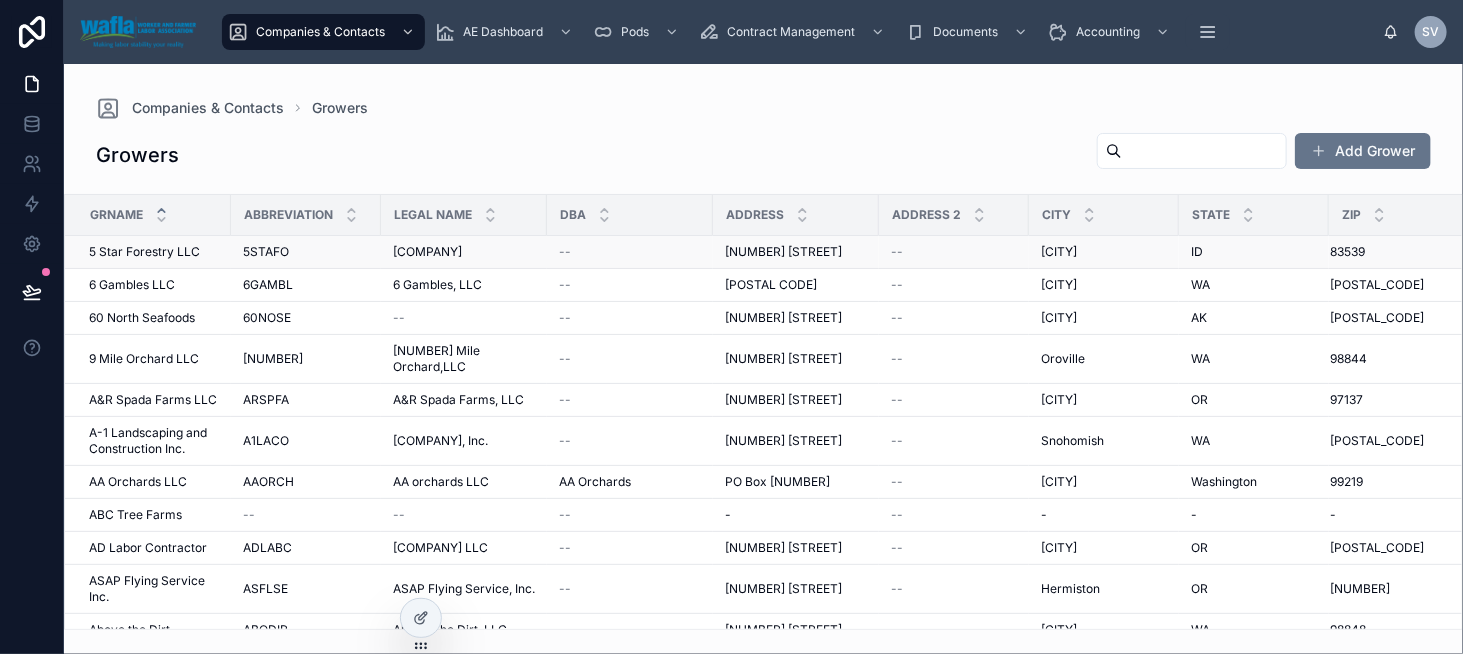 click on "5 Star Forestry LLC" at bounding box center [144, 252] 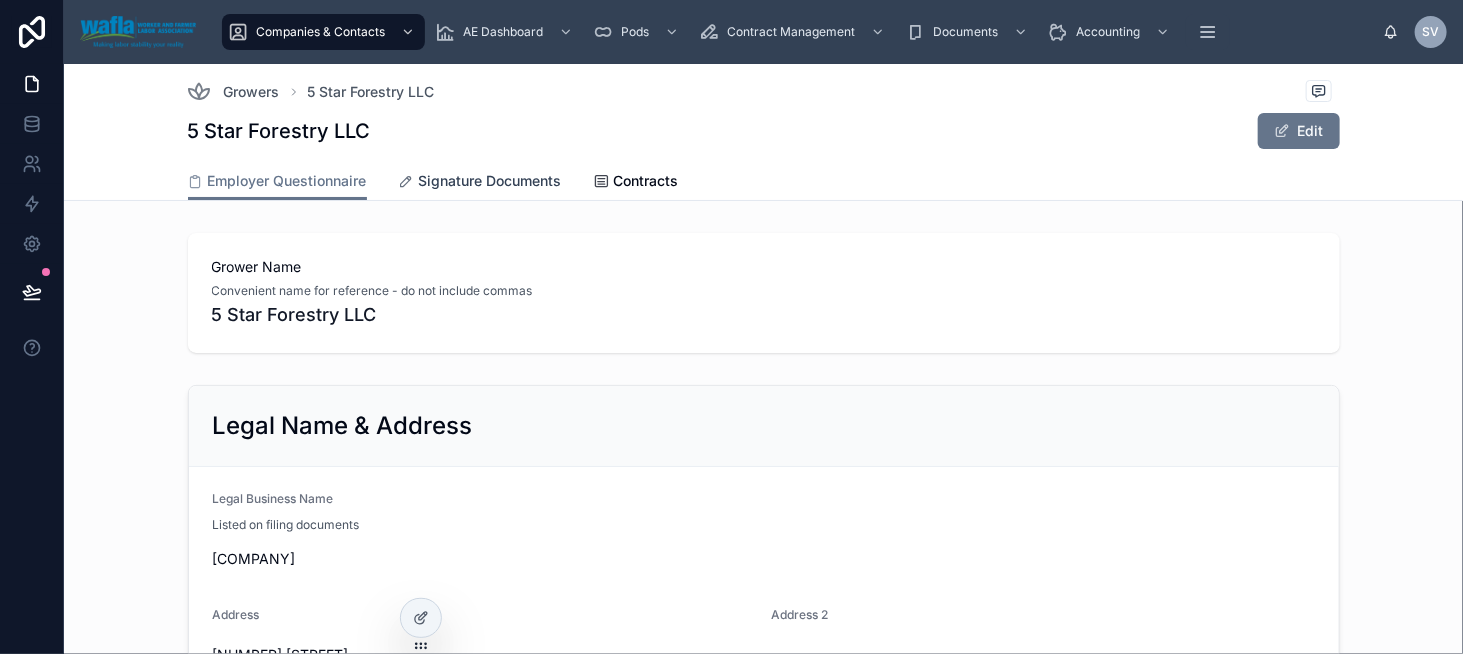 click on "Signature Documents" at bounding box center [490, 181] 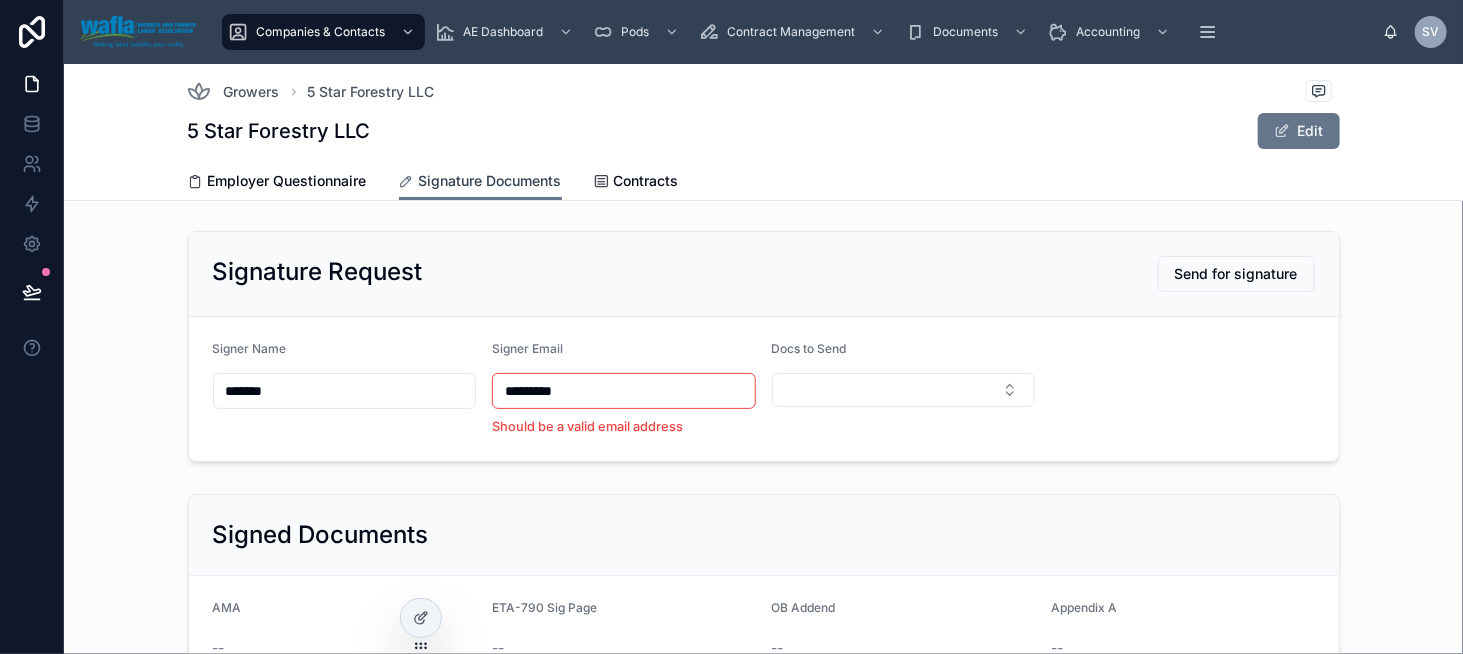 scroll, scrollTop: 0, scrollLeft: 0, axis: both 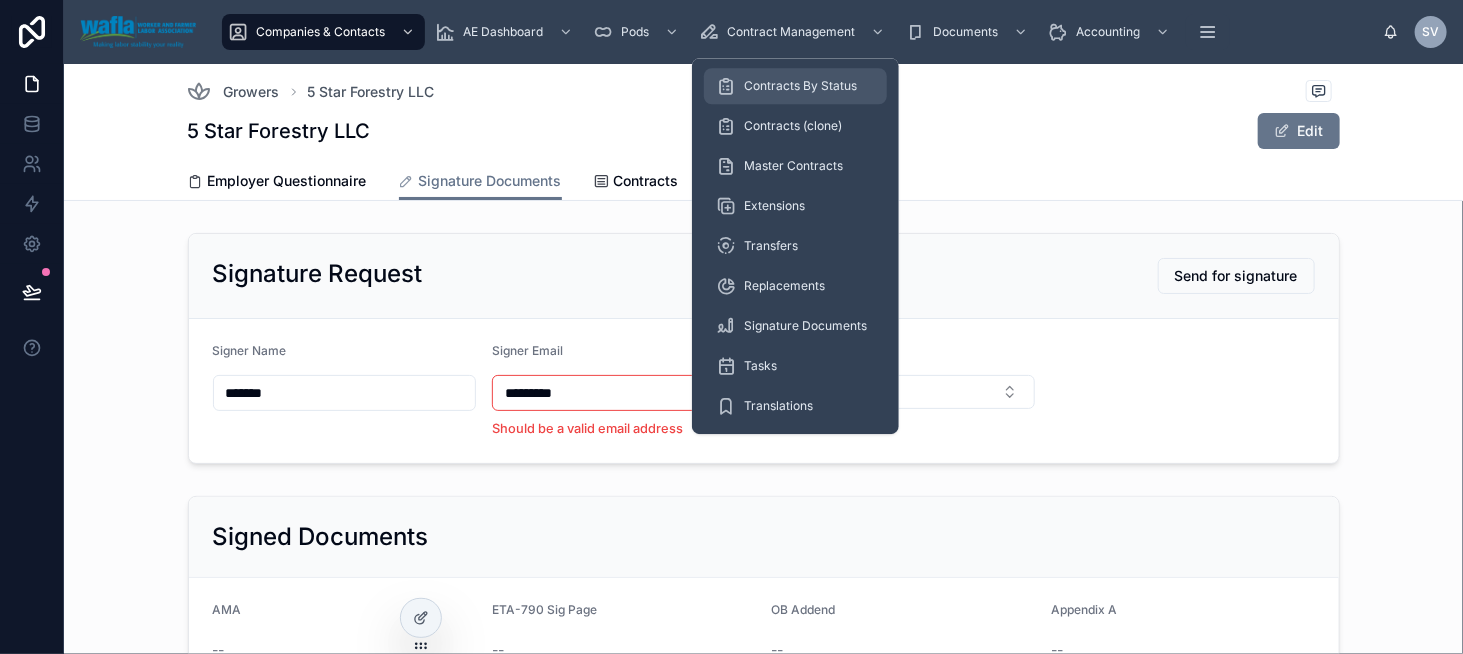 click on "Contracts By Status" at bounding box center [800, 86] 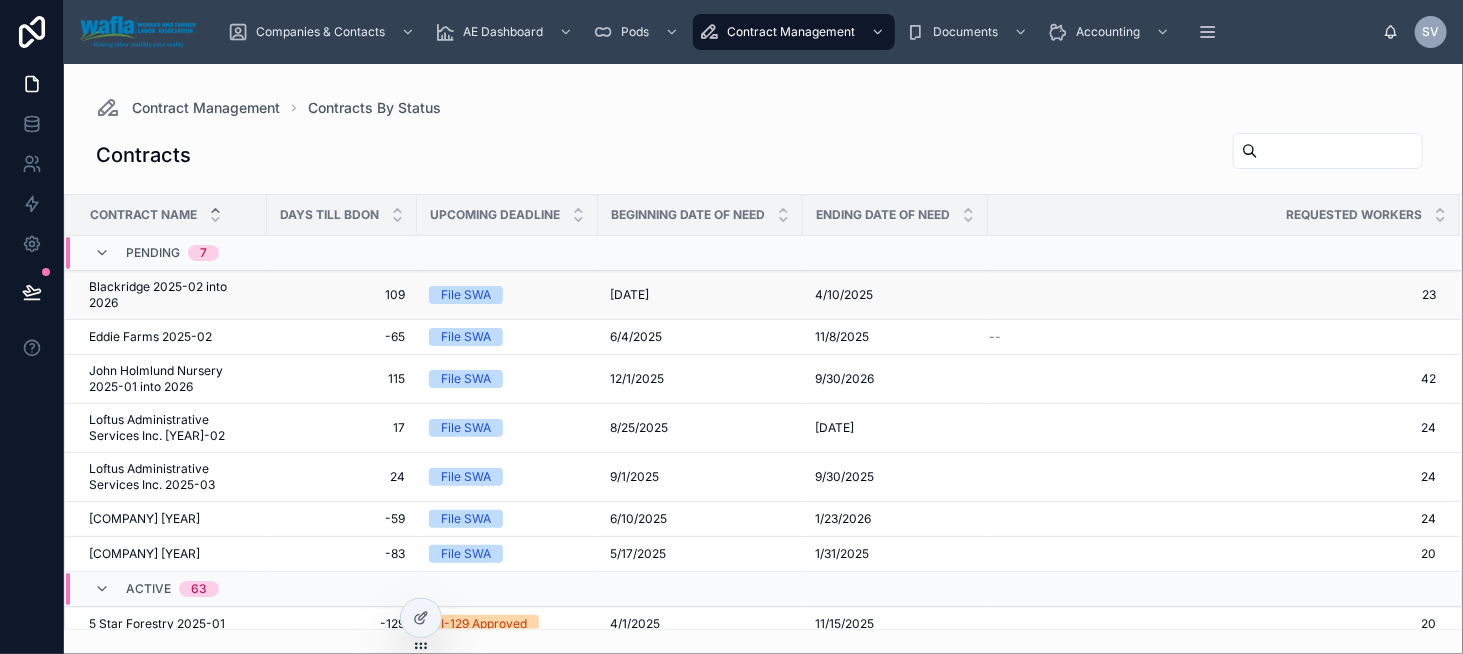 click on "Blackridge 2025-02 into 2026" at bounding box center (172, 295) 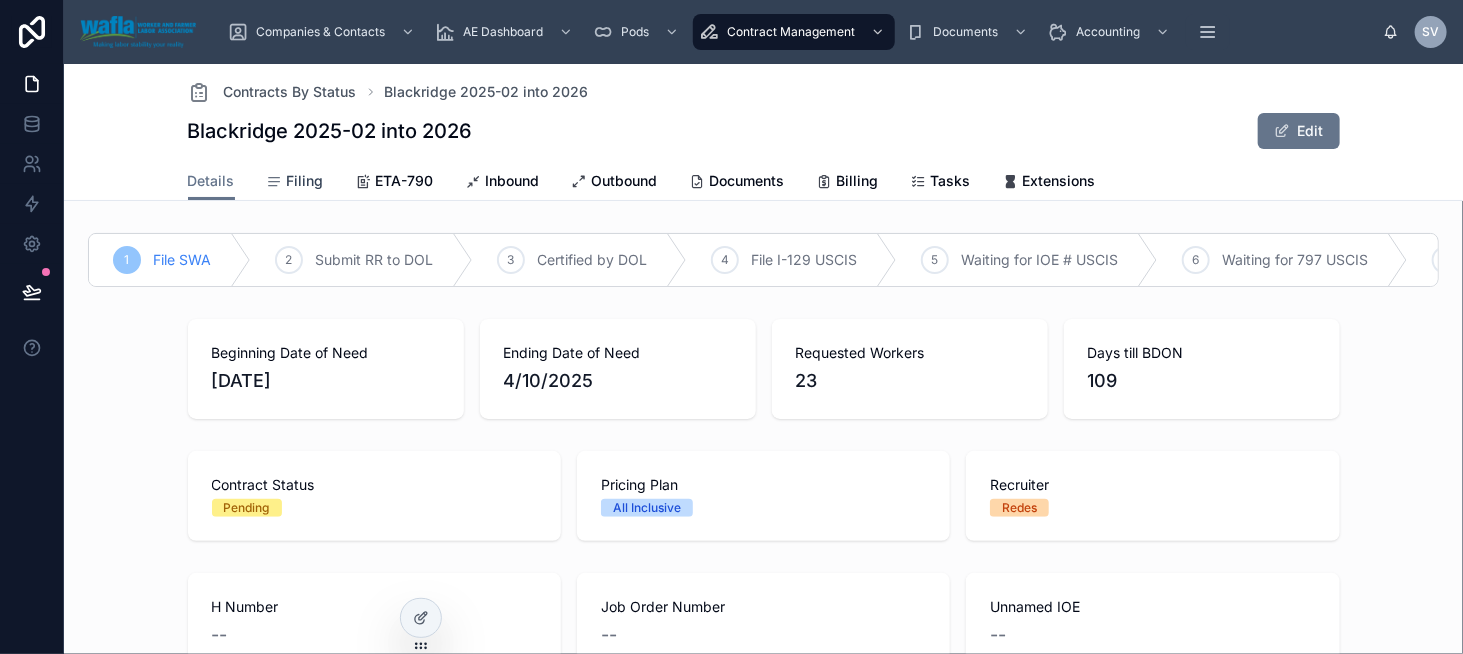 click on "Filing" at bounding box center (305, 181) 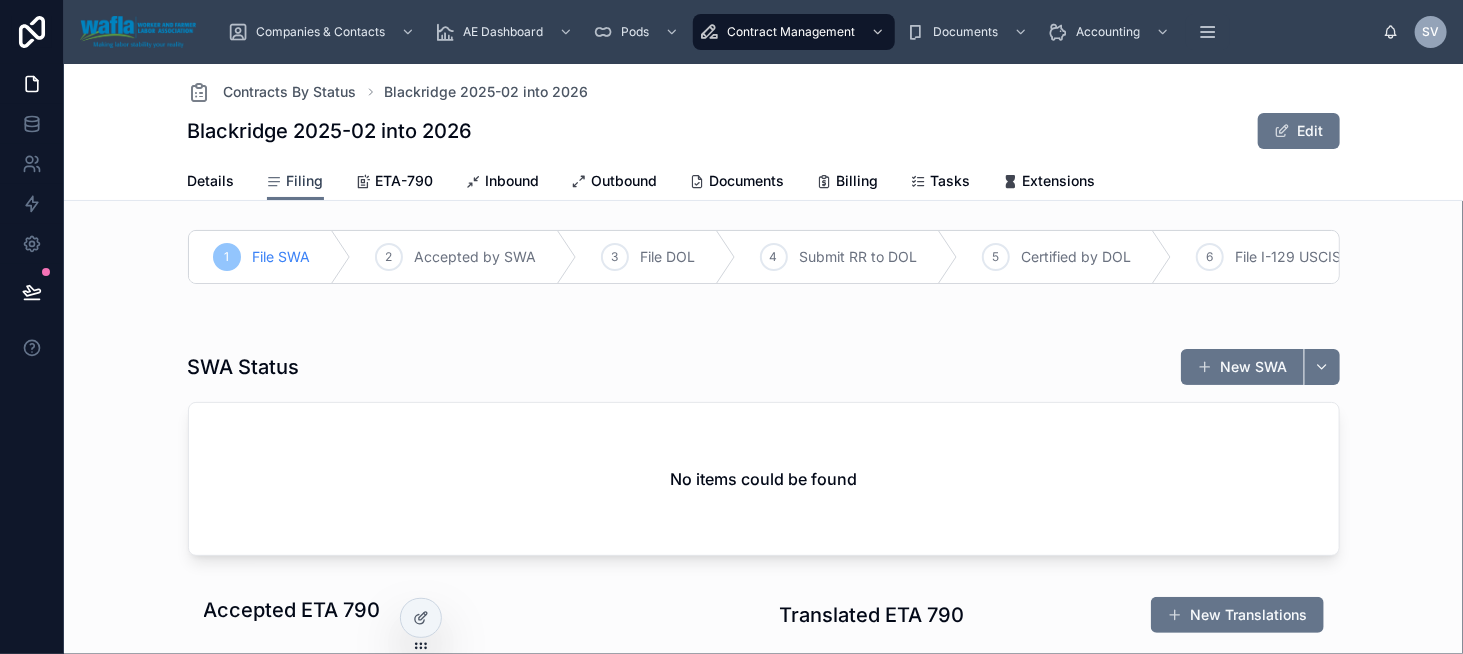 scroll, scrollTop: 0, scrollLeft: 0, axis: both 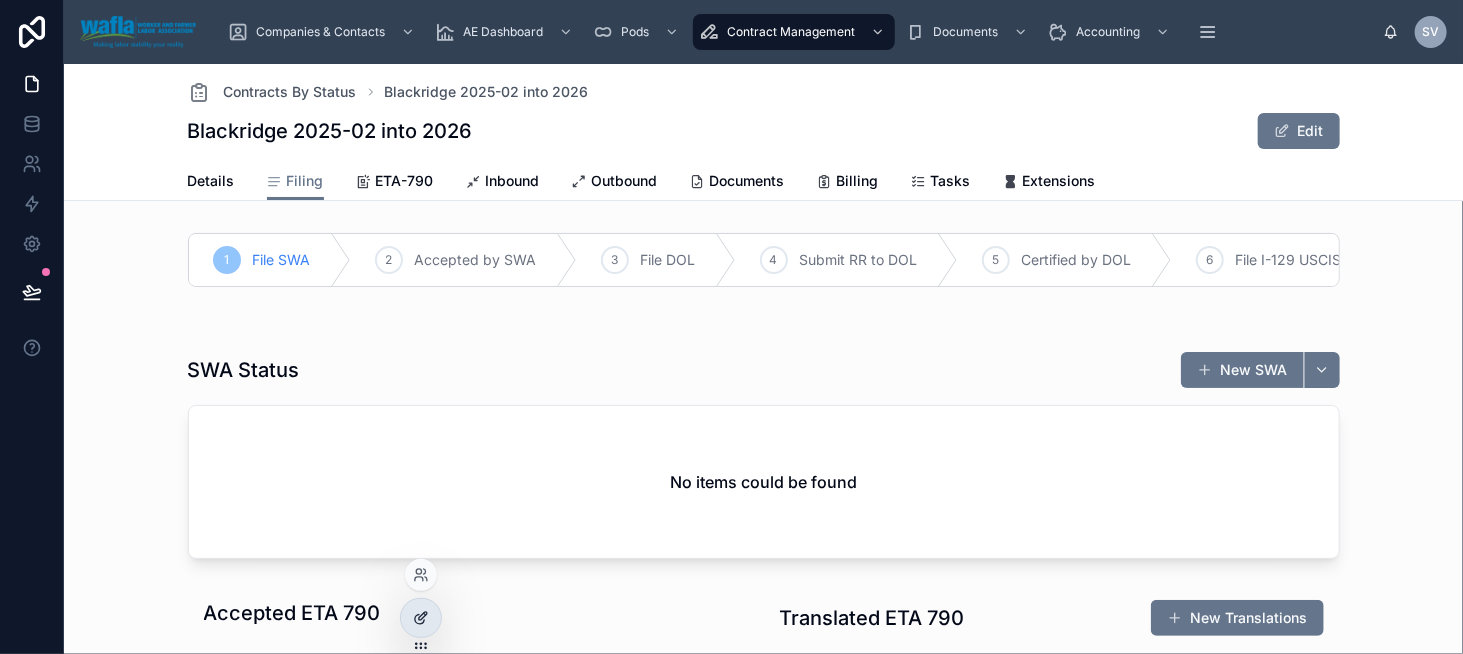 click at bounding box center [421, 618] 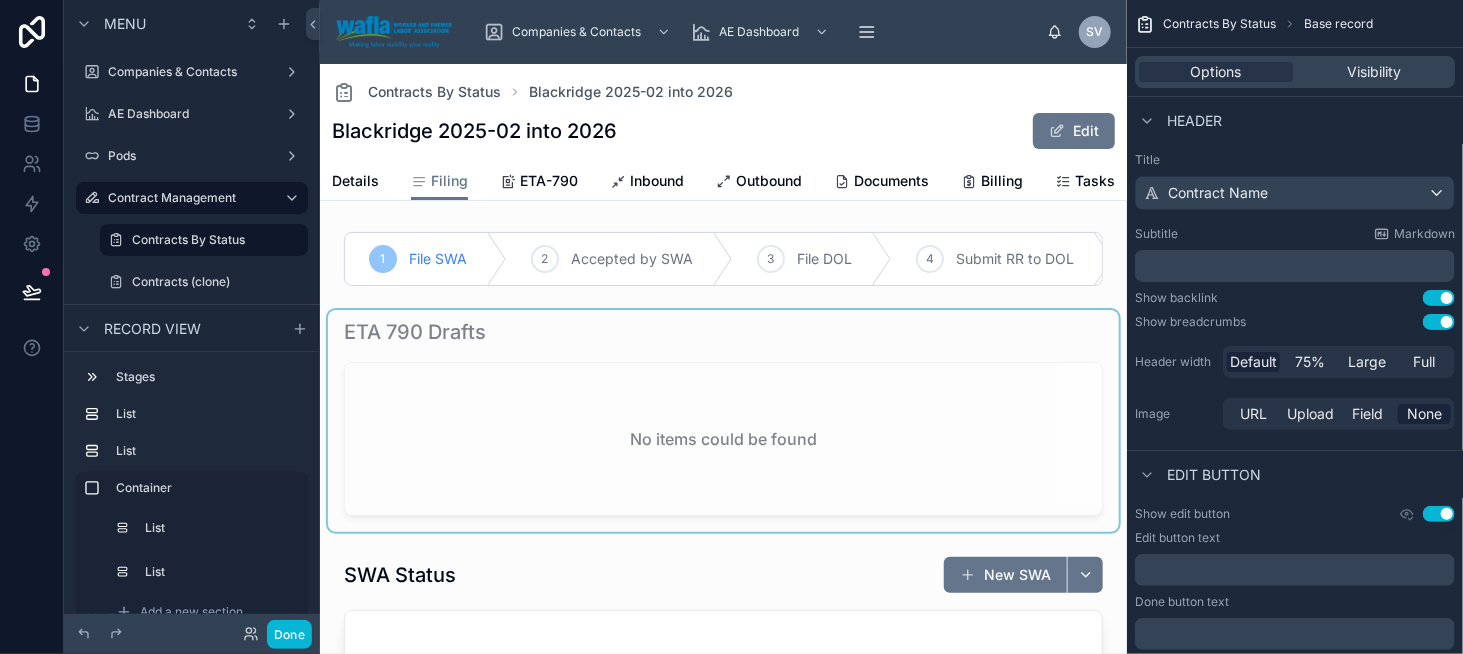 scroll, scrollTop: 0, scrollLeft: 0, axis: both 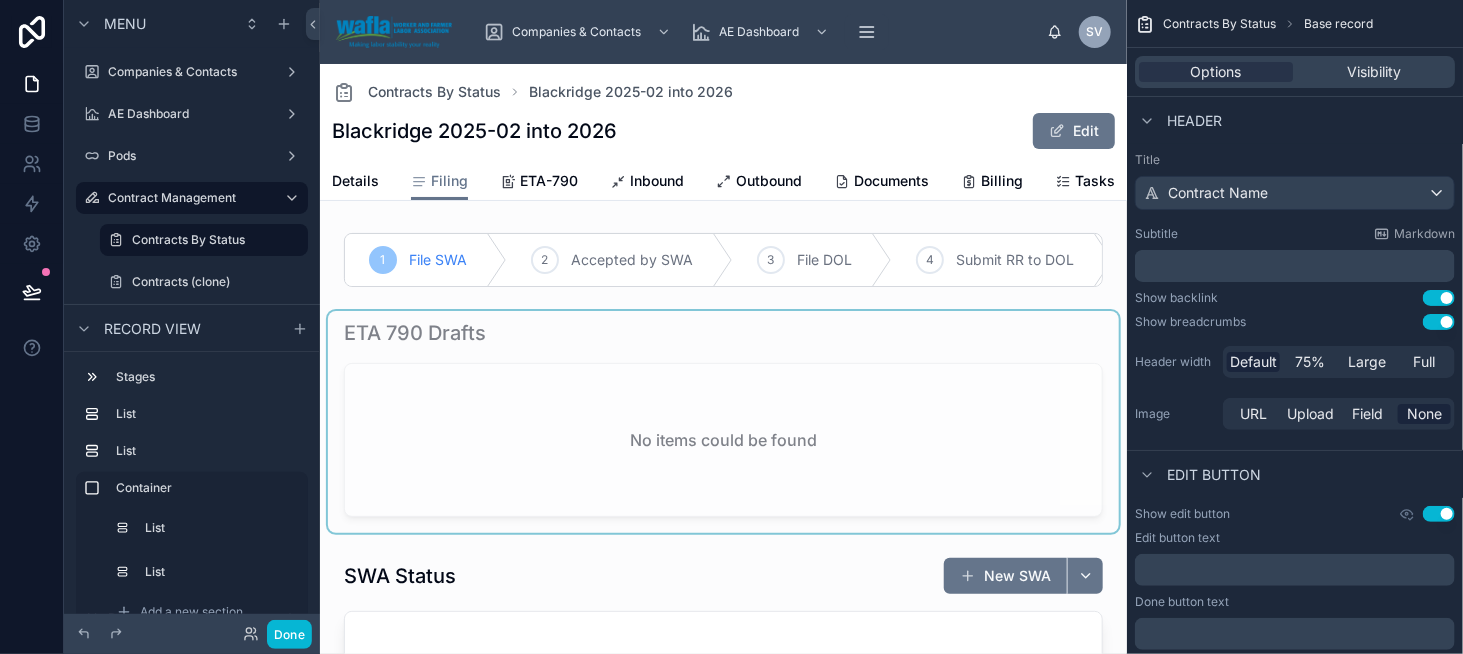 click at bounding box center [723, 422] 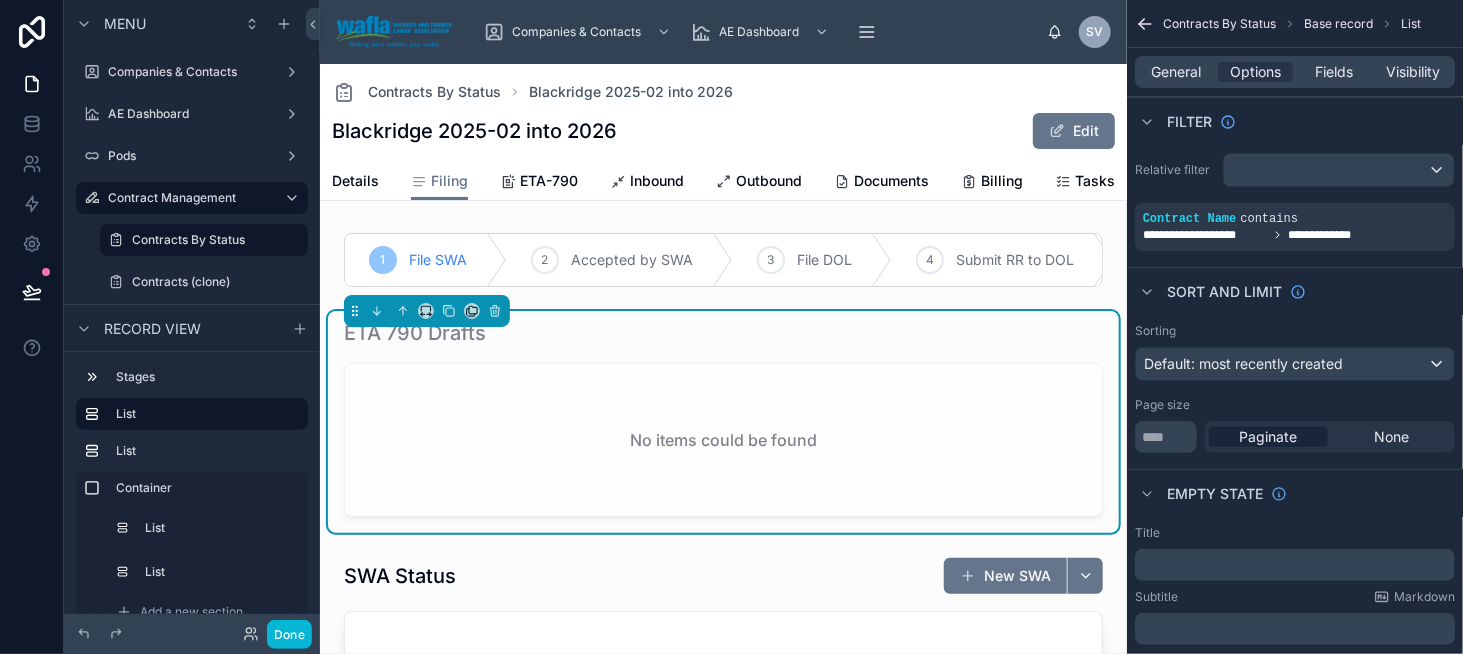 click on "ETA 790 Drafts" at bounding box center [723, 333] 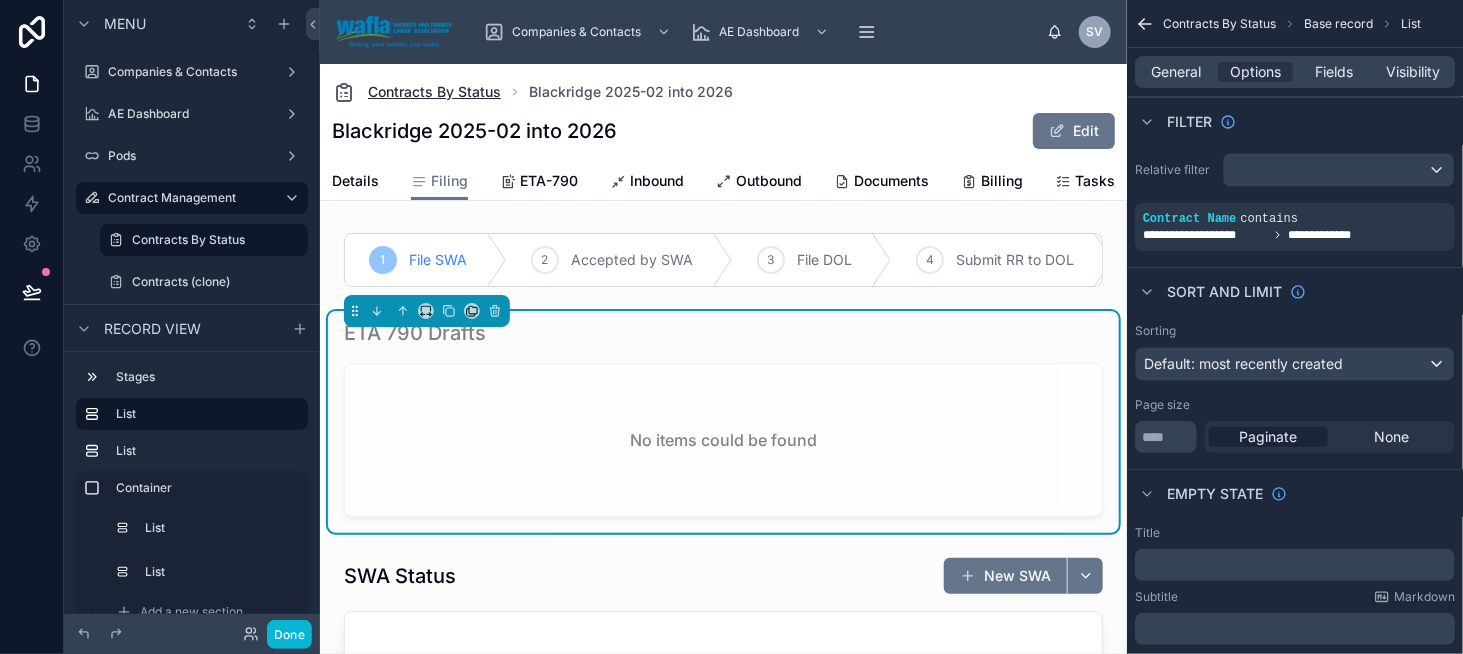 click on "Contracts By Status" at bounding box center (434, 92) 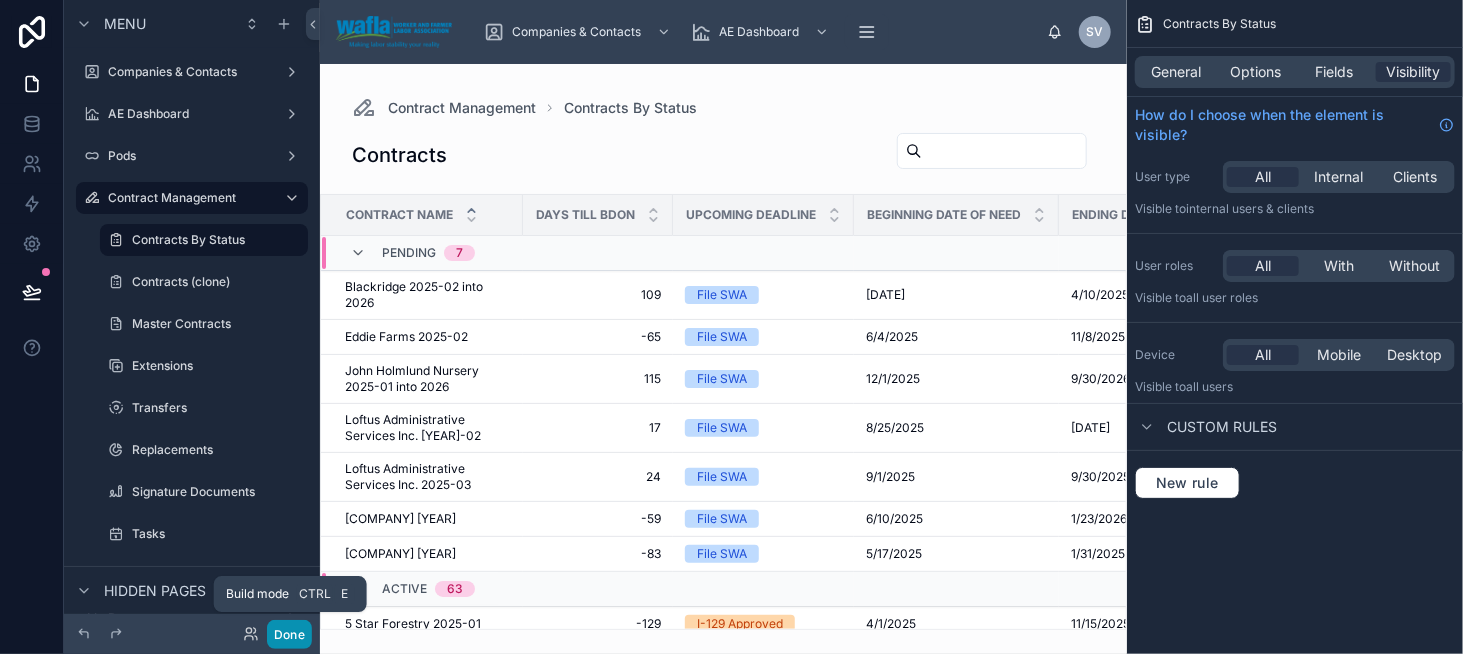 click on "Done" at bounding box center (289, 634) 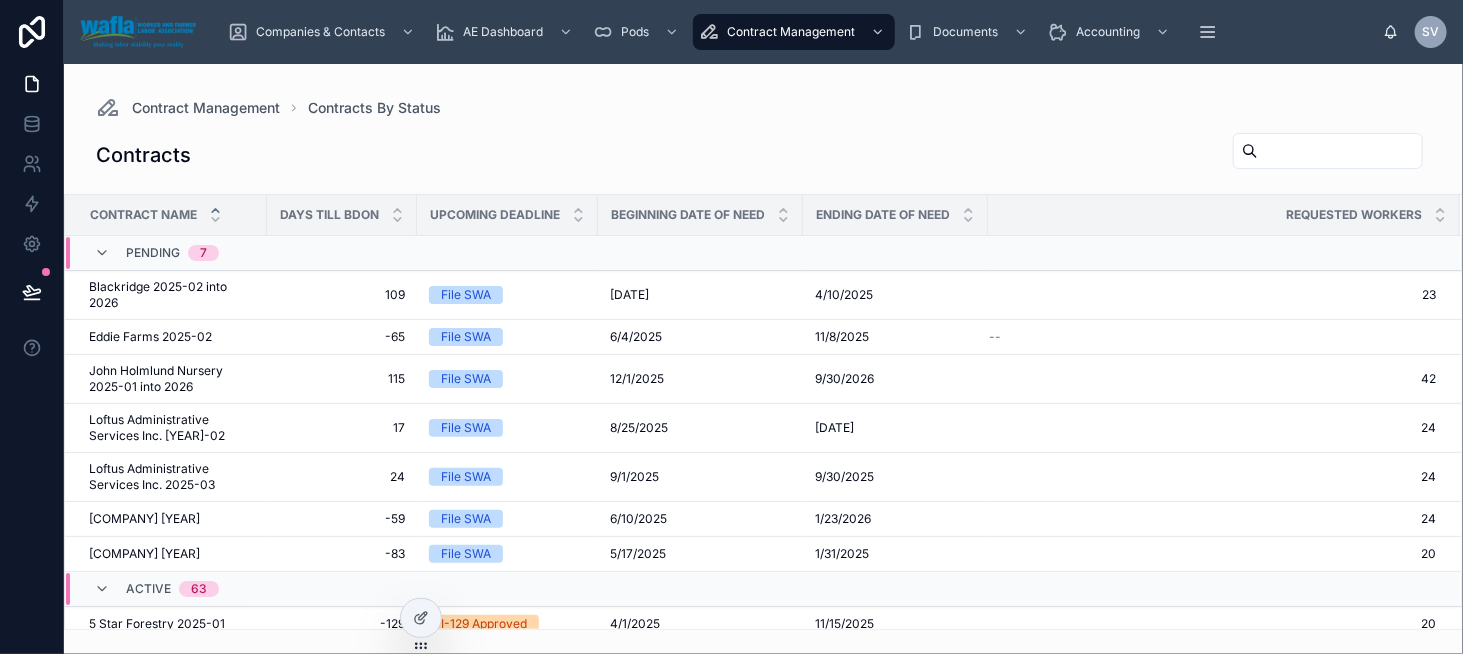click at bounding box center [1340, 151] 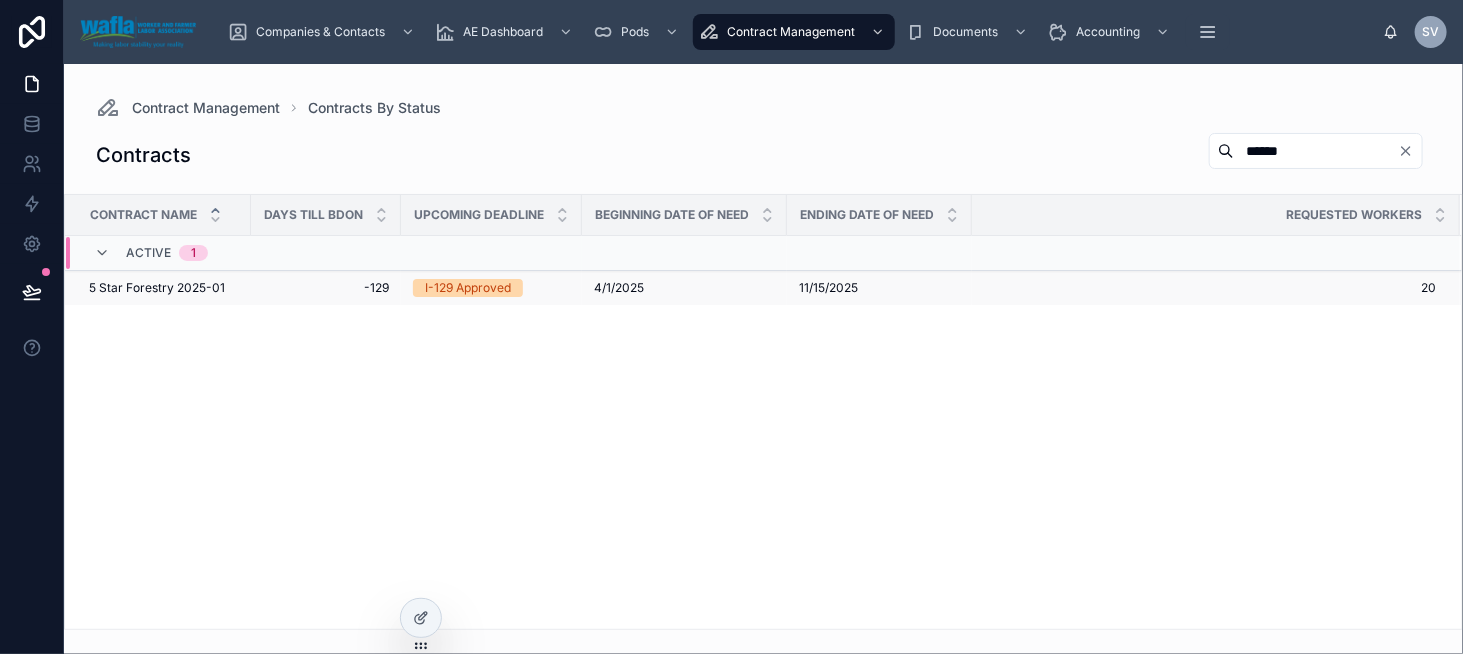 type on "******" 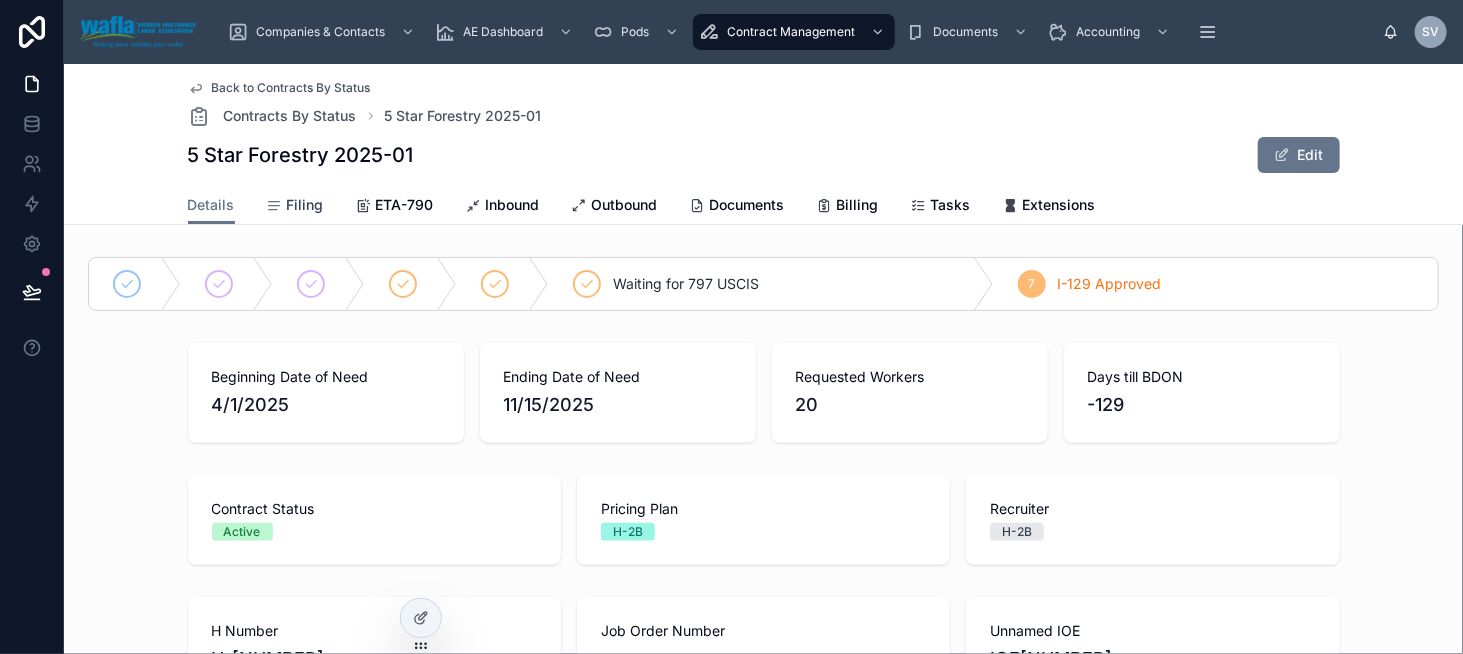 click on "Filing" at bounding box center (305, 205) 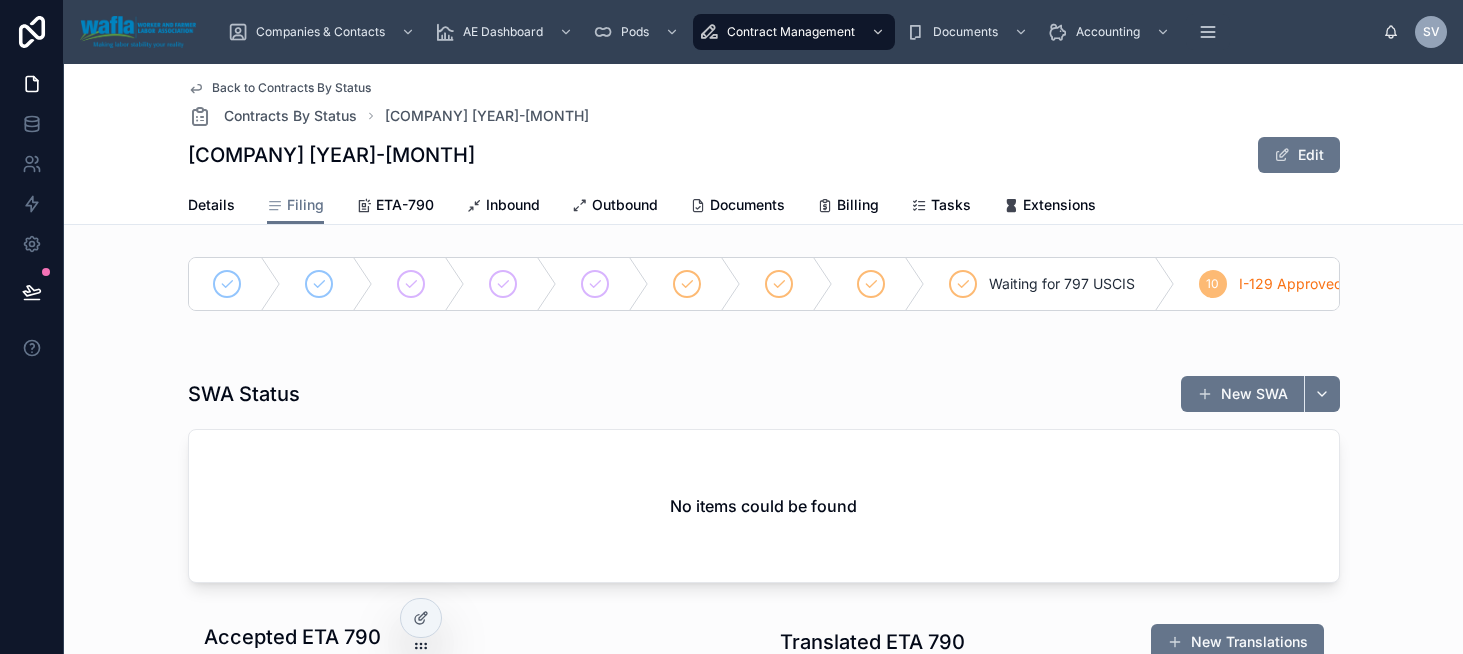 scroll, scrollTop: 0, scrollLeft: 0, axis: both 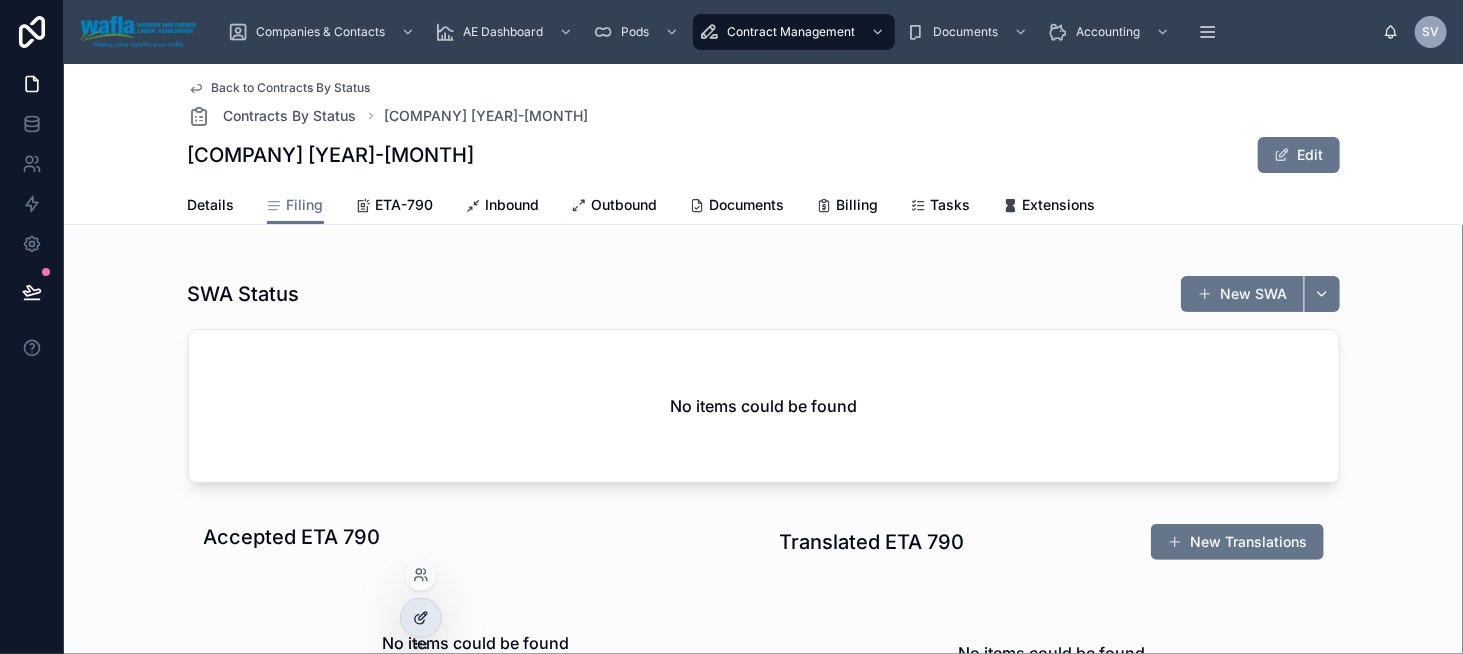 click 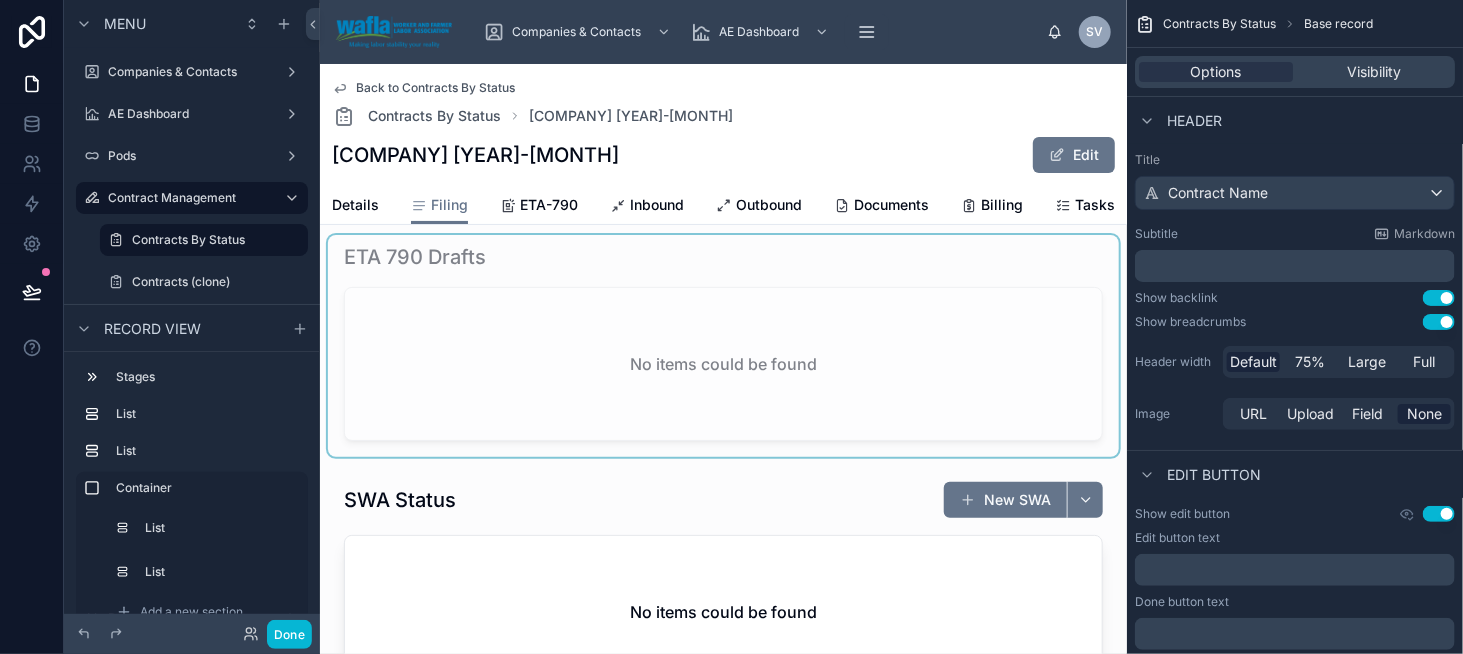 click at bounding box center (723, 346) 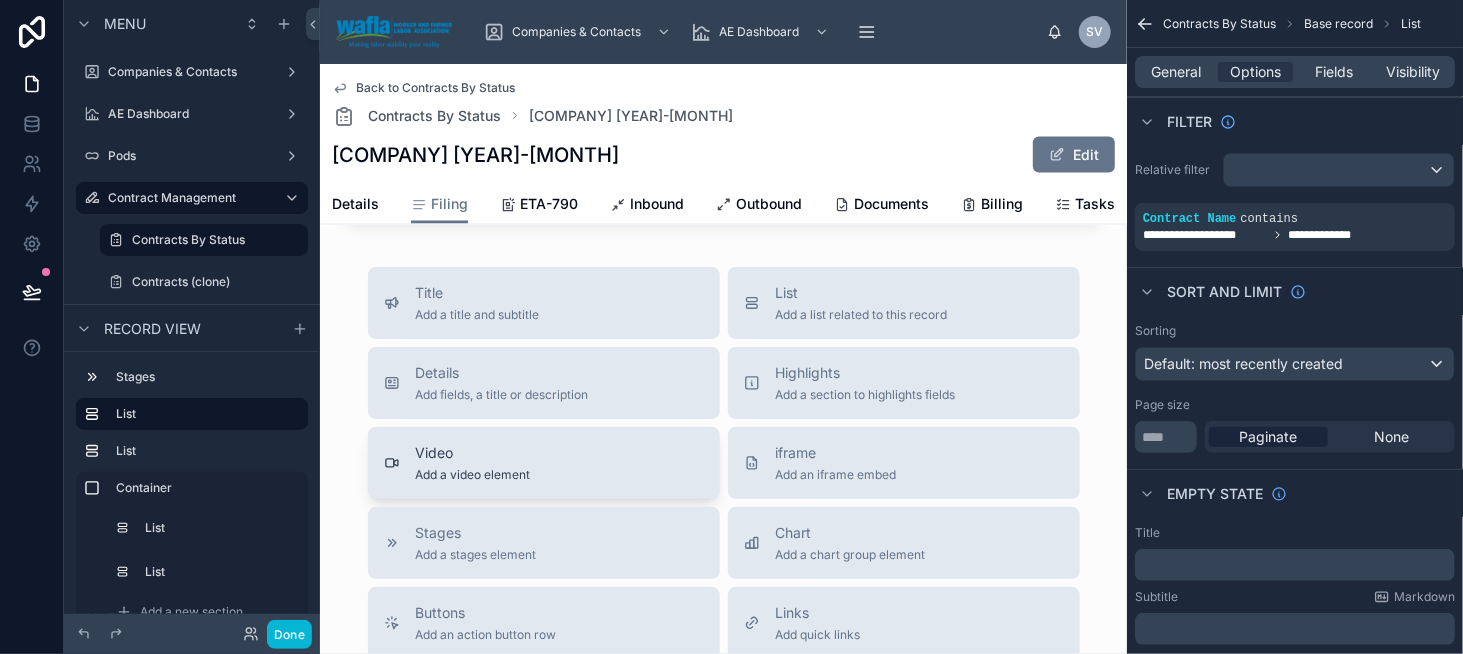 scroll, scrollTop: 1600, scrollLeft: 0, axis: vertical 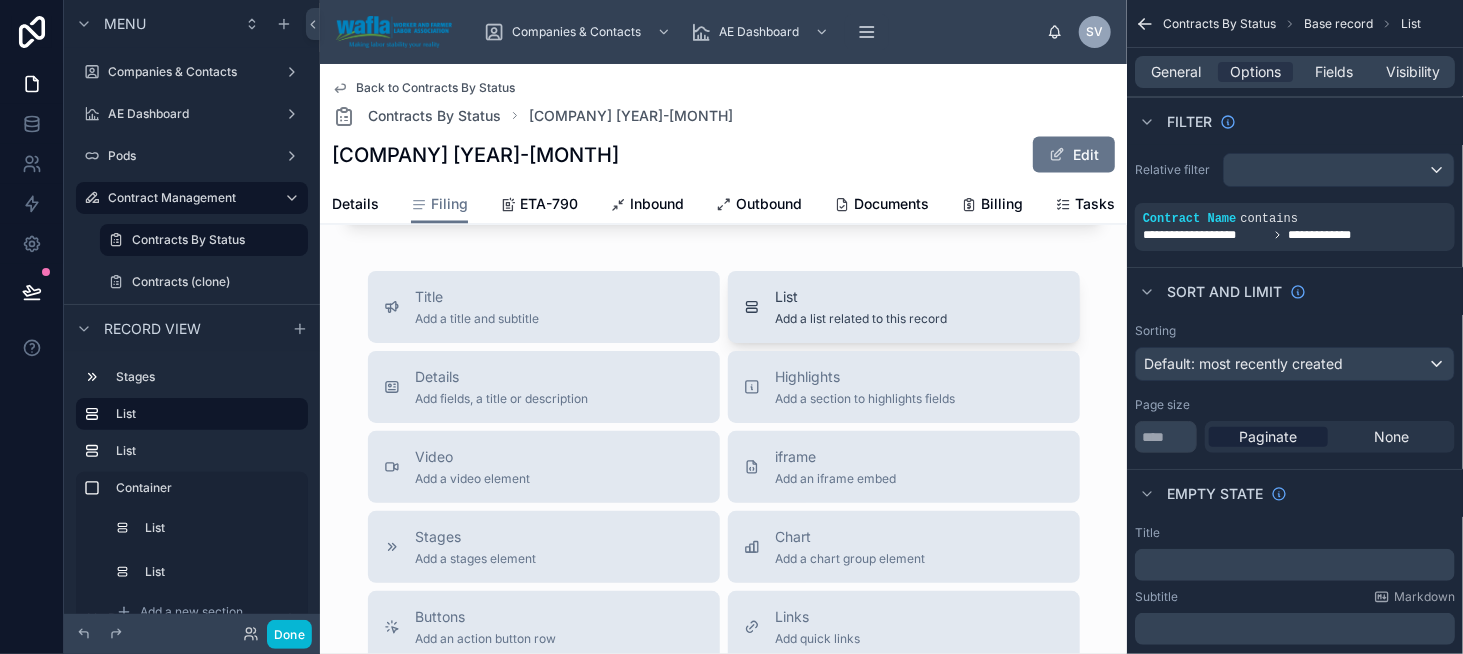 click on "List Add a list related to this record" at bounding box center [862, 307] 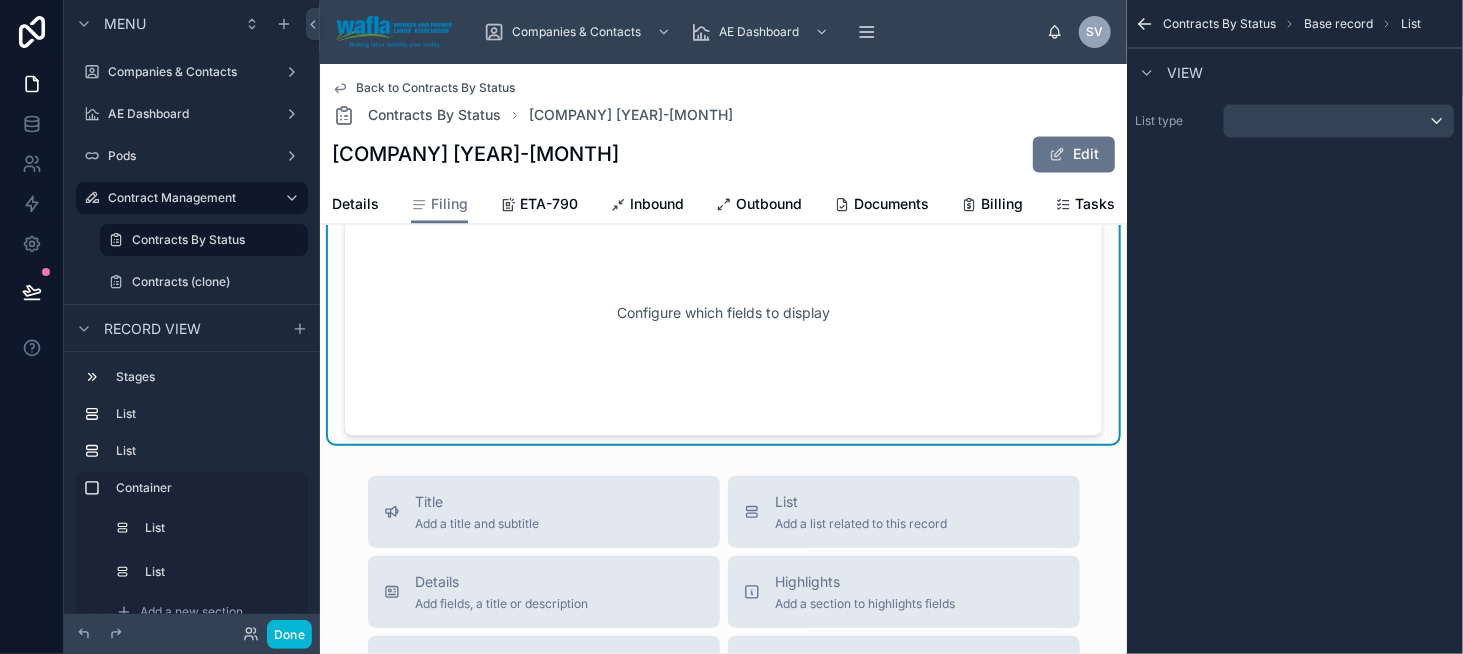 scroll, scrollTop: 1677, scrollLeft: 0, axis: vertical 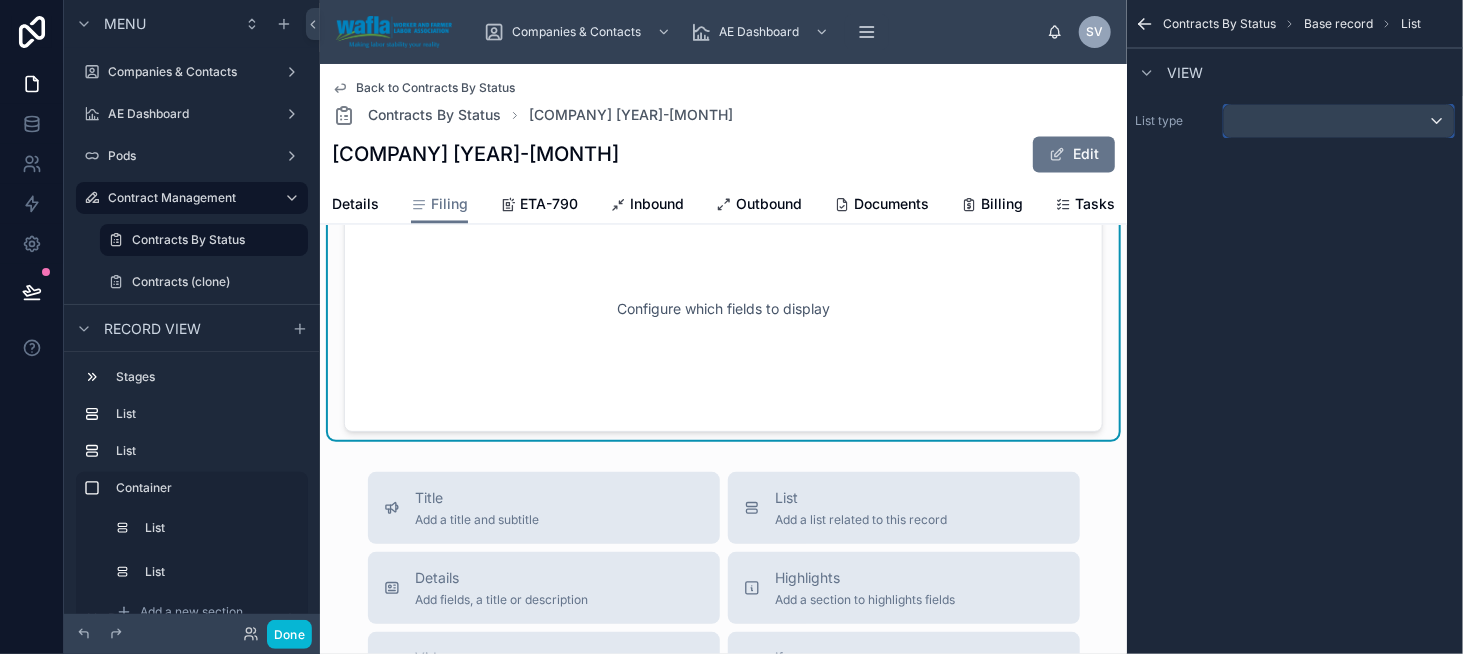 click at bounding box center [1339, 121] 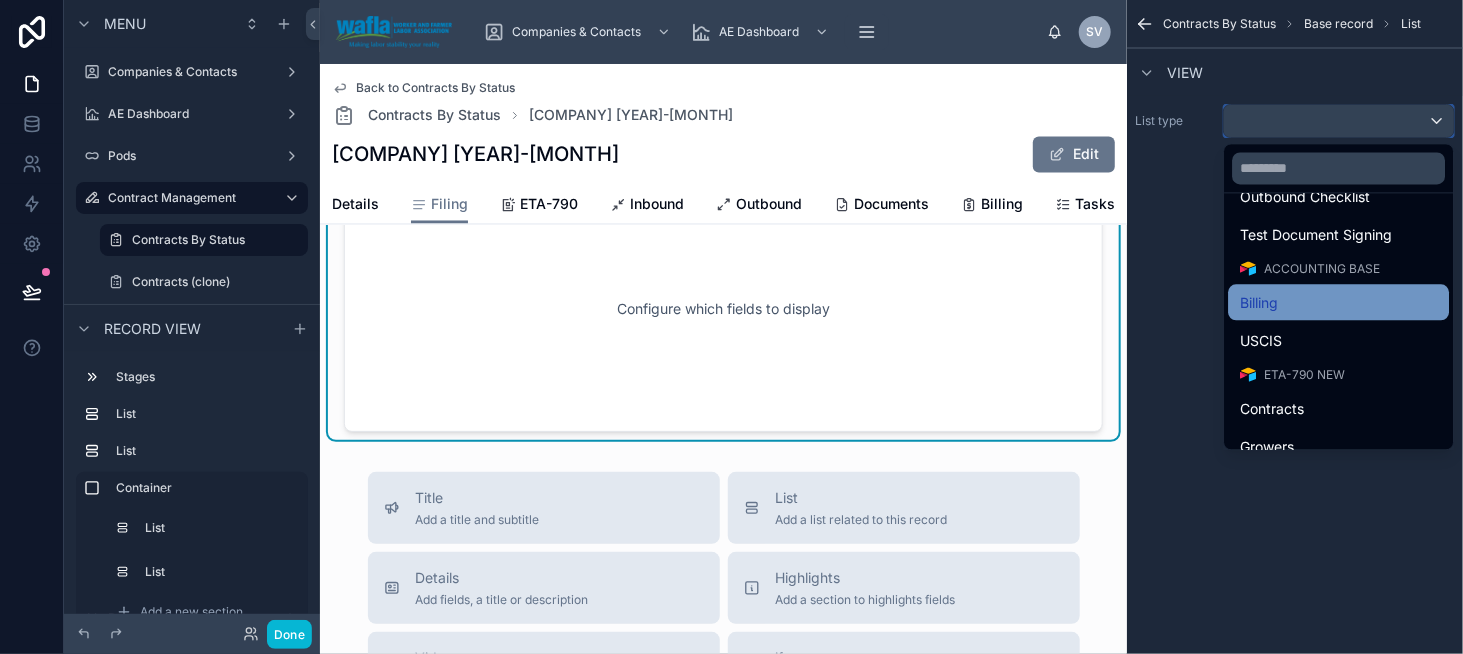 scroll, scrollTop: 1200, scrollLeft: 0, axis: vertical 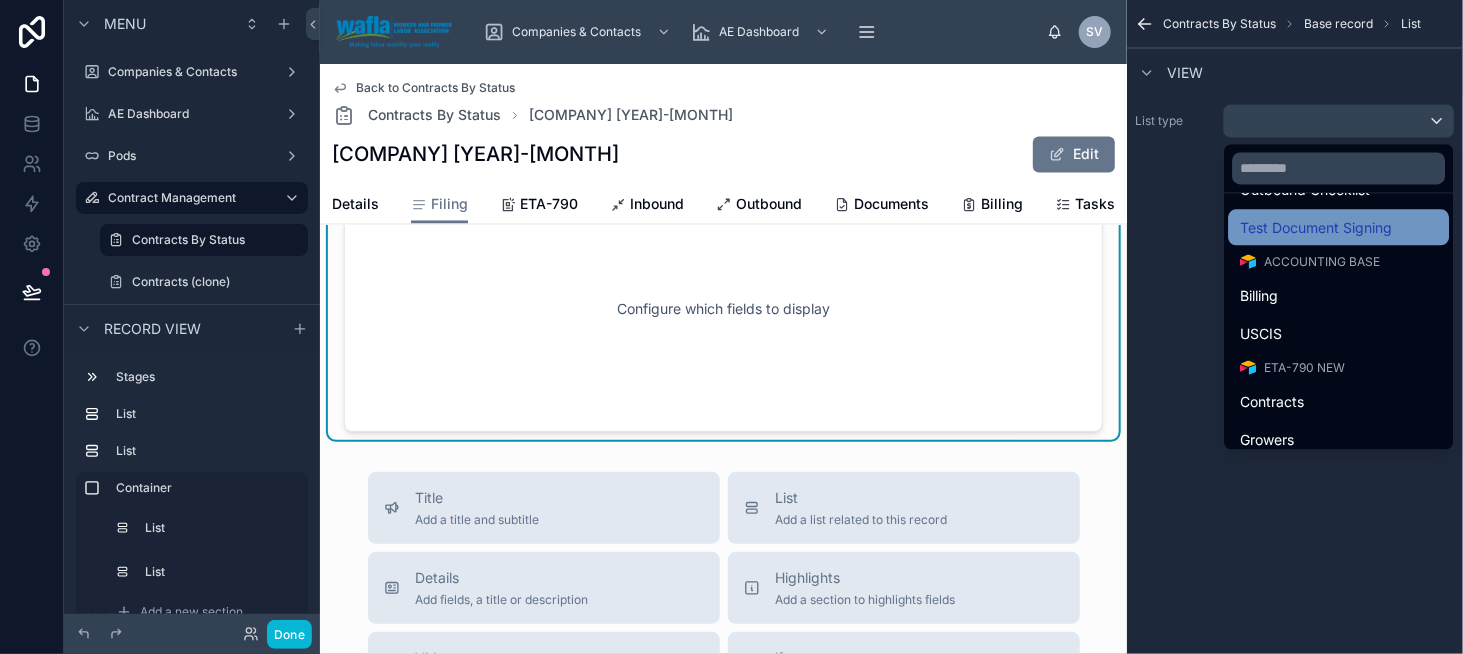 click on "Test Document Signing" at bounding box center [1316, 227] 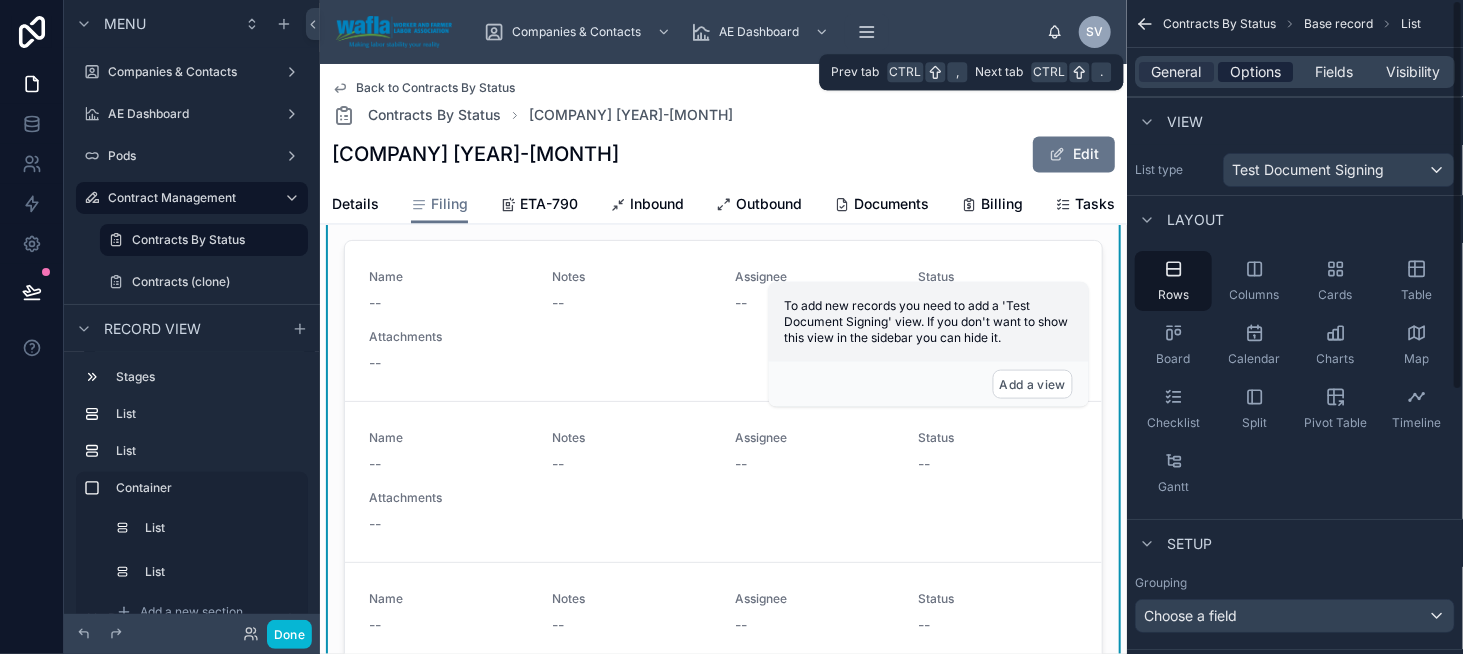 click on "Options" at bounding box center (1255, 72) 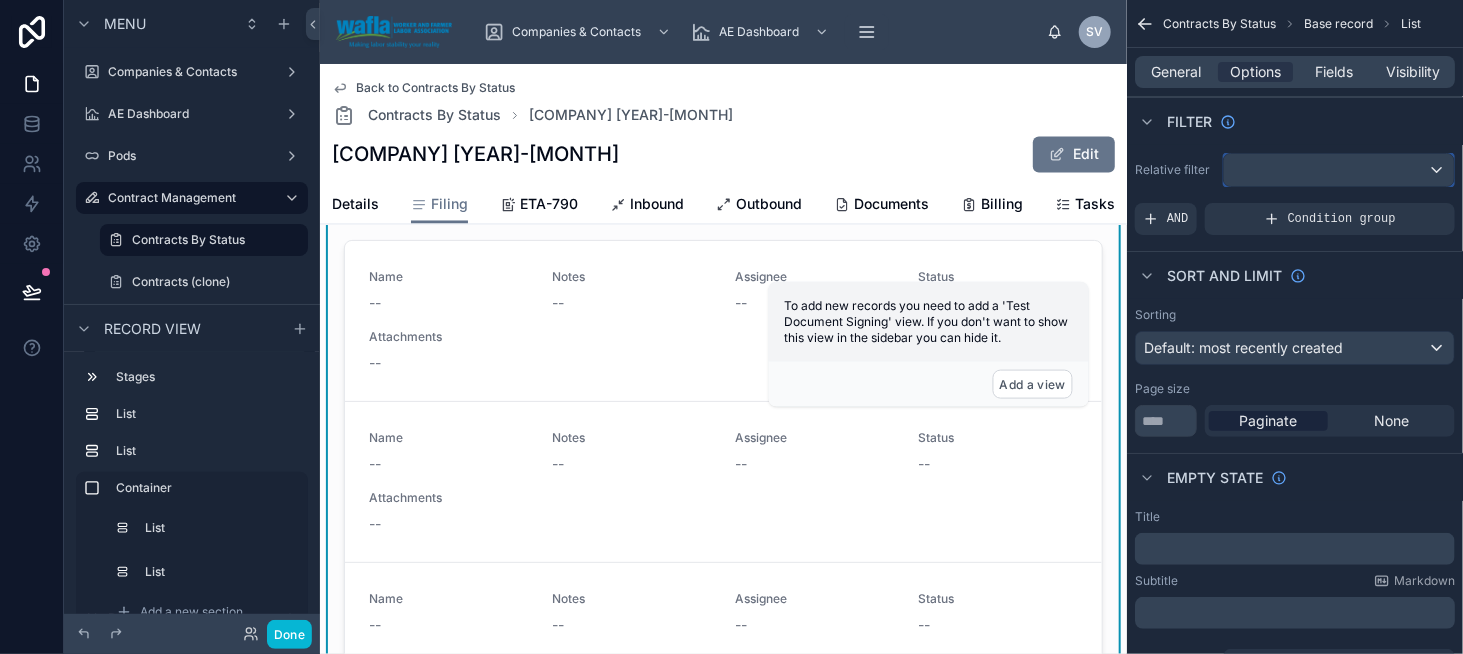click at bounding box center (1339, 170) 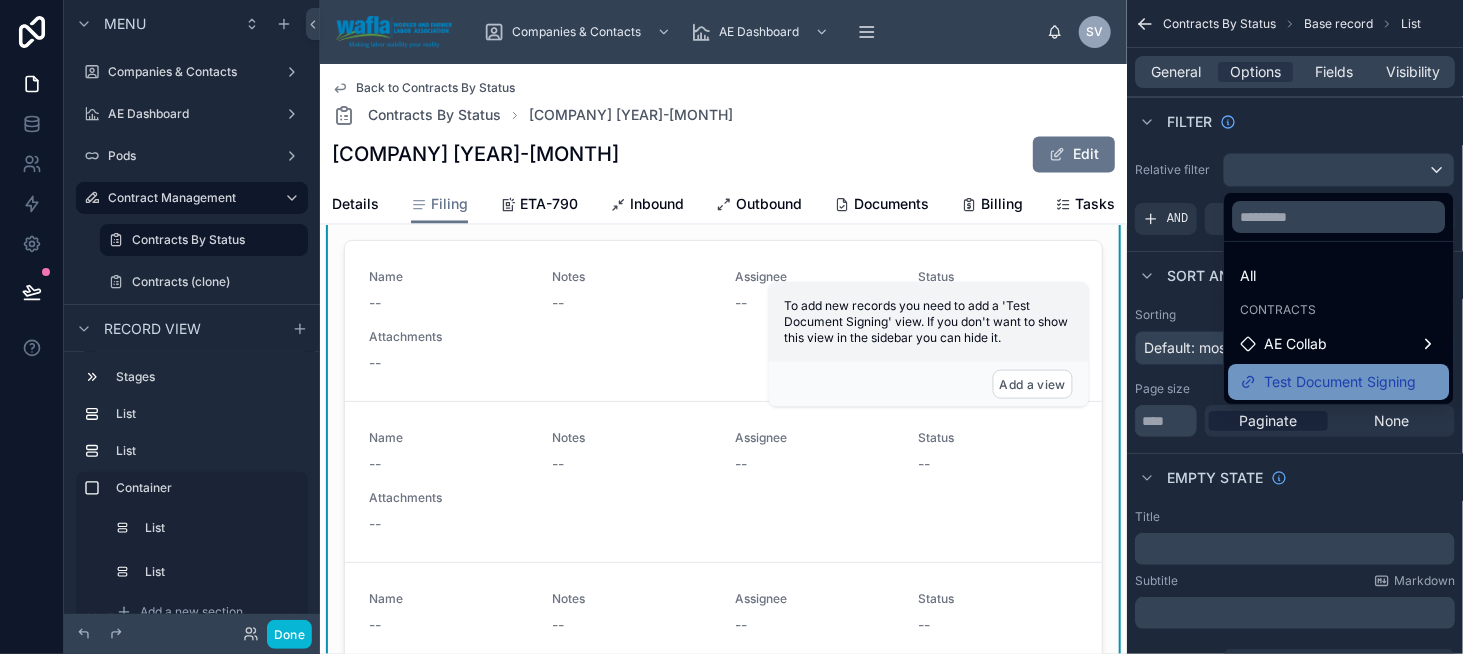 click on "Test Document Signing" at bounding box center (1340, 382) 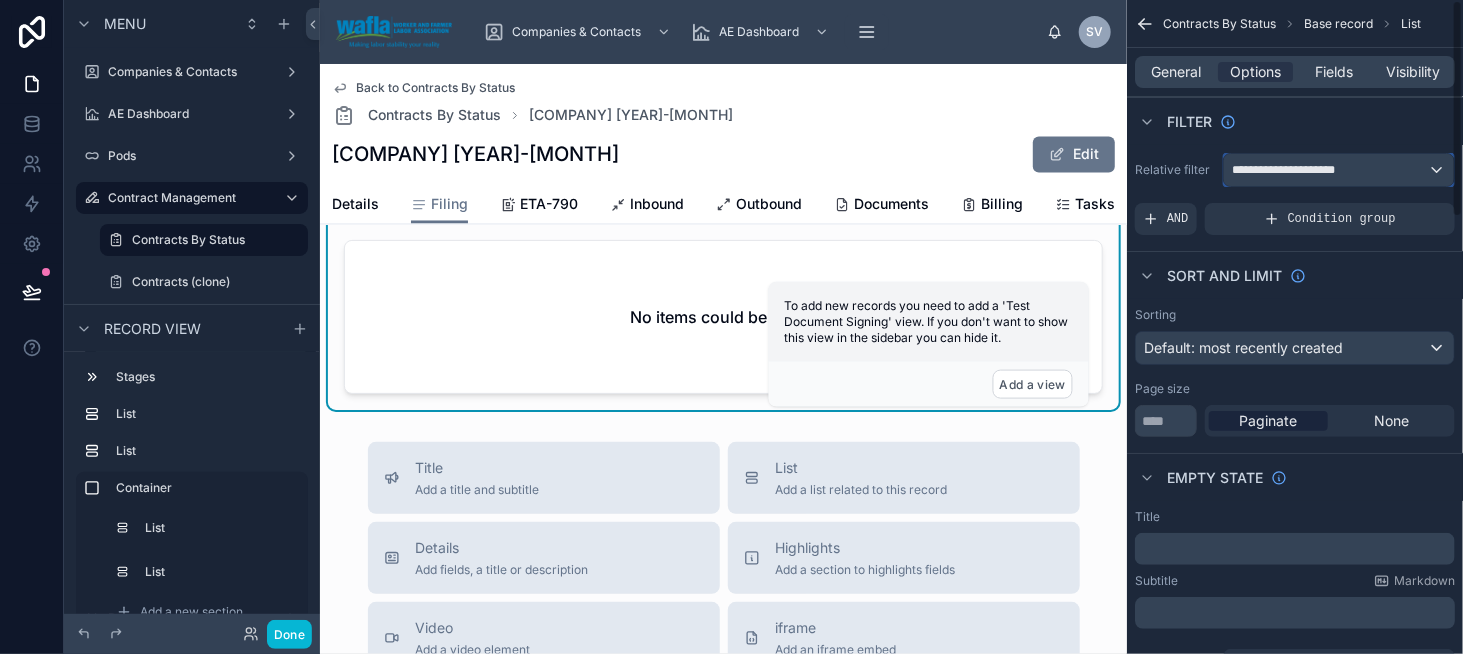 click on "**********" at bounding box center (1298, 170) 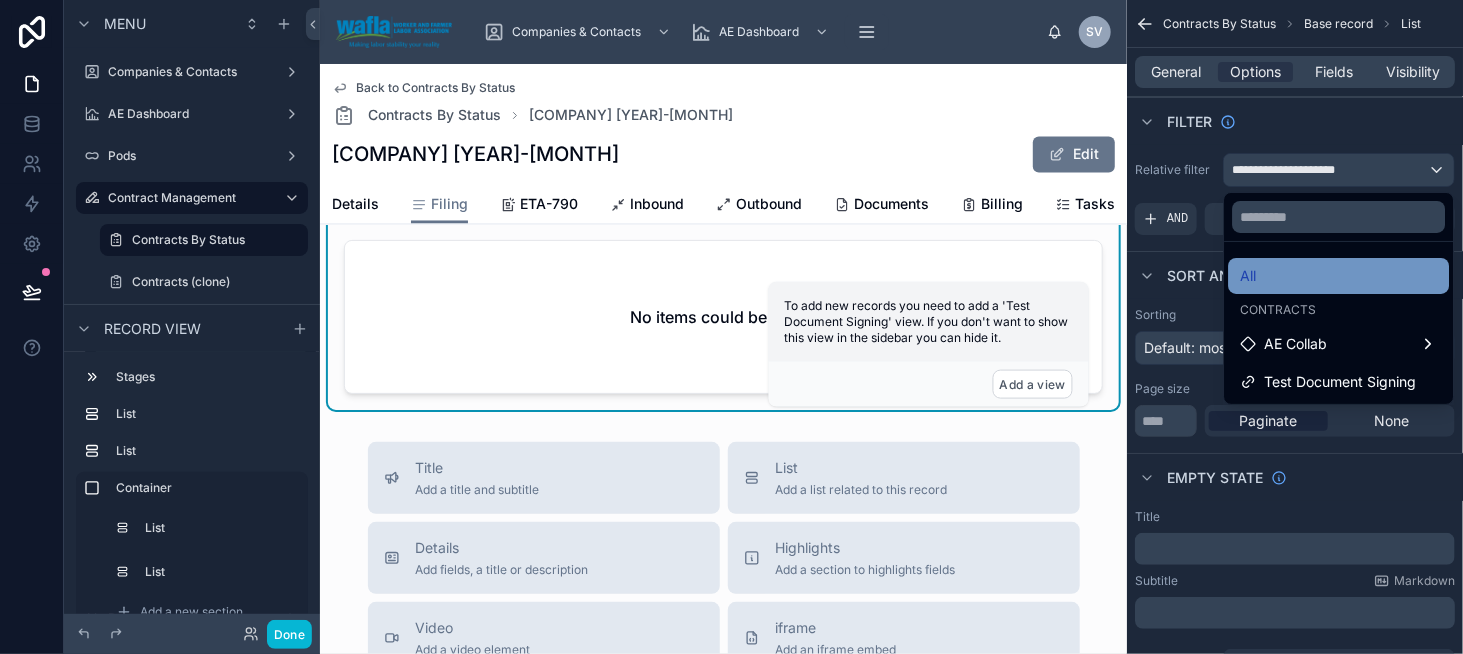 click on "All" at bounding box center (1338, 276) 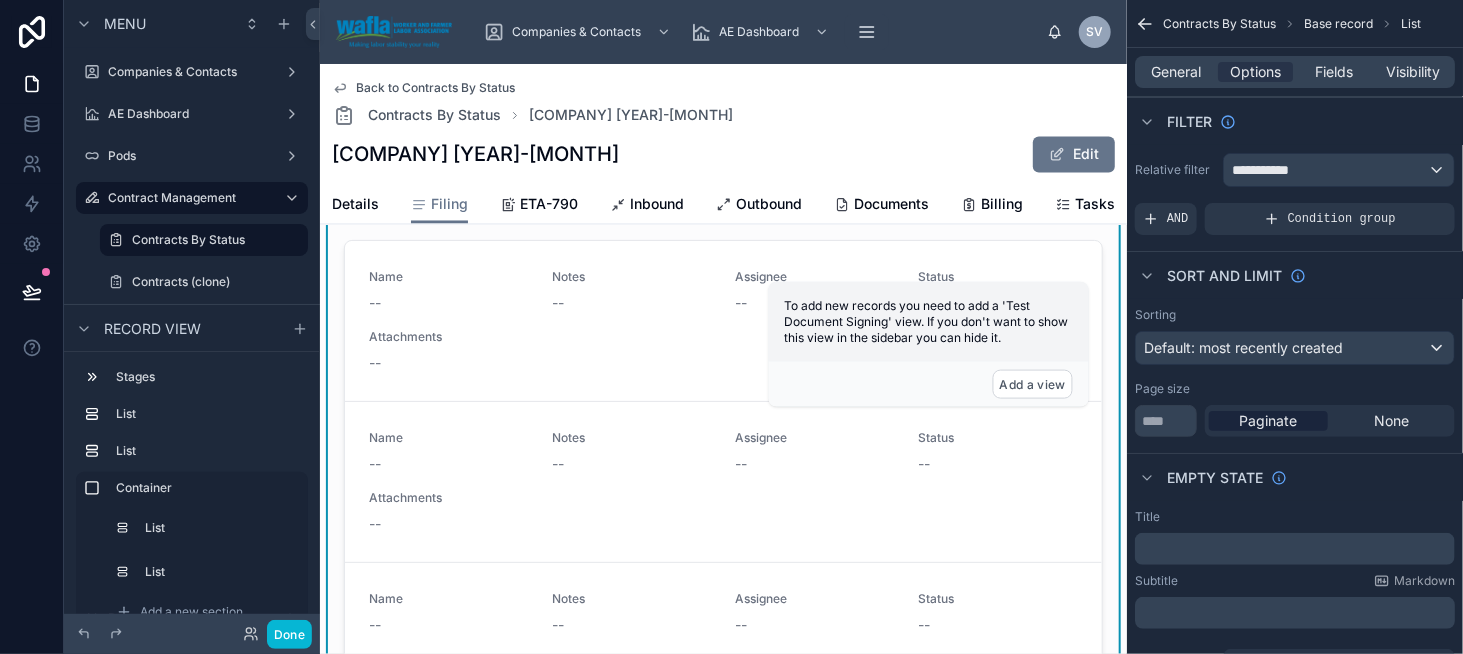 click on "New Test Document Signing" at bounding box center [723, 205] 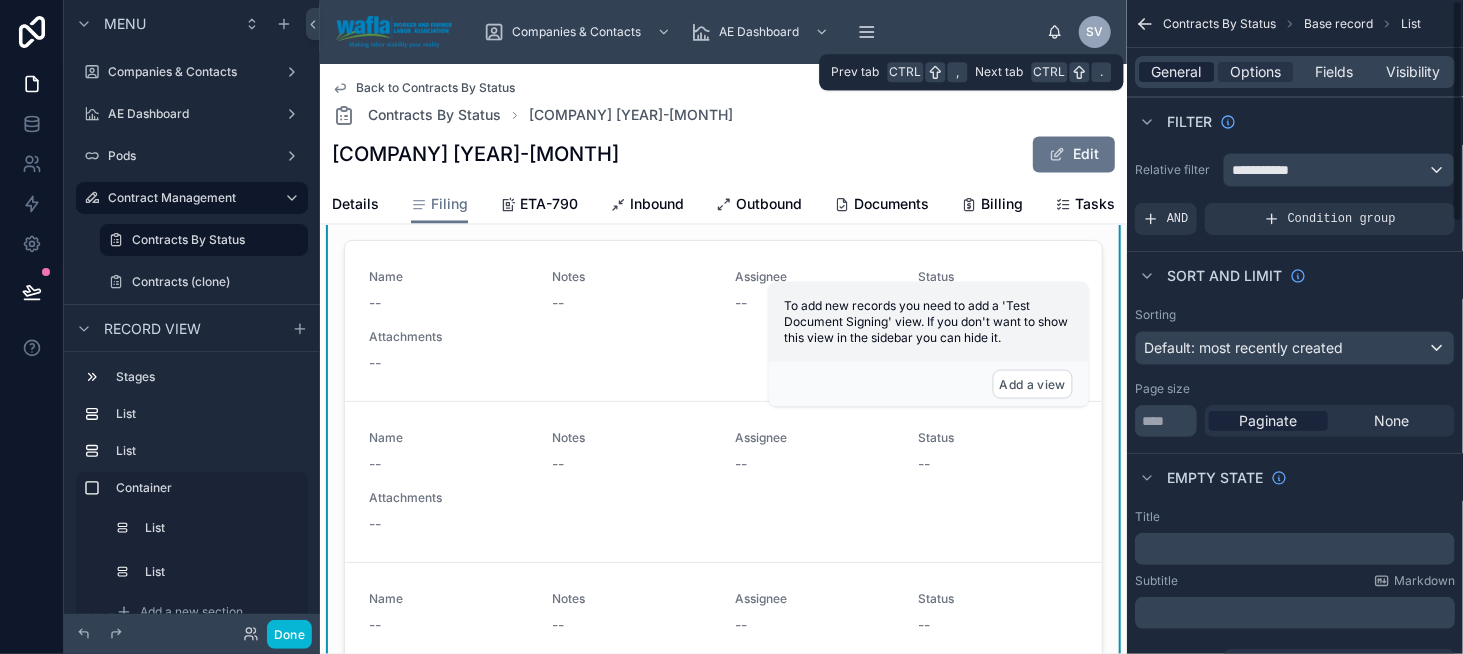 click on "General" at bounding box center [1176, 72] 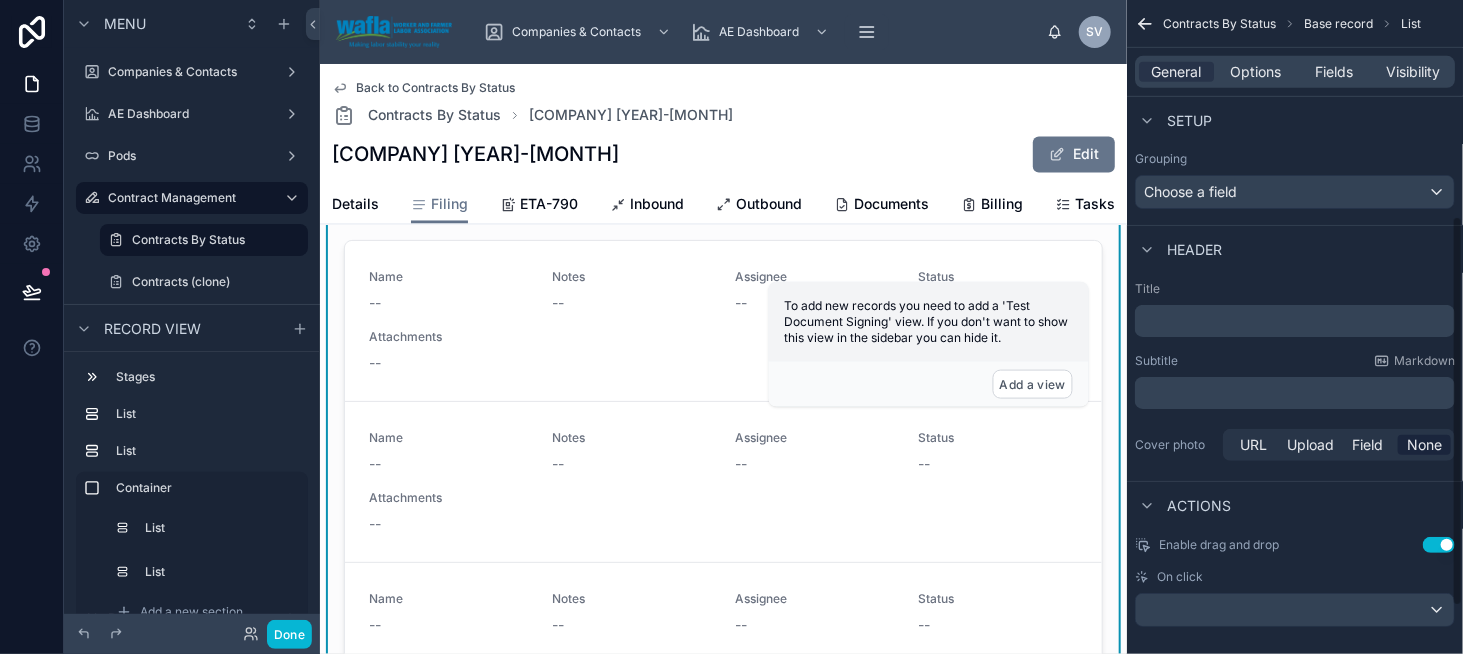 scroll, scrollTop: 441, scrollLeft: 0, axis: vertical 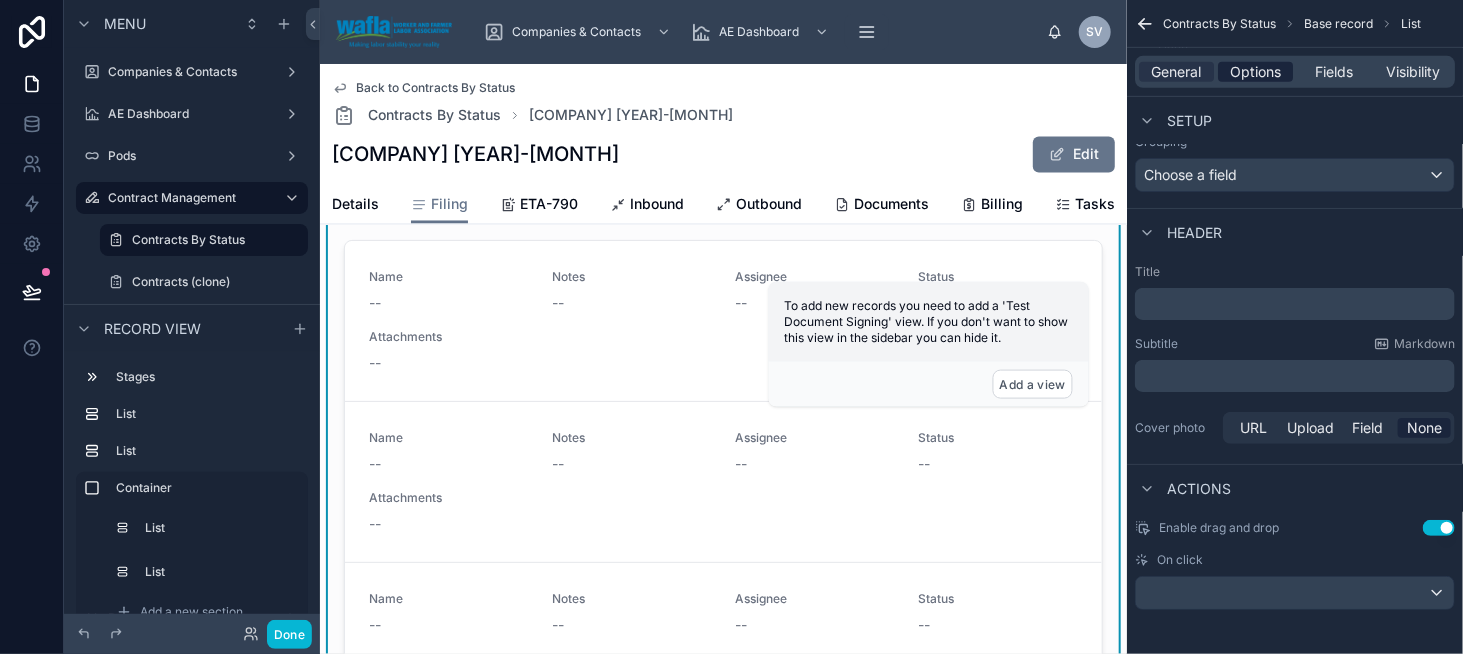 click on "Options" at bounding box center [1255, 72] 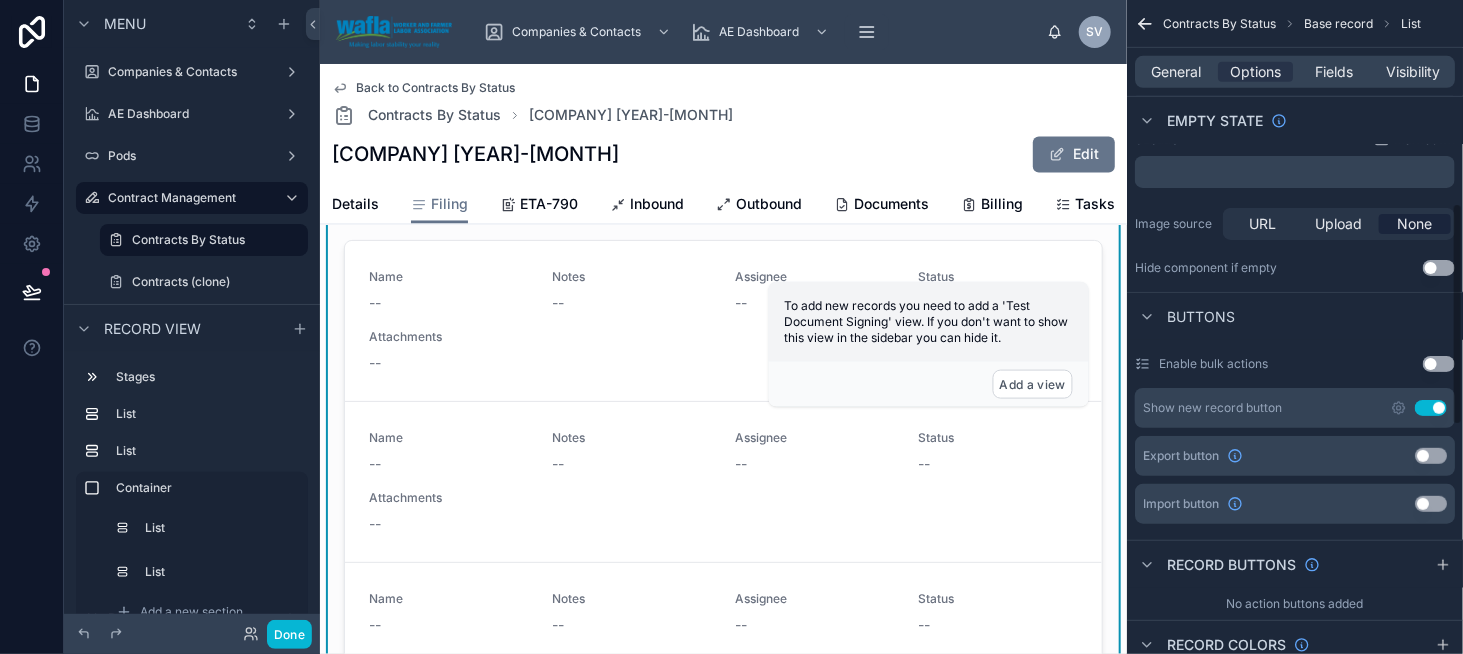 scroll, scrollTop: 741, scrollLeft: 0, axis: vertical 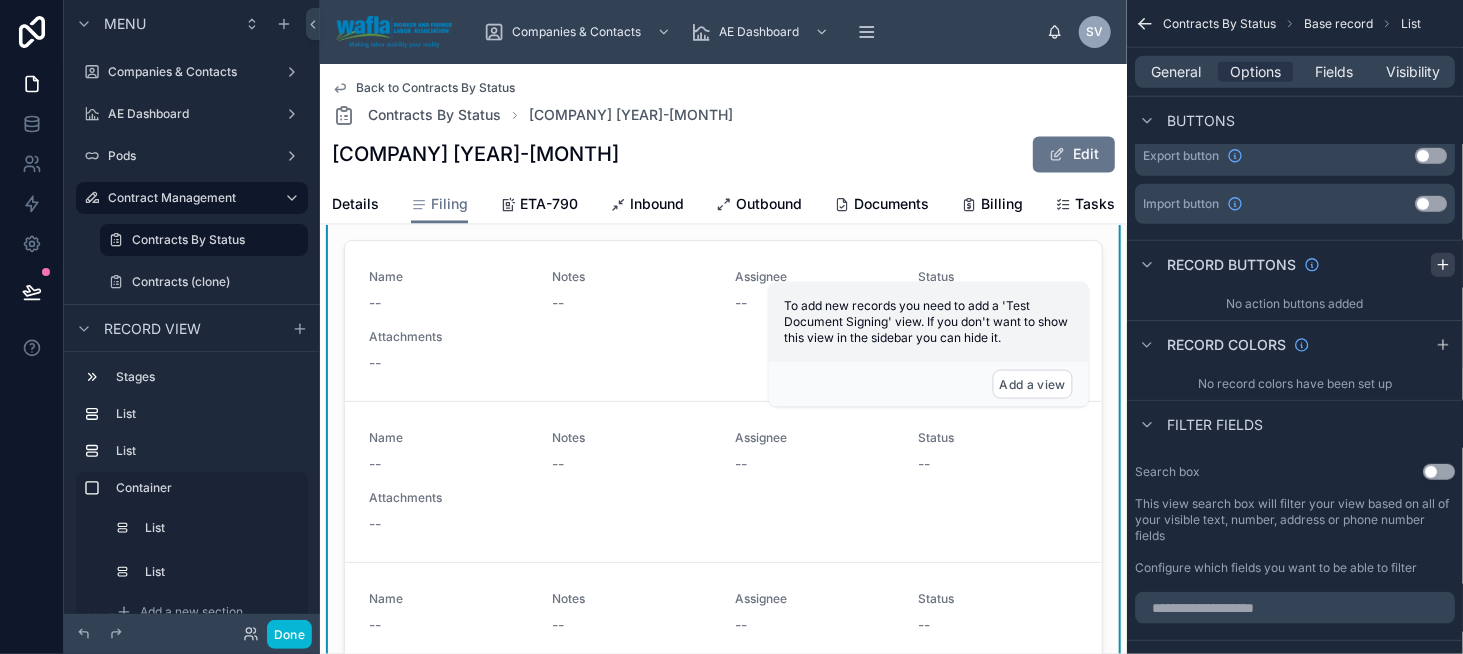 click 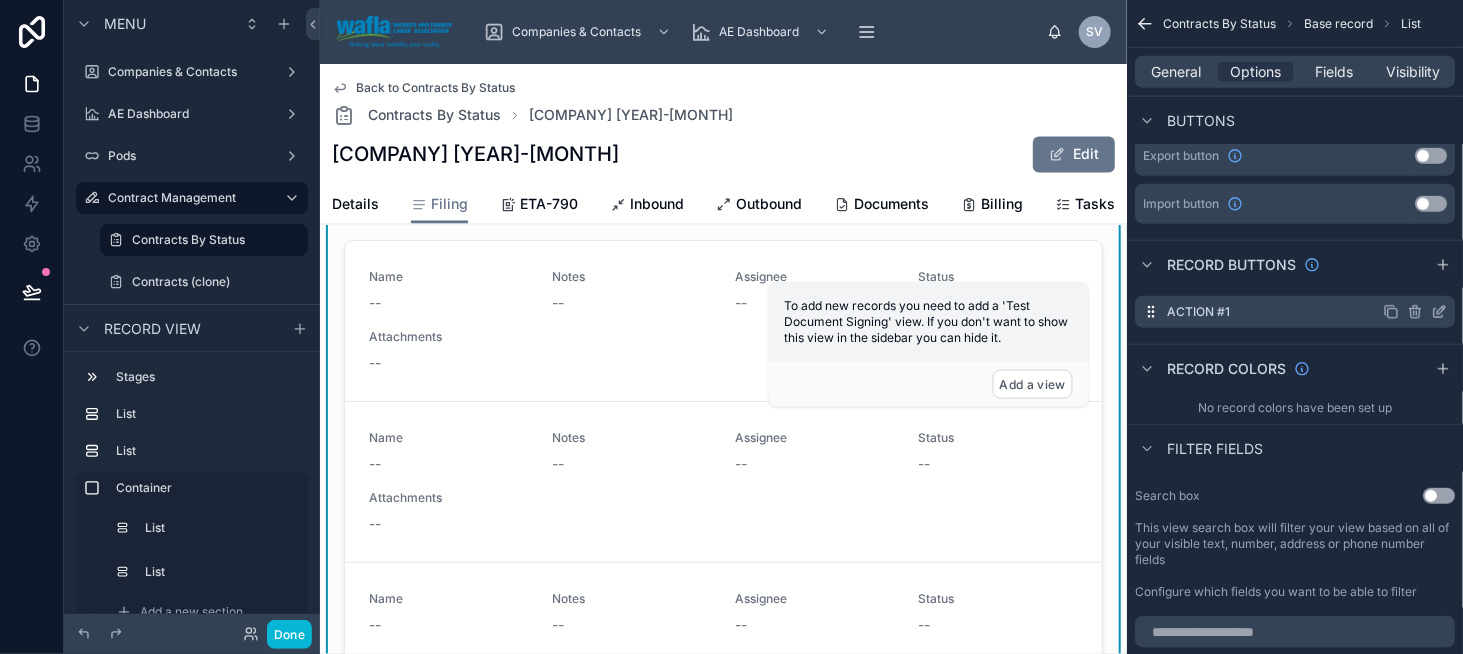click 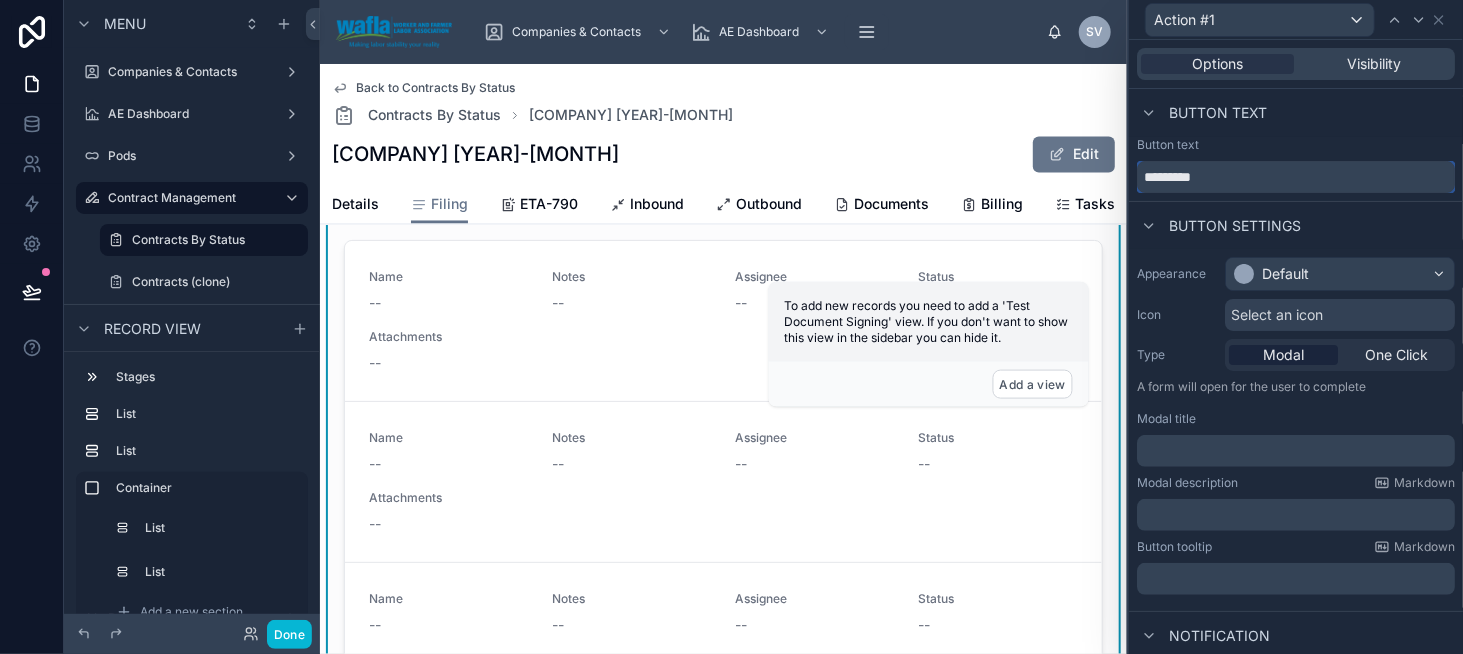 click on "*********" at bounding box center (1296, 177) 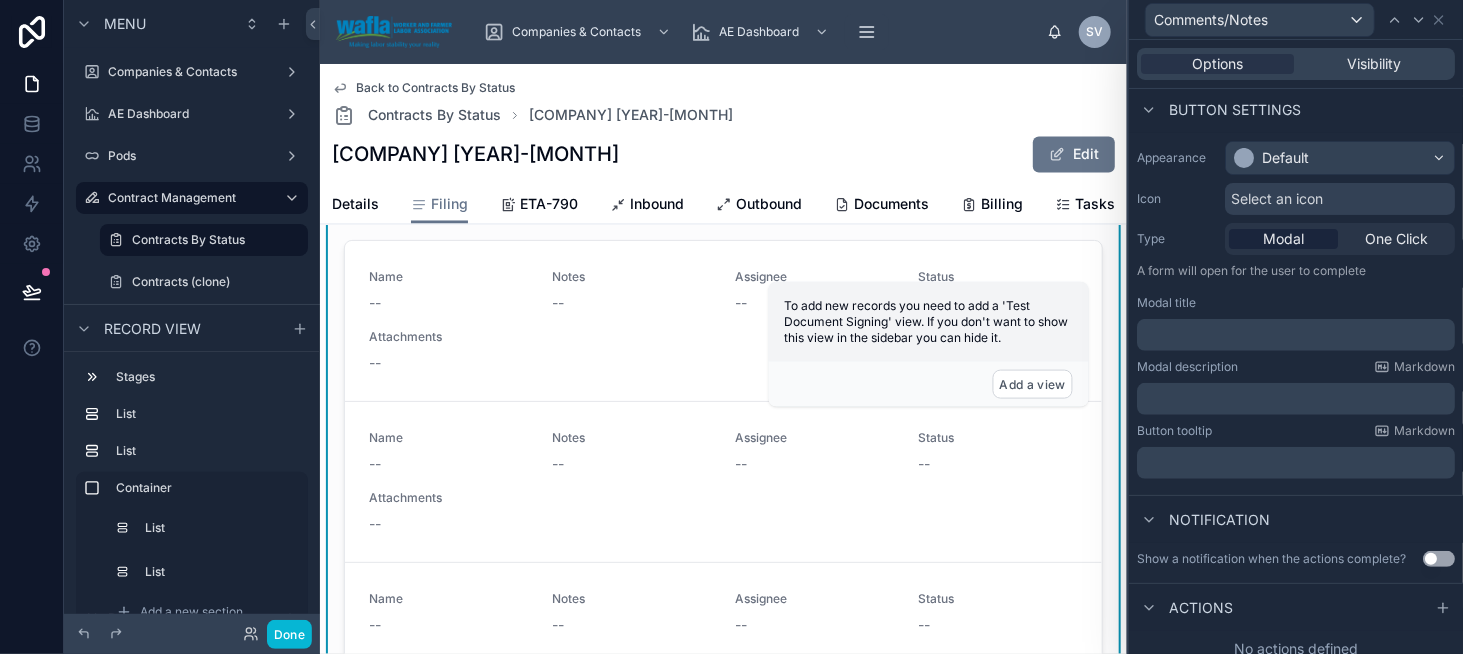 scroll, scrollTop: 127, scrollLeft: 0, axis: vertical 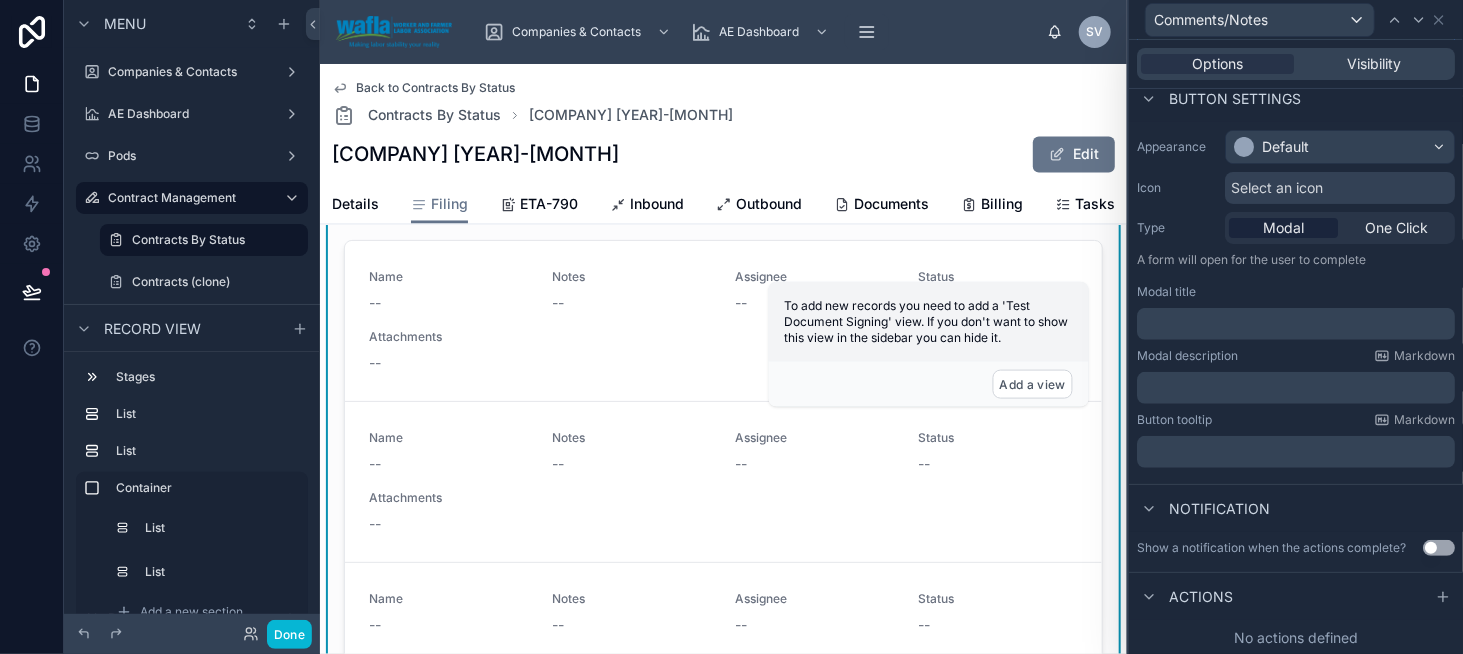 type on "**********" 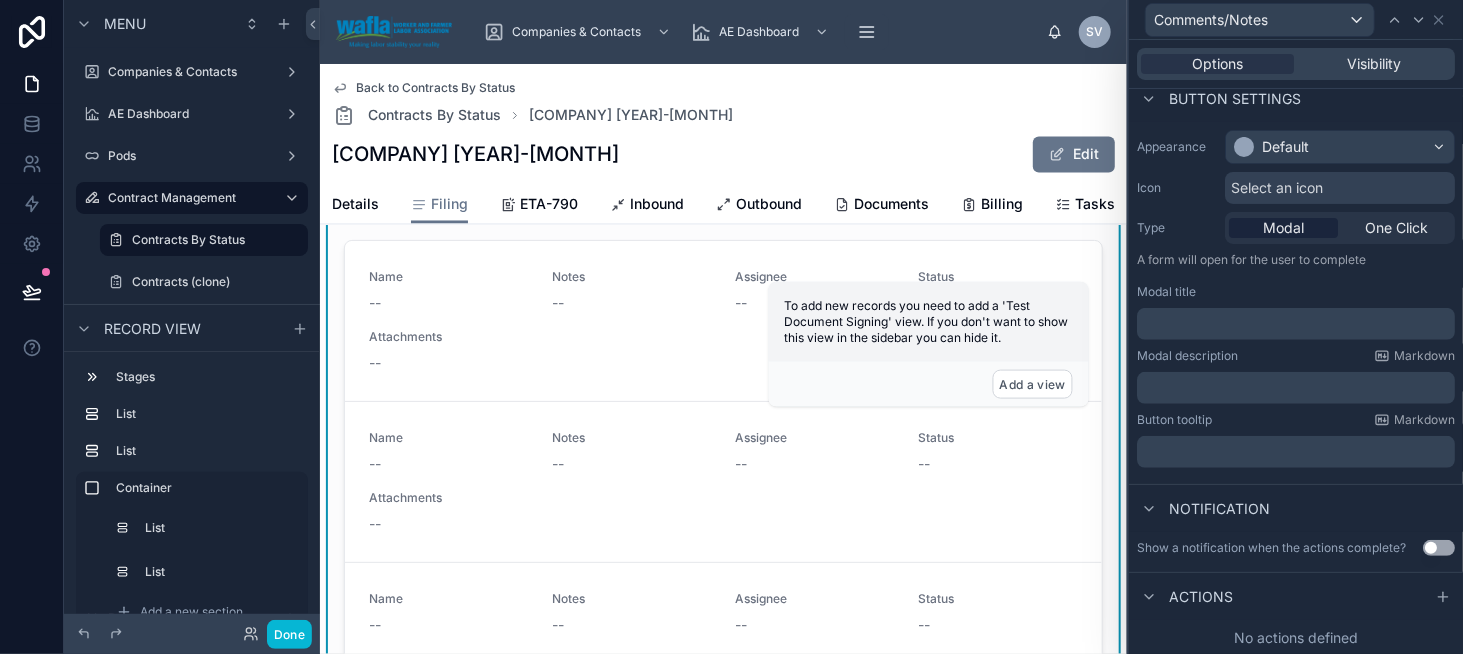 click on "﻿" at bounding box center (1298, 324) 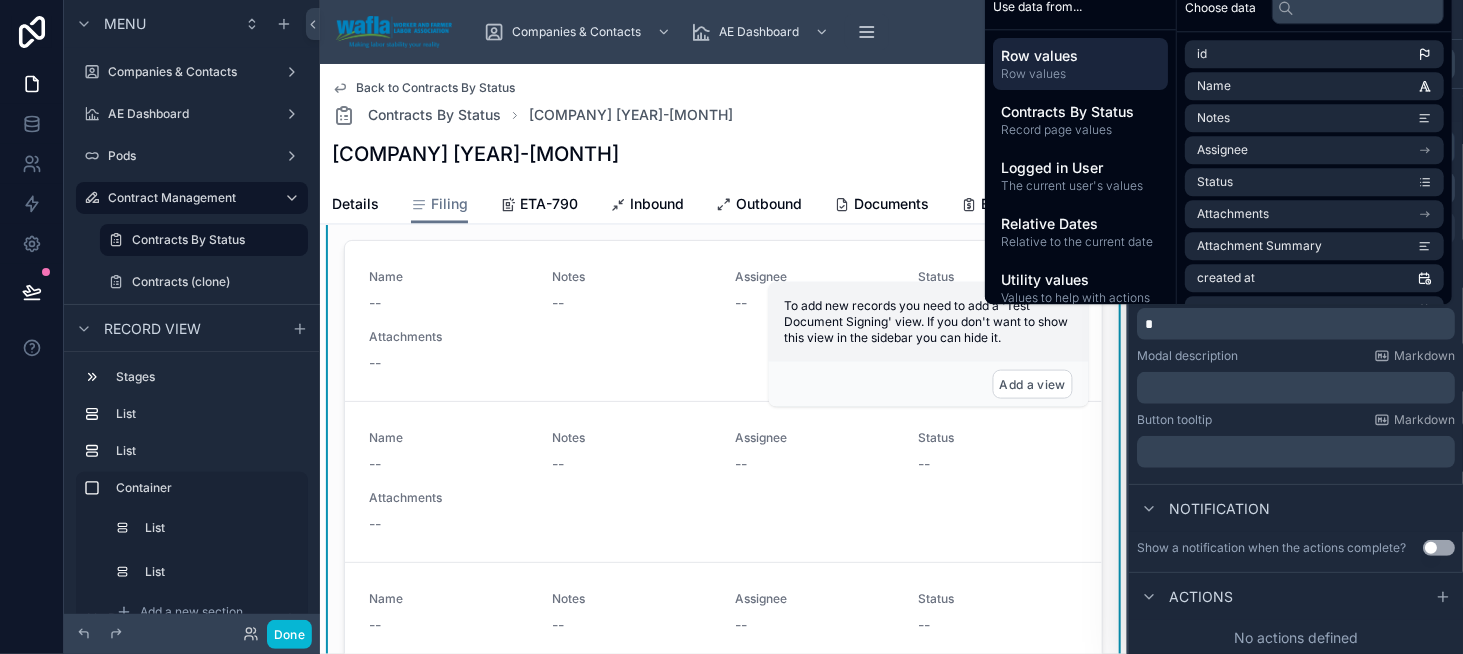 type 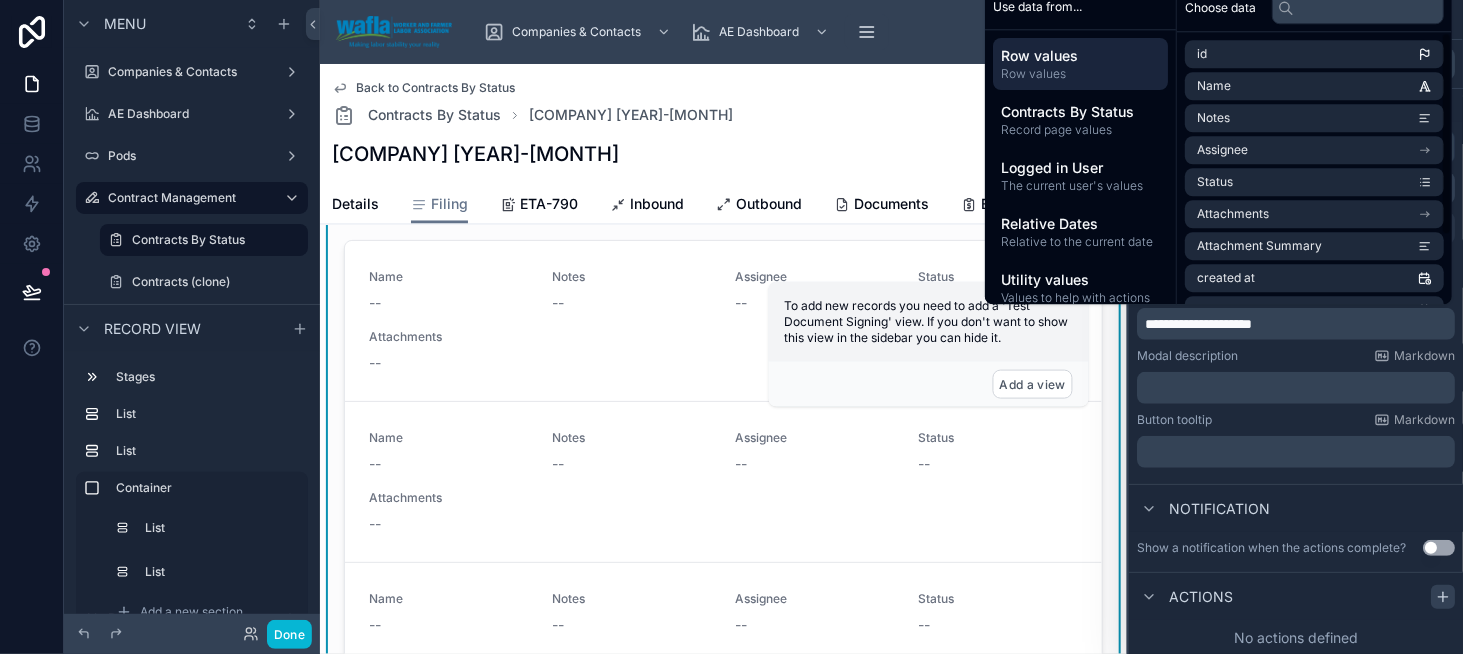 click at bounding box center [1443, 597] 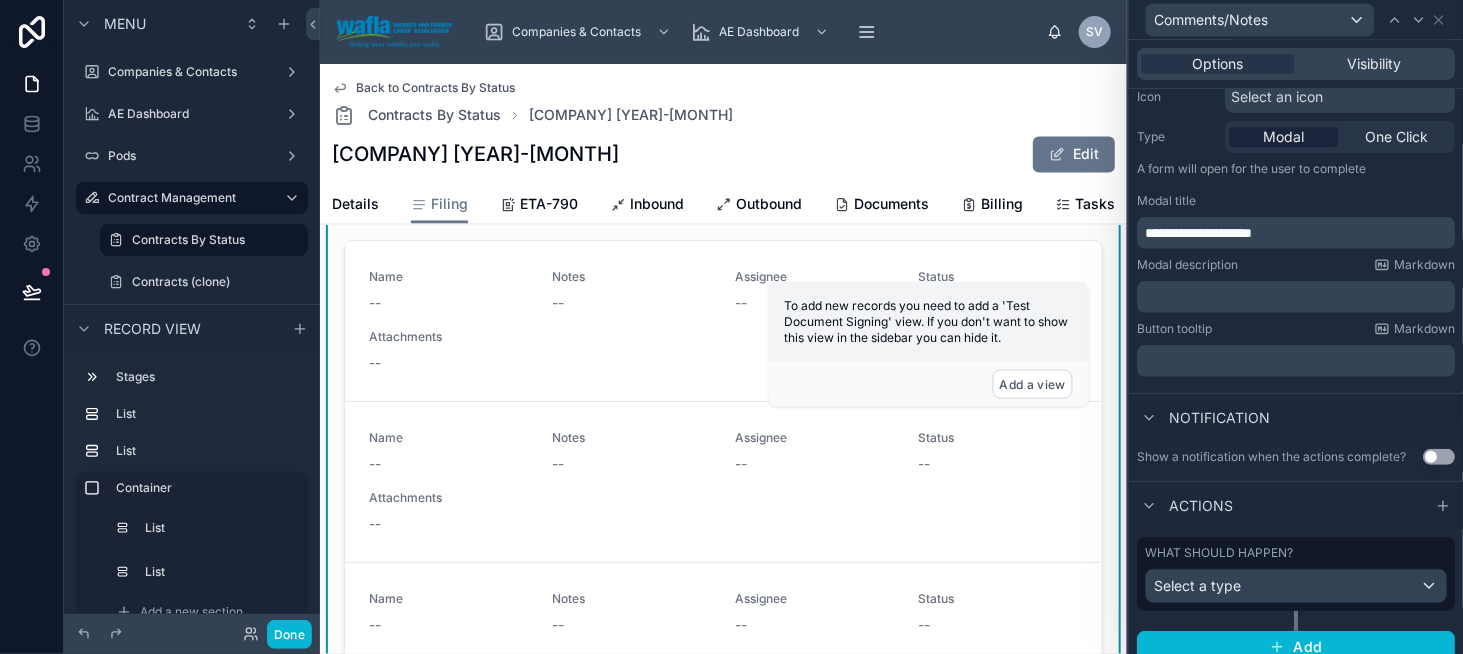 scroll, scrollTop: 231, scrollLeft: 0, axis: vertical 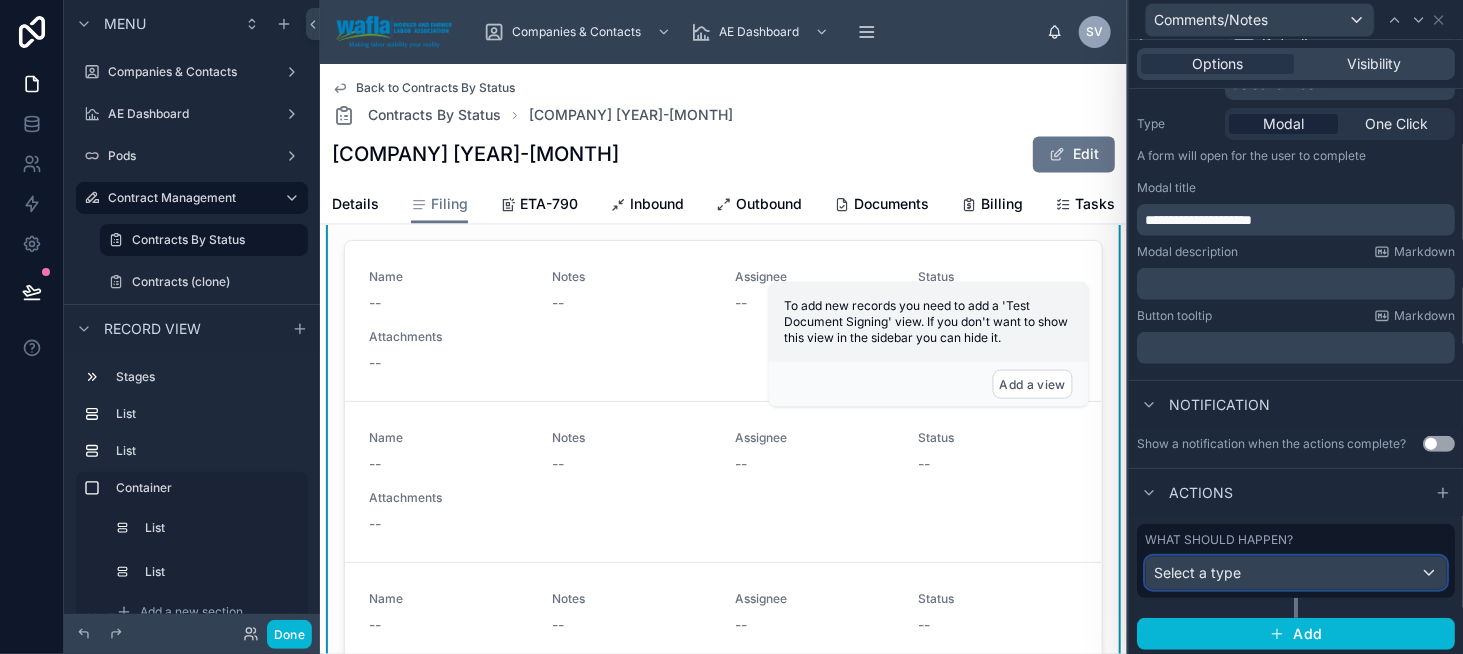 click on "Select a type" at bounding box center (1296, 573) 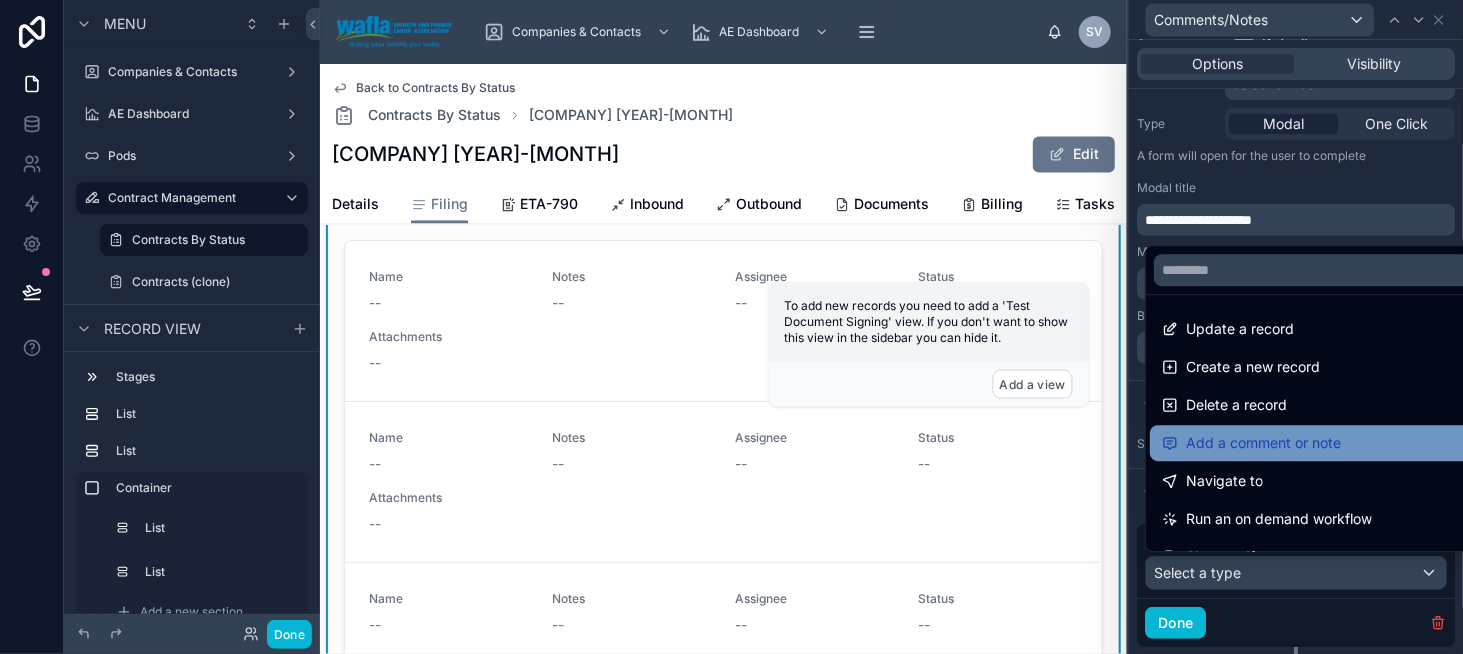 click on "Add a comment or note" at bounding box center [1263, 443] 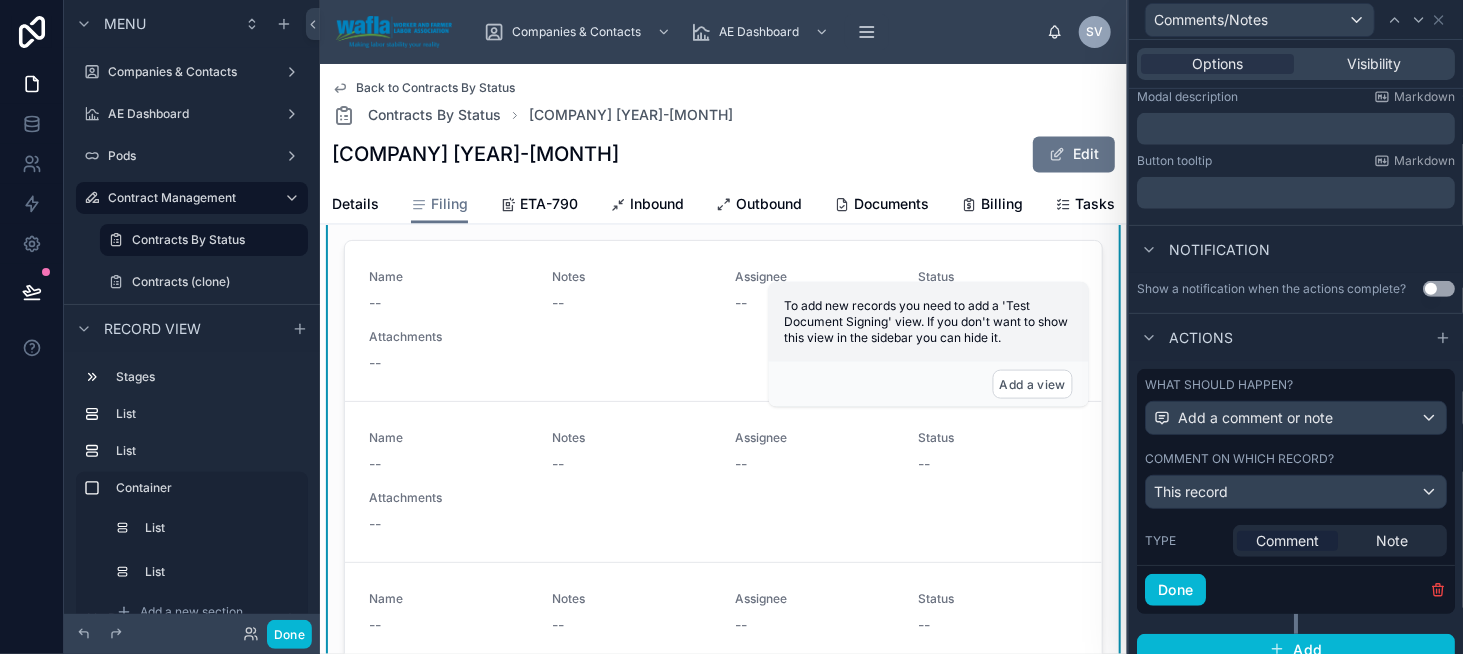 scroll, scrollTop: 399, scrollLeft: 0, axis: vertical 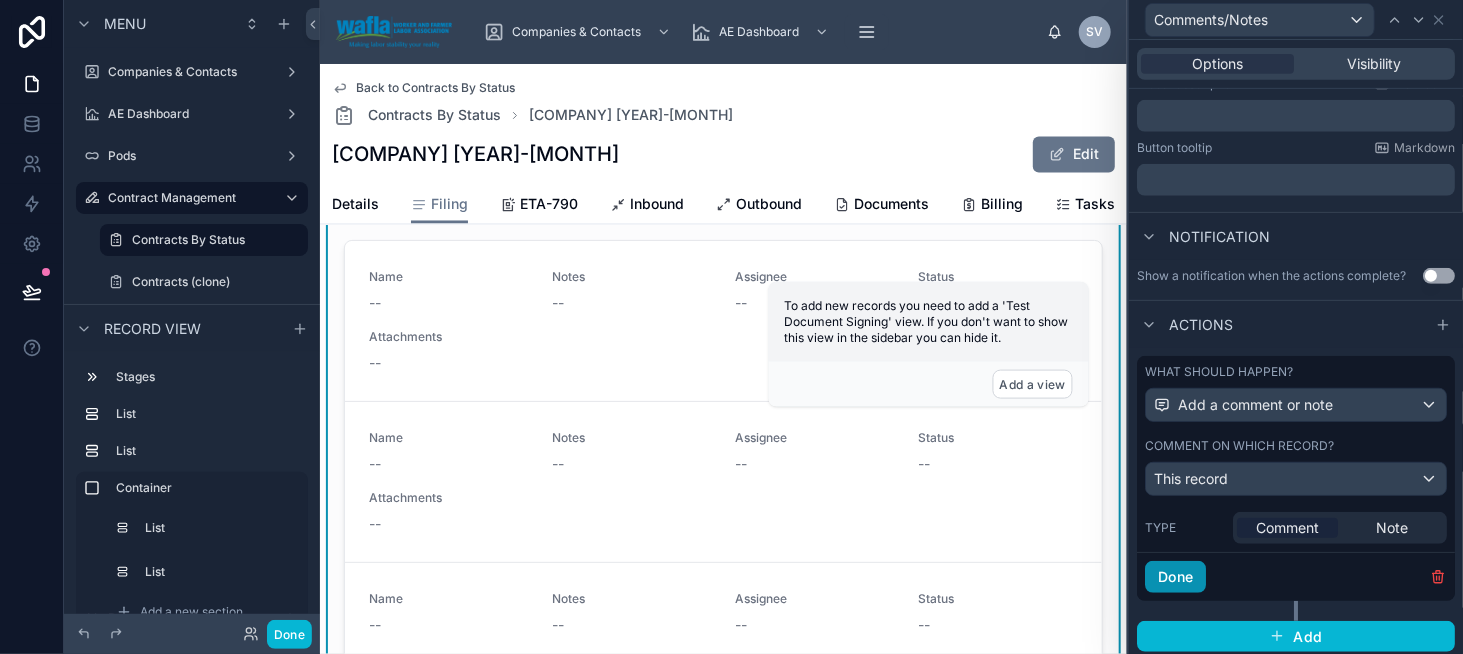 click on "Done" at bounding box center [1175, 577] 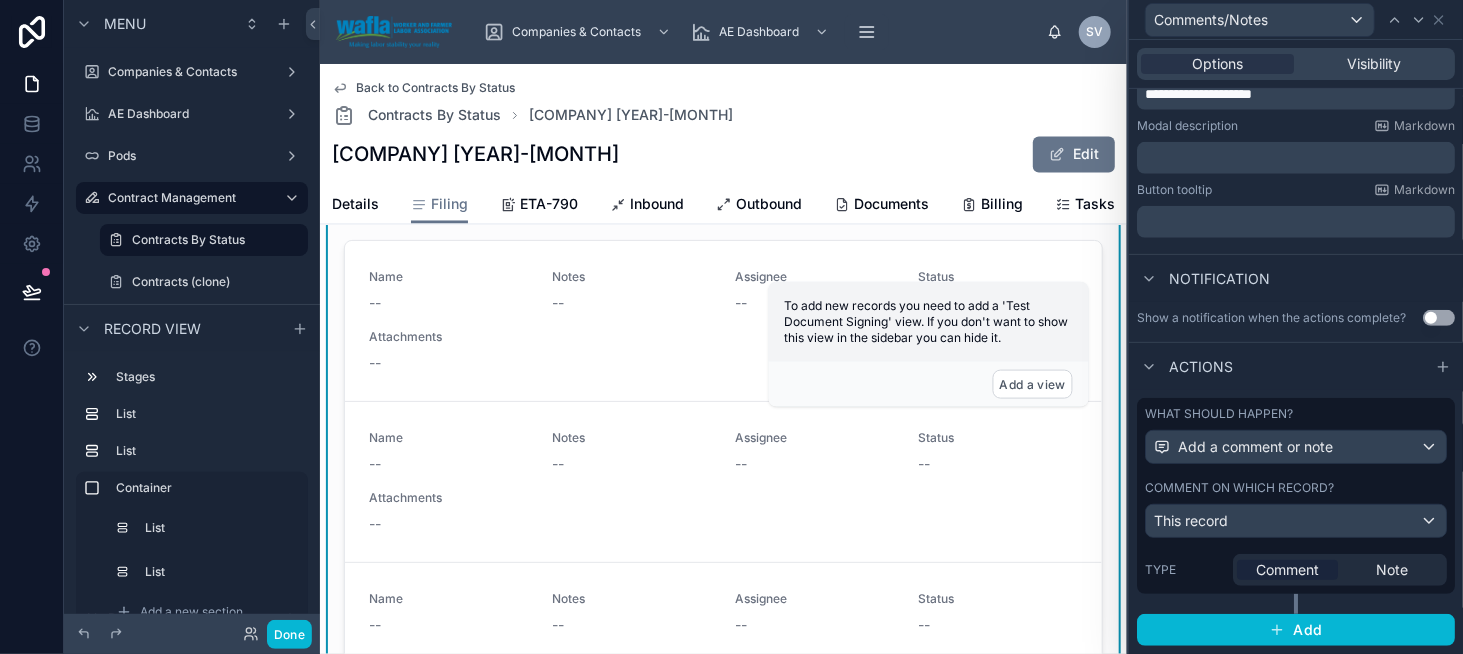 scroll, scrollTop: 352, scrollLeft: 0, axis: vertical 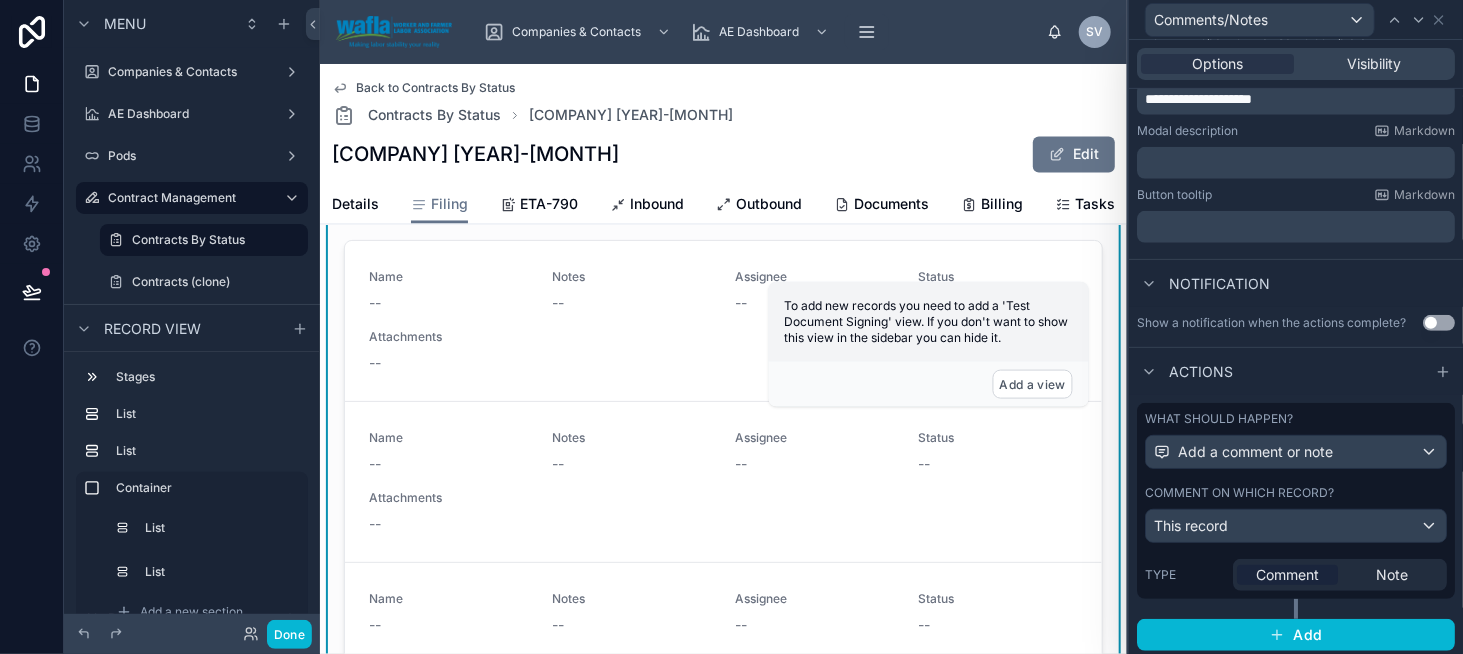 click on "New Test Document Signing" at bounding box center [723, 205] 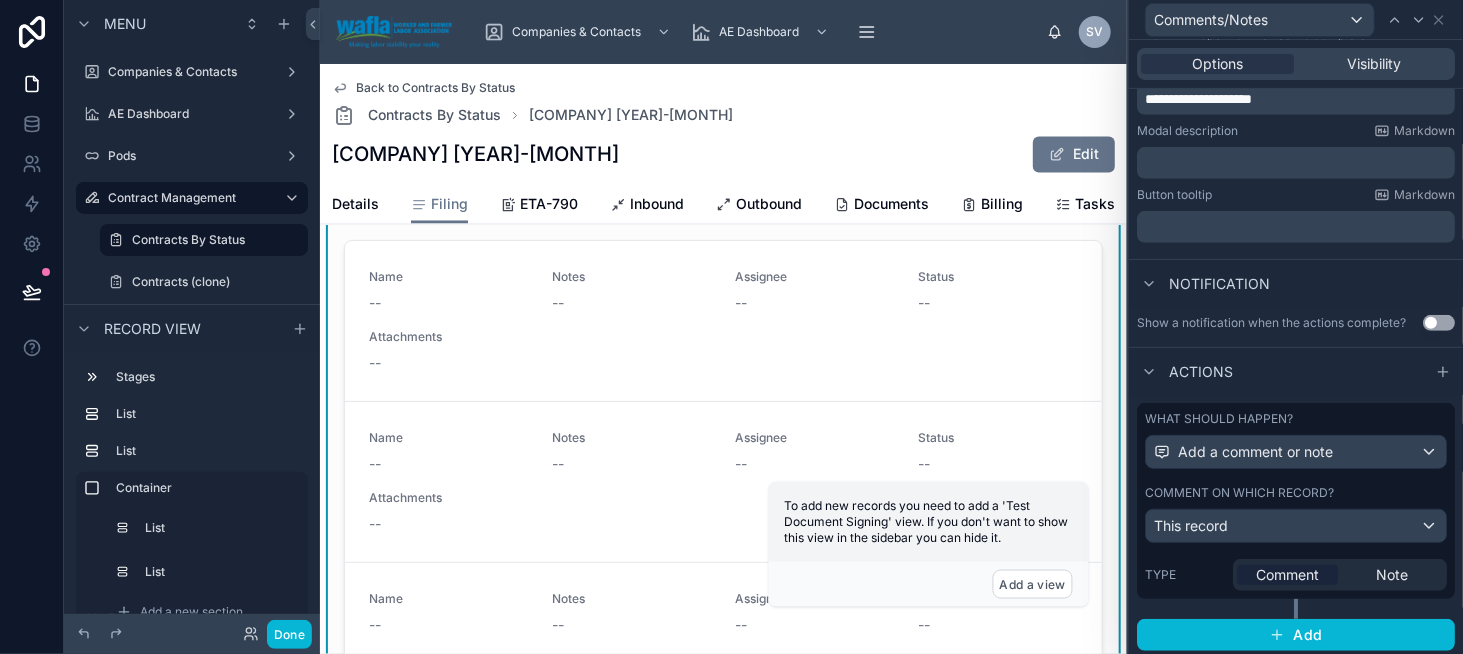 scroll, scrollTop: 1477, scrollLeft: 0, axis: vertical 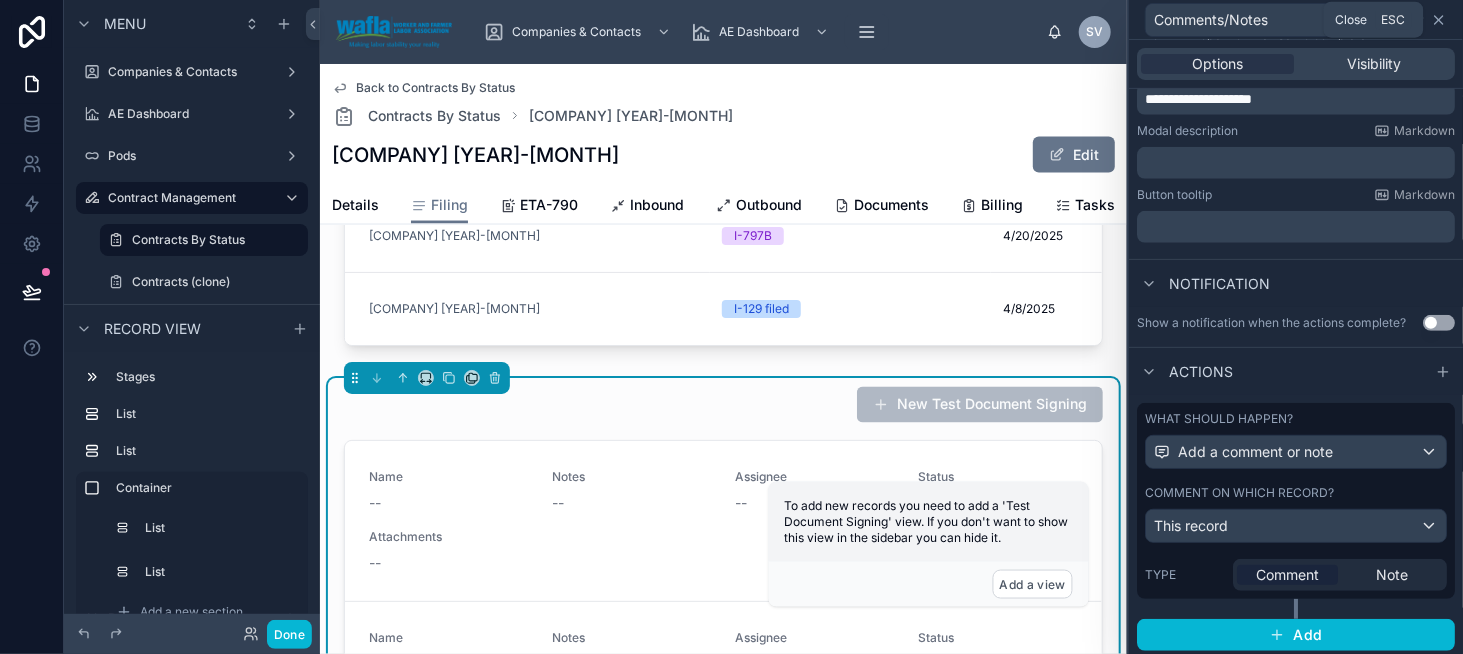click 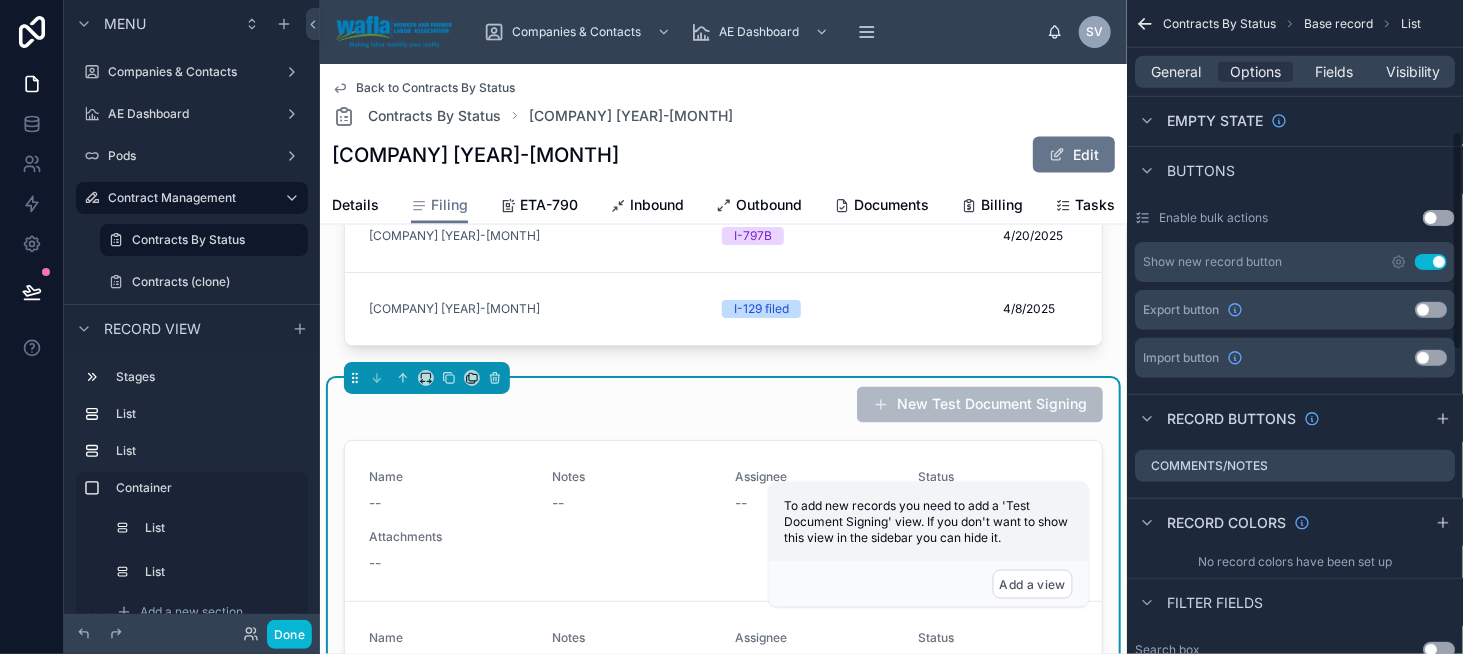 scroll, scrollTop: 341, scrollLeft: 0, axis: vertical 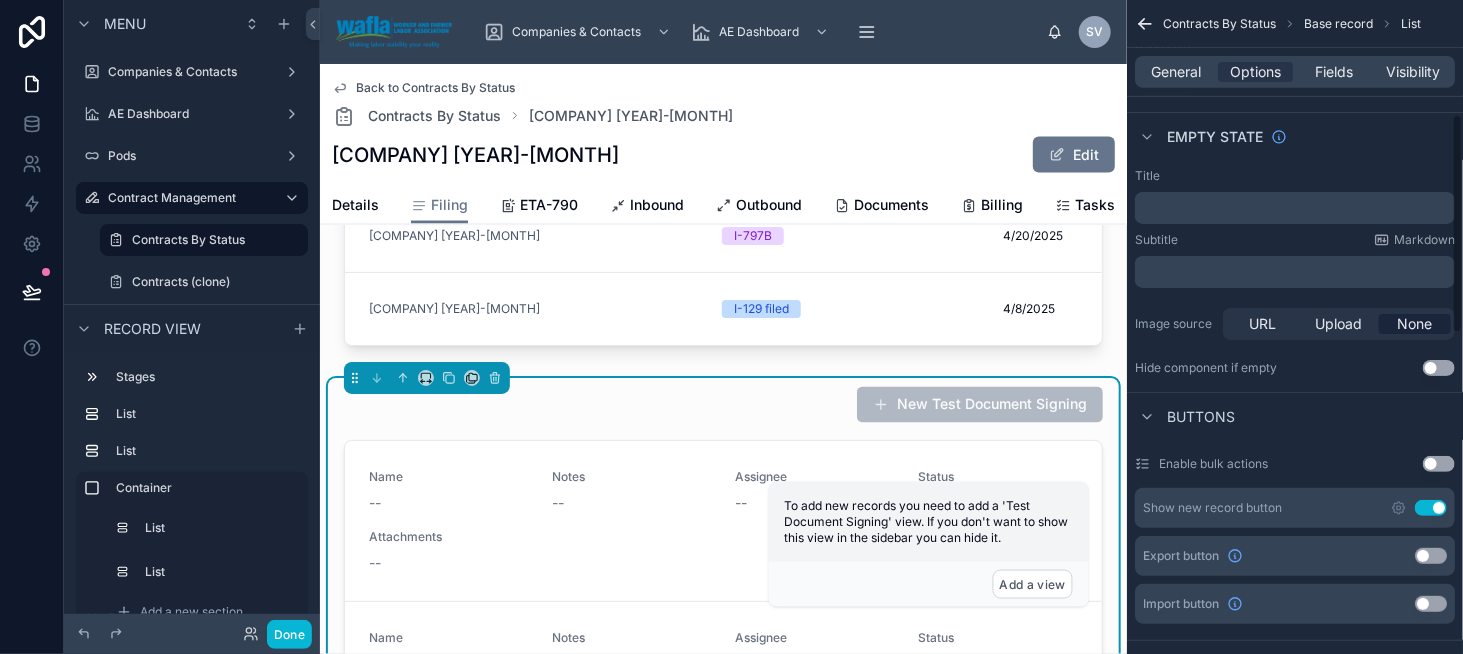 drag, startPoint x: 1421, startPoint y: 501, endPoint x: 1157, endPoint y: 497, distance: 264.0303 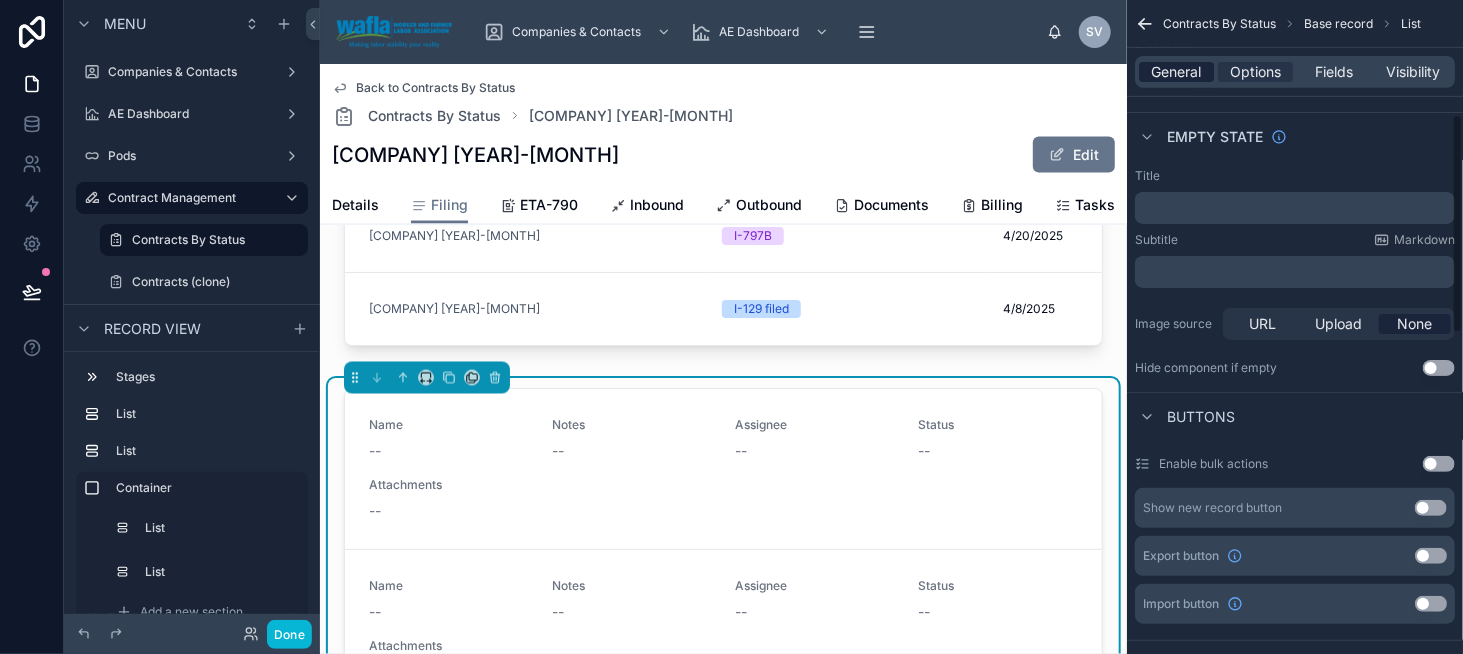 click on "General" at bounding box center (1177, 72) 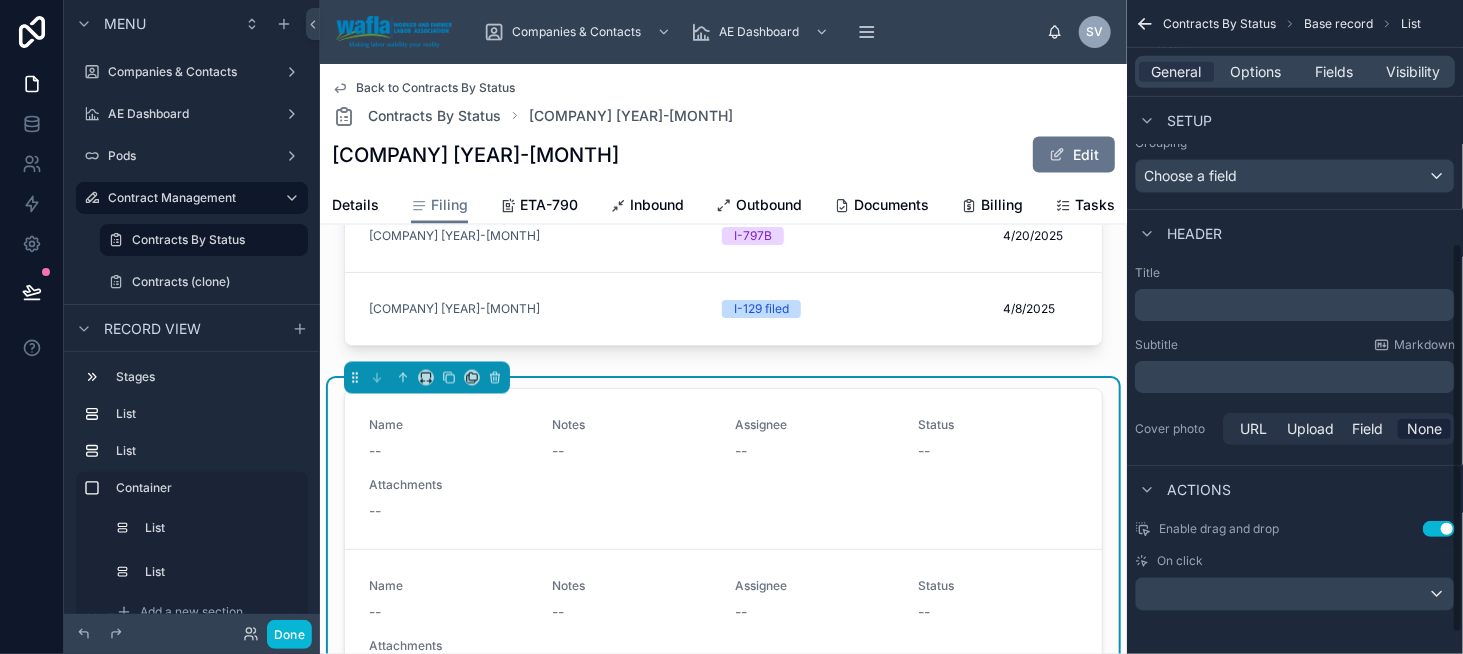 scroll, scrollTop: 441, scrollLeft: 0, axis: vertical 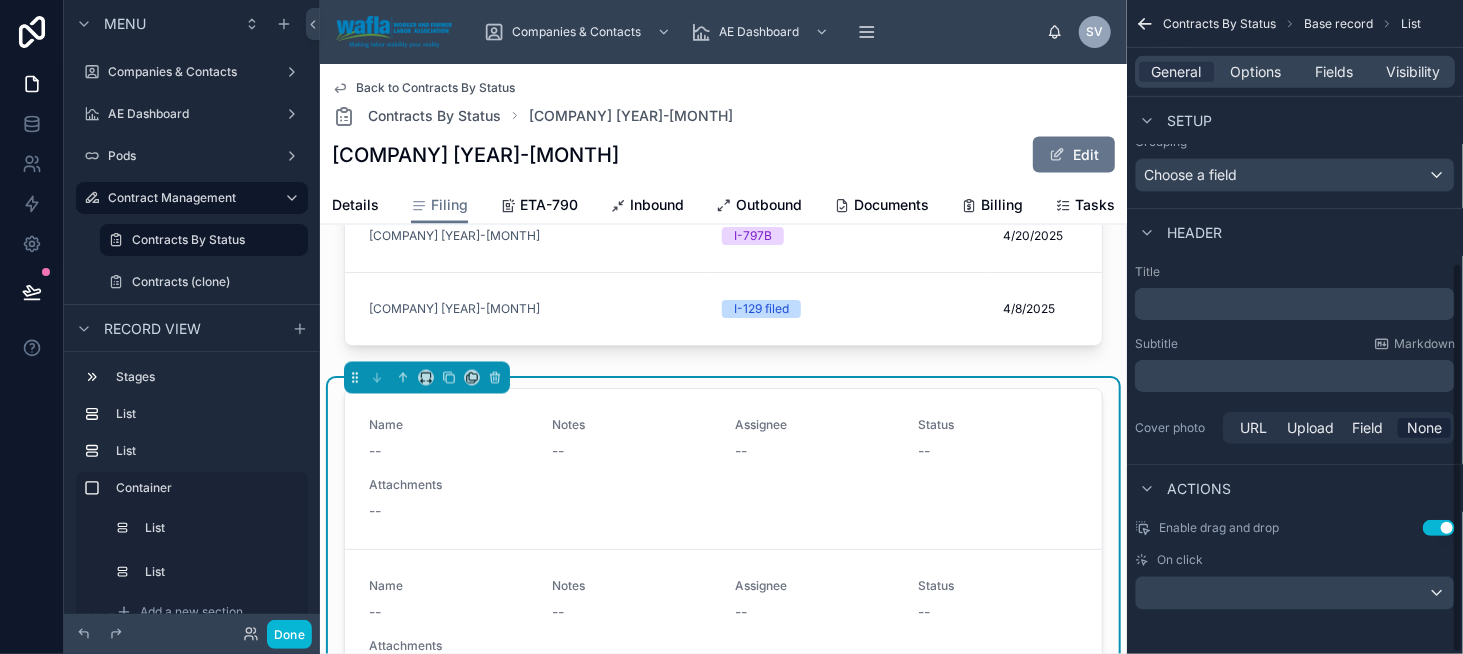 click on "﻿" at bounding box center [1297, 376] 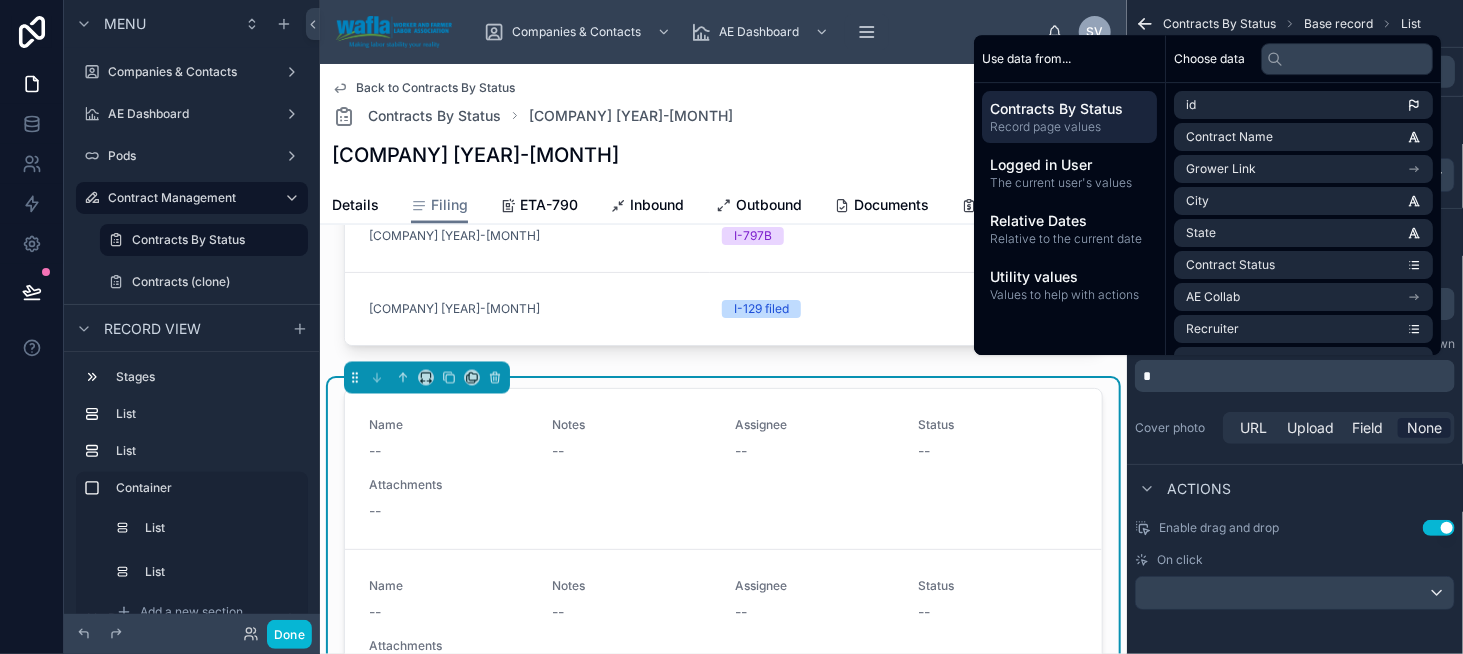 type 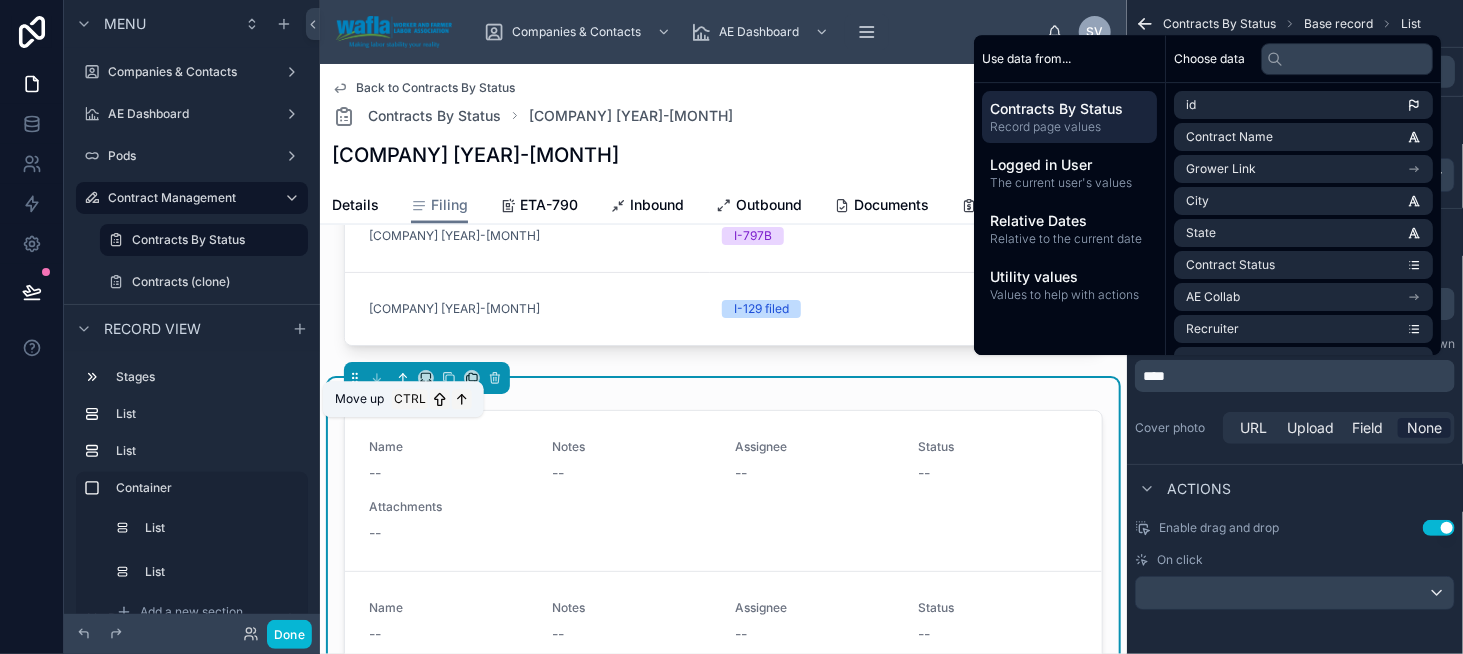 click 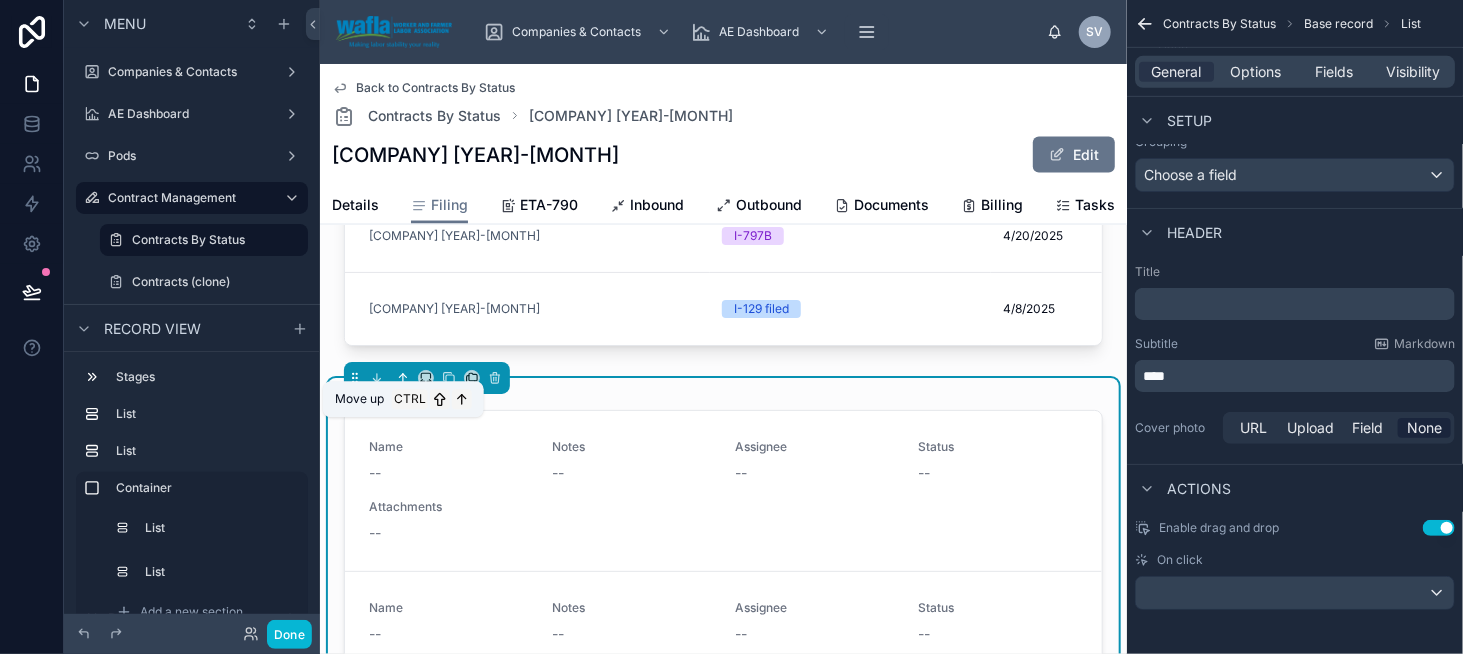 click 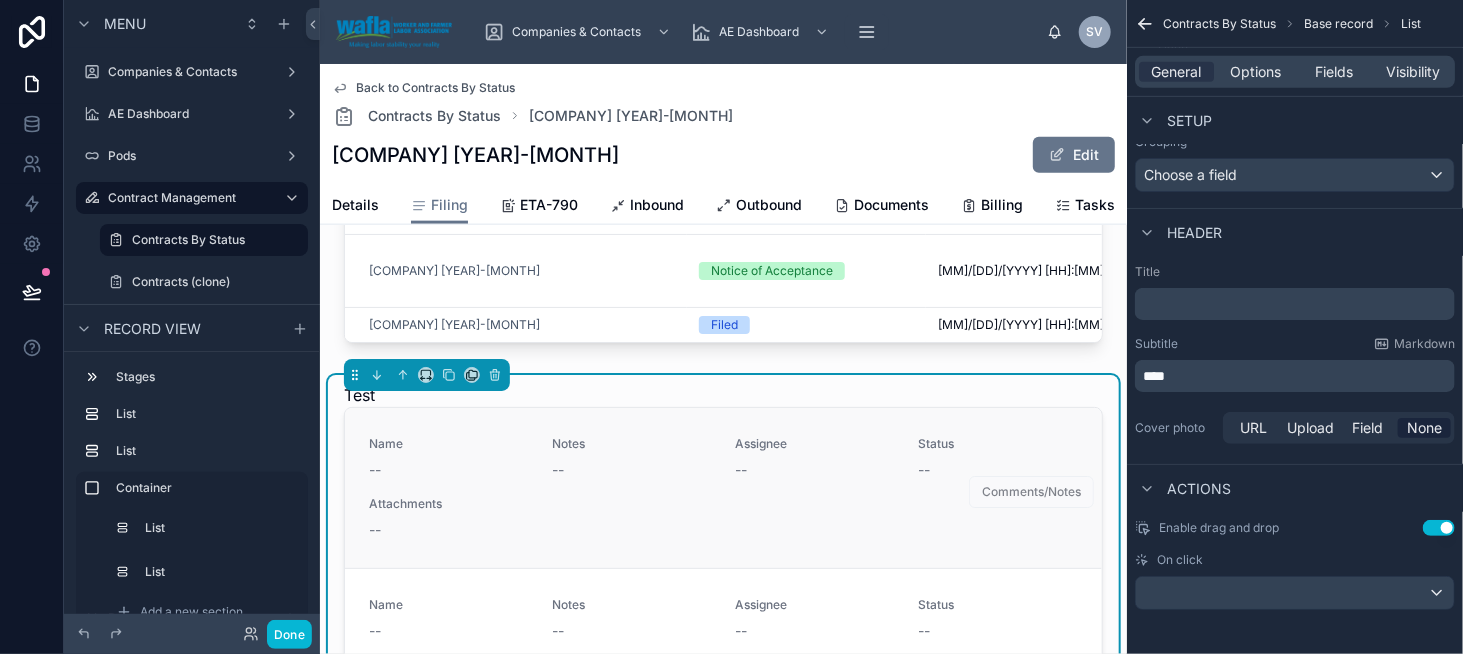 scroll, scrollTop: 1077, scrollLeft: 0, axis: vertical 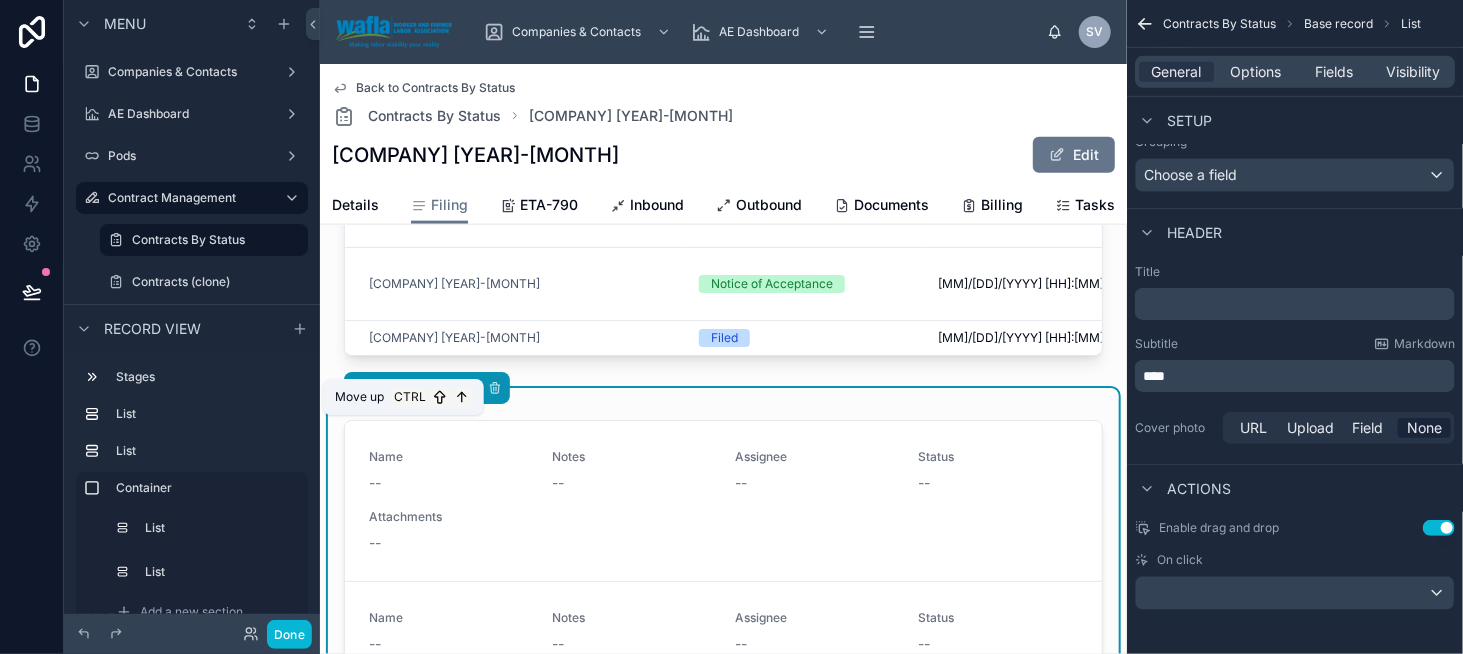 click 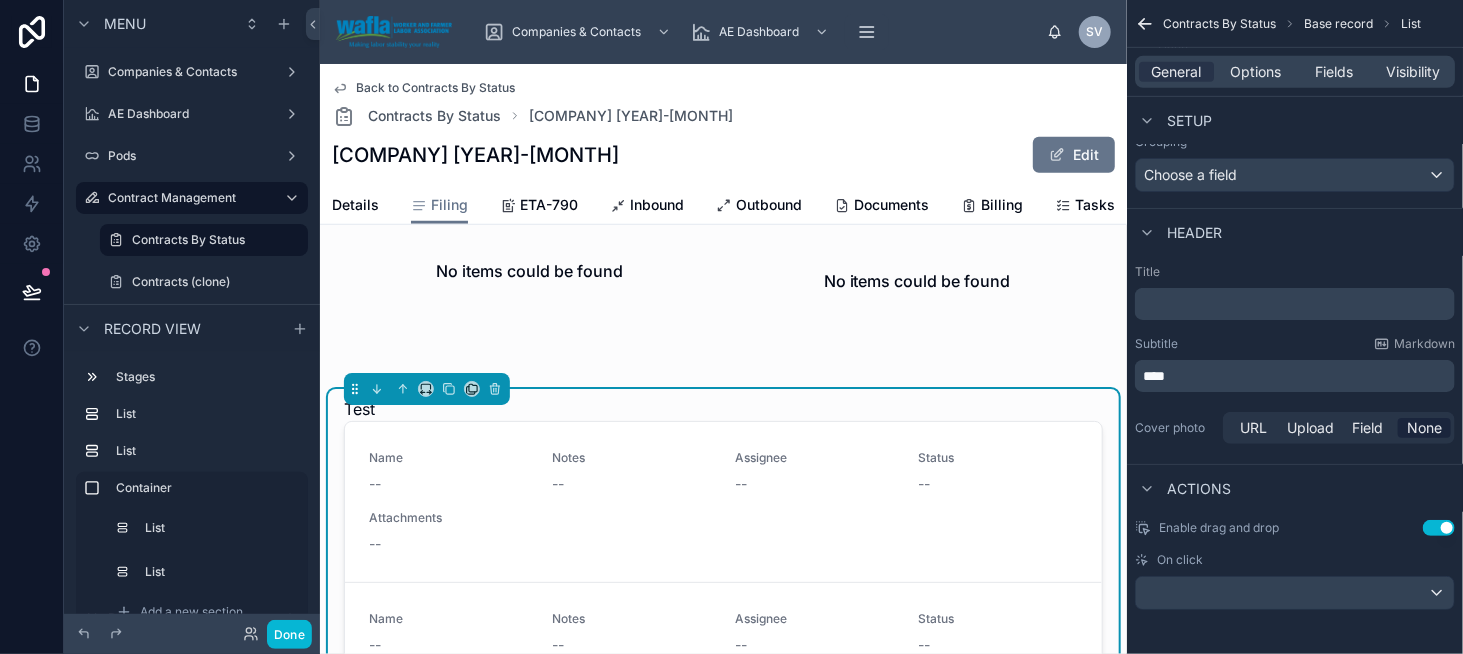 scroll, scrollTop: 677, scrollLeft: 0, axis: vertical 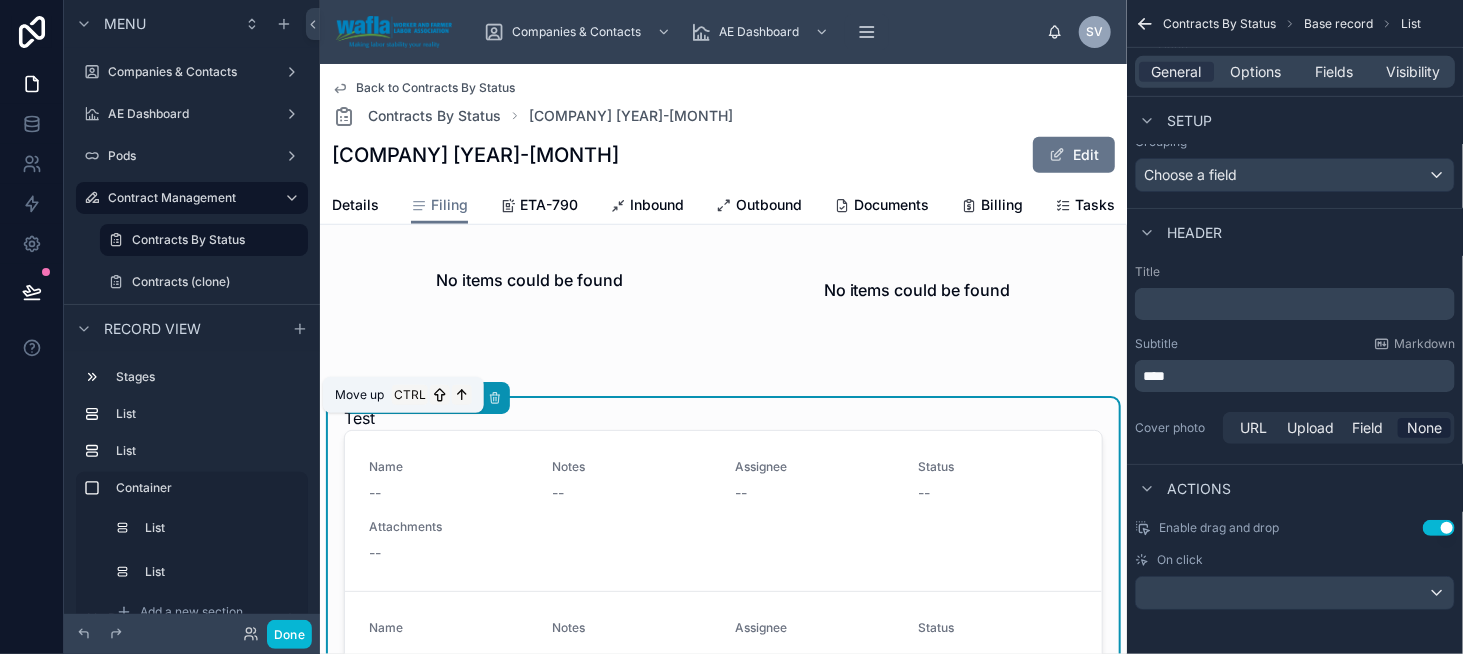 click 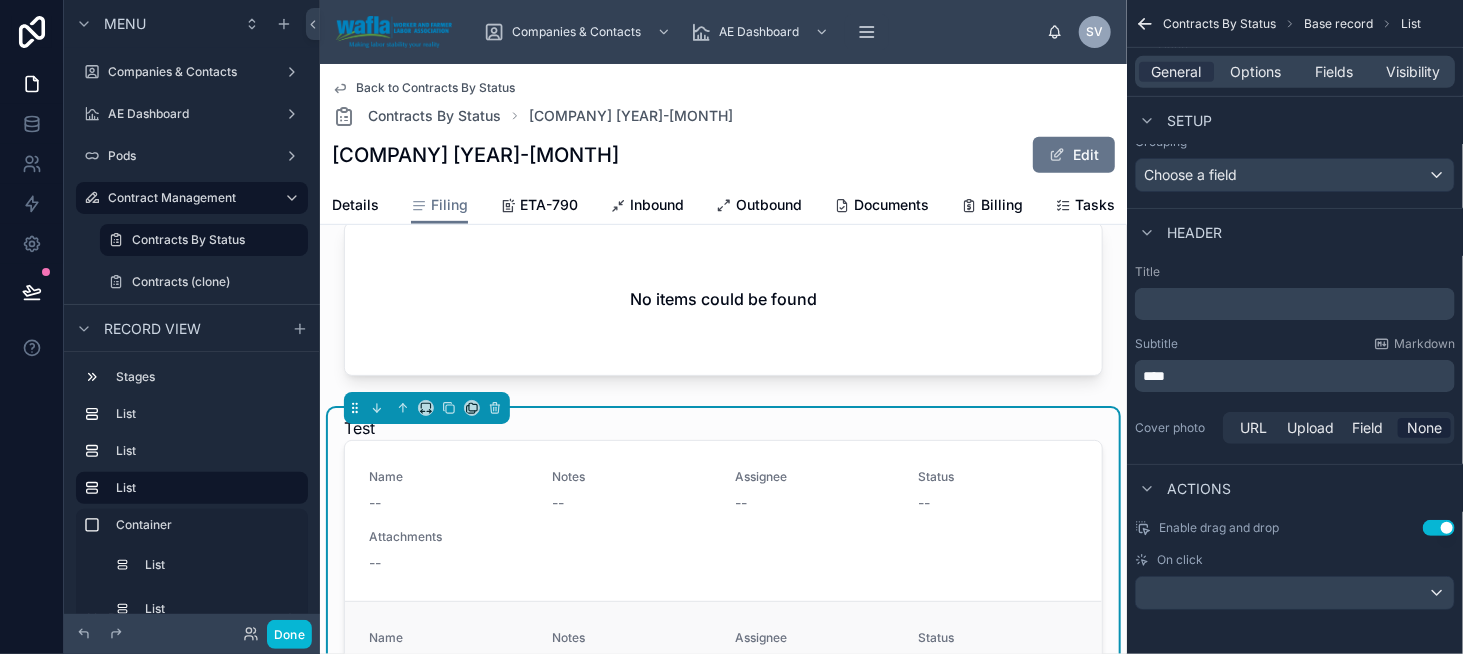 scroll, scrollTop: 377, scrollLeft: 0, axis: vertical 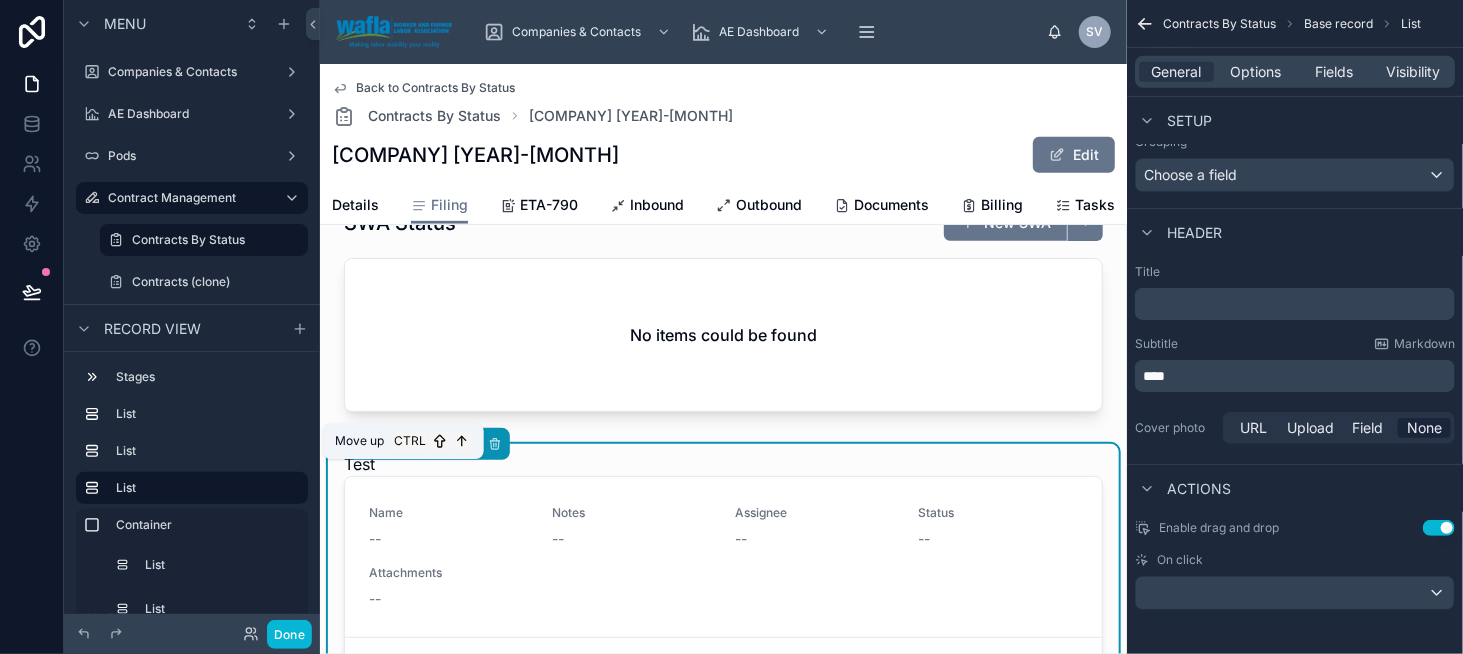 click 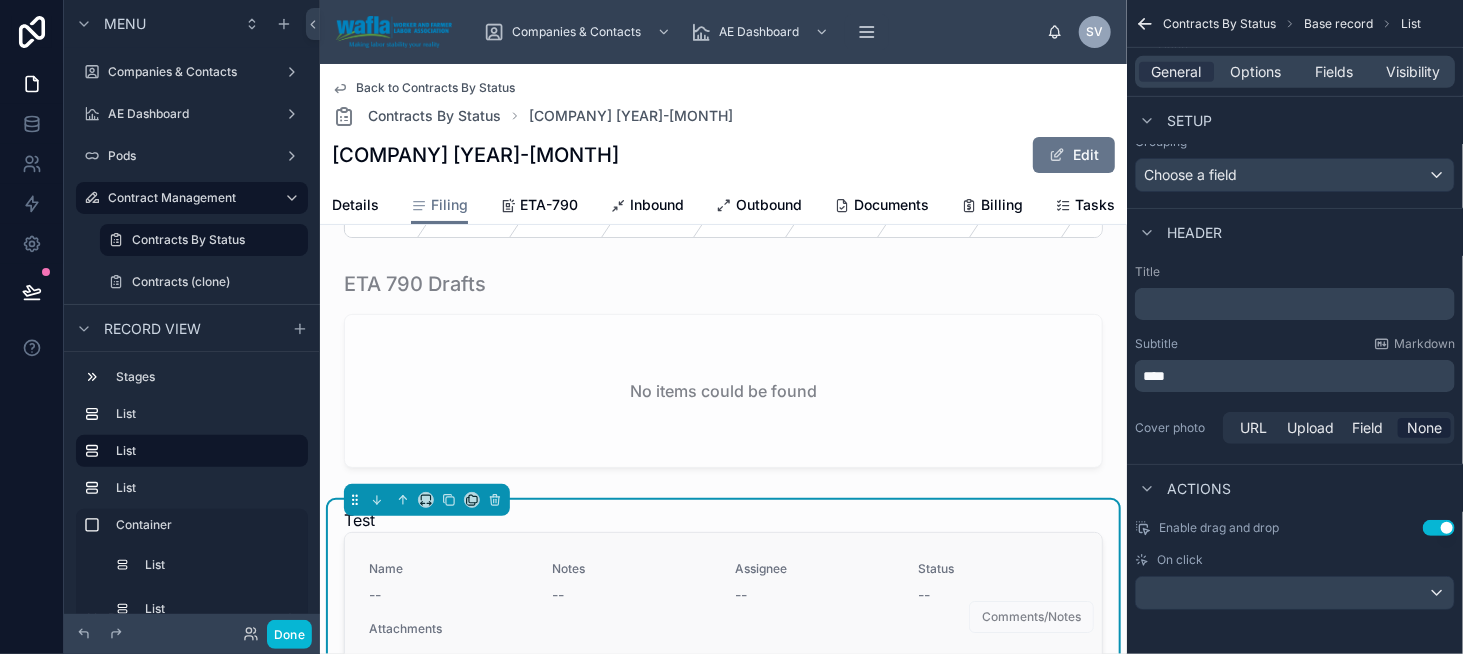 scroll, scrollTop: 0, scrollLeft: 0, axis: both 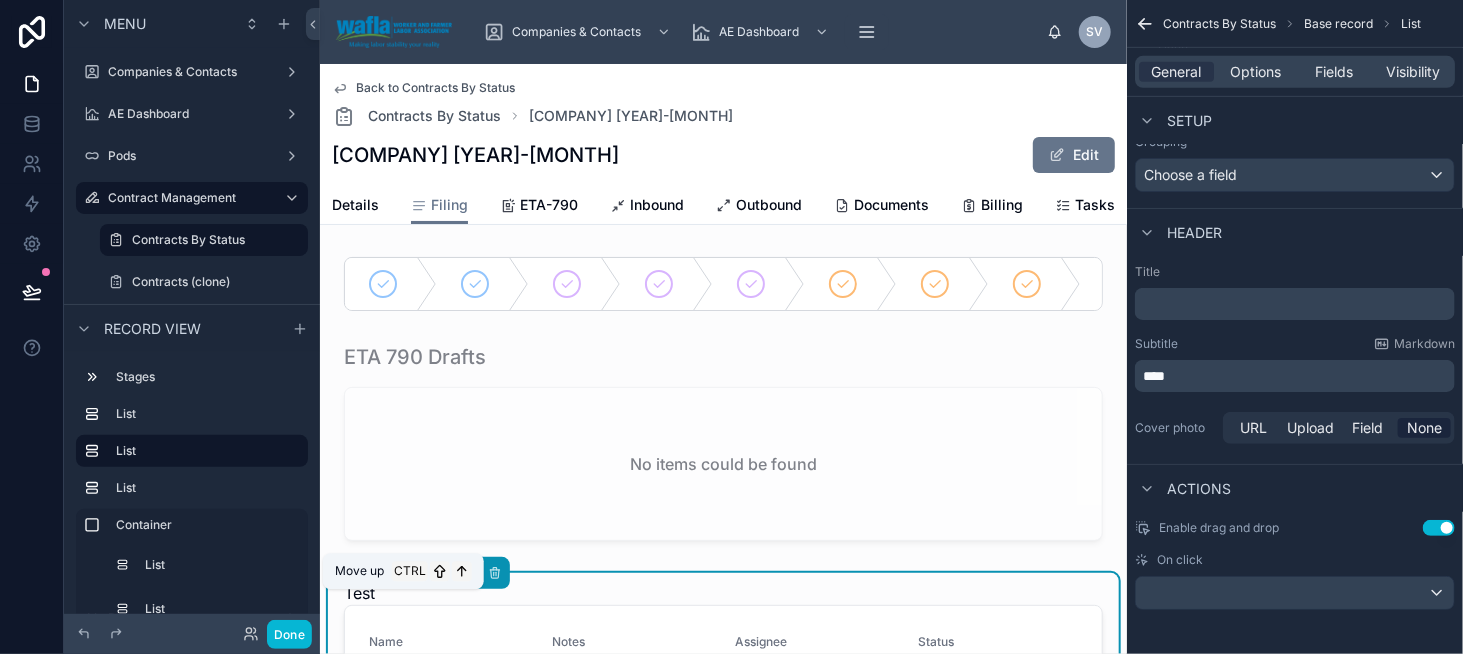 click 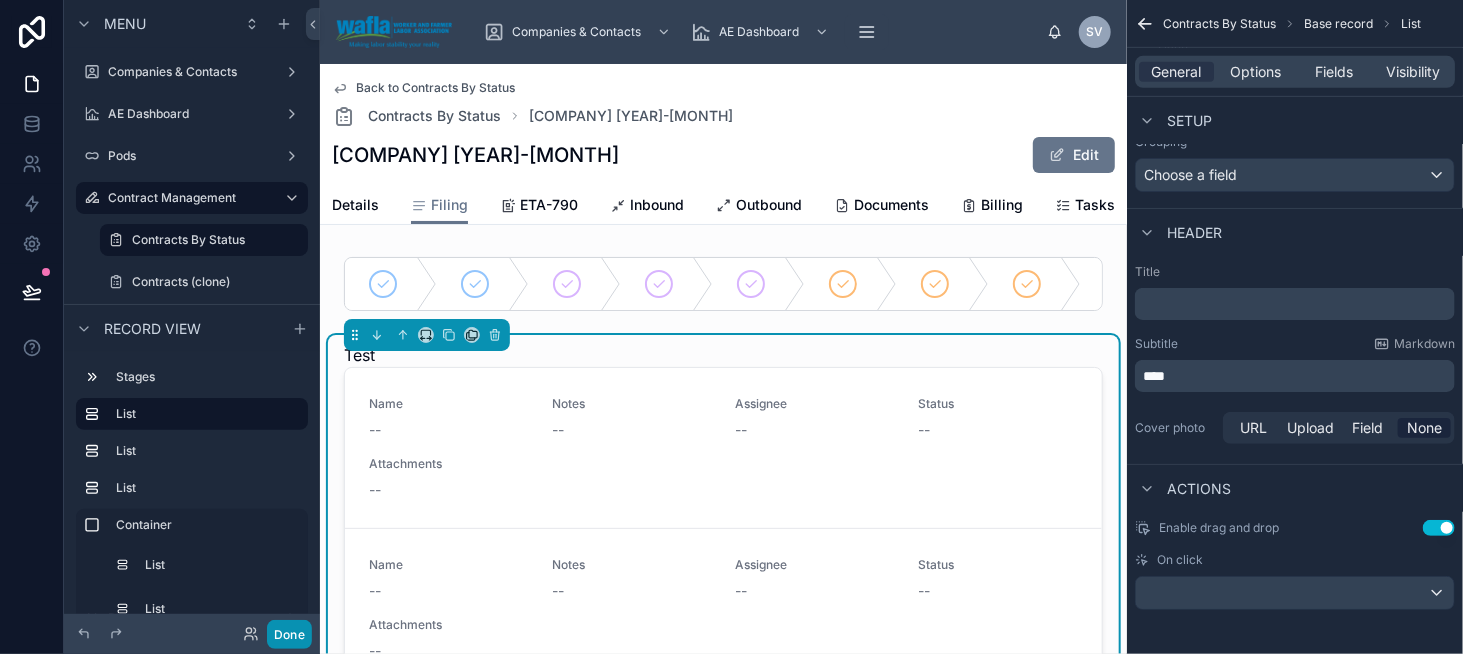 click on "Done" at bounding box center (289, 634) 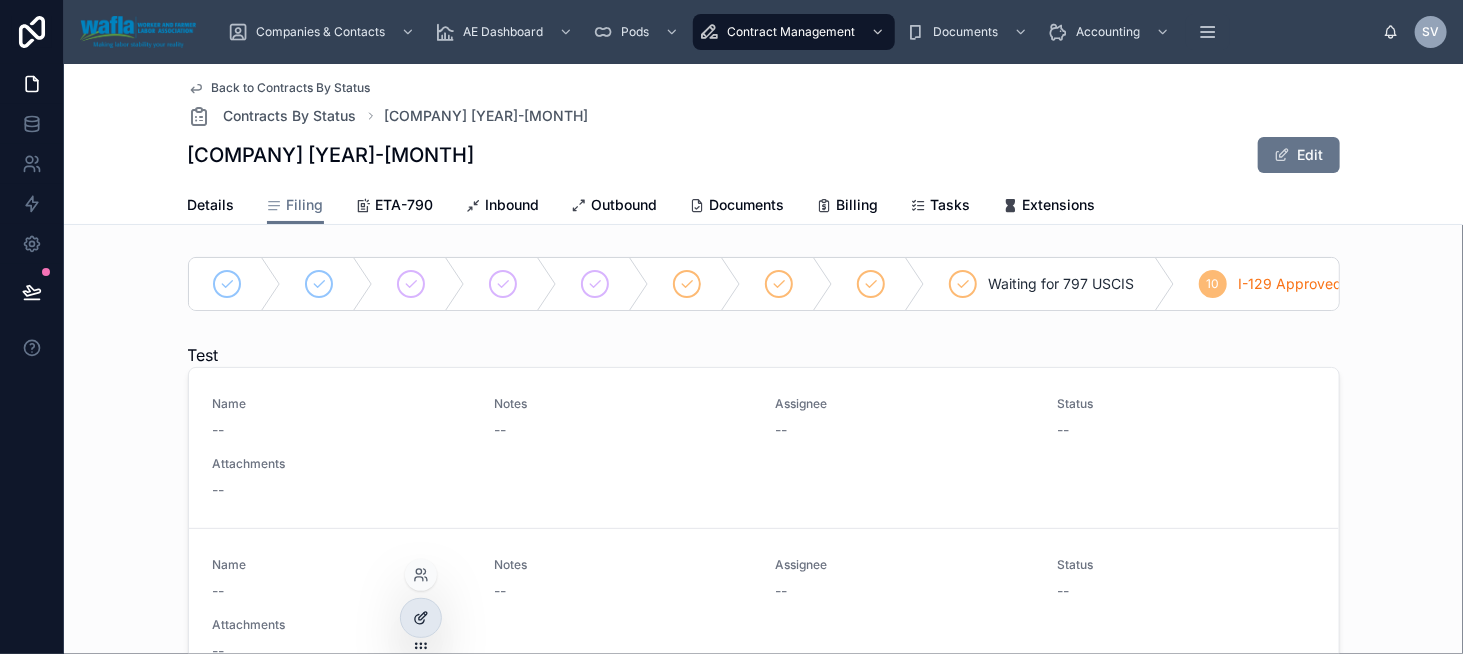 click 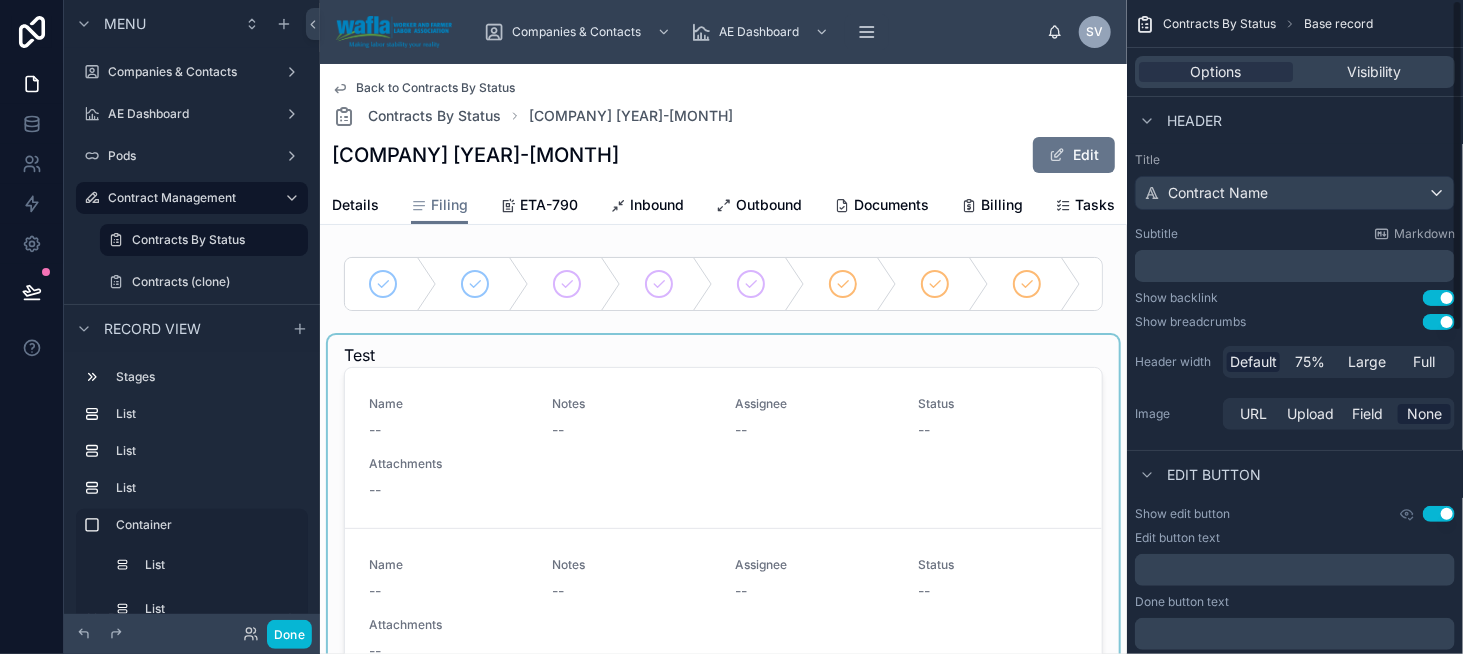 click at bounding box center (723, 604) 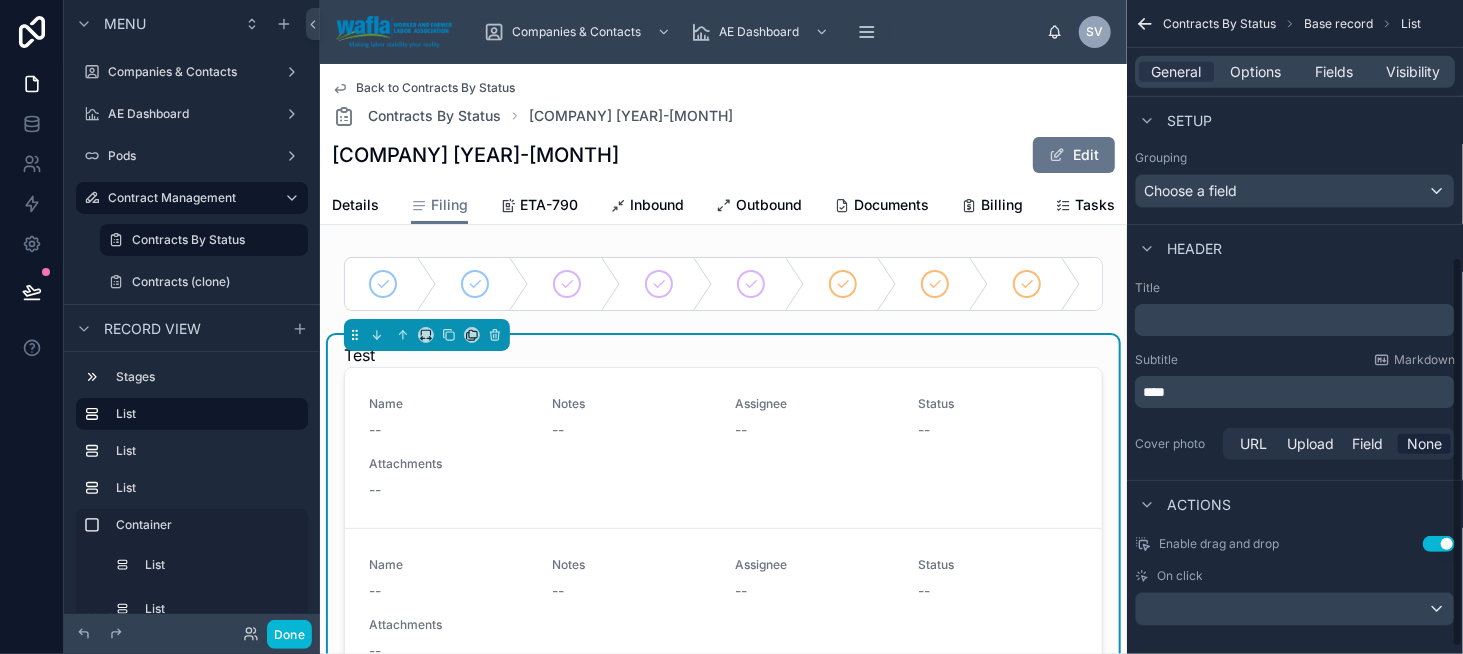 scroll, scrollTop: 441, scrollLeft: 0, axis: vertical 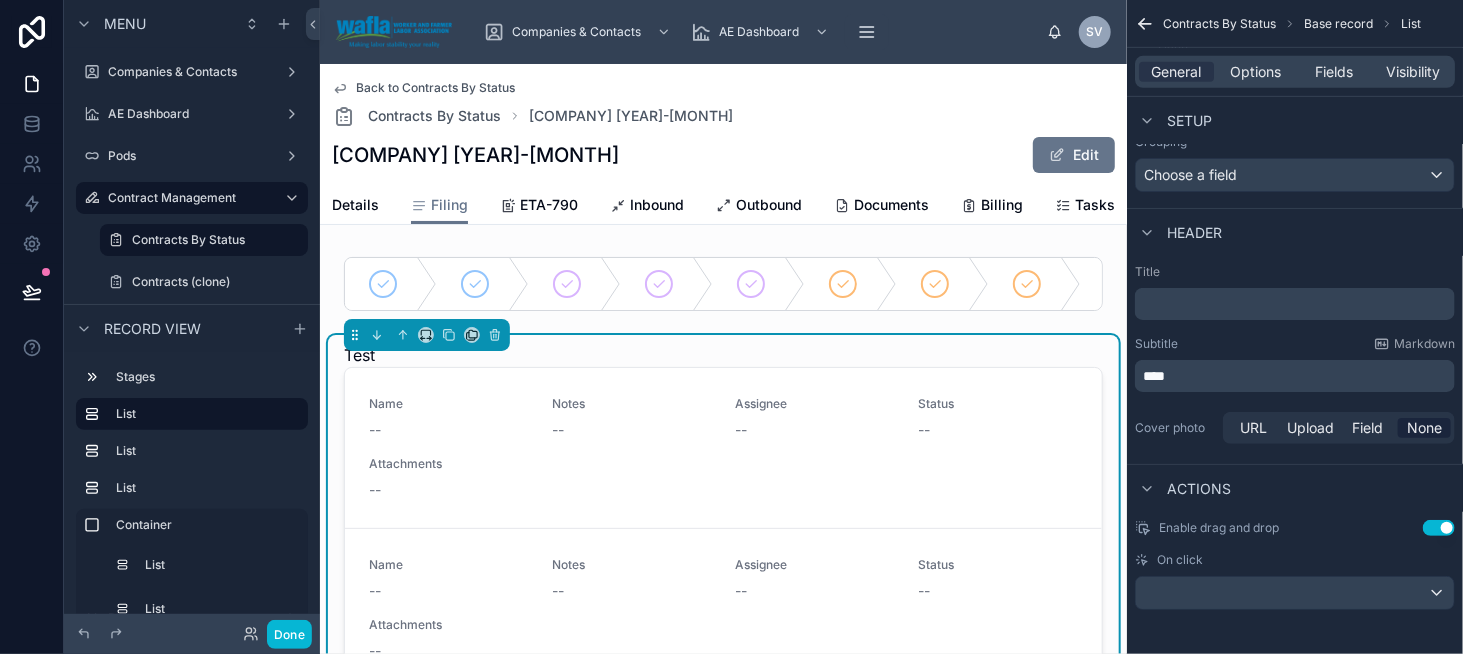 click on "General Options Fields Visibility" at bounding box center (1295, 72) 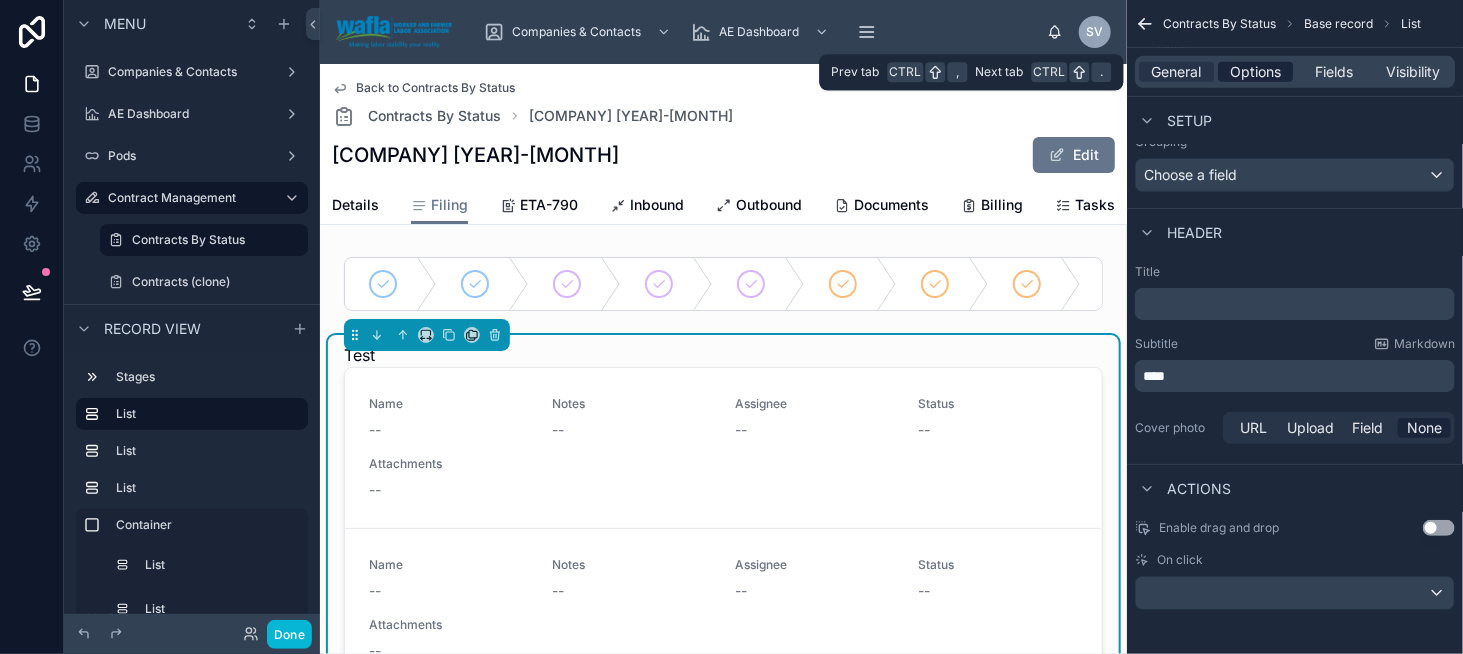 click on "Options" at bounding box center [1255, 72] 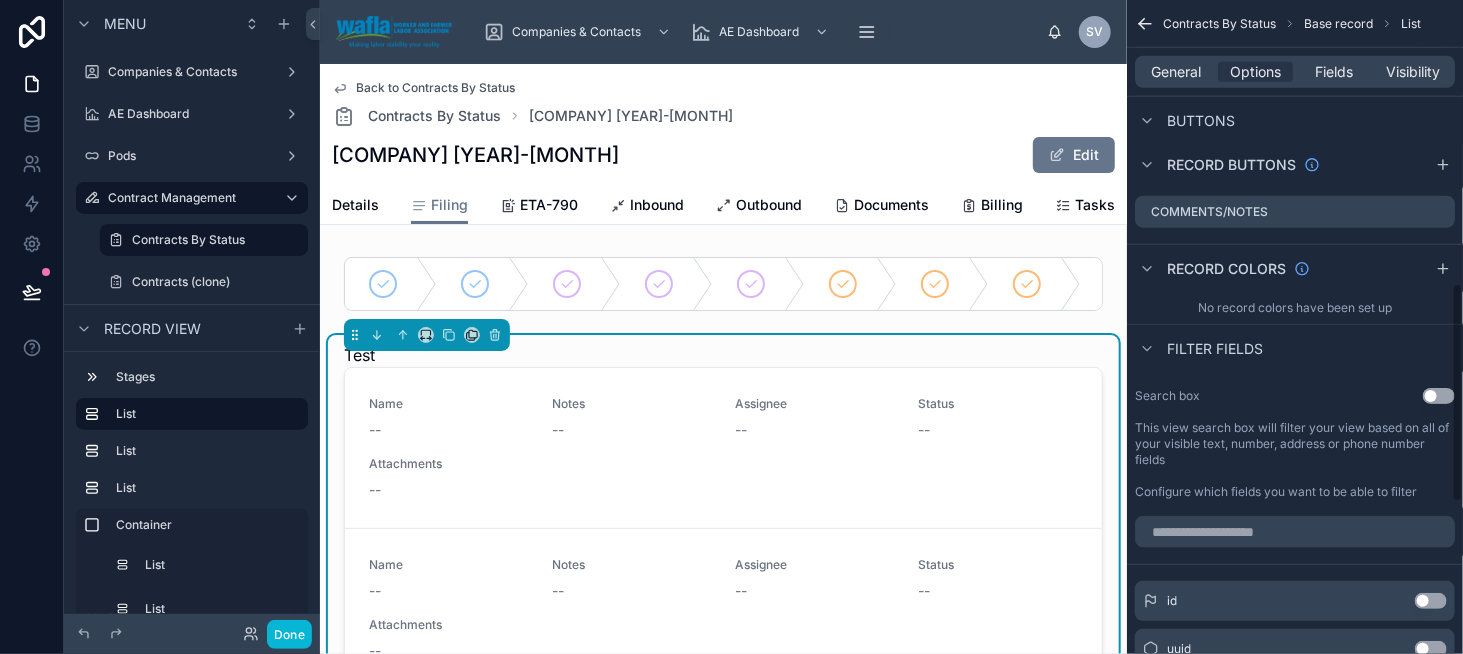 scroll, scrollTop: 641, scrollLeft: 0, axis: vertical 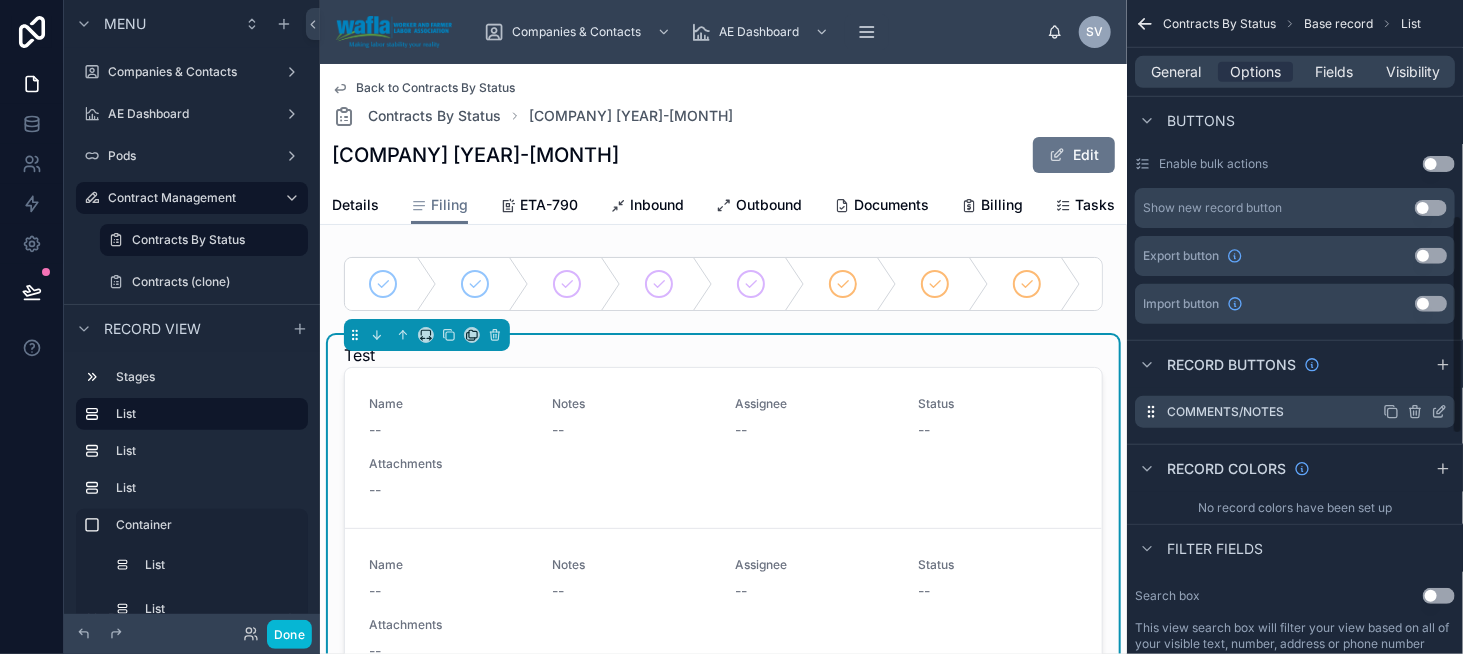 click at bounding box center (1415, 412) 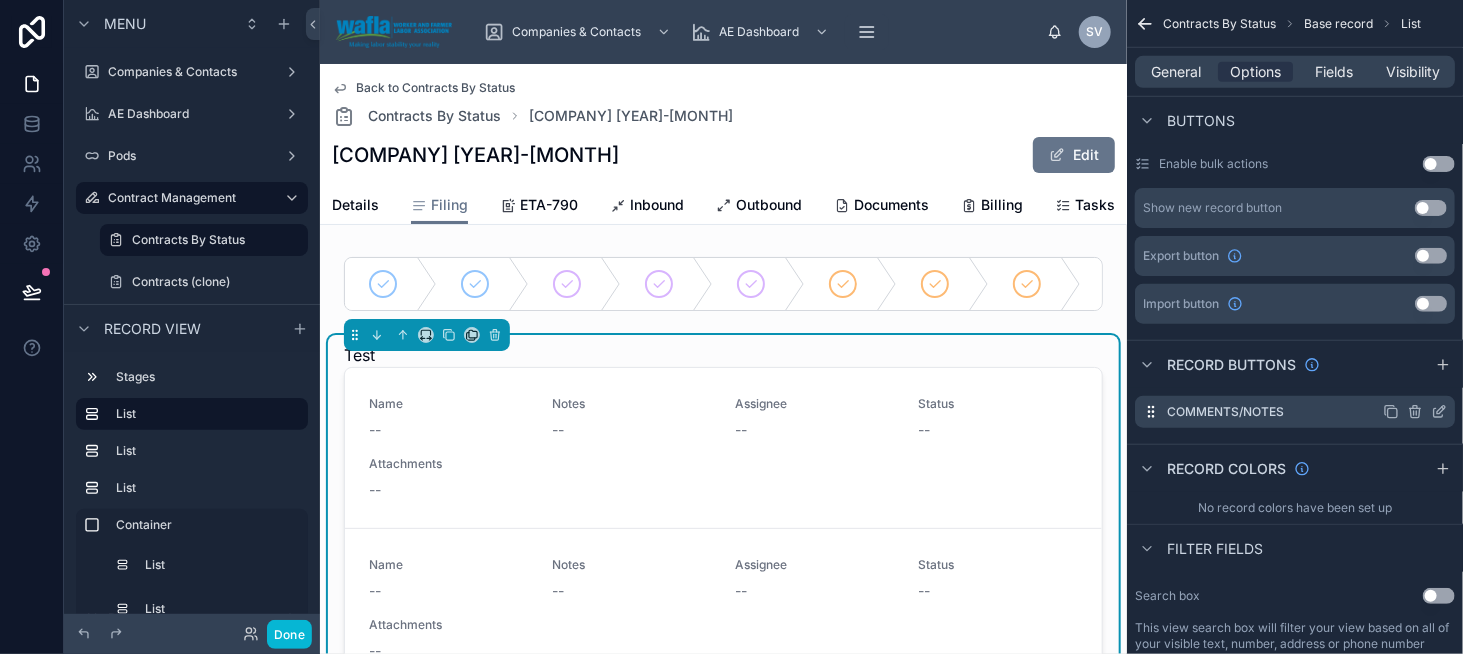 click 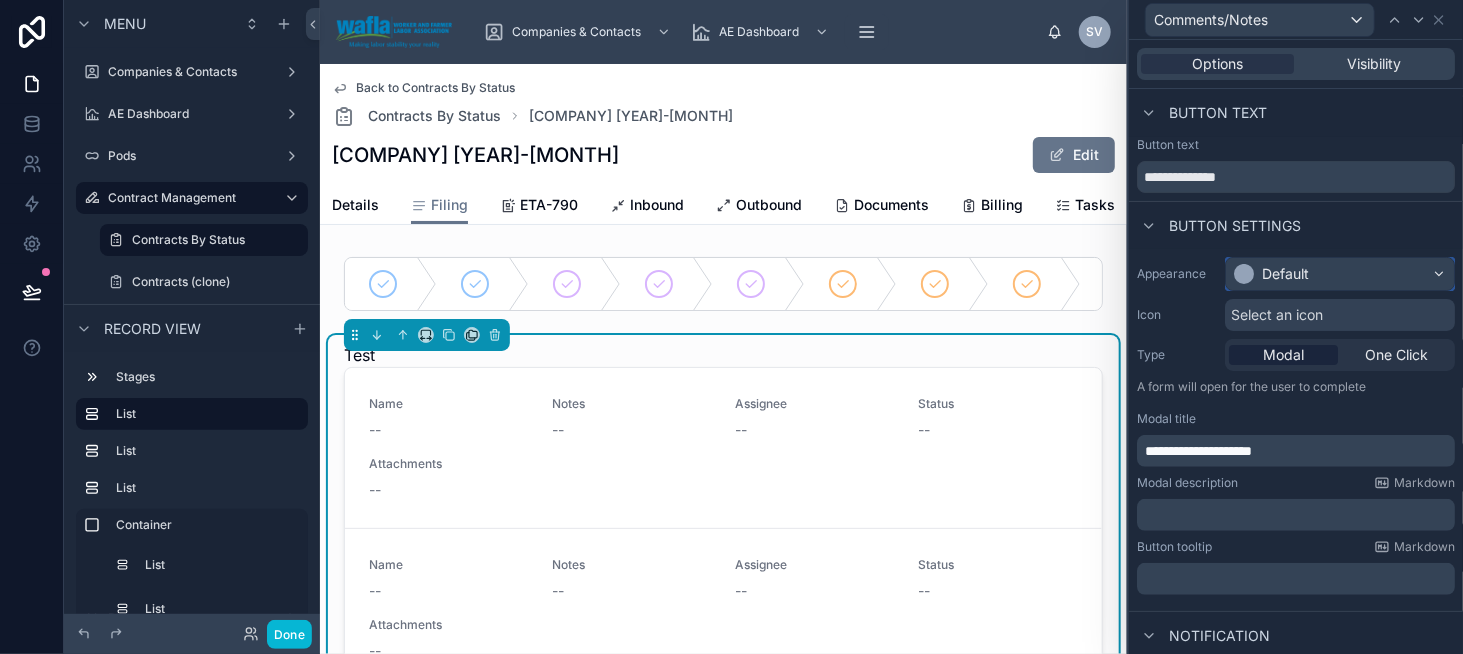 click on "Default" at bounding box center (1285, 274) 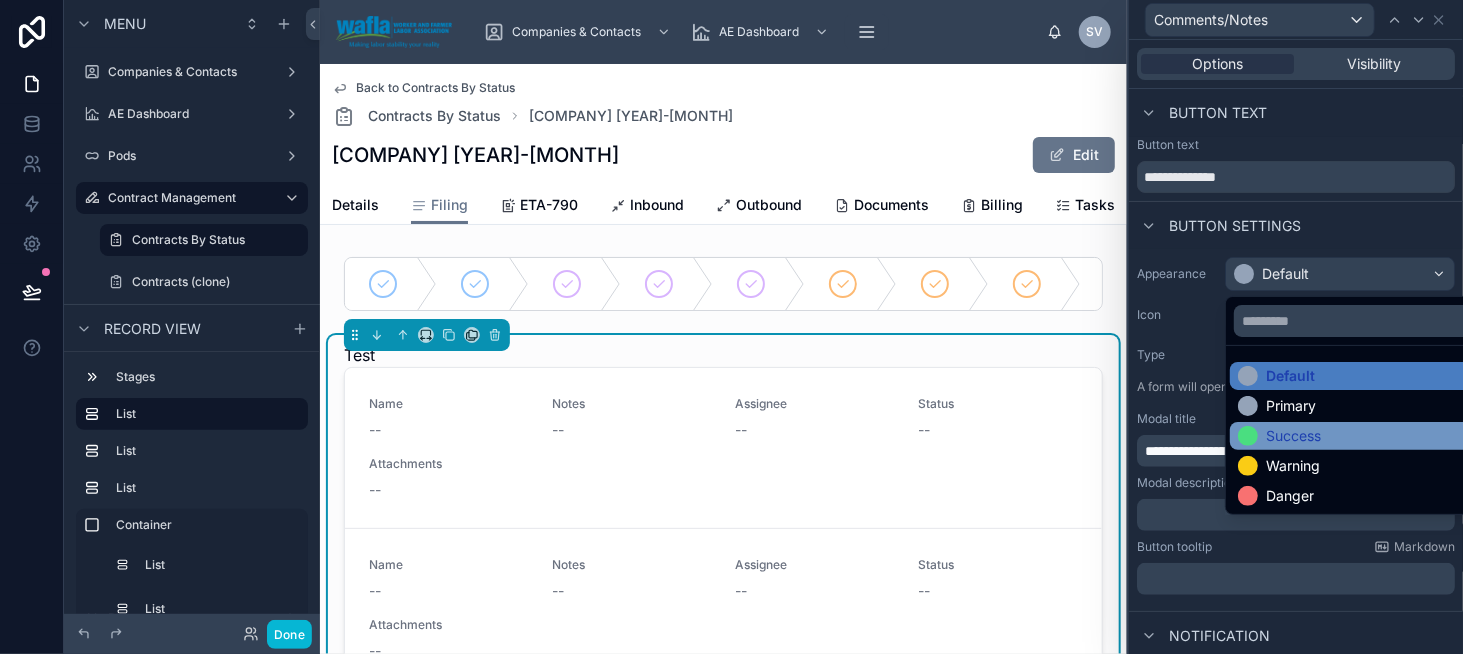 click on "Success" at bounding box center (1293, 436) 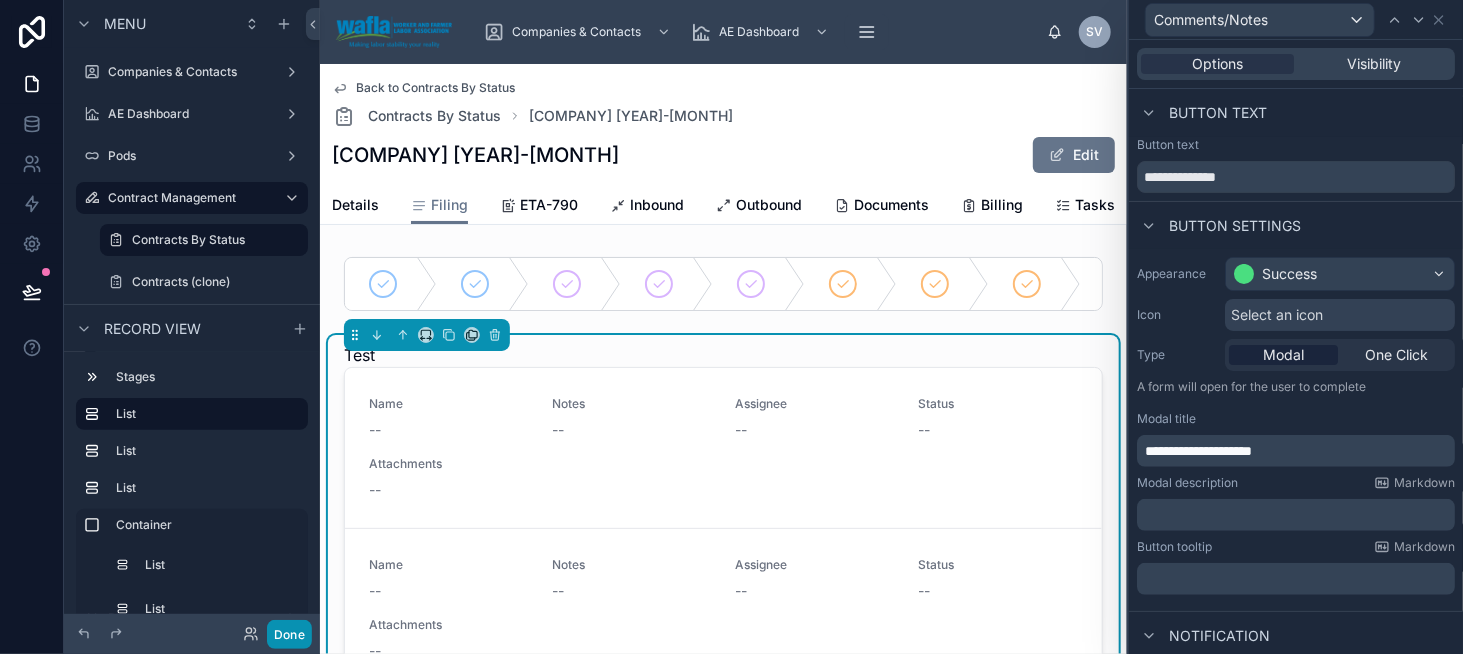 click on "Done" at bounding box center (289, 634) 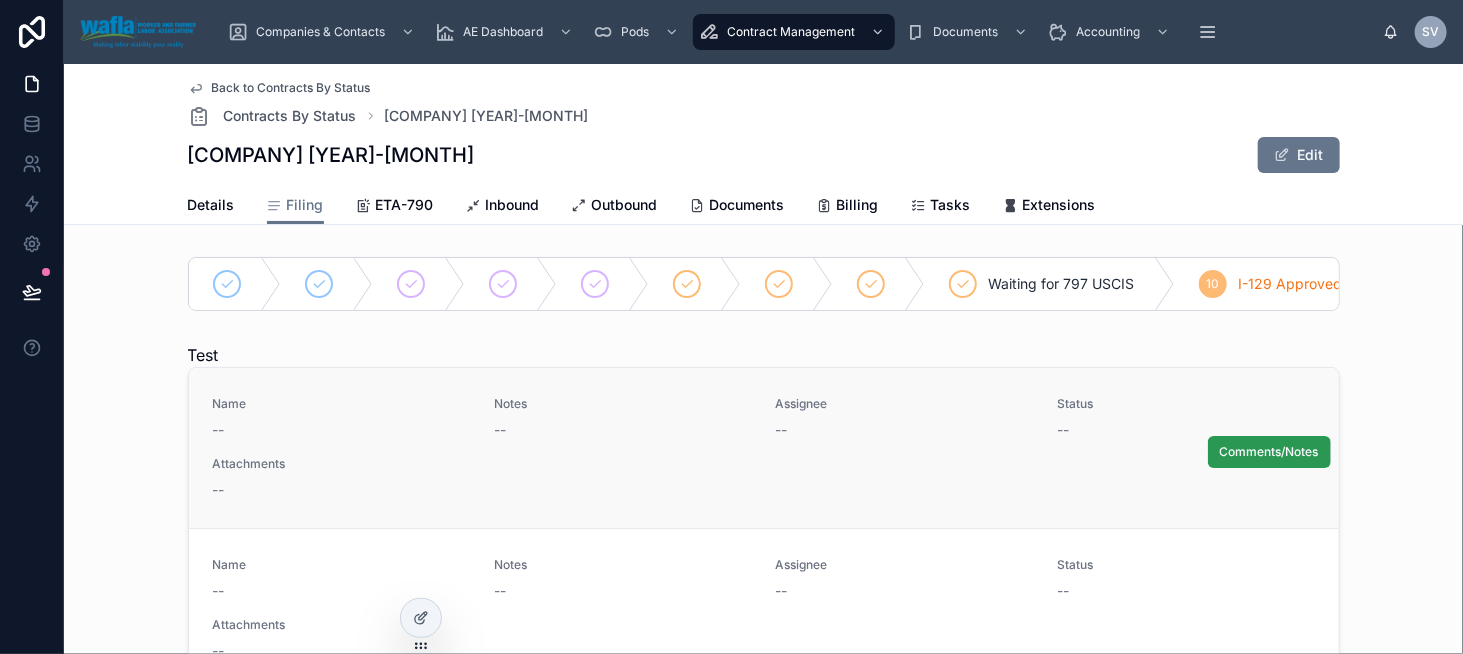 click on "Comments/Notes" at bounding box center [1269, 452] 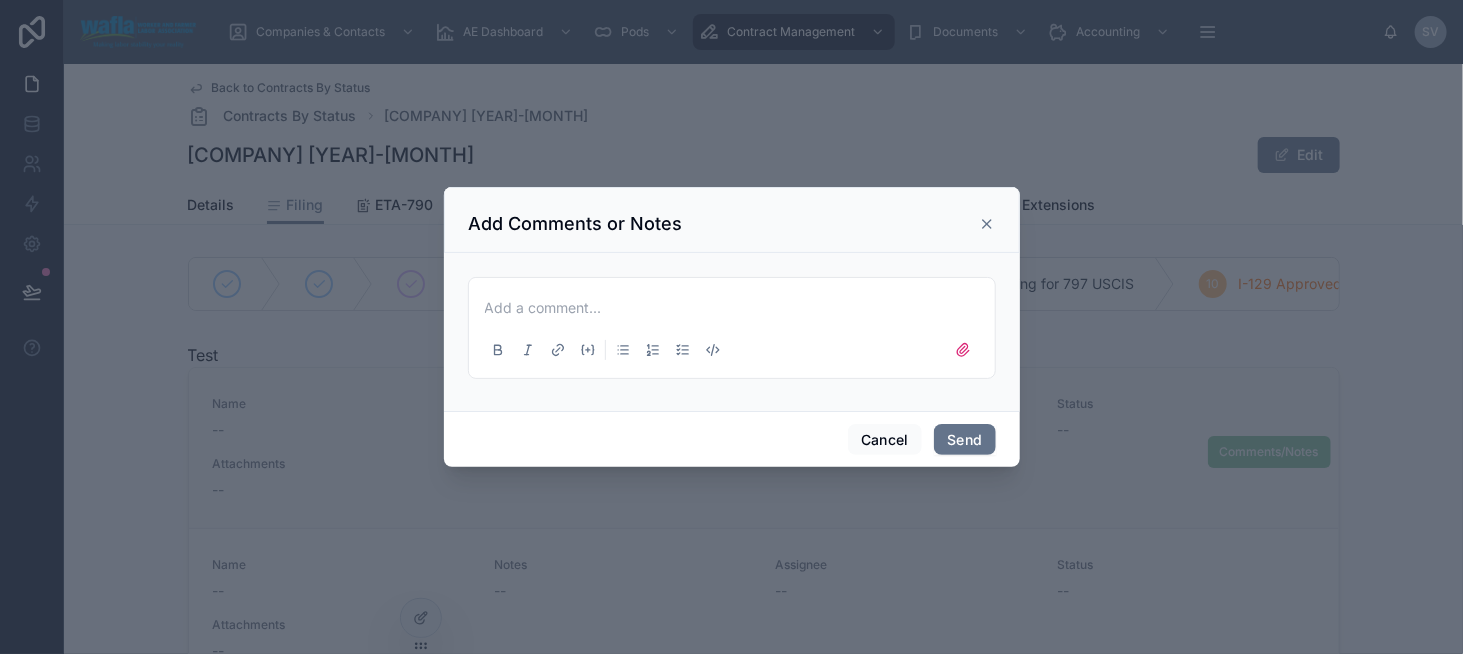 click 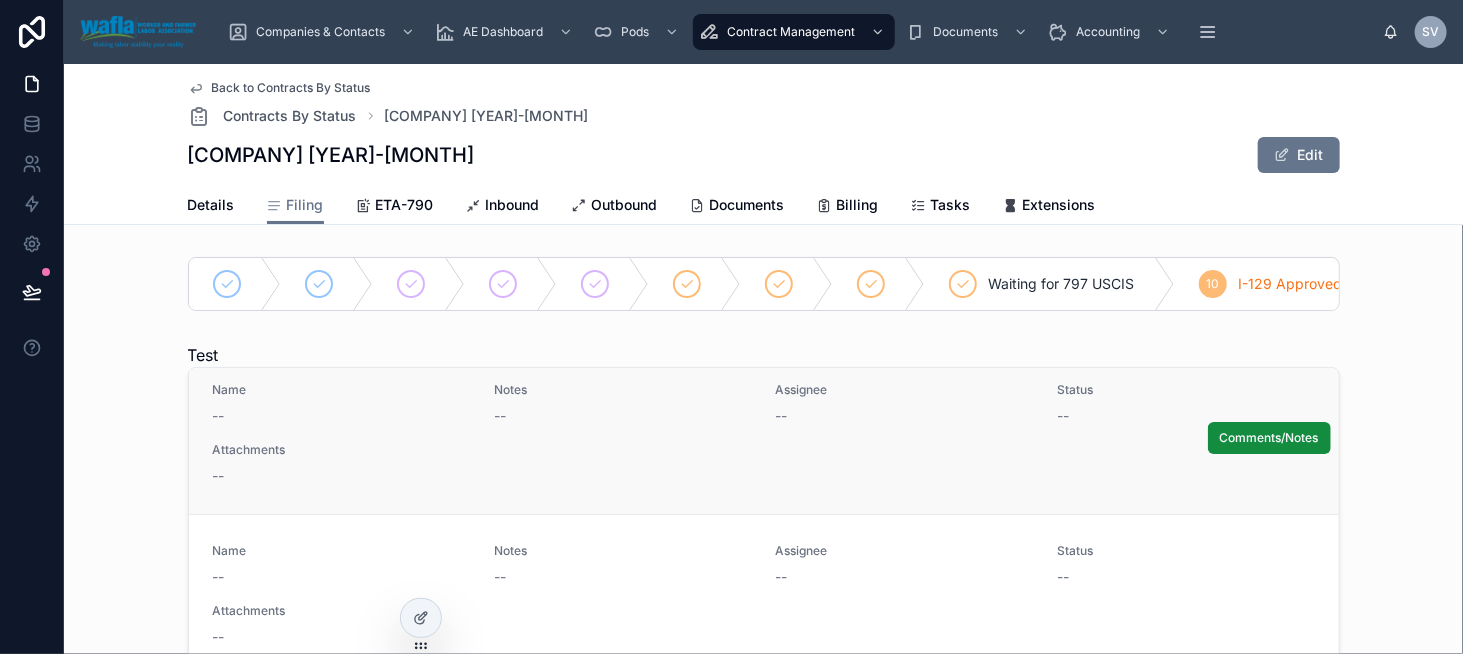 scroll, scrollTop: 38, scrollLeft: 0, axis: vertical 